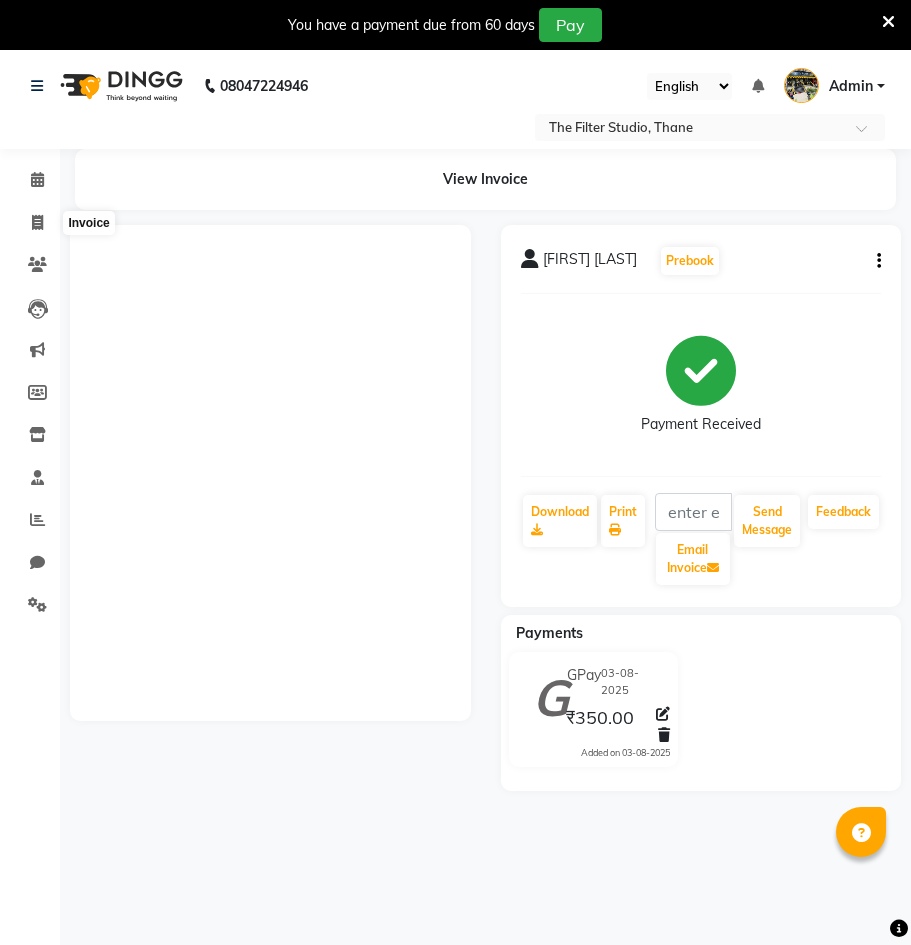 scroll, scrollTop: 50, scrollLeft: 0, axis: vertical 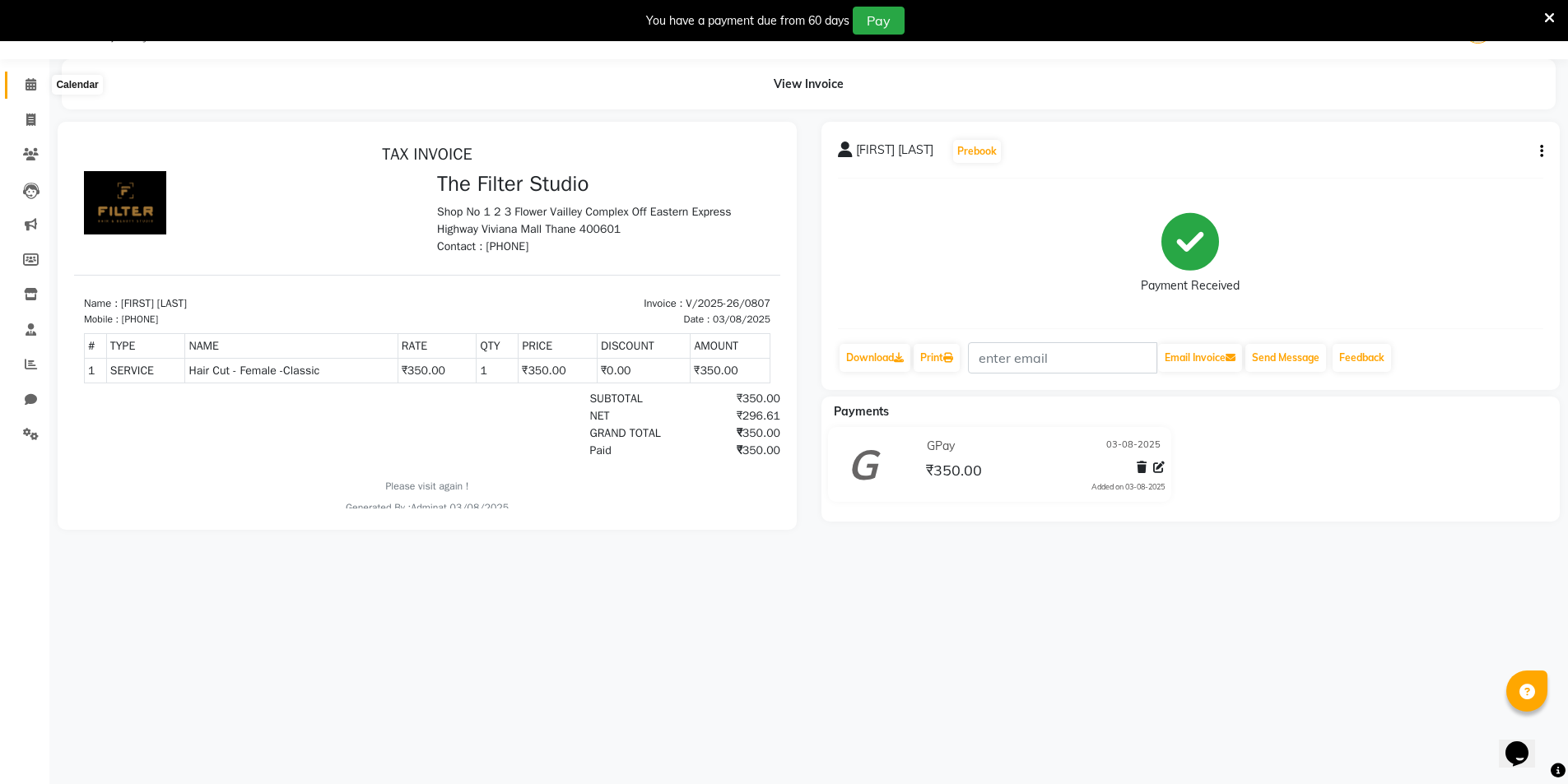 click 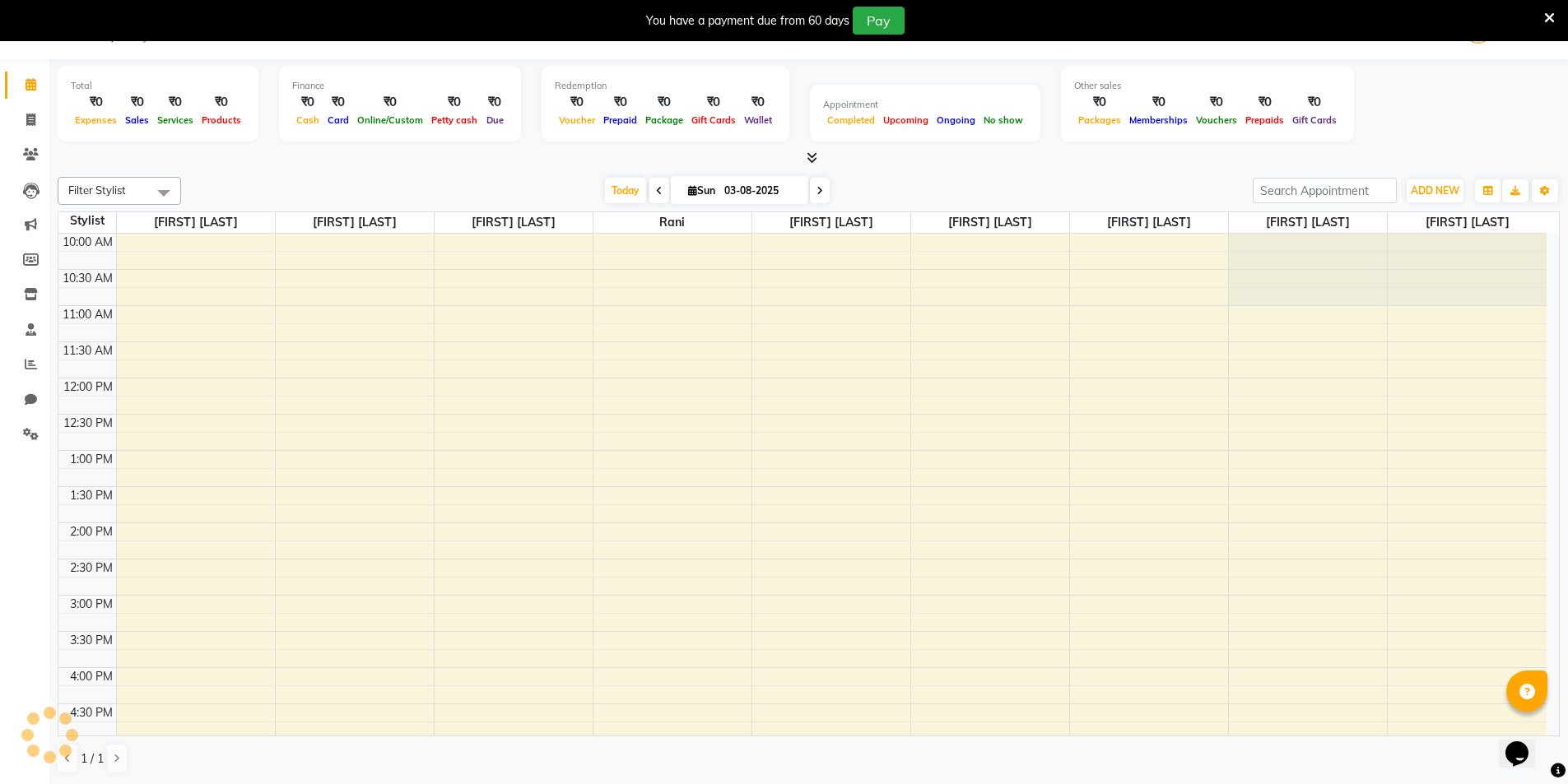 scroll, scrollTop: 0, scrollLeft: 0, axis: both 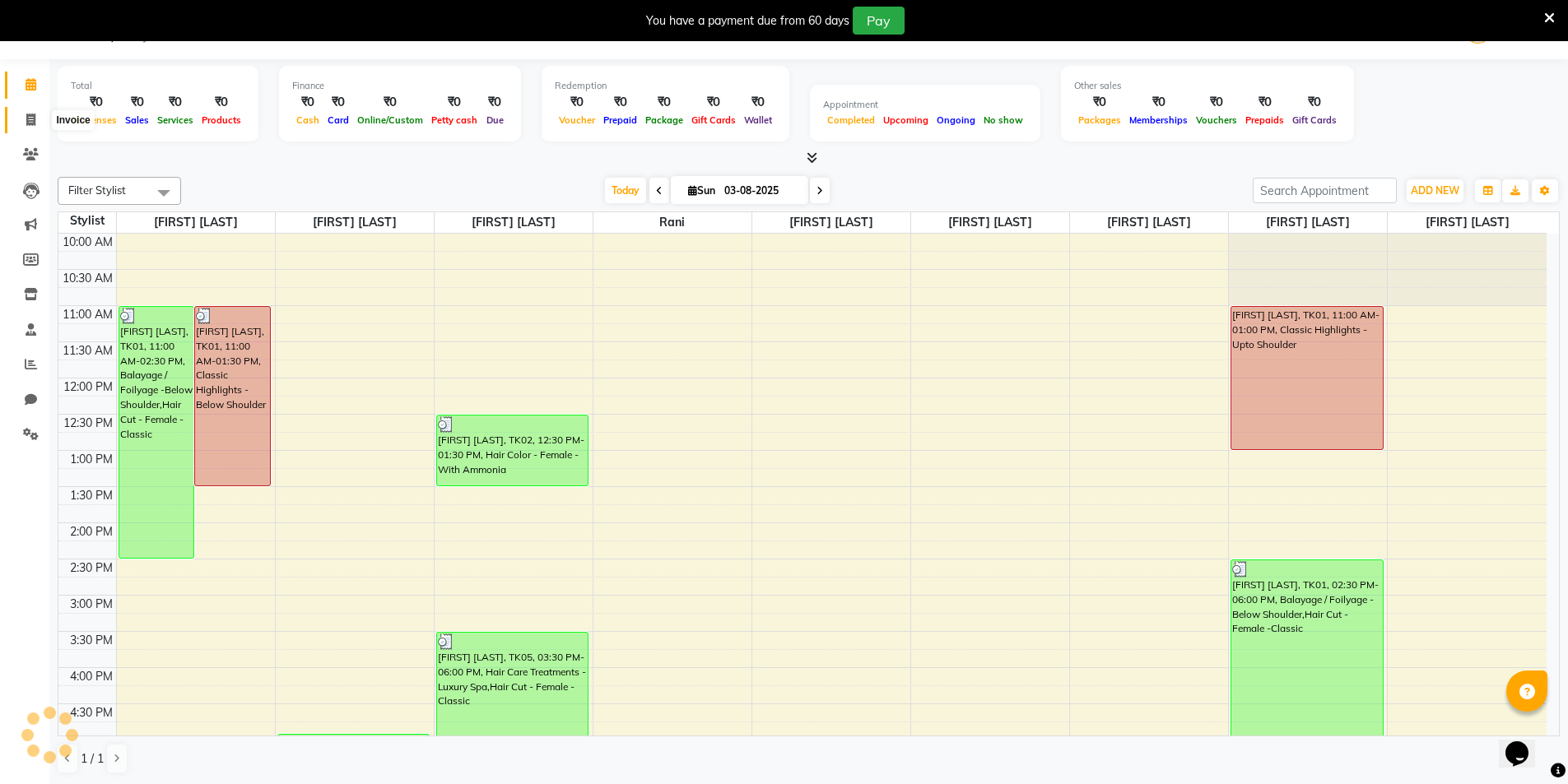 click 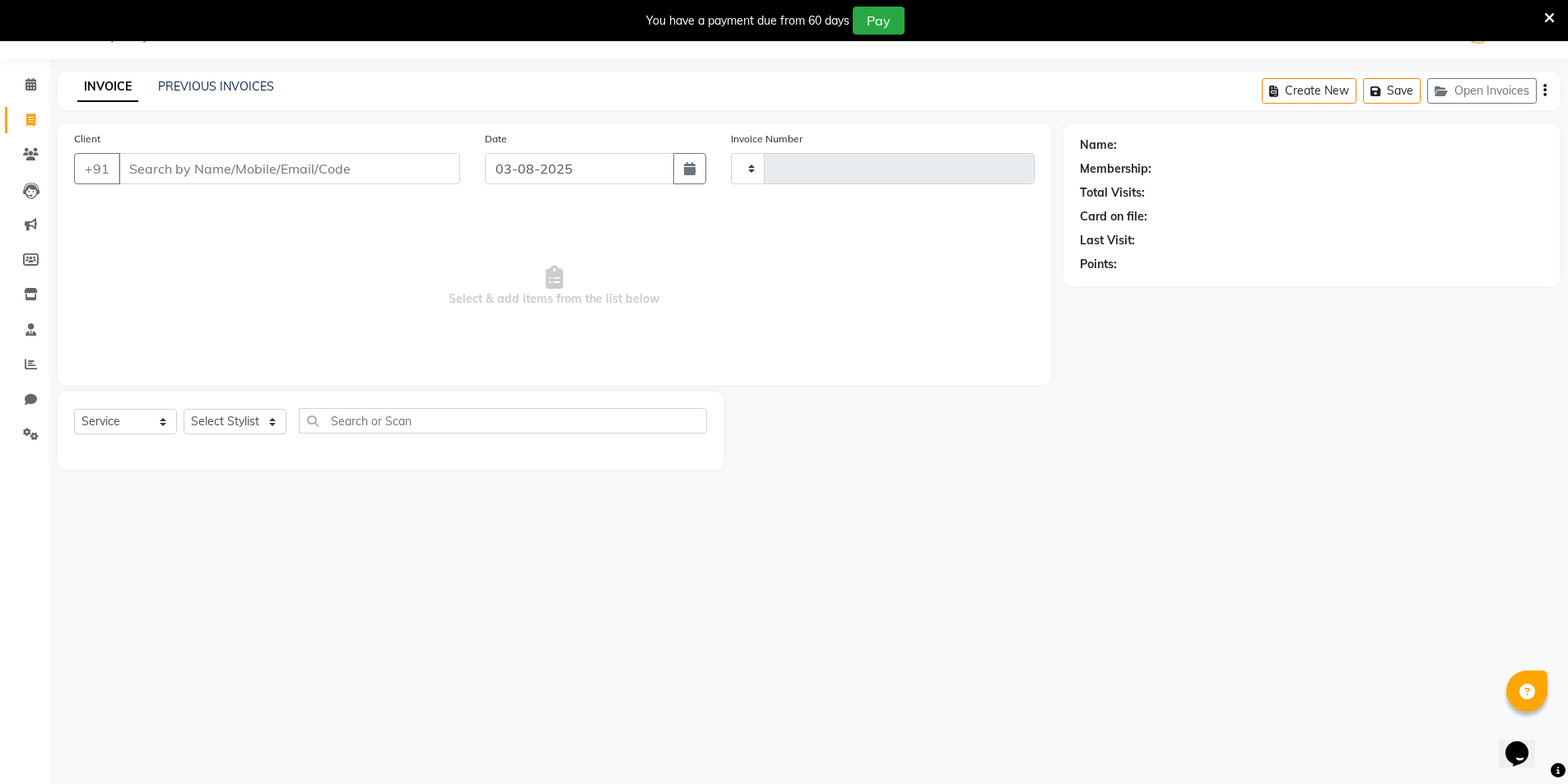 type on "0808" 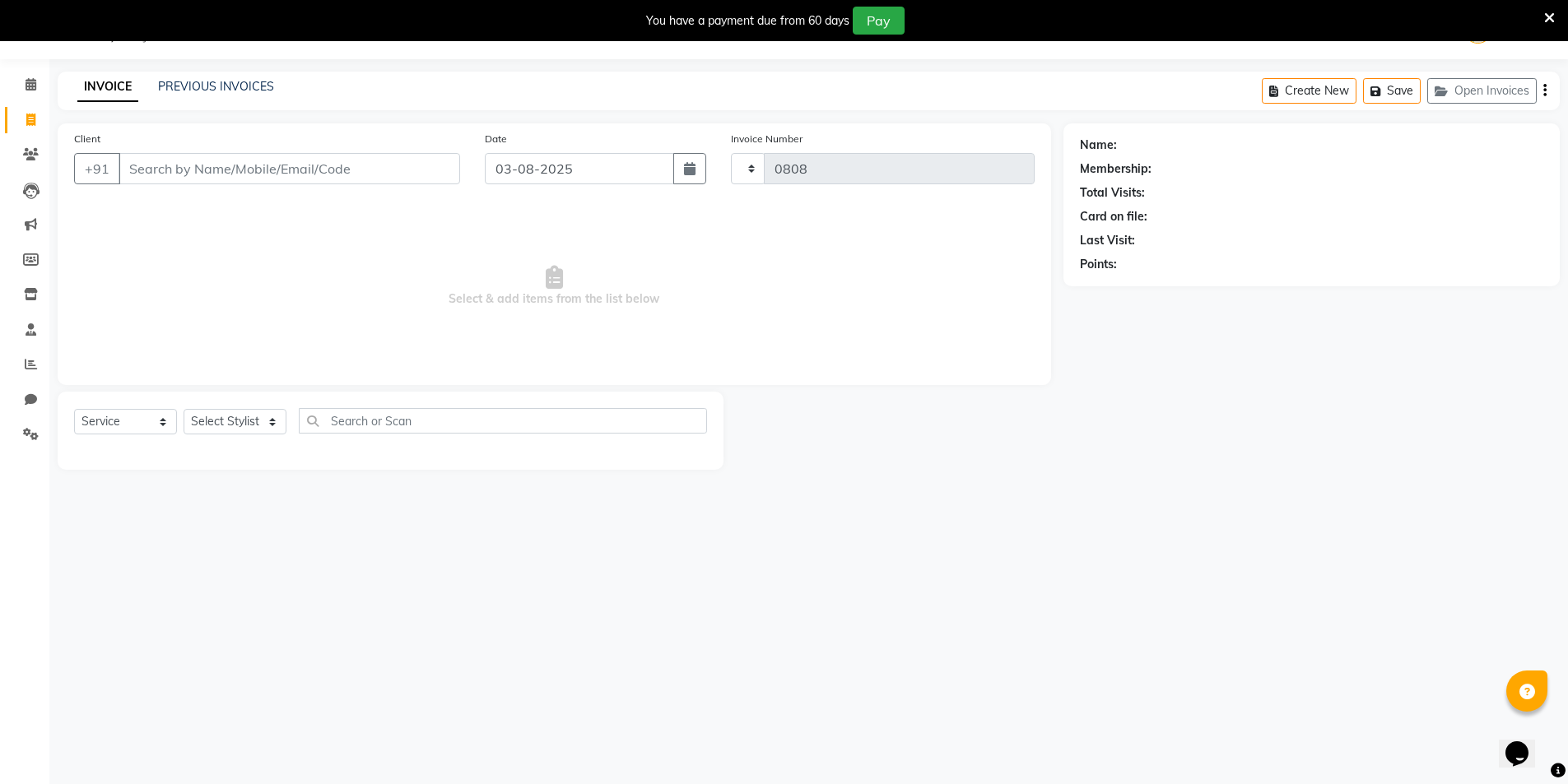 select on "8024" 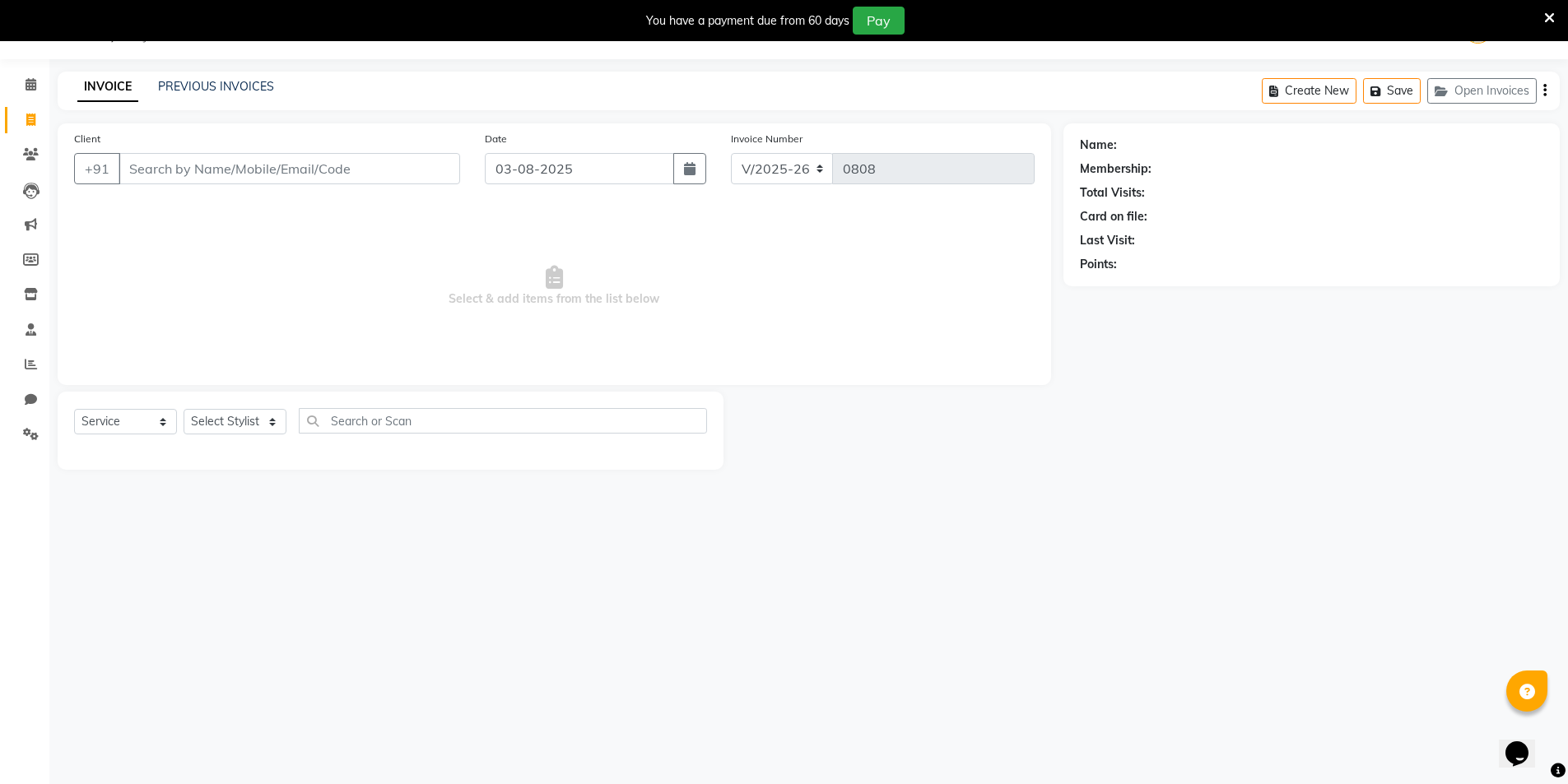 click on "Client" at bounding box center [289, 169] 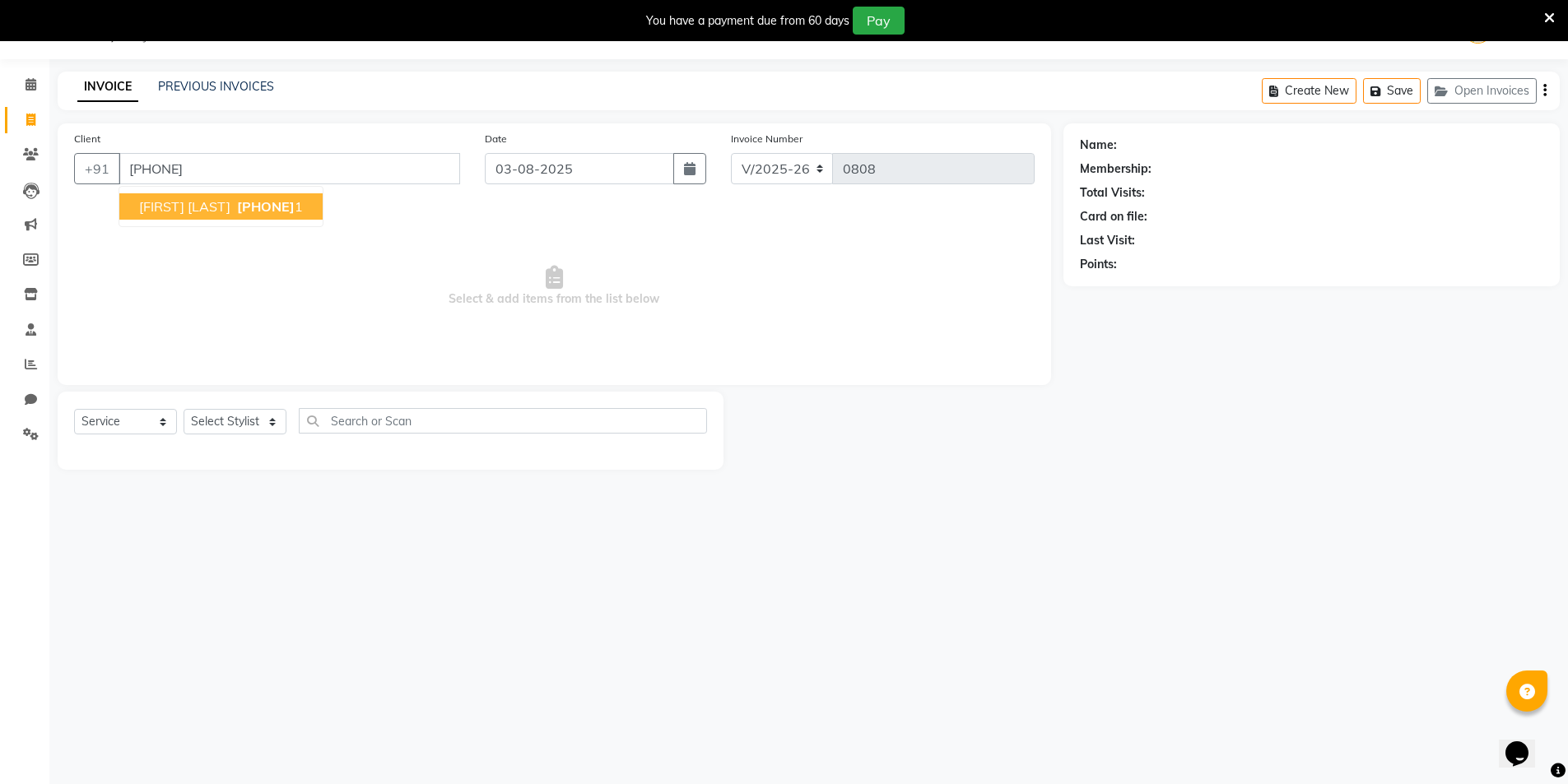 type on "[PHONE]" 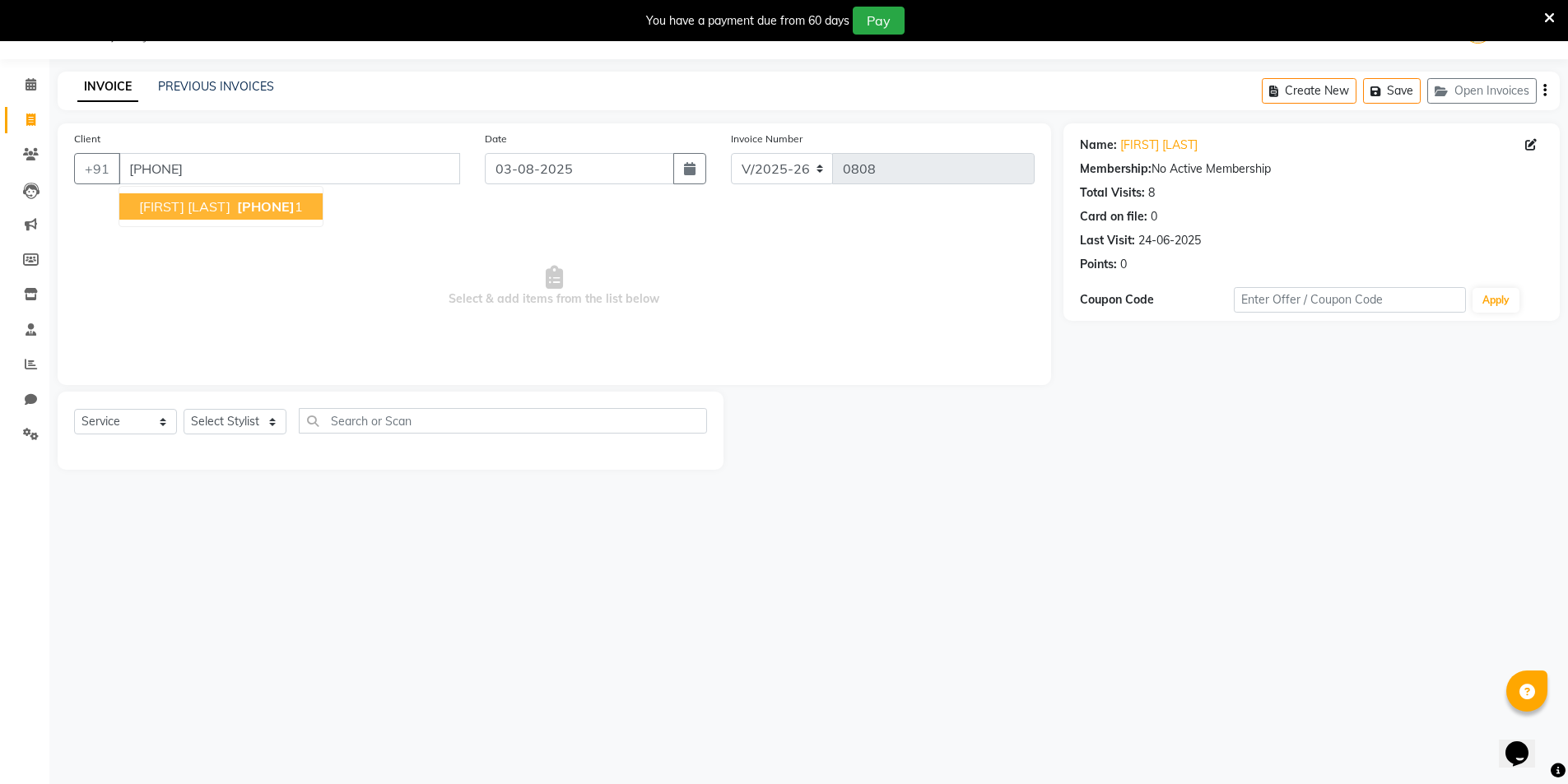 click on "[FIRST] [LAST]" at bounding box center [184, 206] 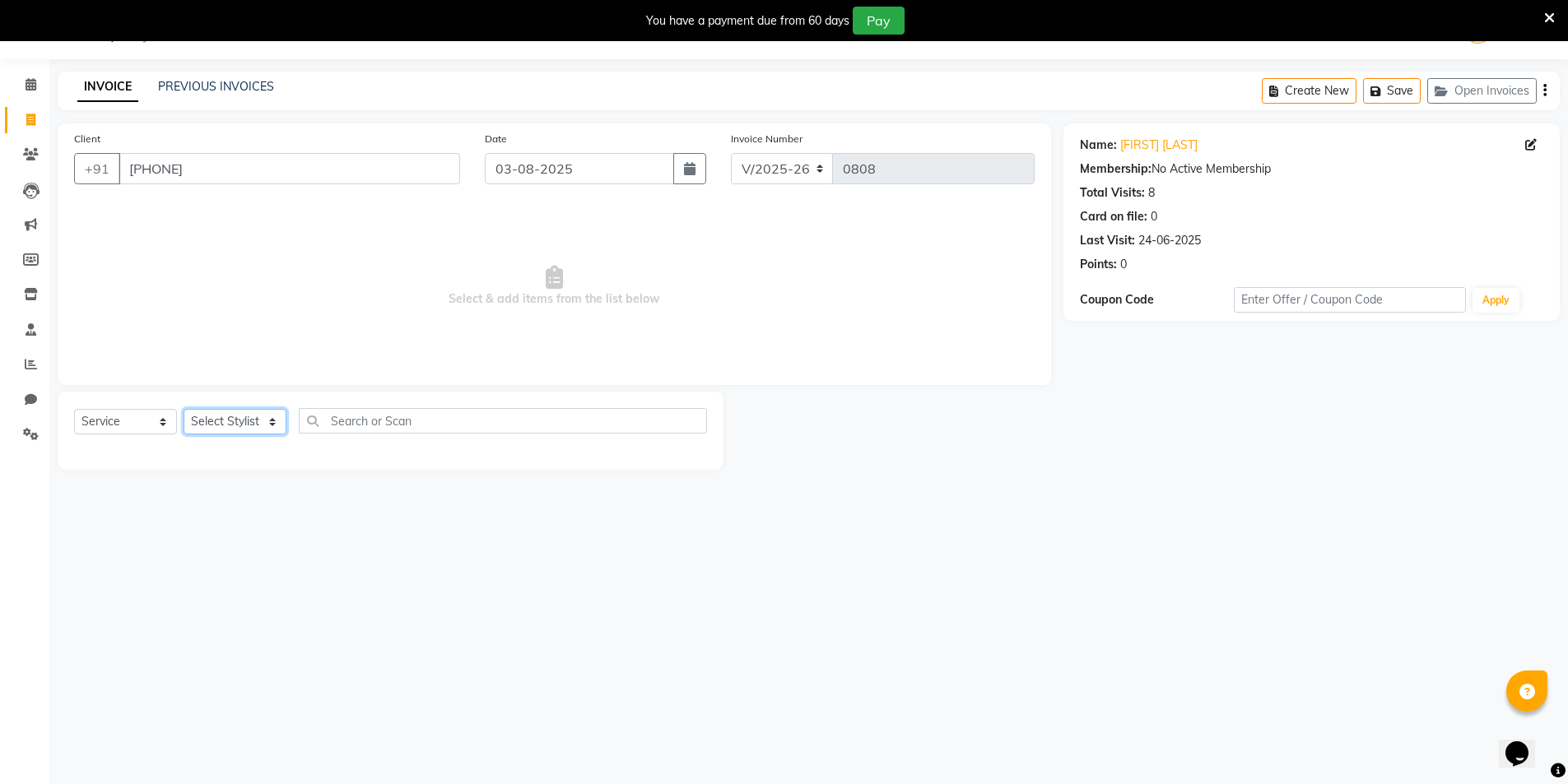 click on "Select Stylist [FIRST] [LAST] [LAST] [LAST] [FIRST] [LAST] [FIRST] [LAST] [FIRST] [LAST] [FIRST] [LAST] [FIRST] [LAST] [FIRST] [LAST]" 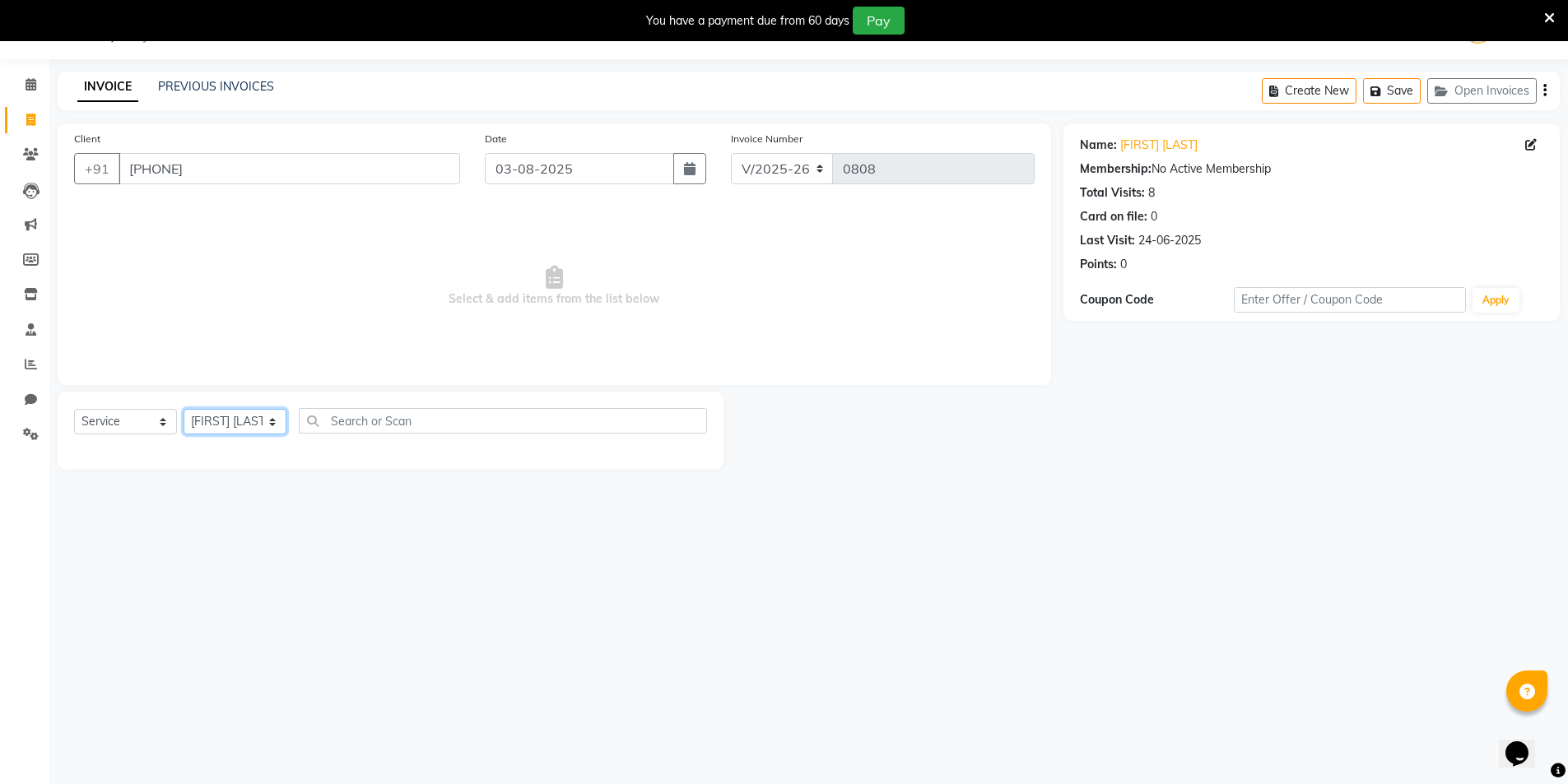 click on "Select Stylist [FIRST] [LAST] [LAST] [LAST] [FIRST] [LAST] [FIRST] [LAST] [FIRST] [LAST] [FIRST] [LAST] [FIRST] [LAST] [FIRST] [LAST]" 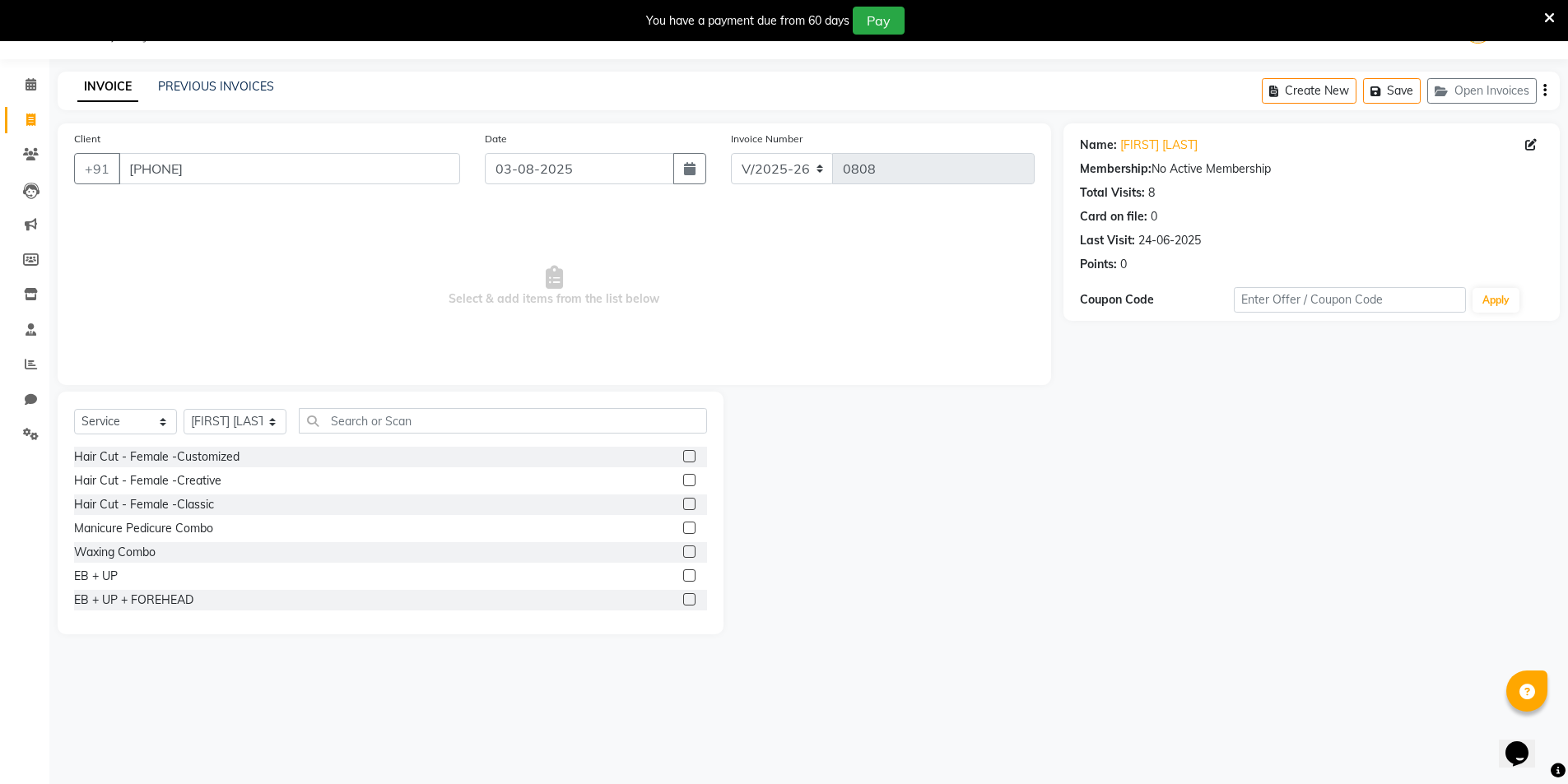 click 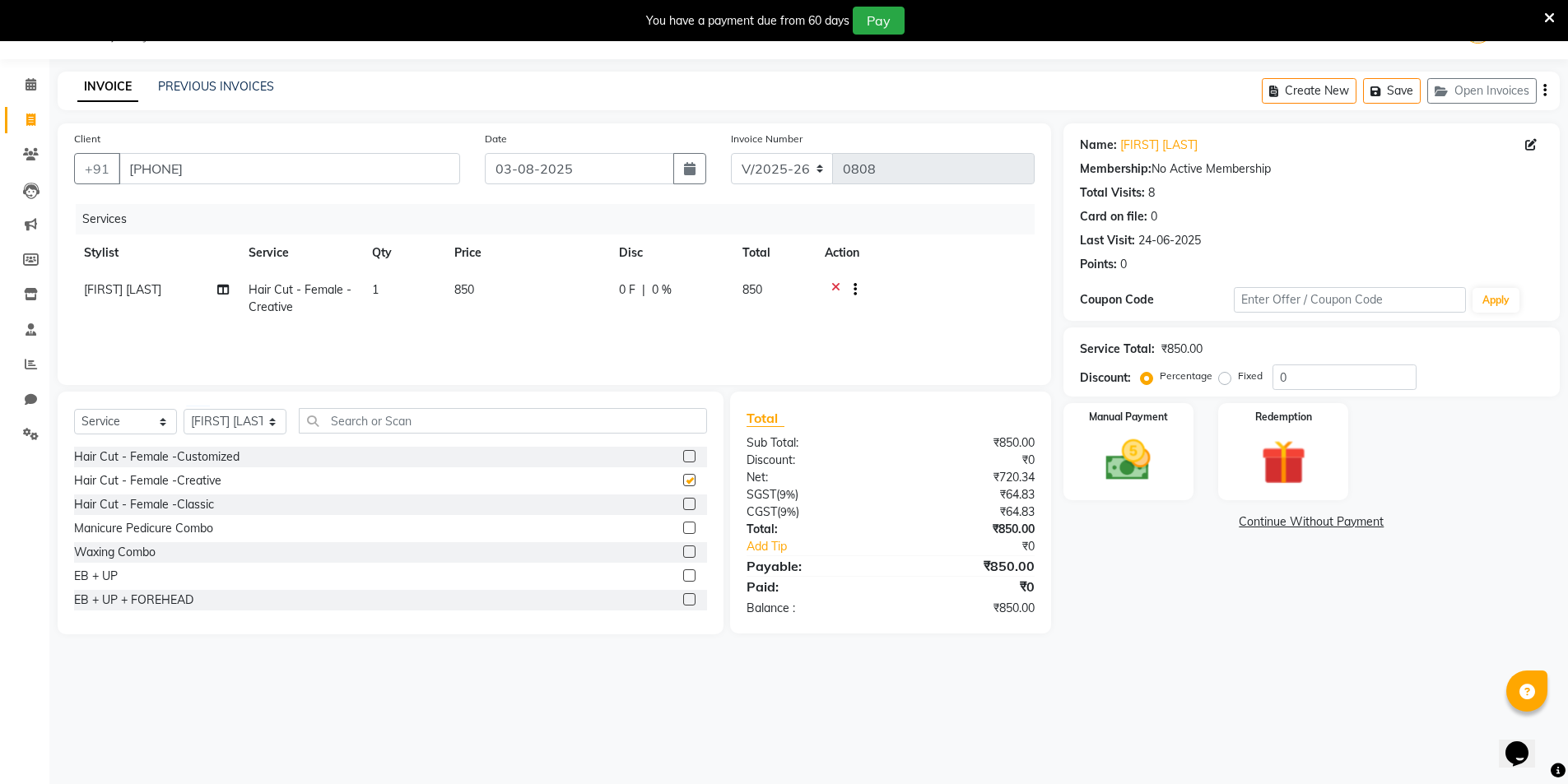 checkbox on "false" 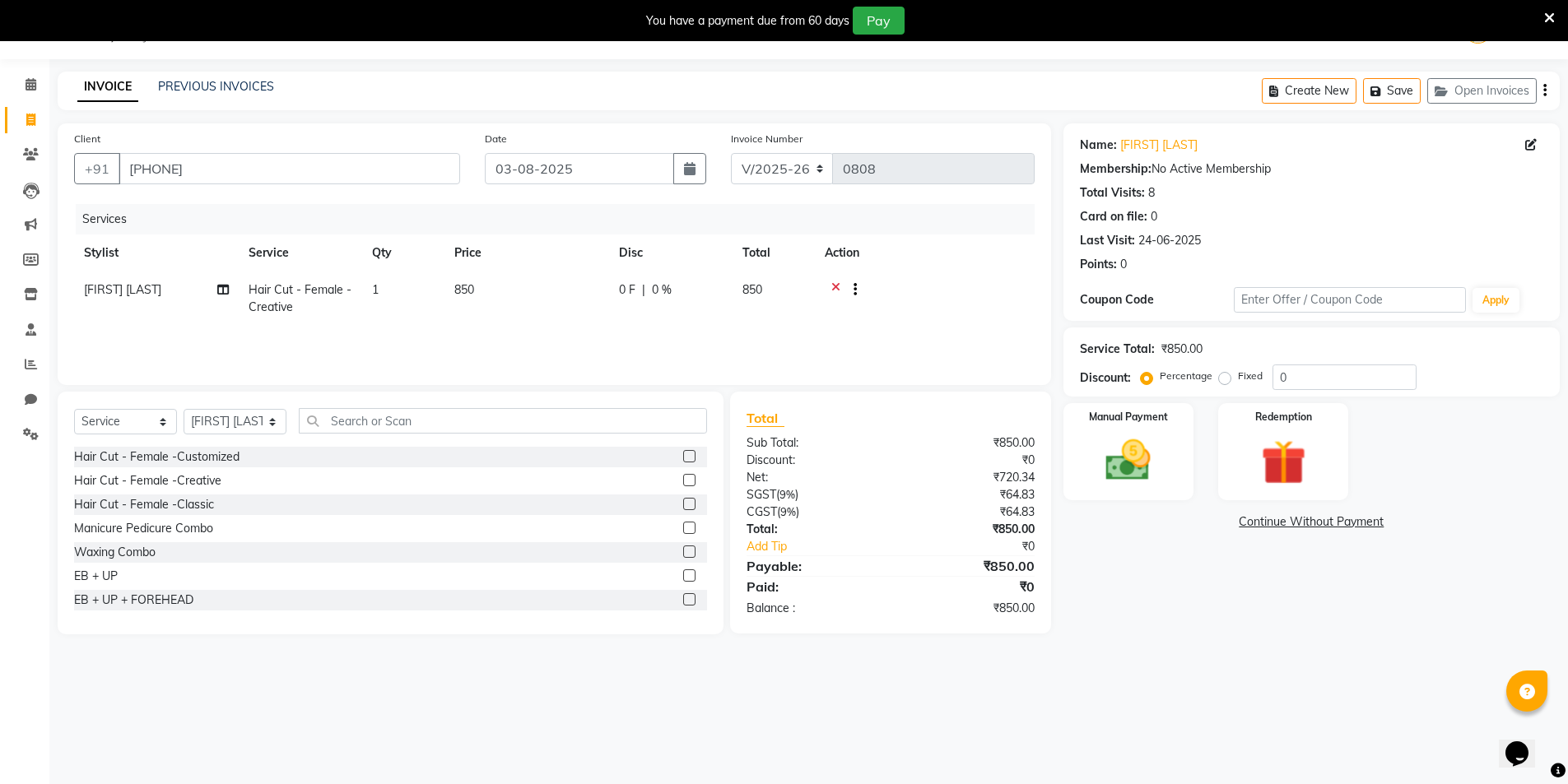 click 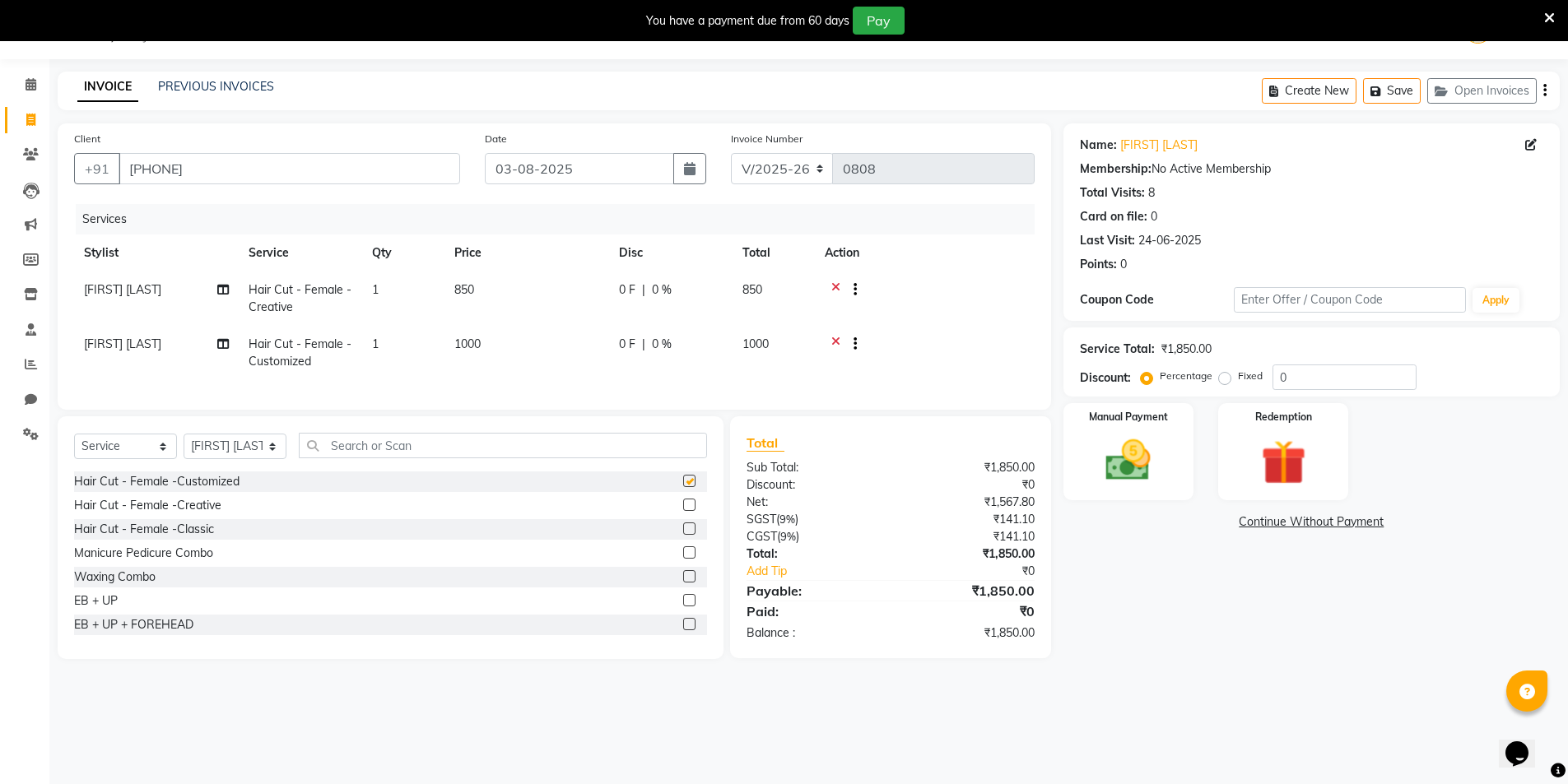 checkbox on "false" 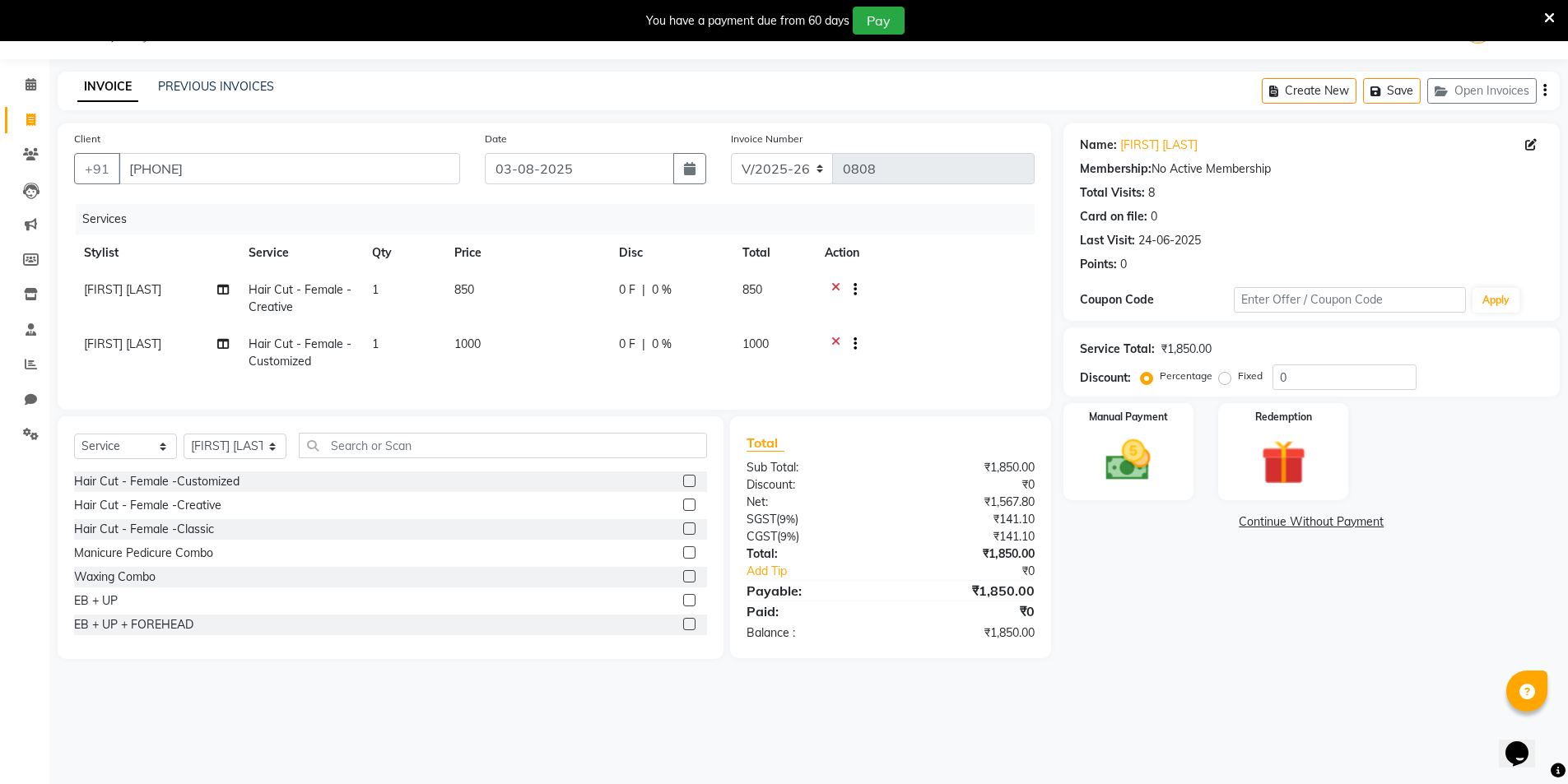 click 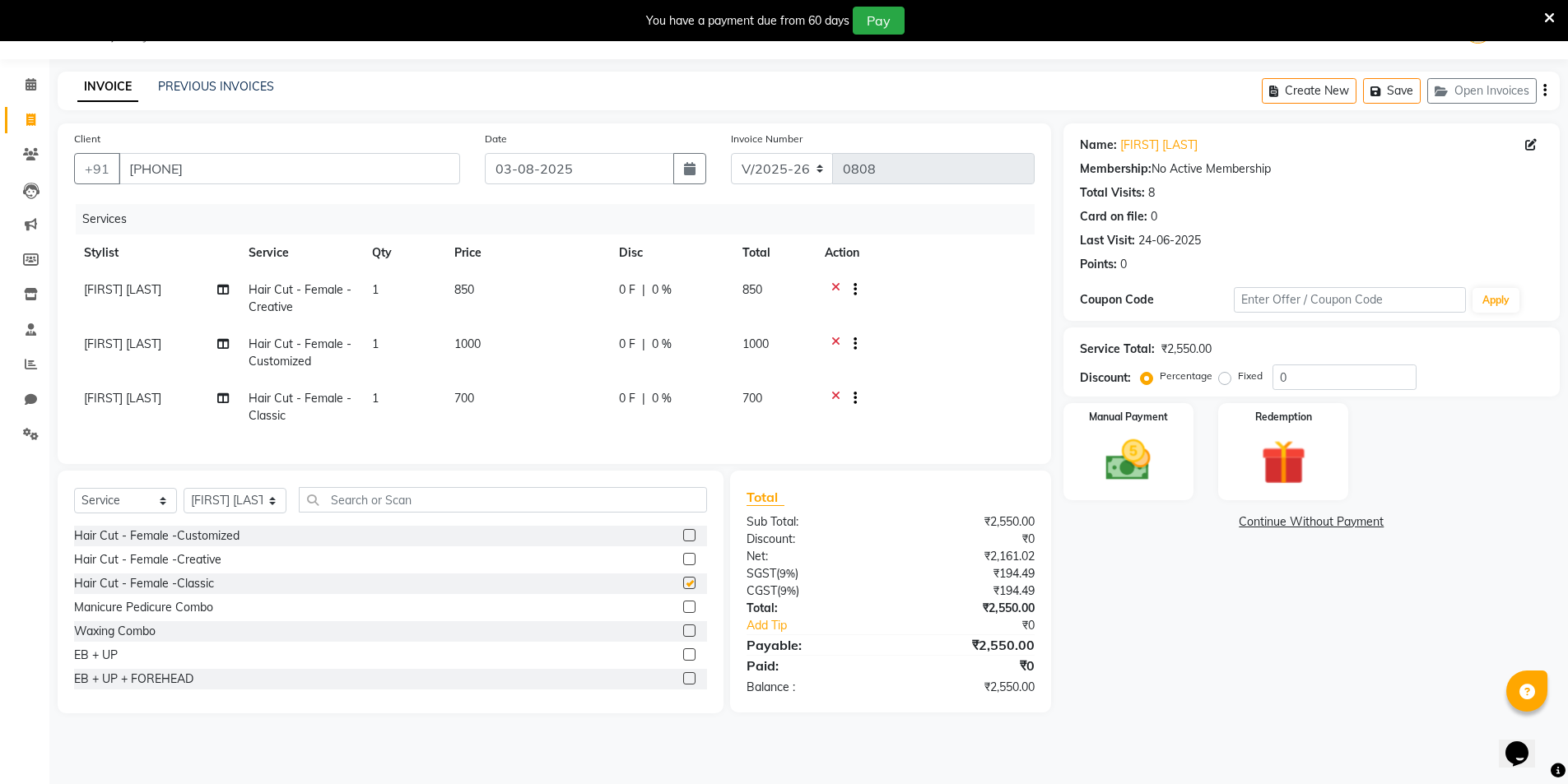 checkbox on "false" 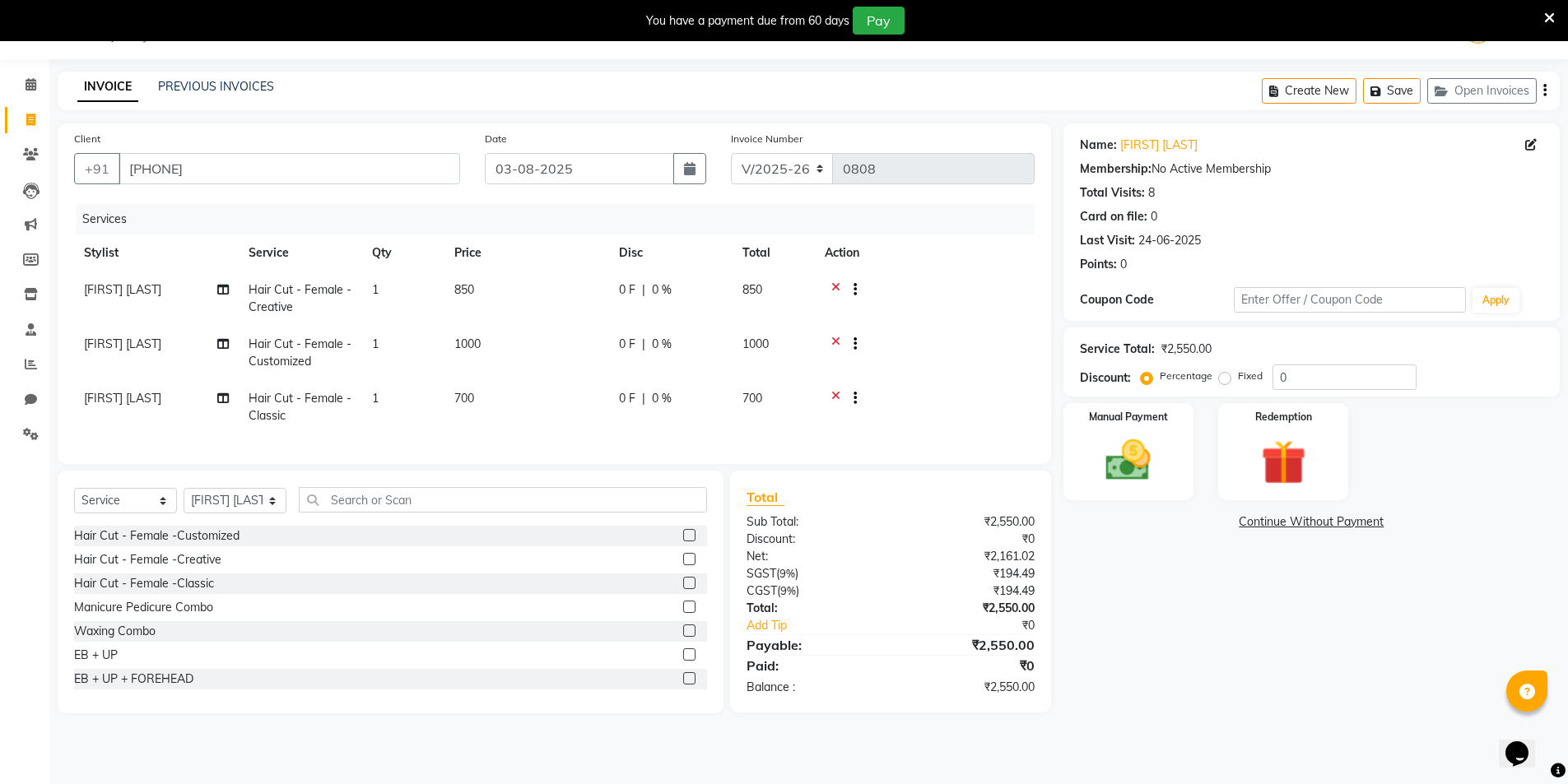 click 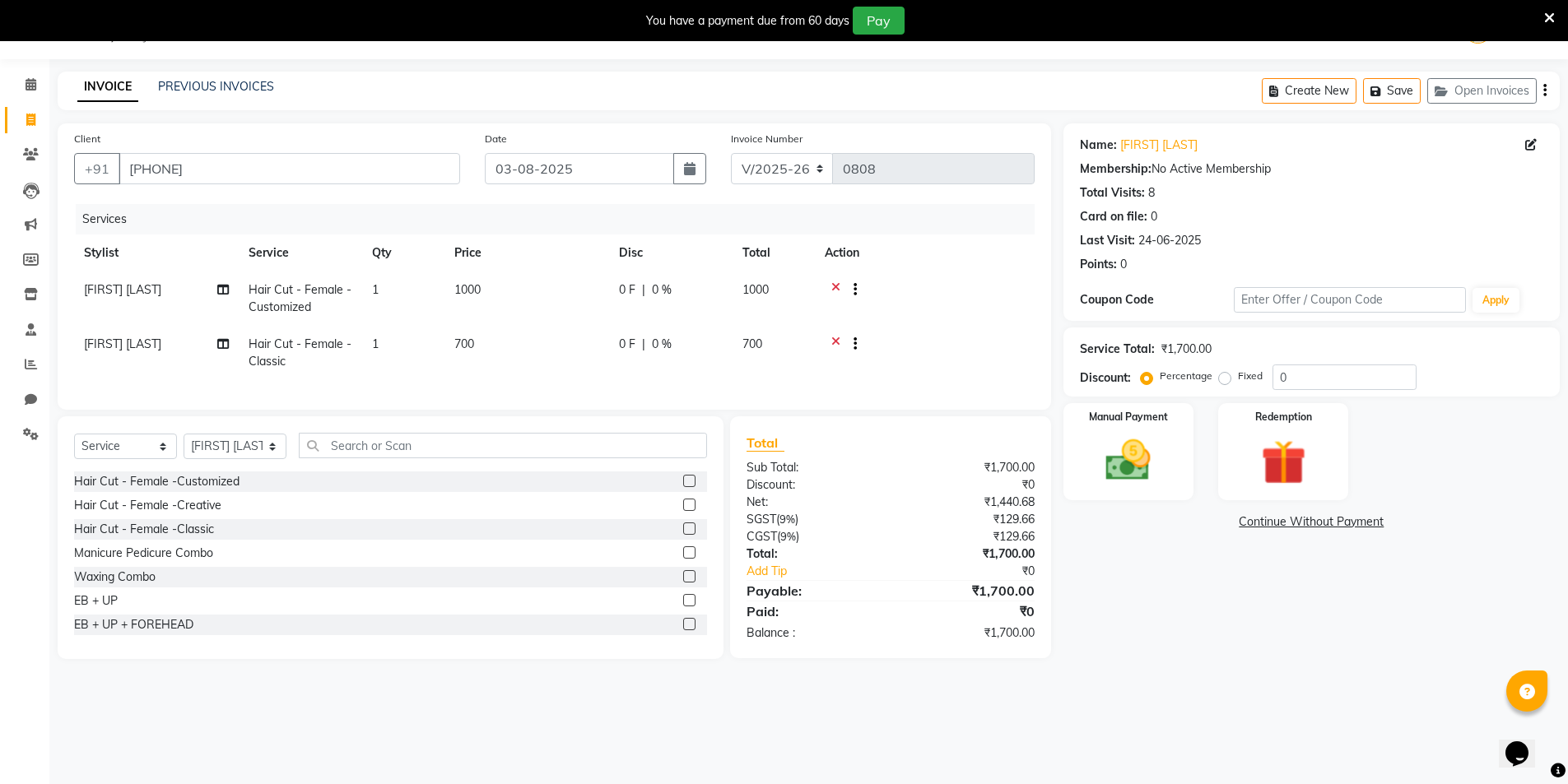 click 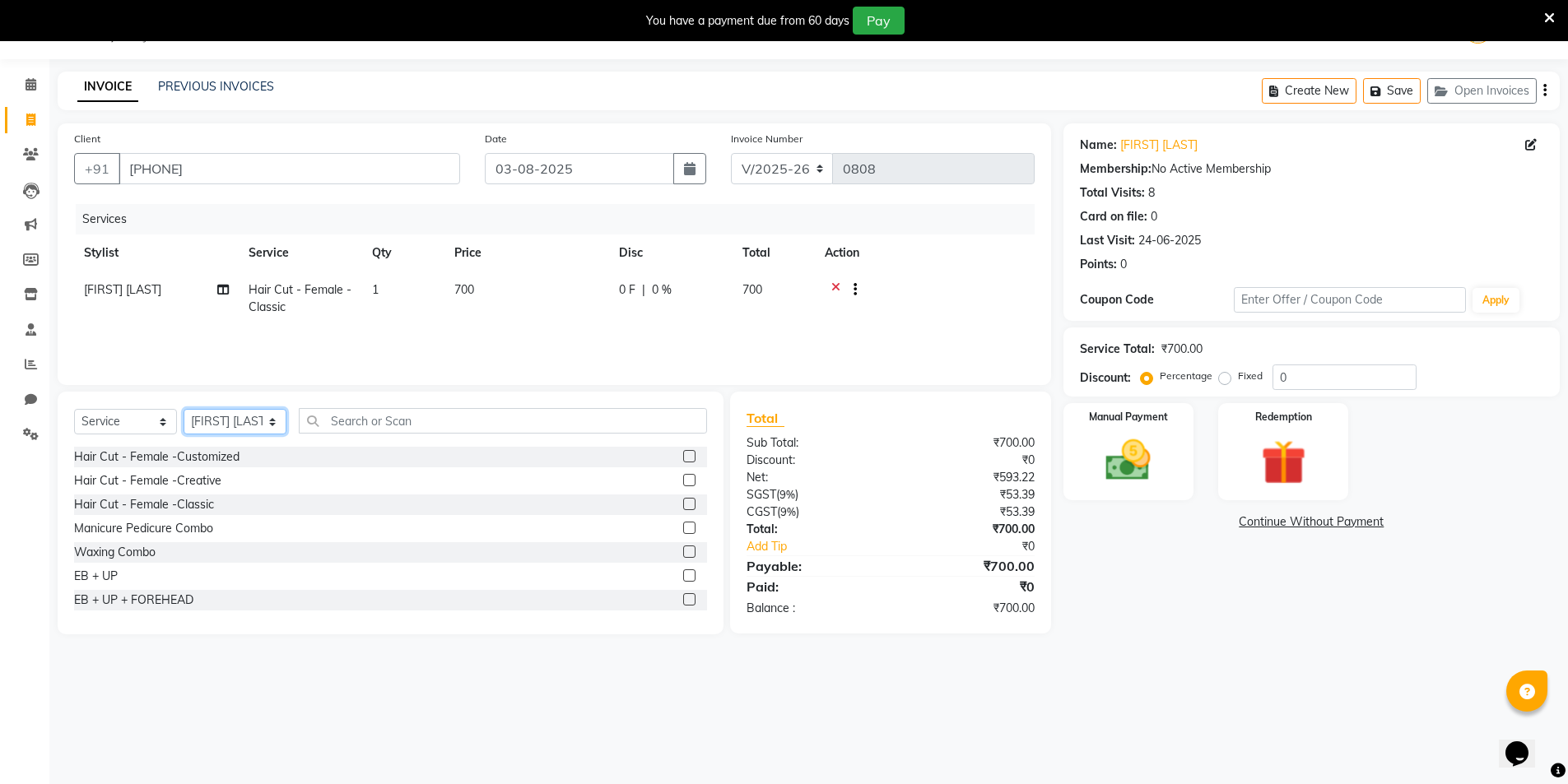 click on "Select Stylist [FIRST] [LAST] [LAST] [LAST] [FIRST] [LAST] [FIRST] [LAST] [FIRST] [LAST] [FIRST] [LAST] [FIRST] [LAST] [FIRST] [LAST]" 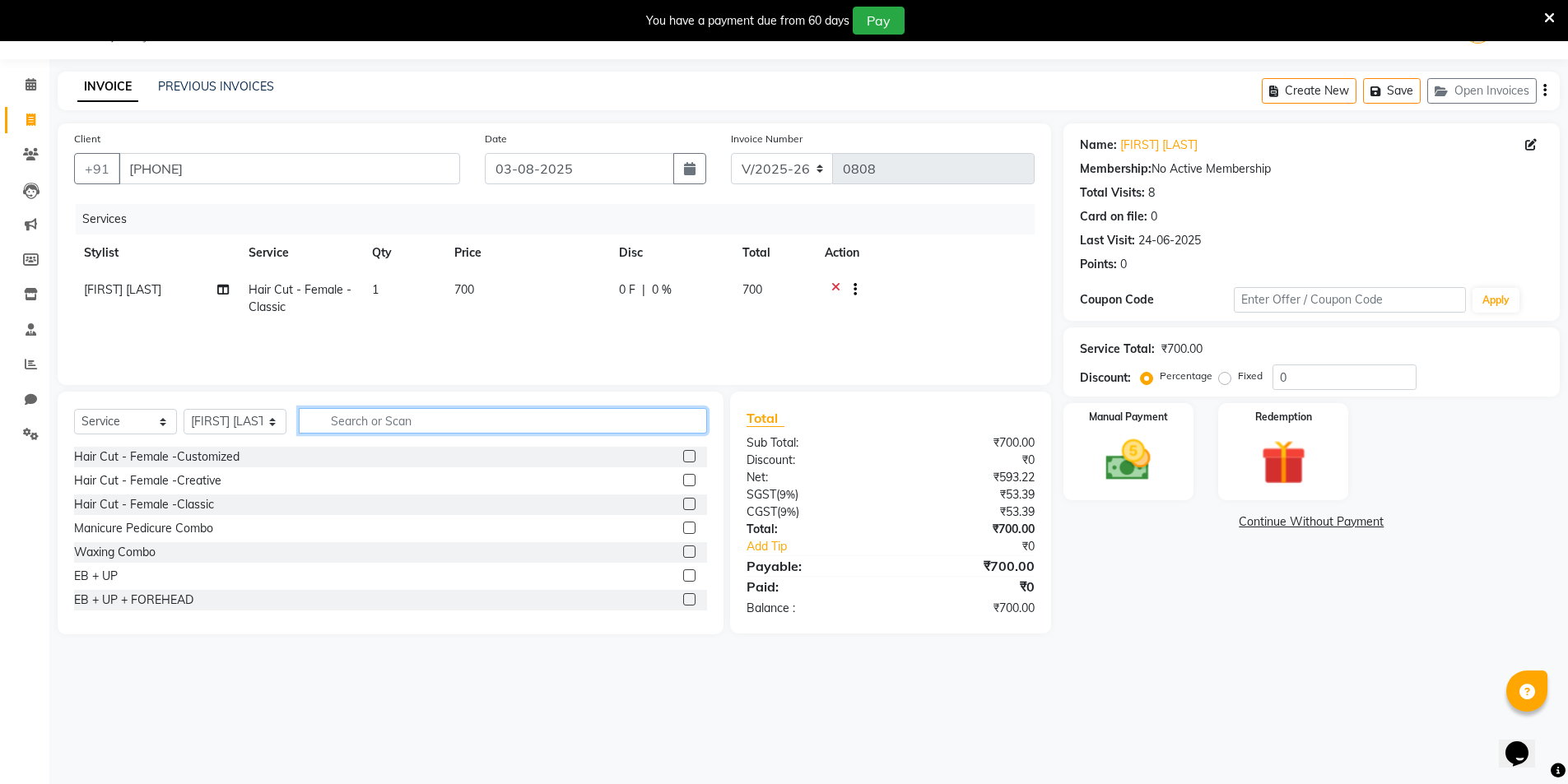 click 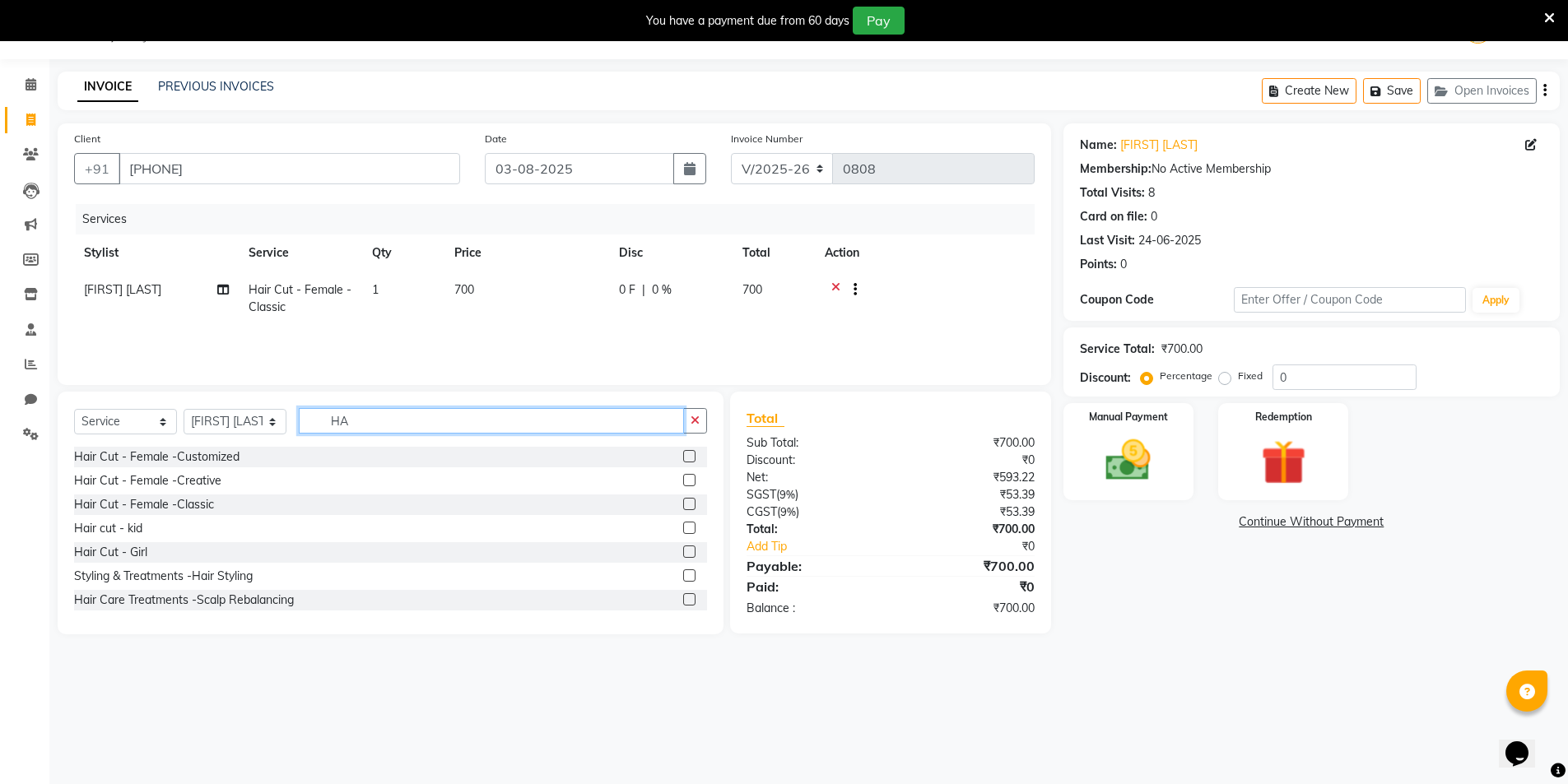 type on "H" 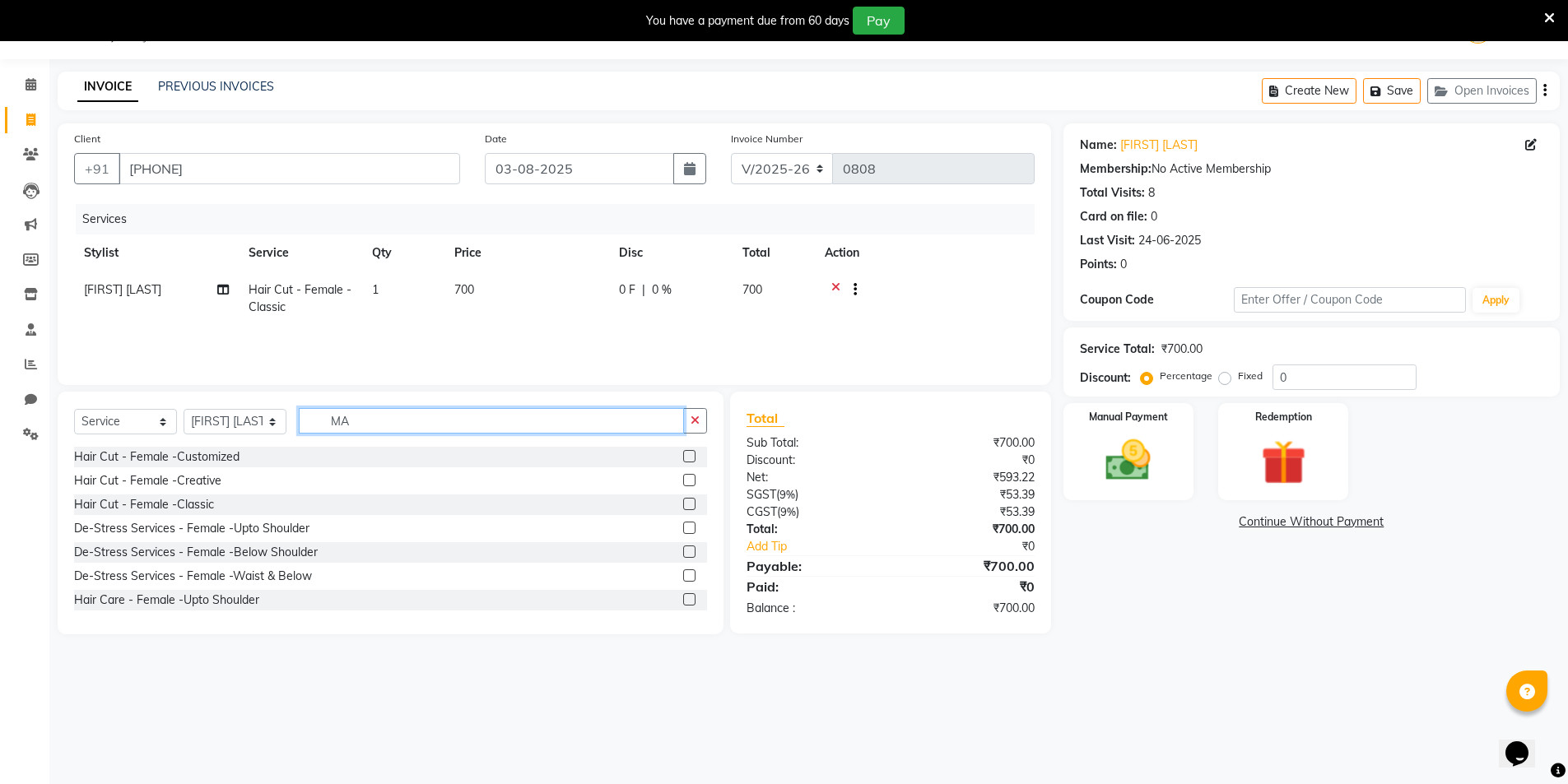 type on "M" 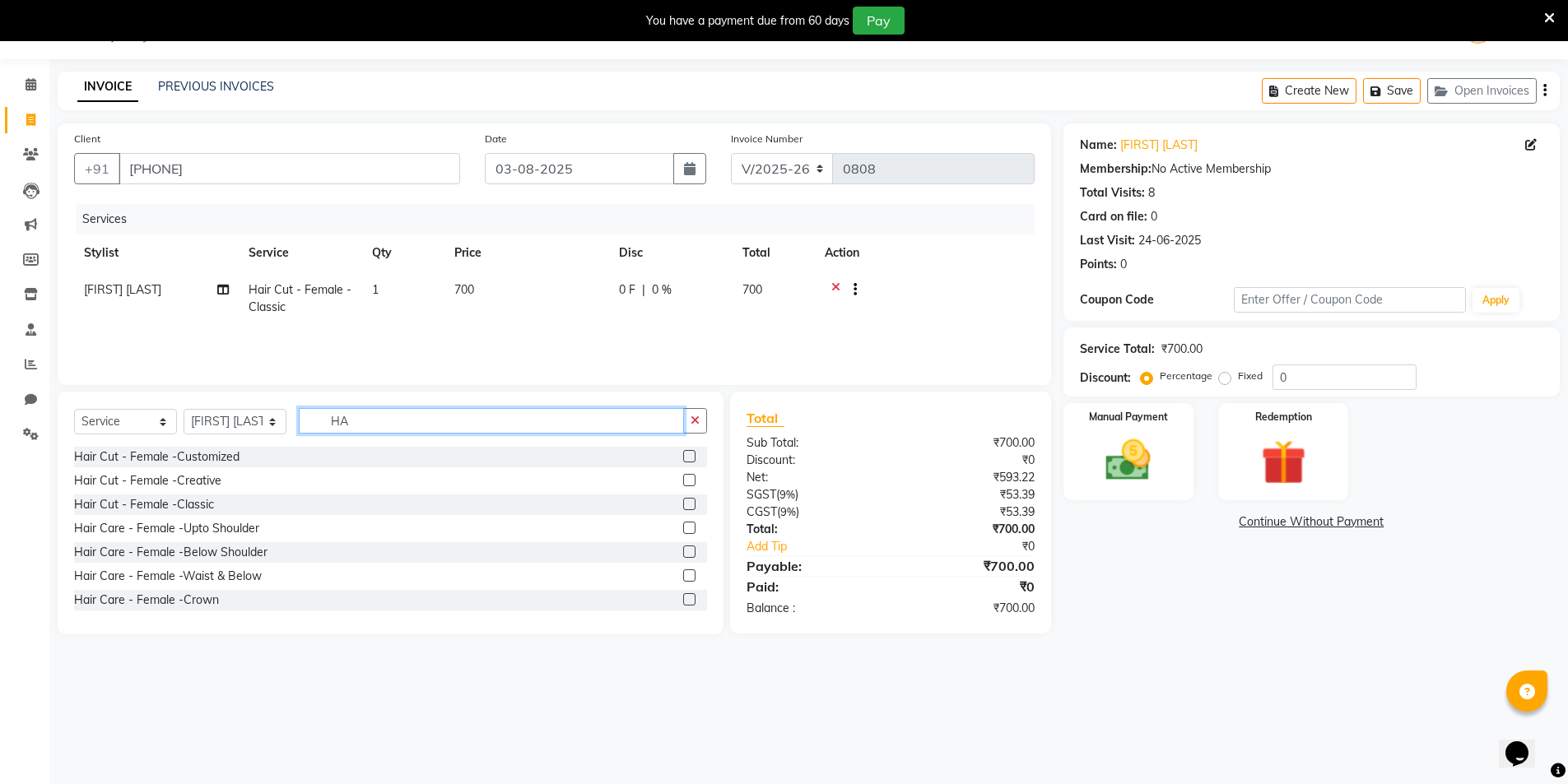 type on "H" 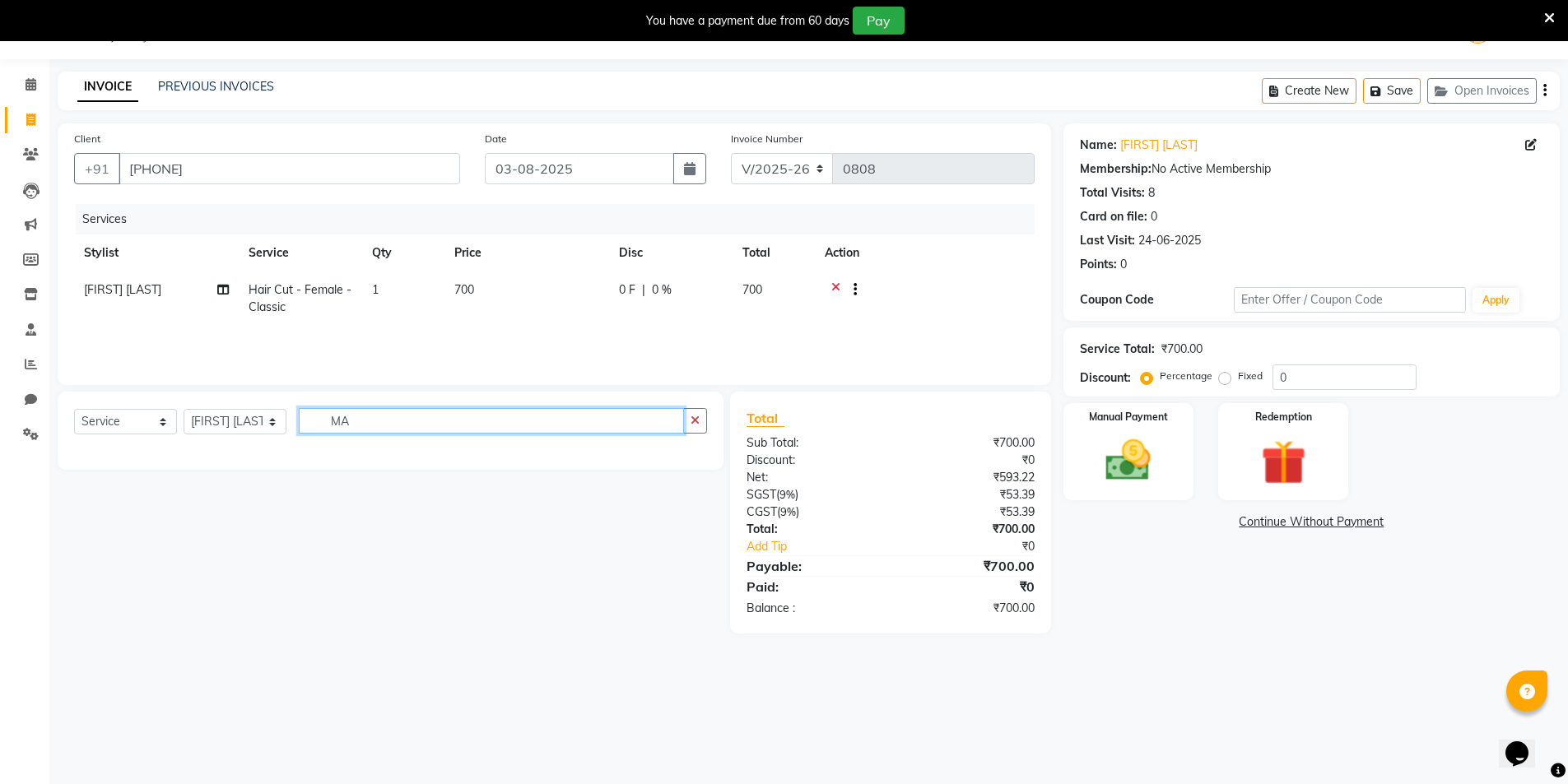 type on "M" 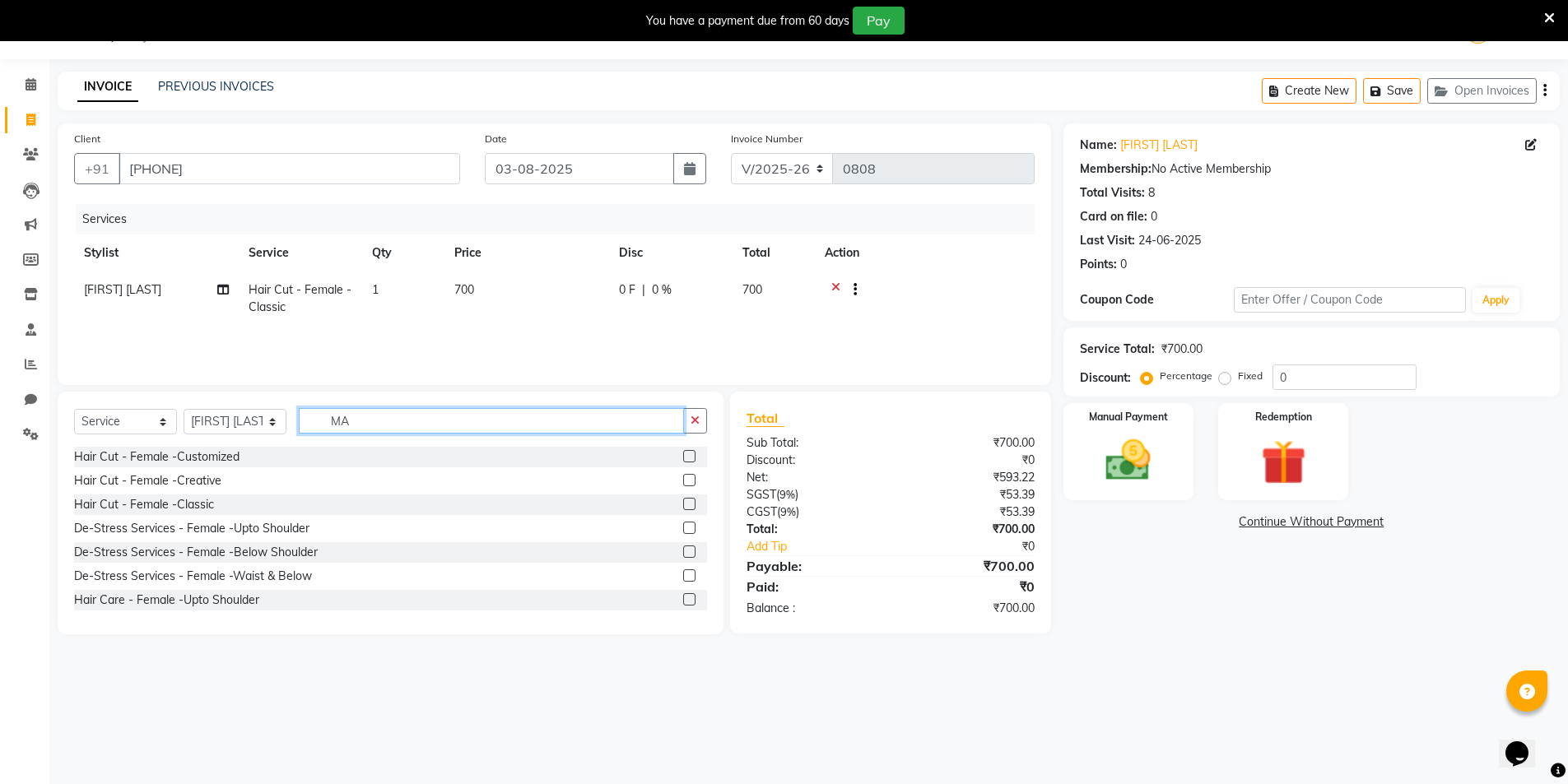 type on "M" 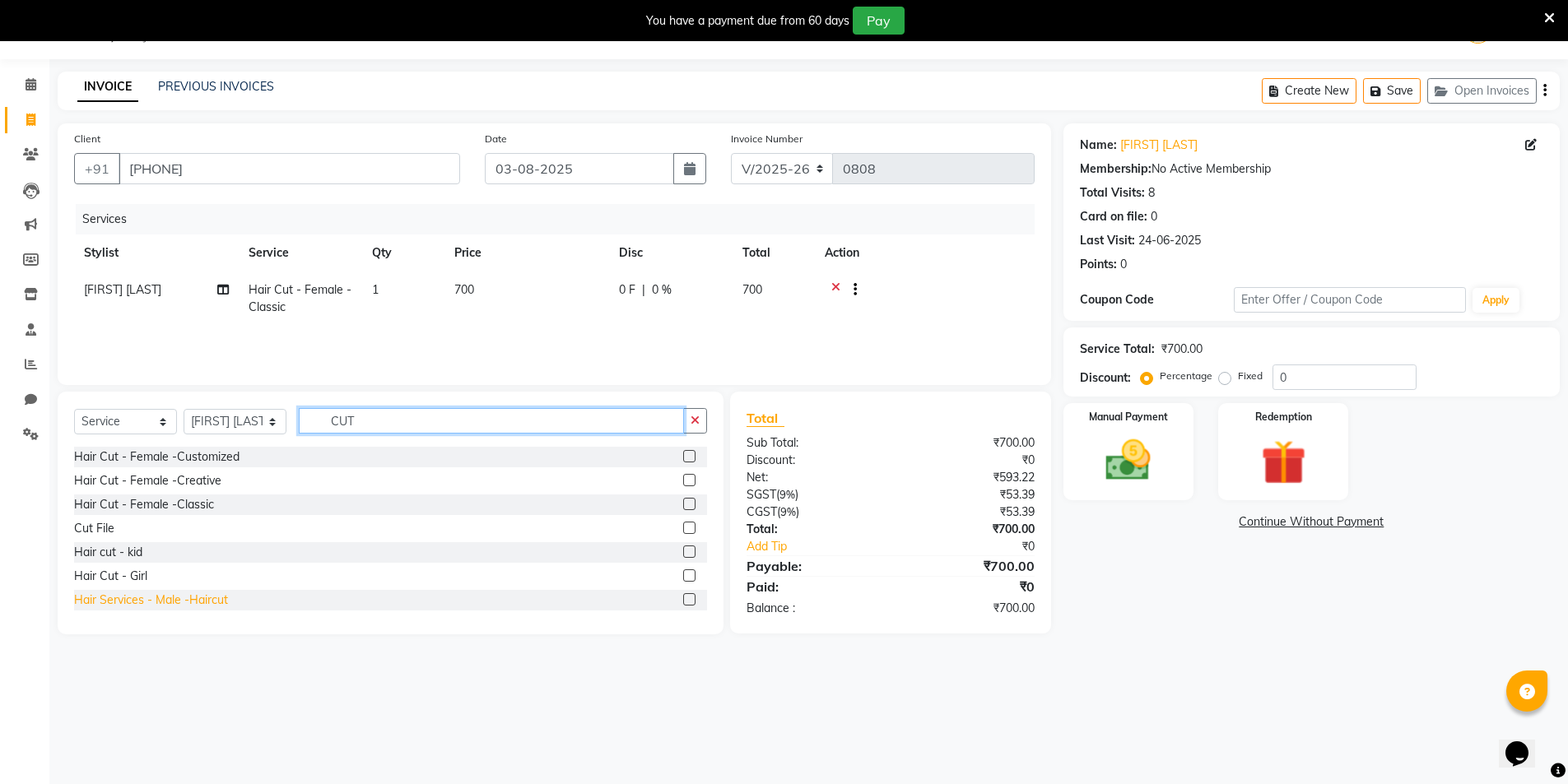 type on "CUT" 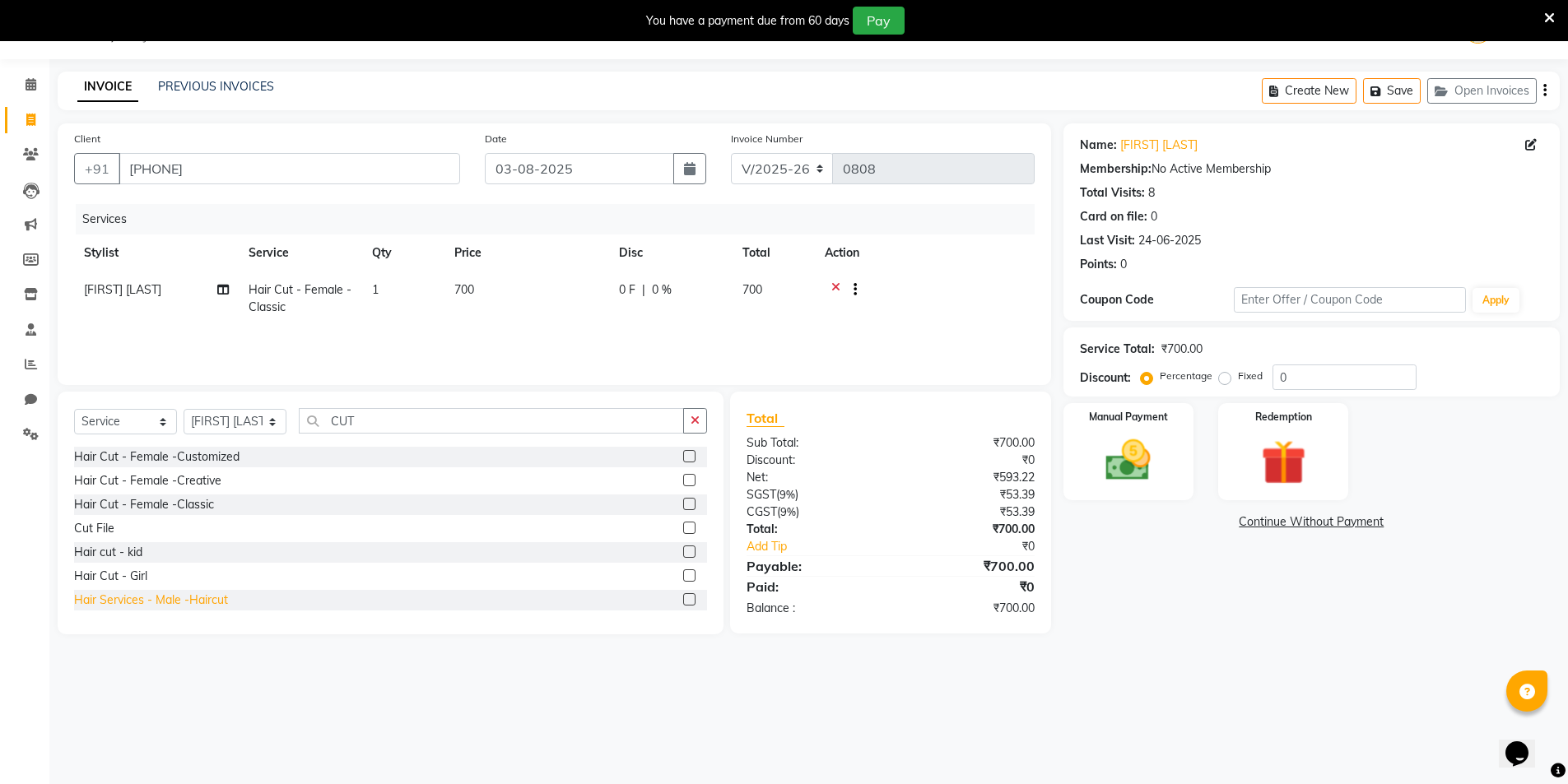 click on "Hair Services - Male -Haircut" 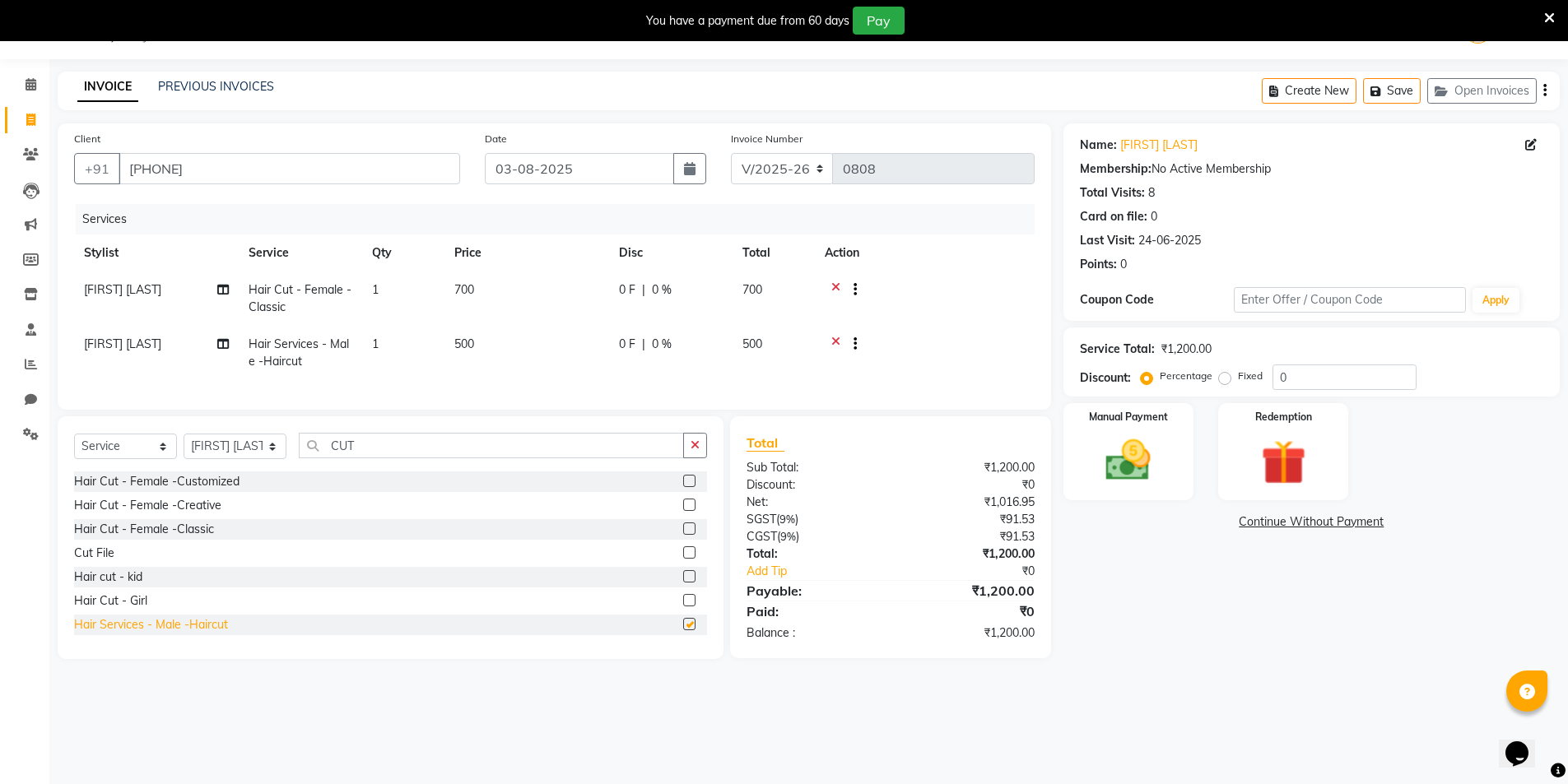 checkbox on "false" 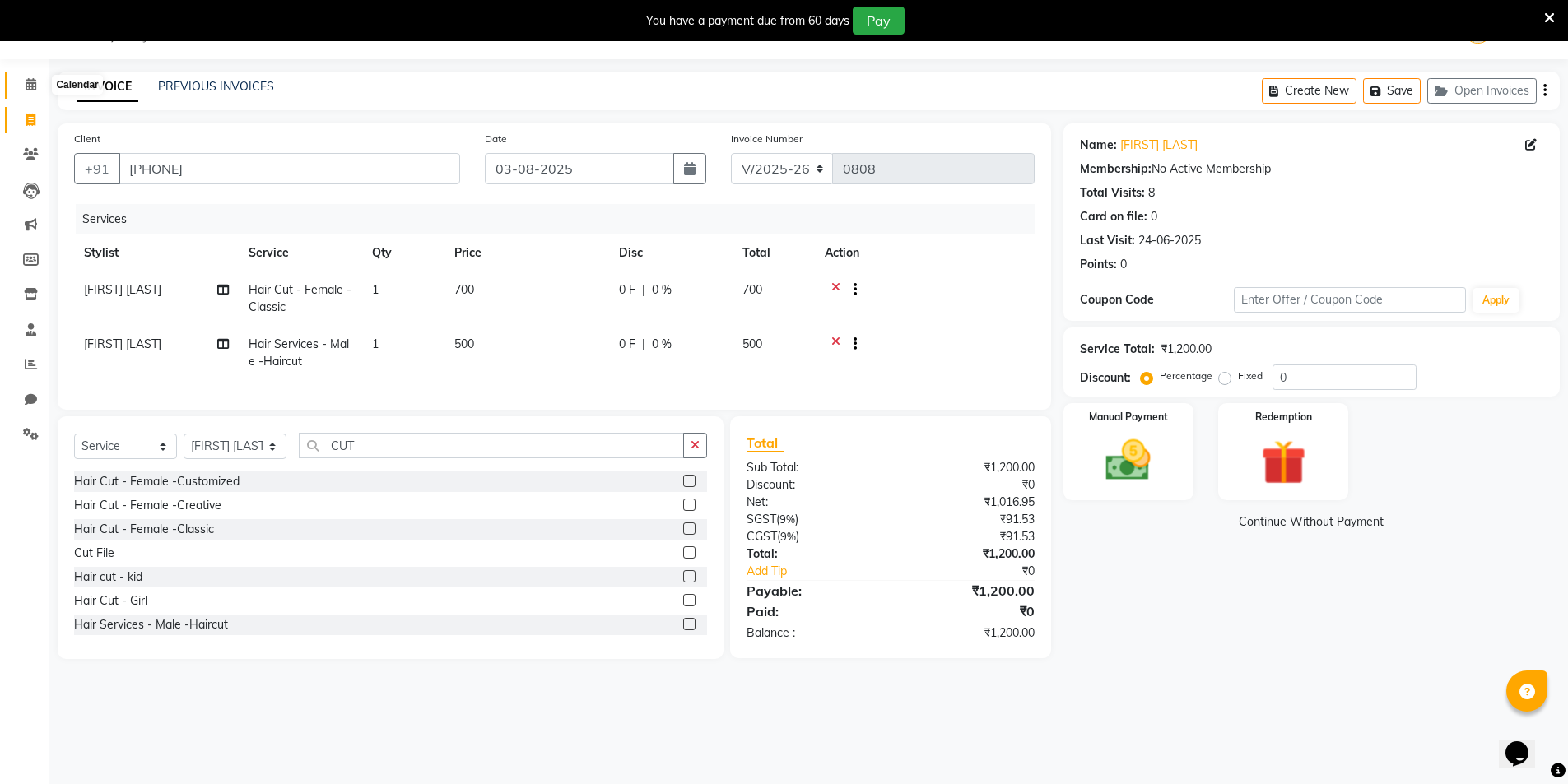 click 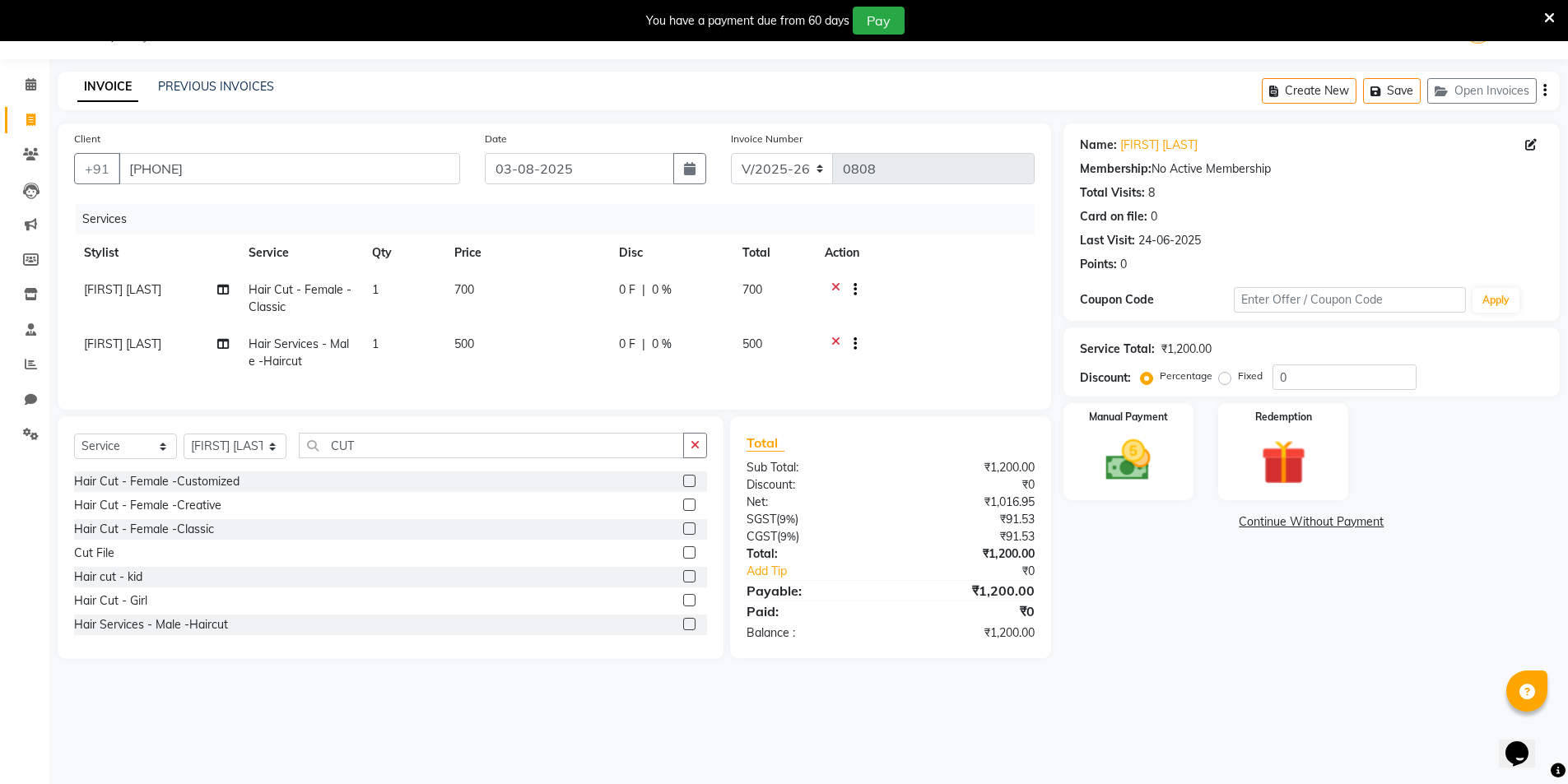 click on "Invoice Number V/2025 V/2025-26 0808" 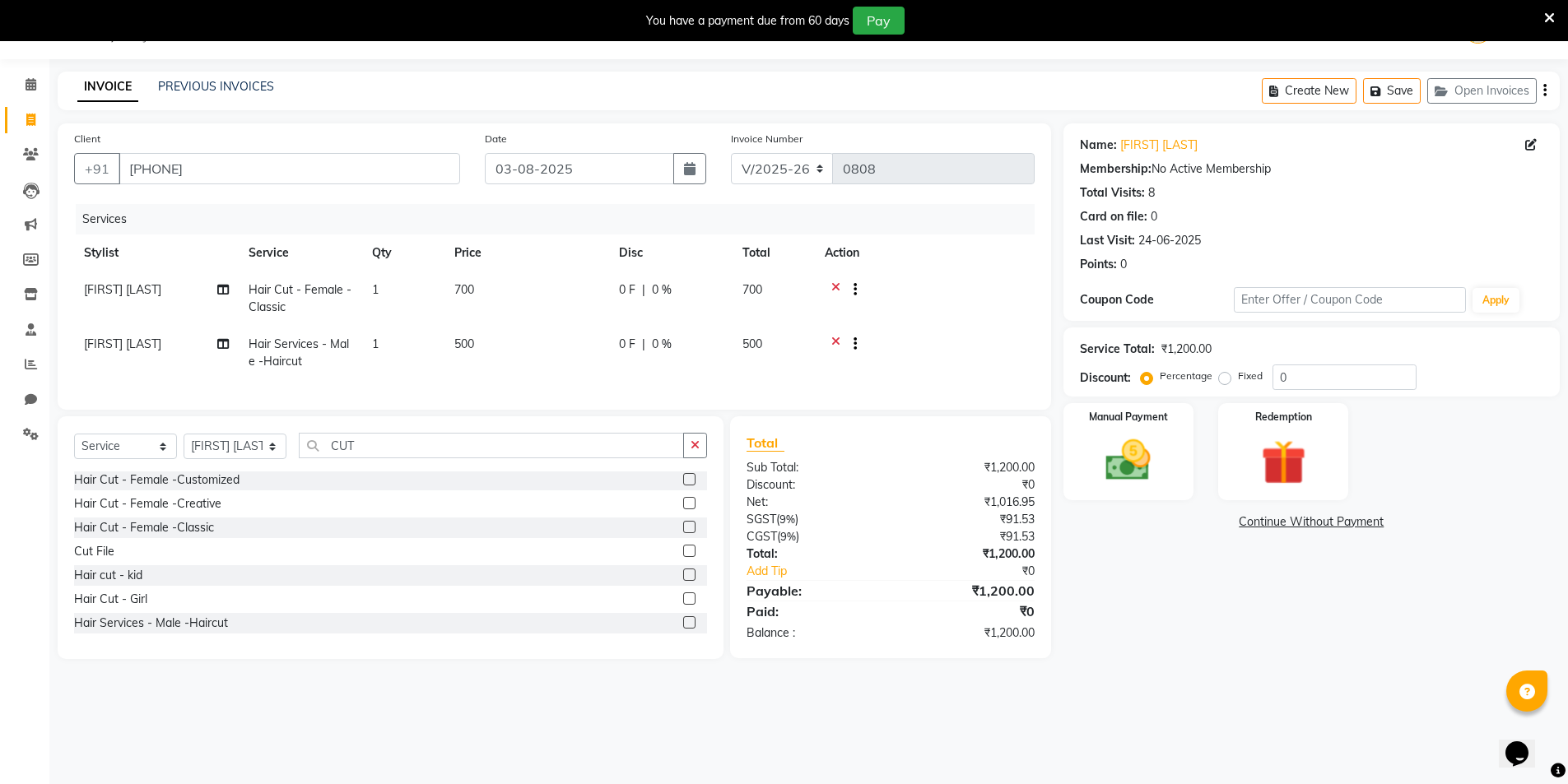 scroll, scrollTop: 2, scrollLeft: 0, axis: vertical 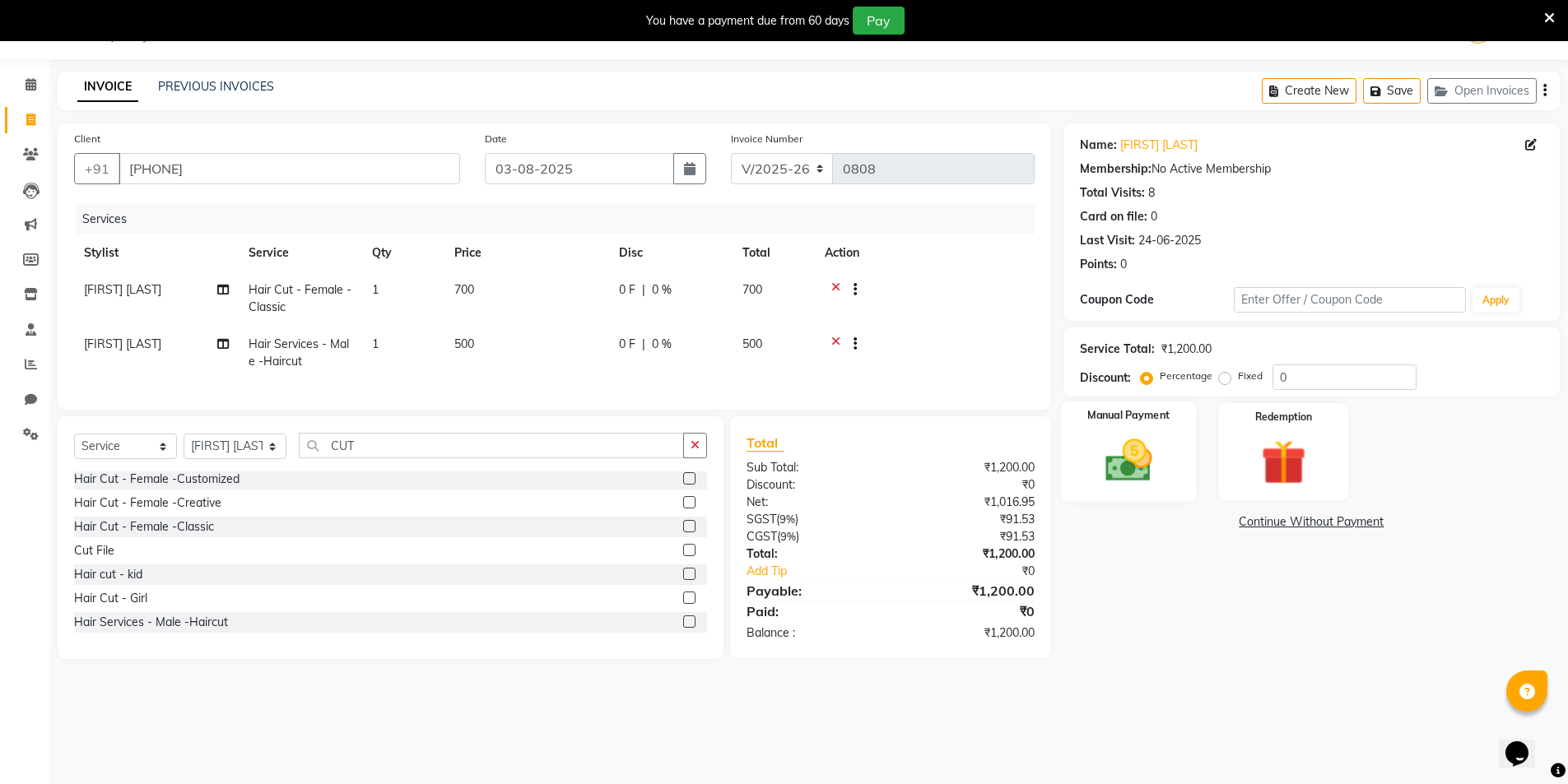 click 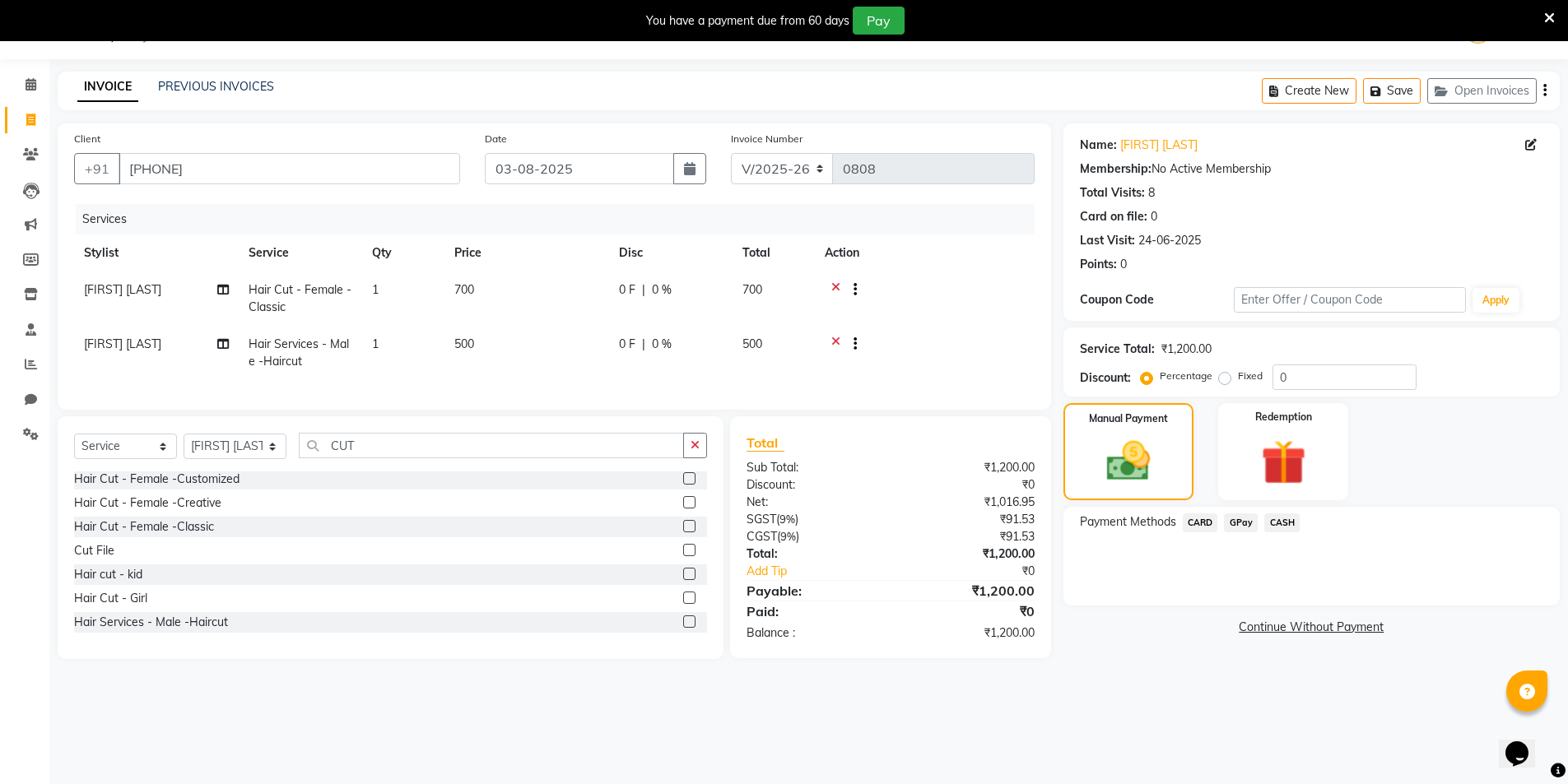 click on "GPay" 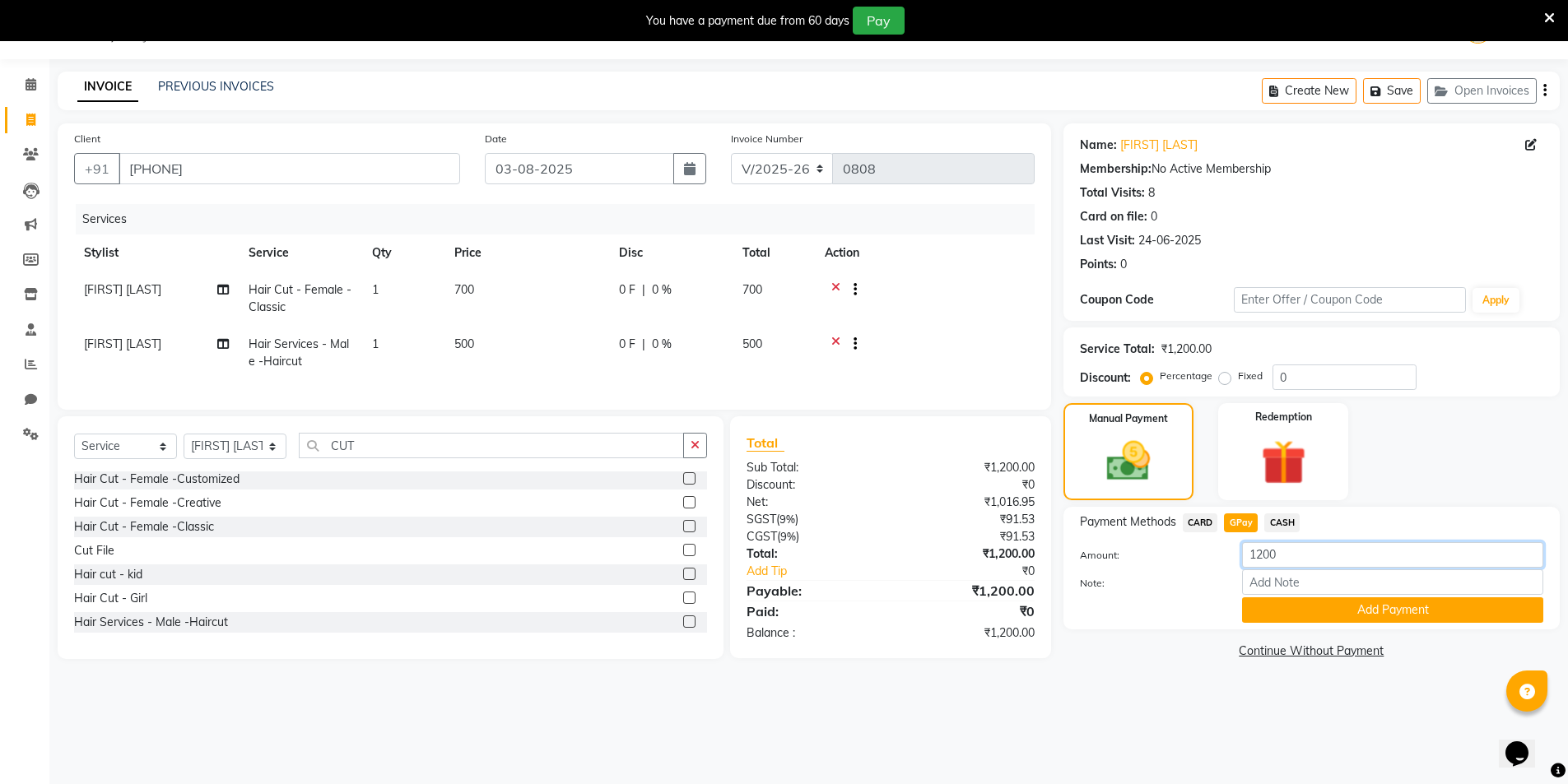drag, startPoint x: 1277, startPoint y: 551, endPoint x: 1217, endPoint y: 555, distance: 60.133186 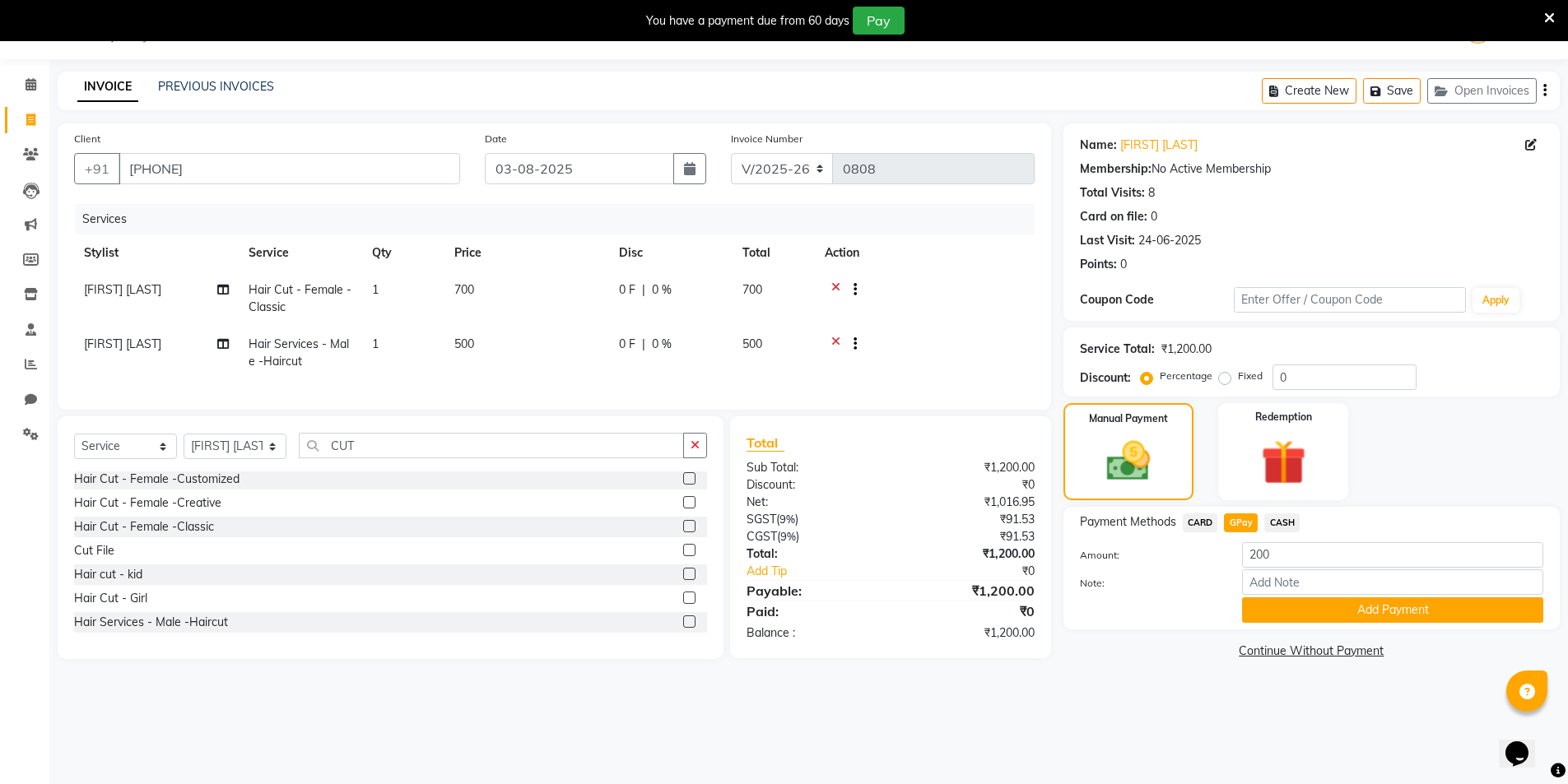 click on "CASH" 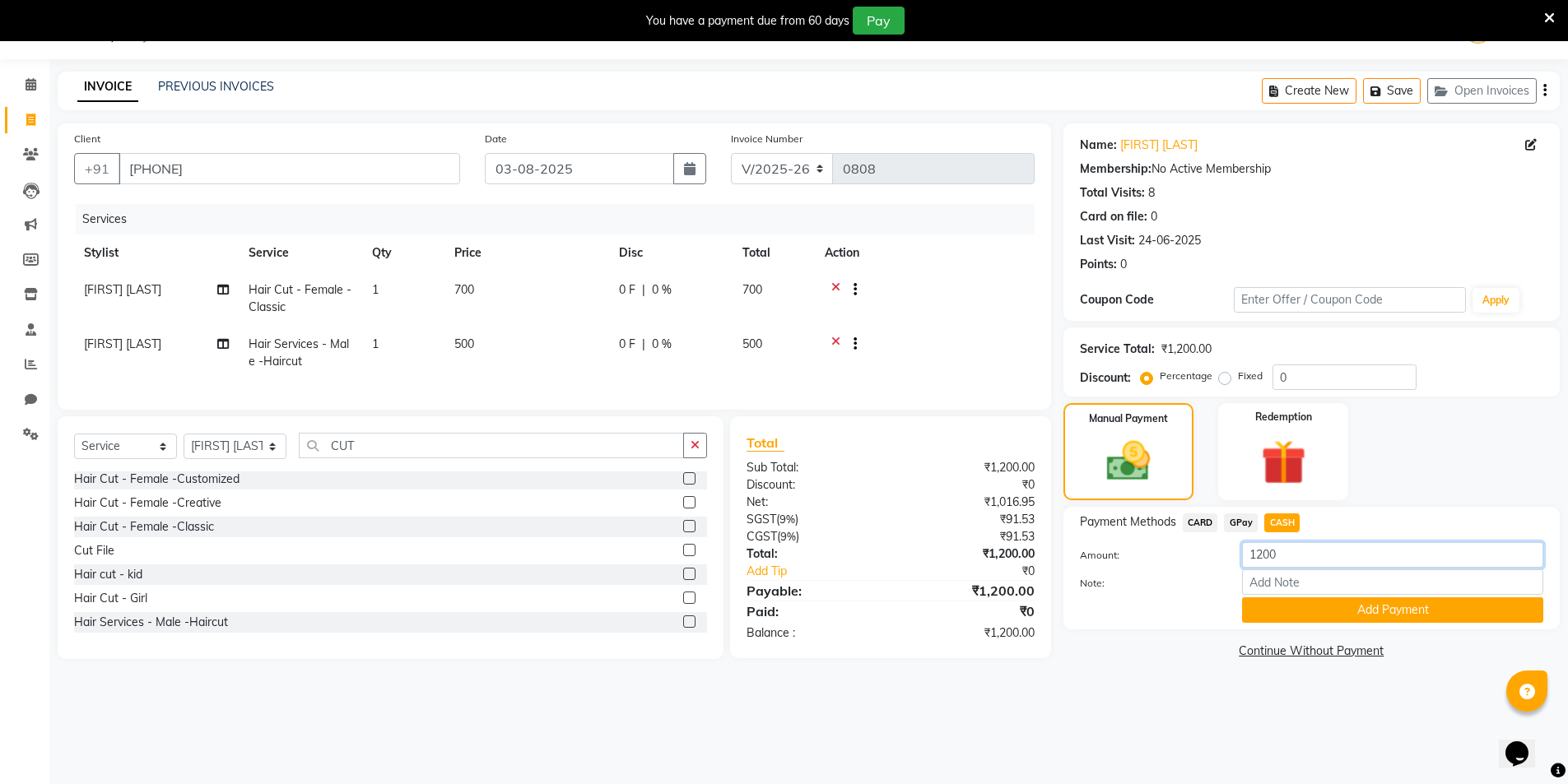 drag, startPoint x: 1283, startPoint y: 549, endPoint x: 1223, endPoint y: 545, distance: 60.133186 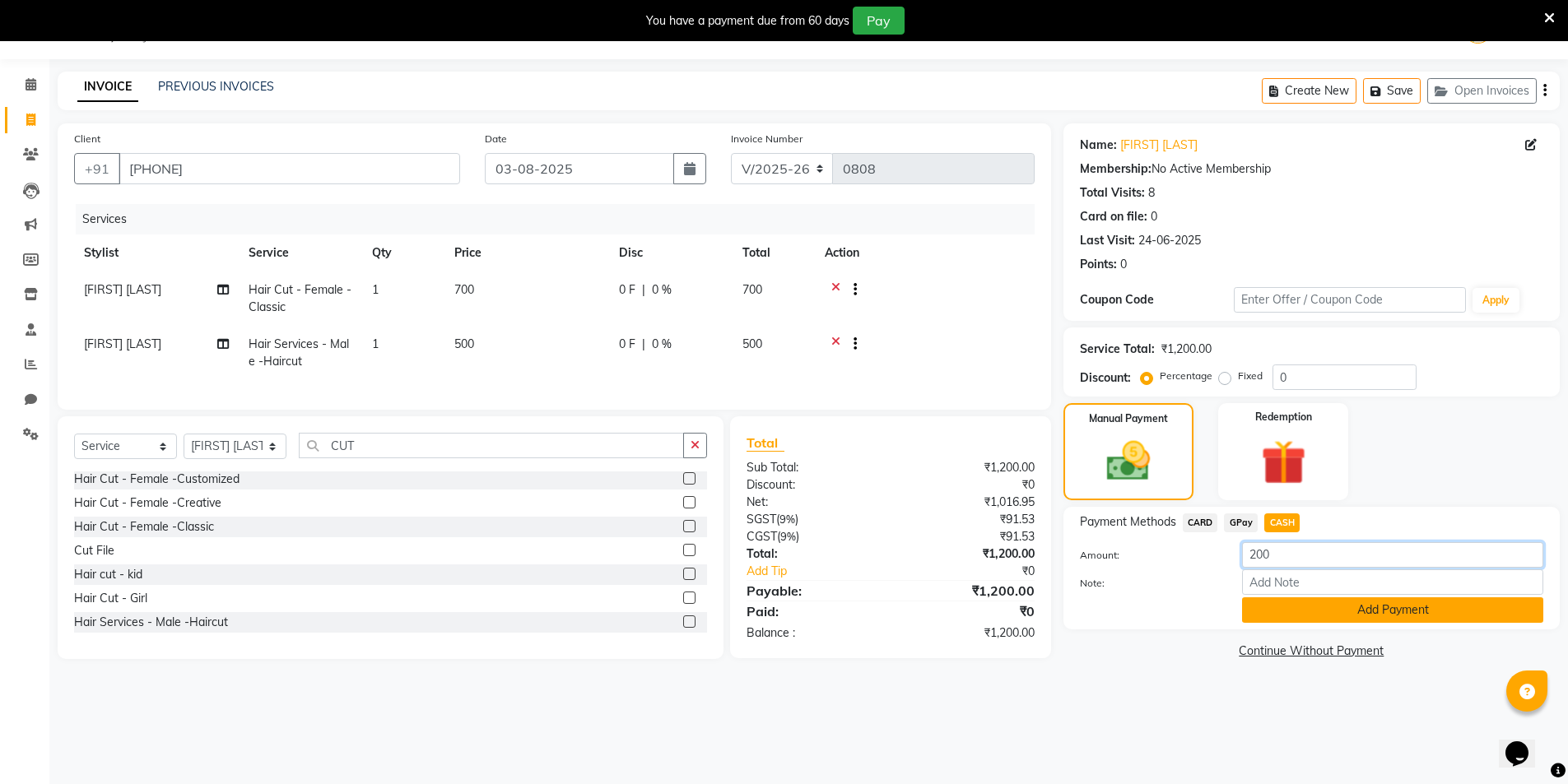 type on "200" 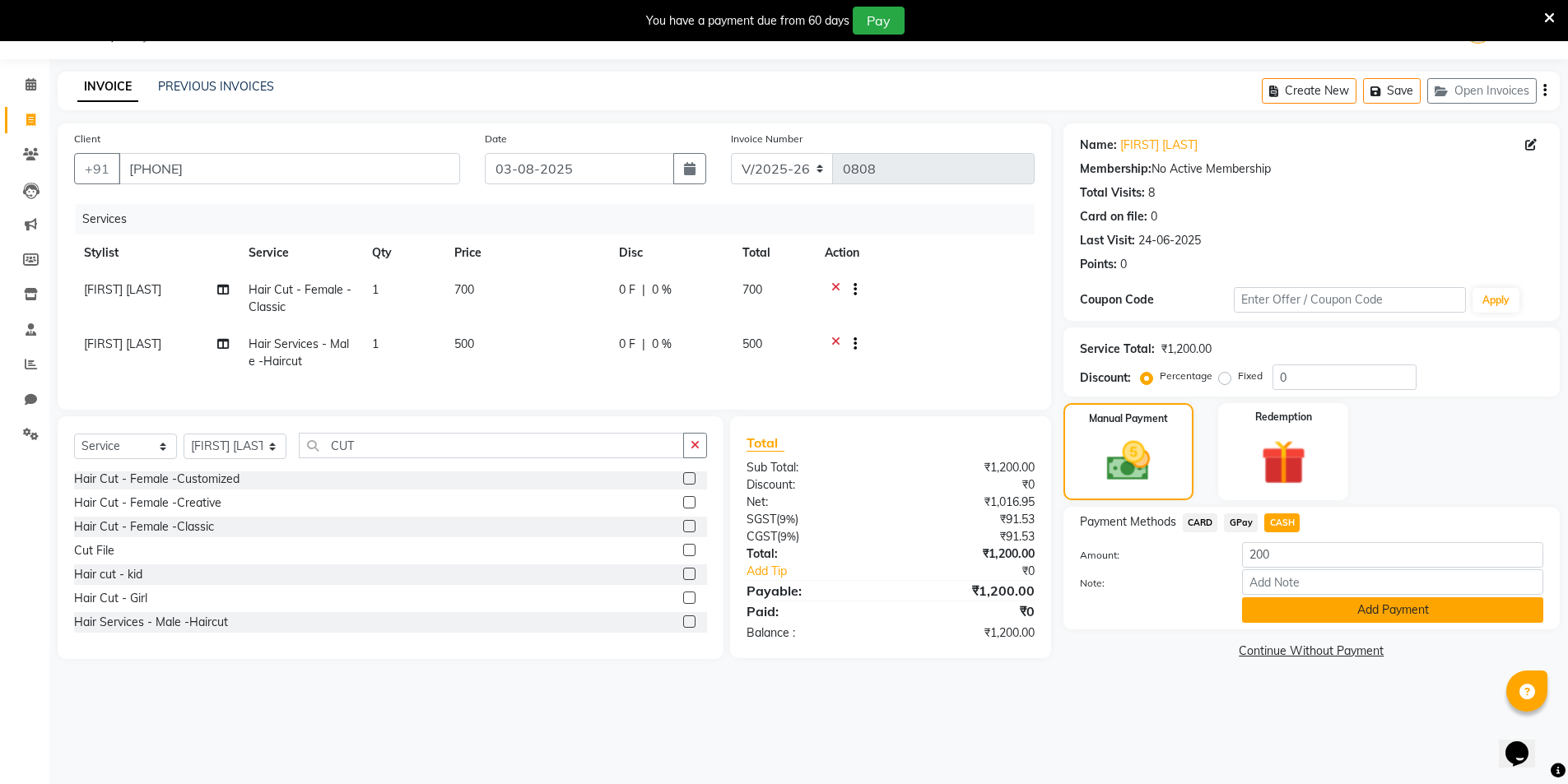click on "Add Payment" 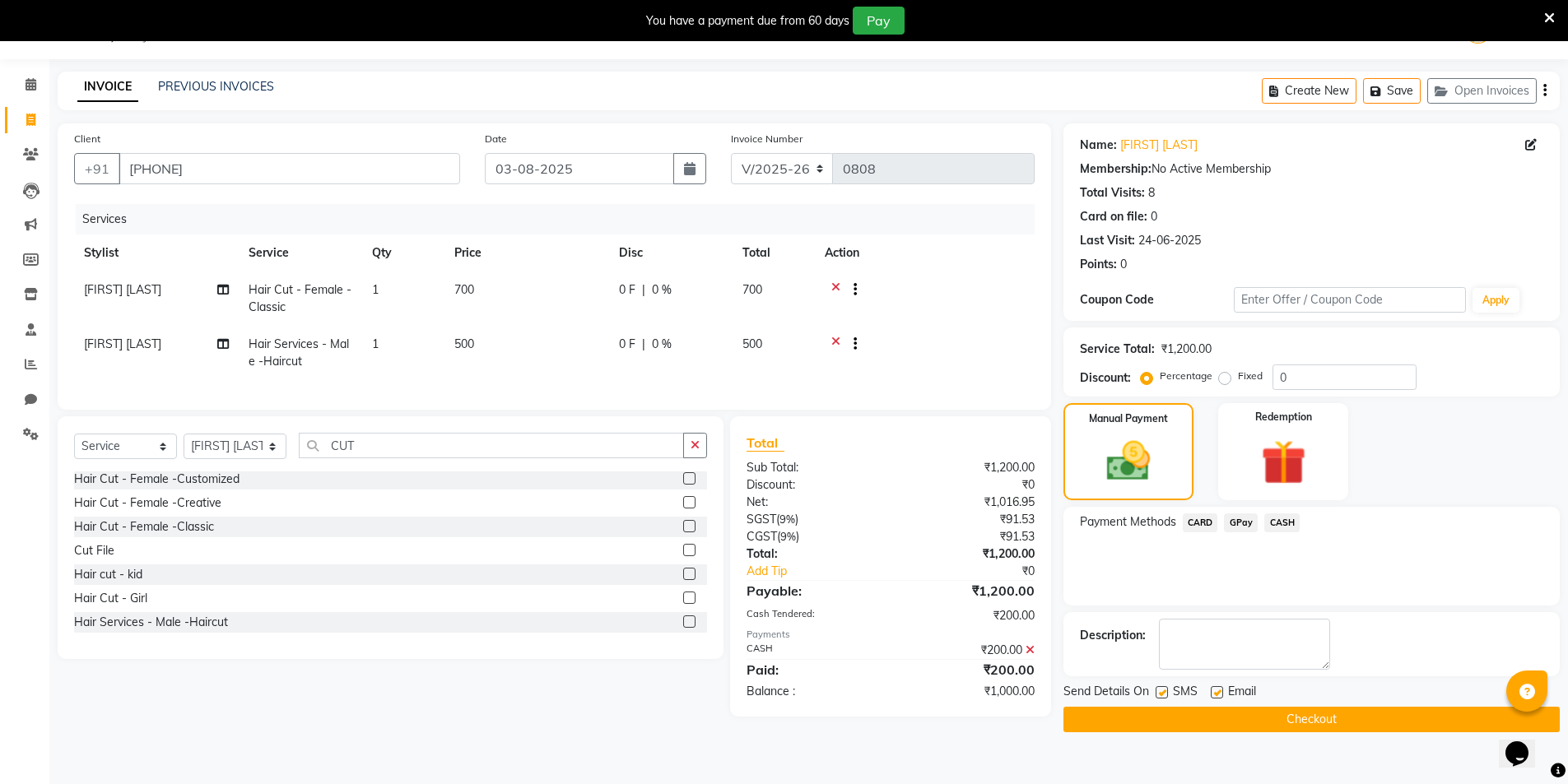 click on "CASH" 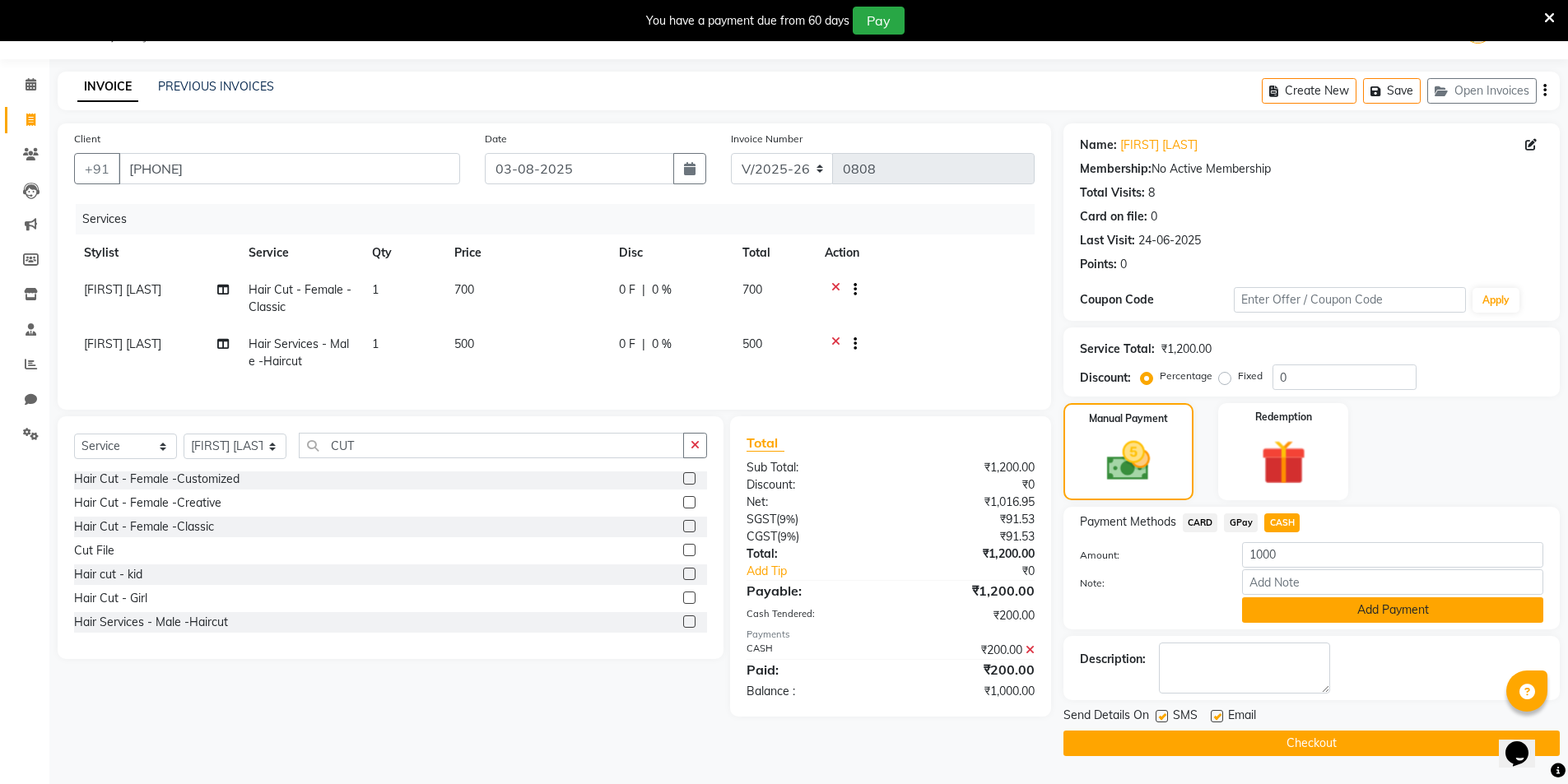 click on "Add Payment" 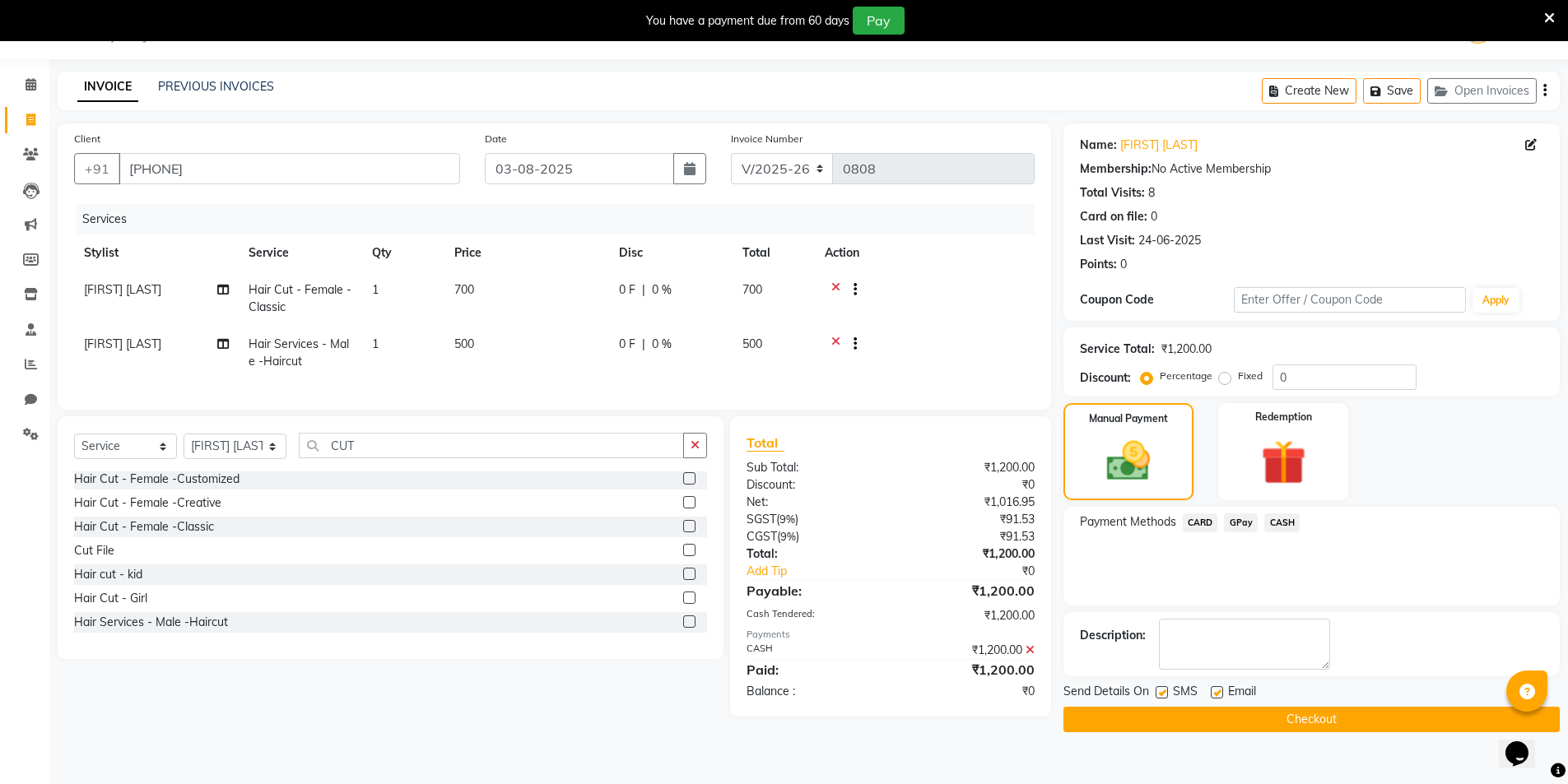 click 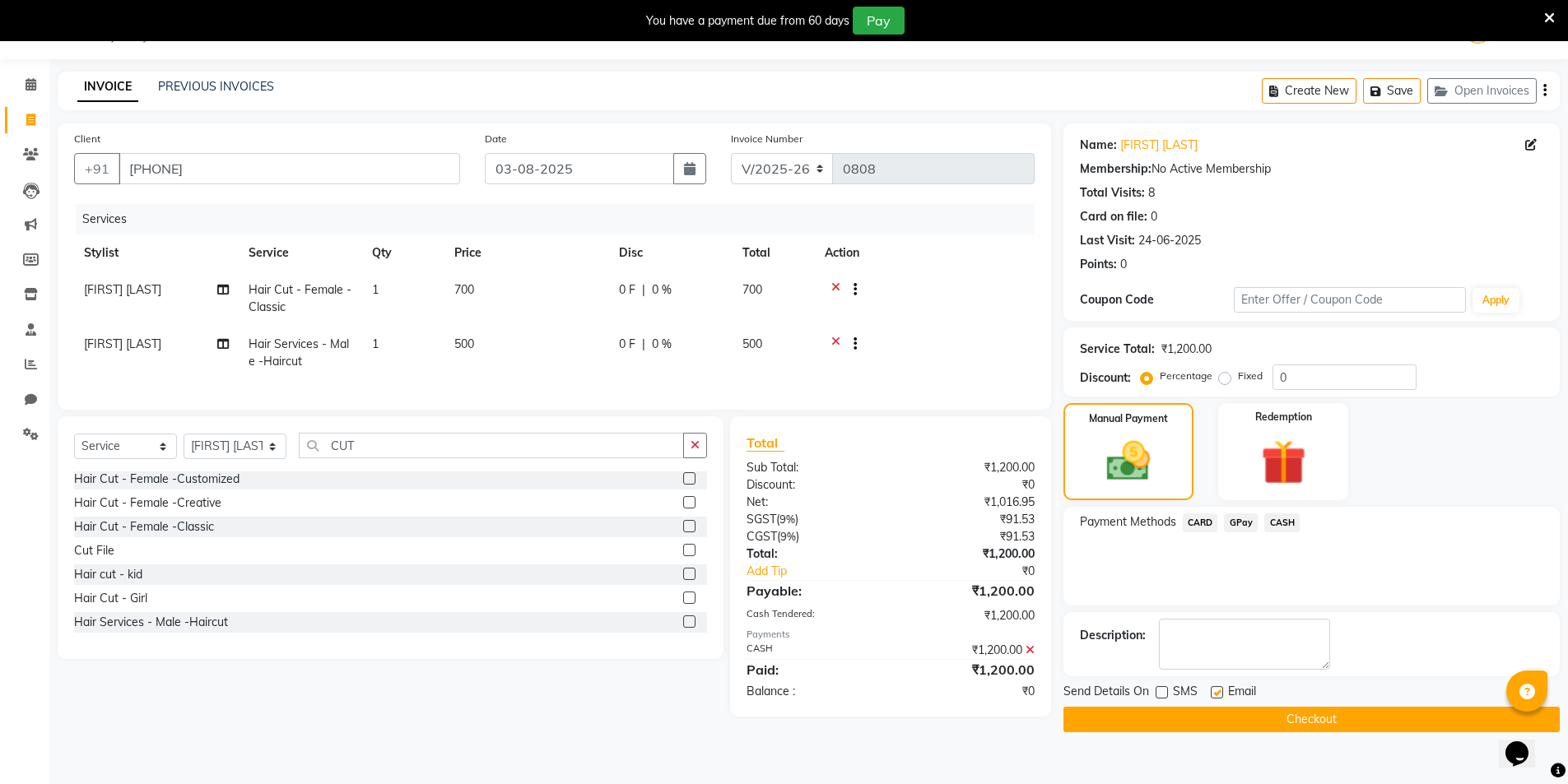 click on "Checkout" 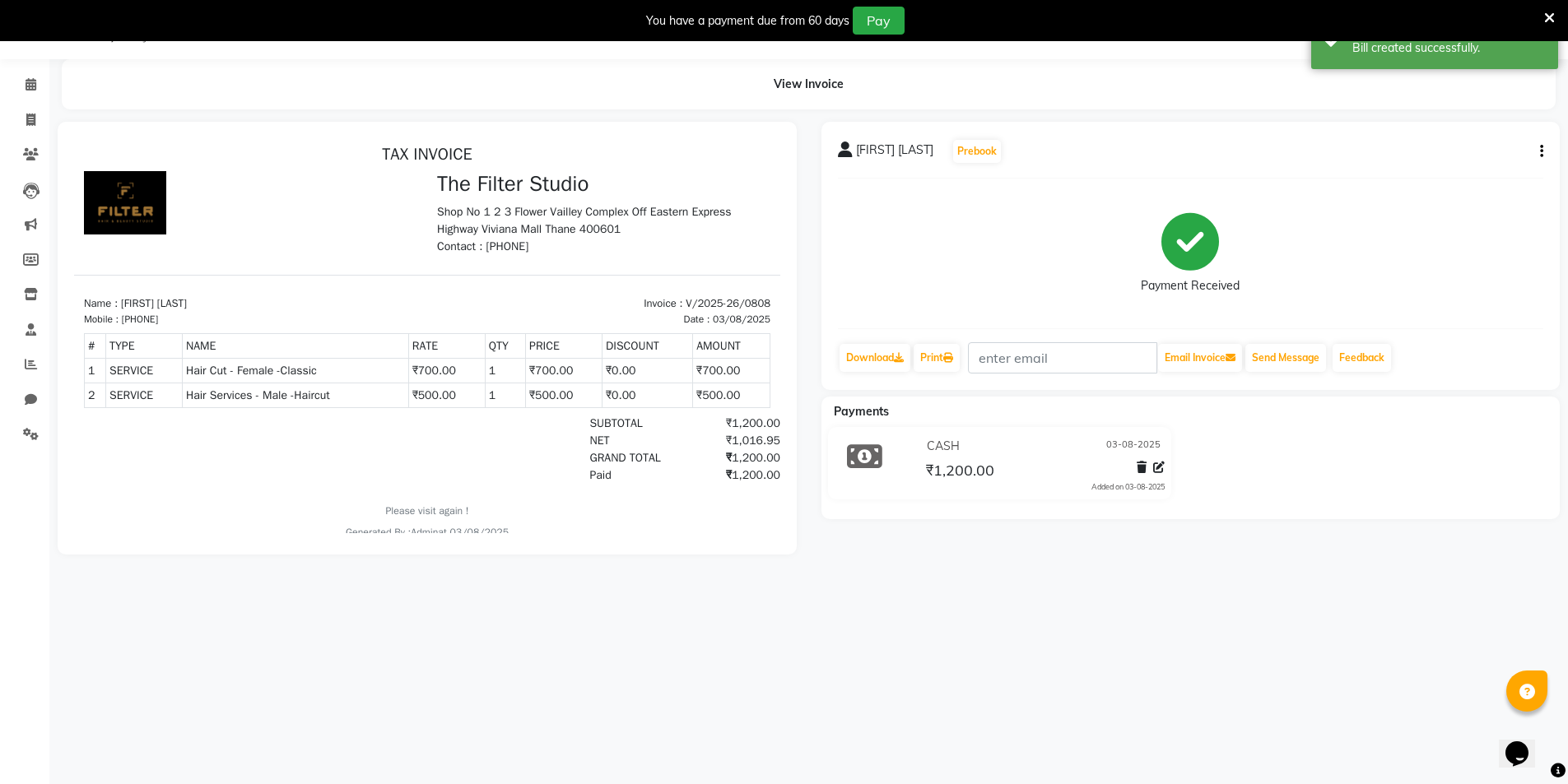 scroll, scrollTop: 0, scrollLeft: 0, axis: both 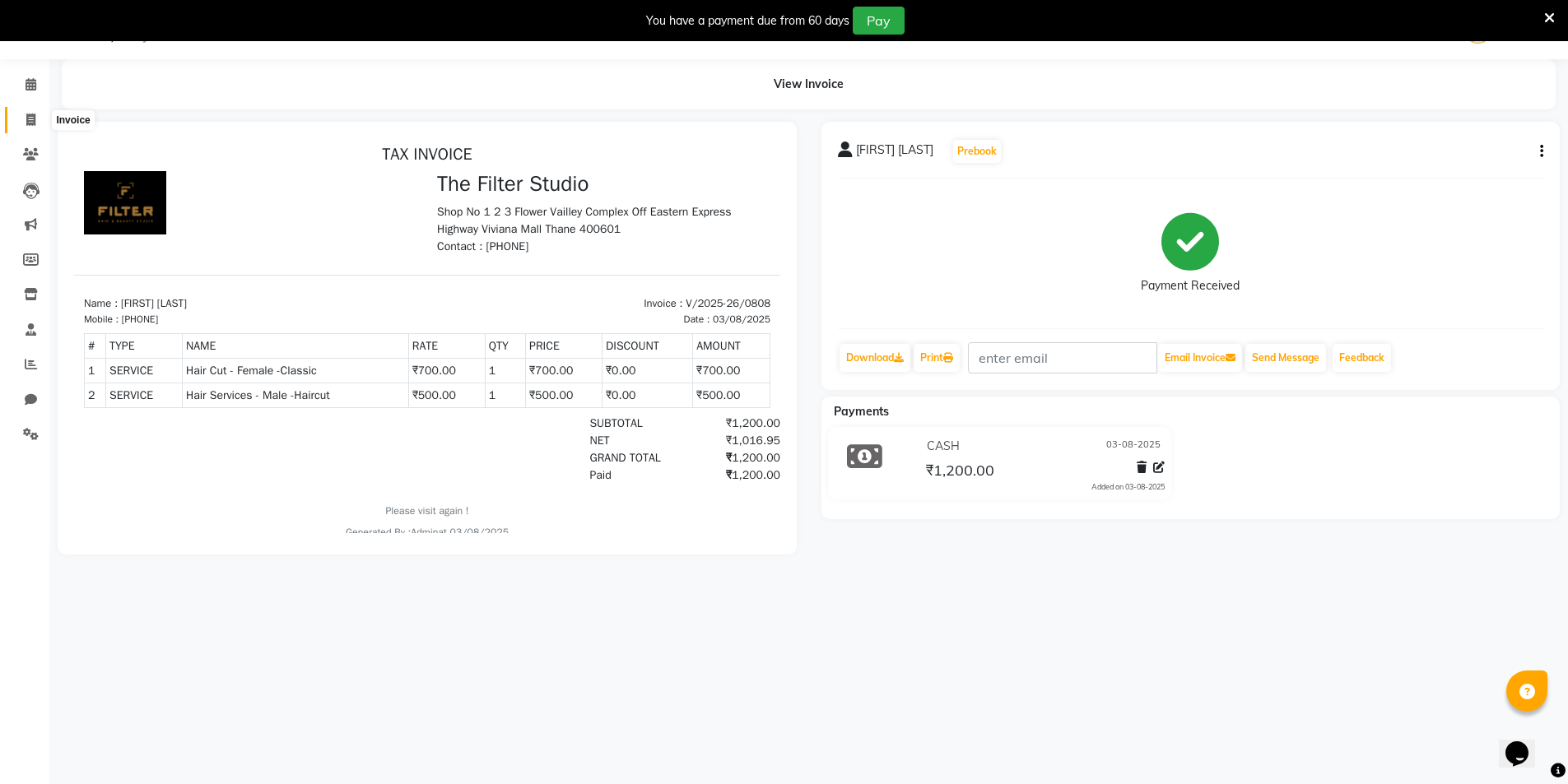 click 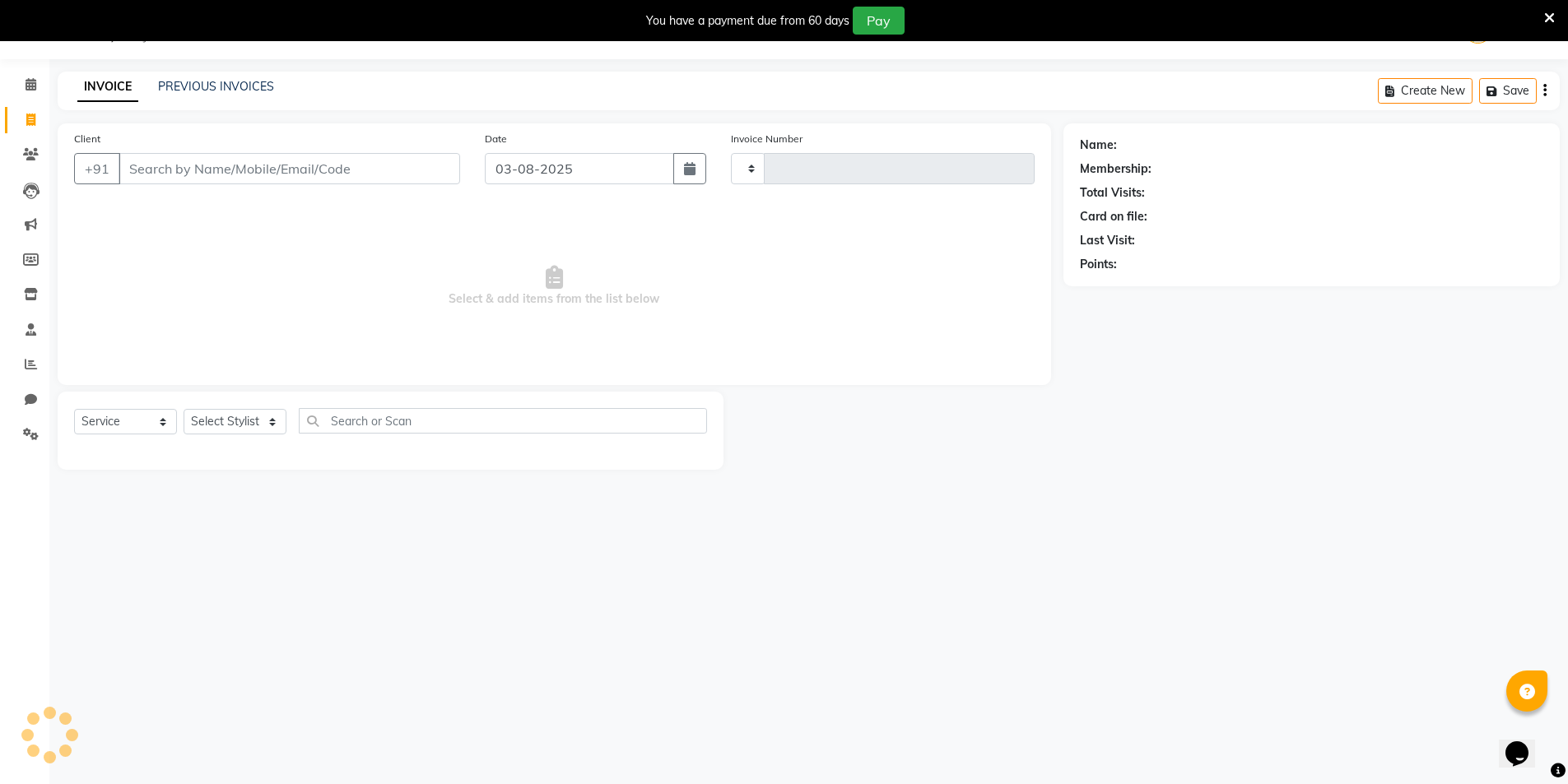 type on "0809" 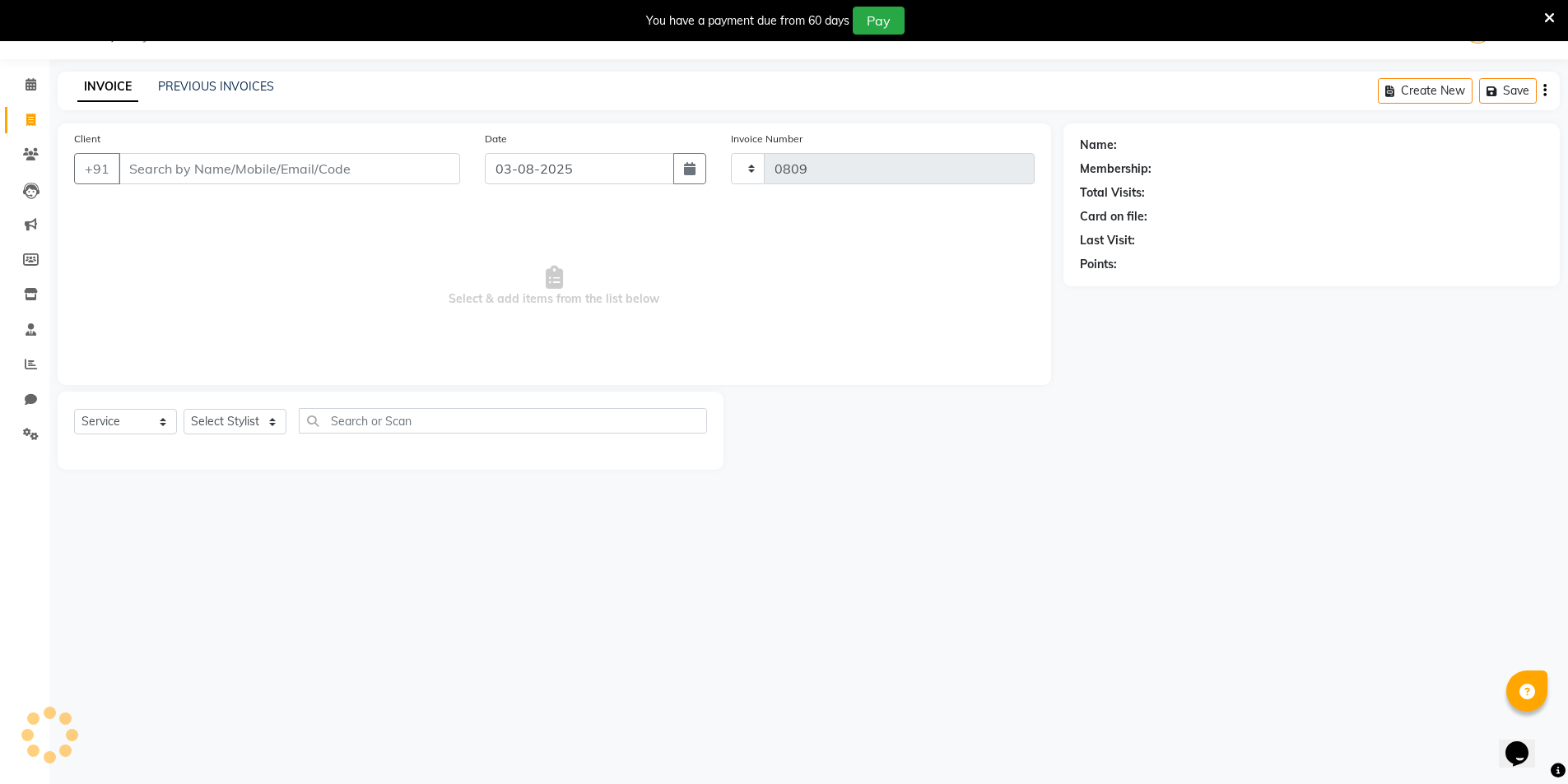 select on "8024" 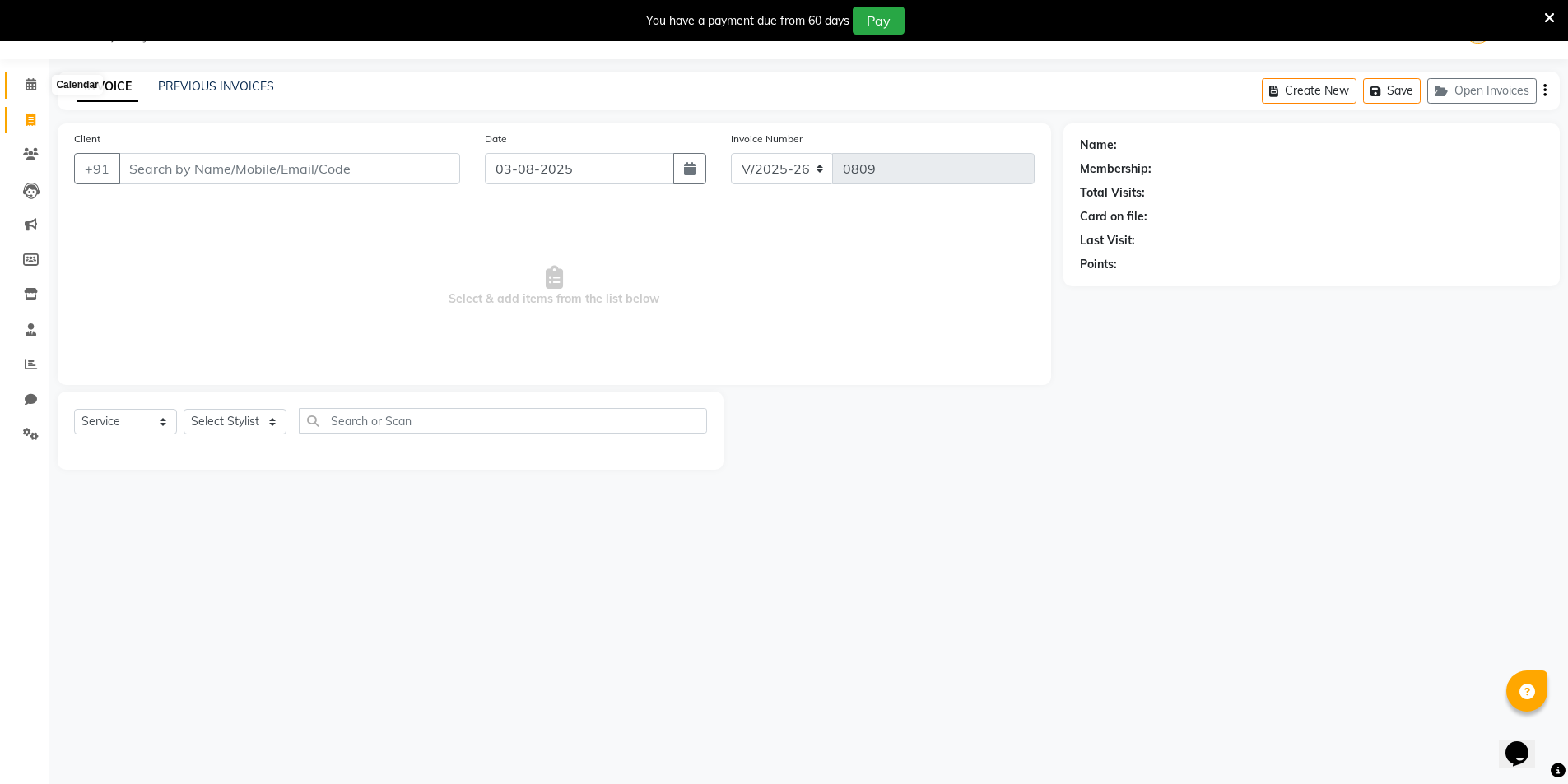 click 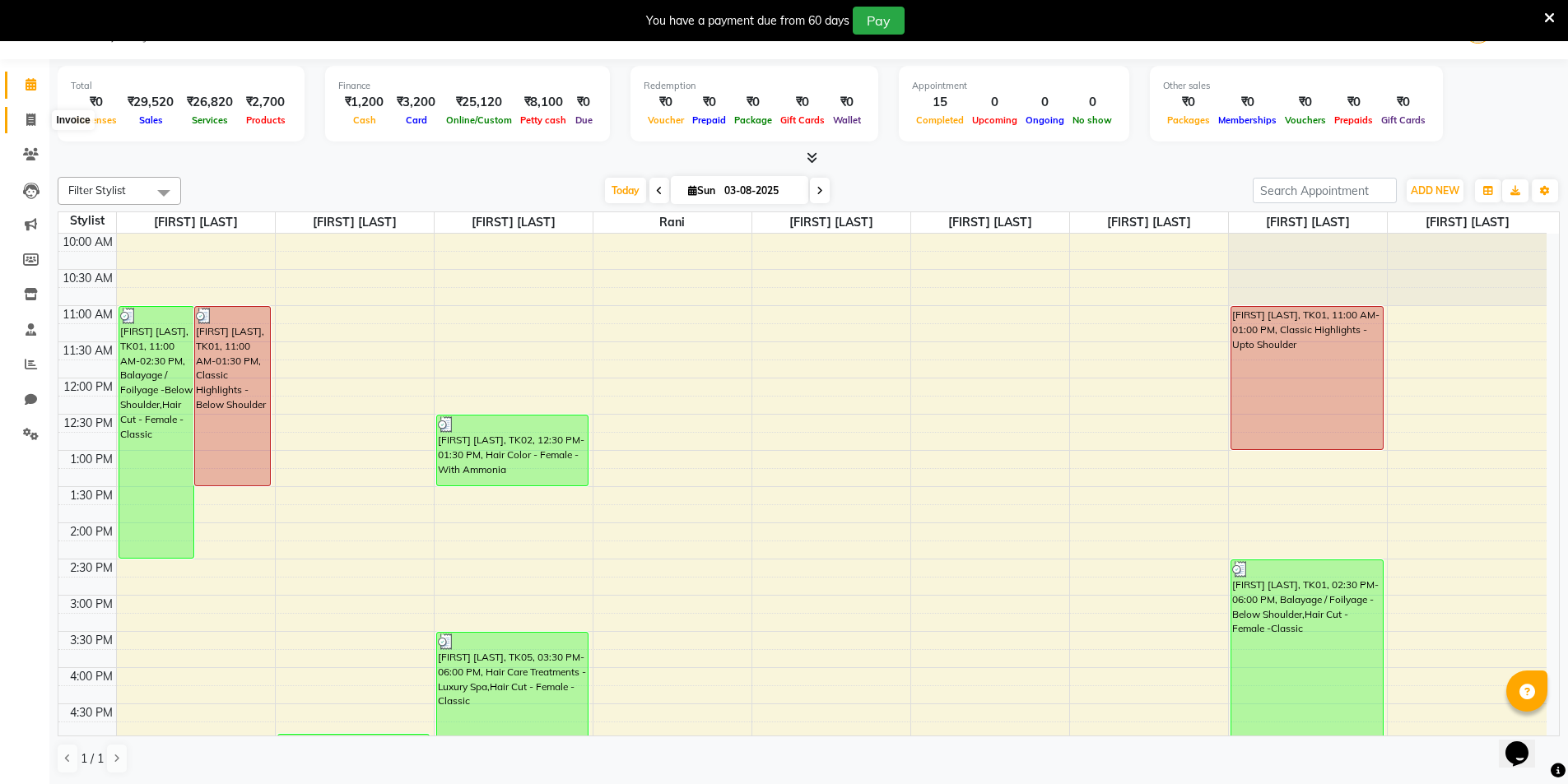 click 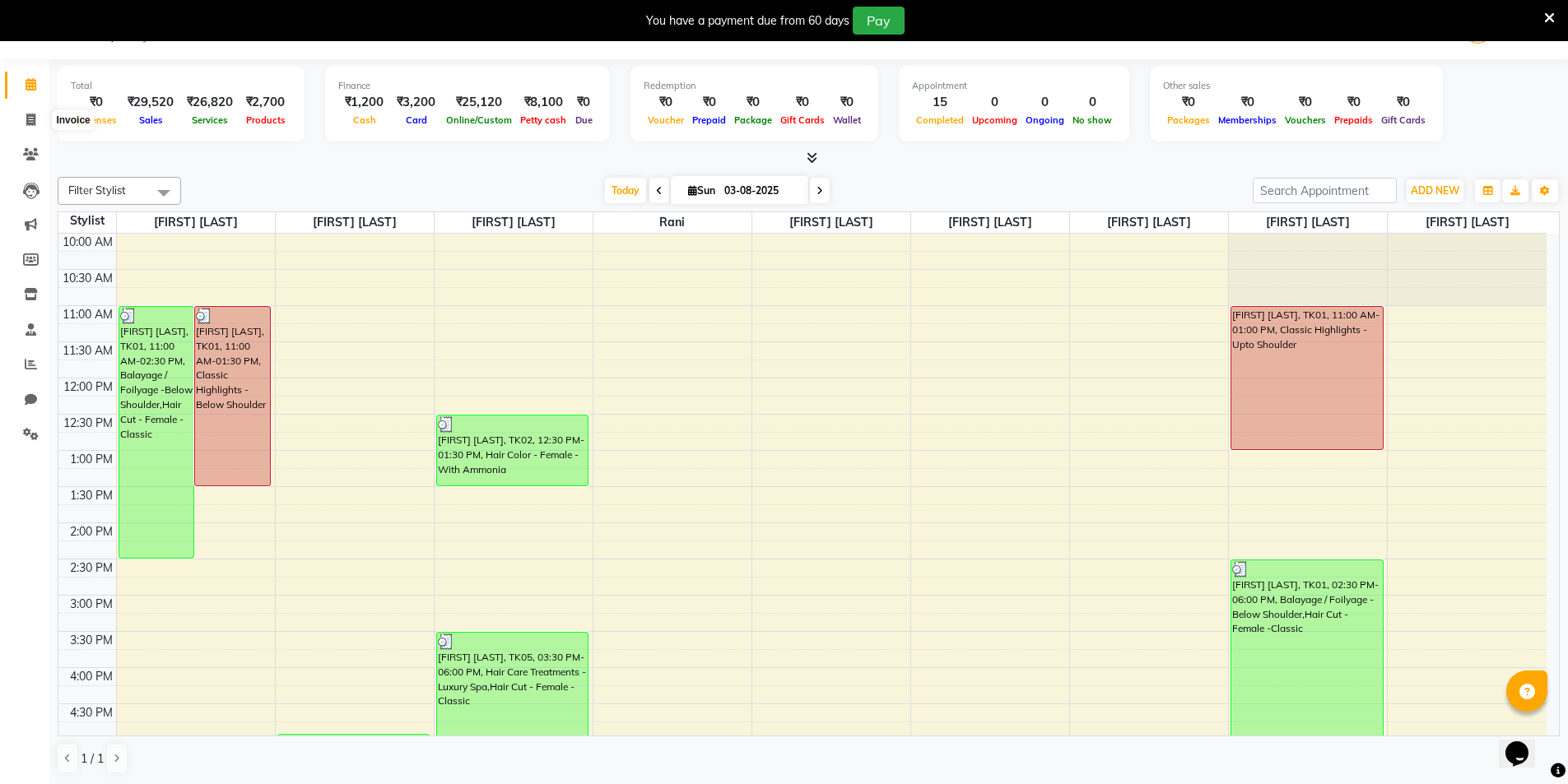 select on "8024" 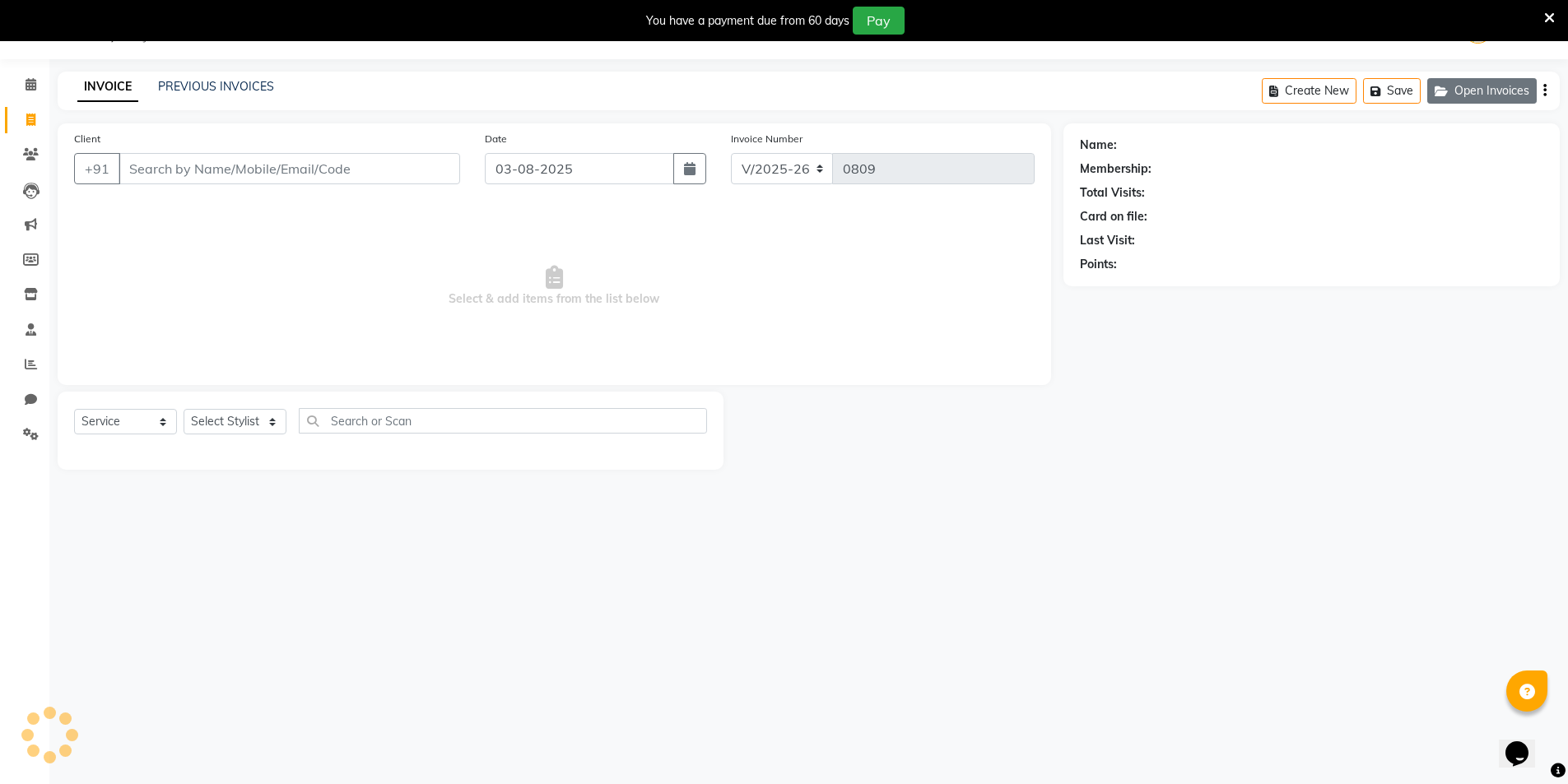 click 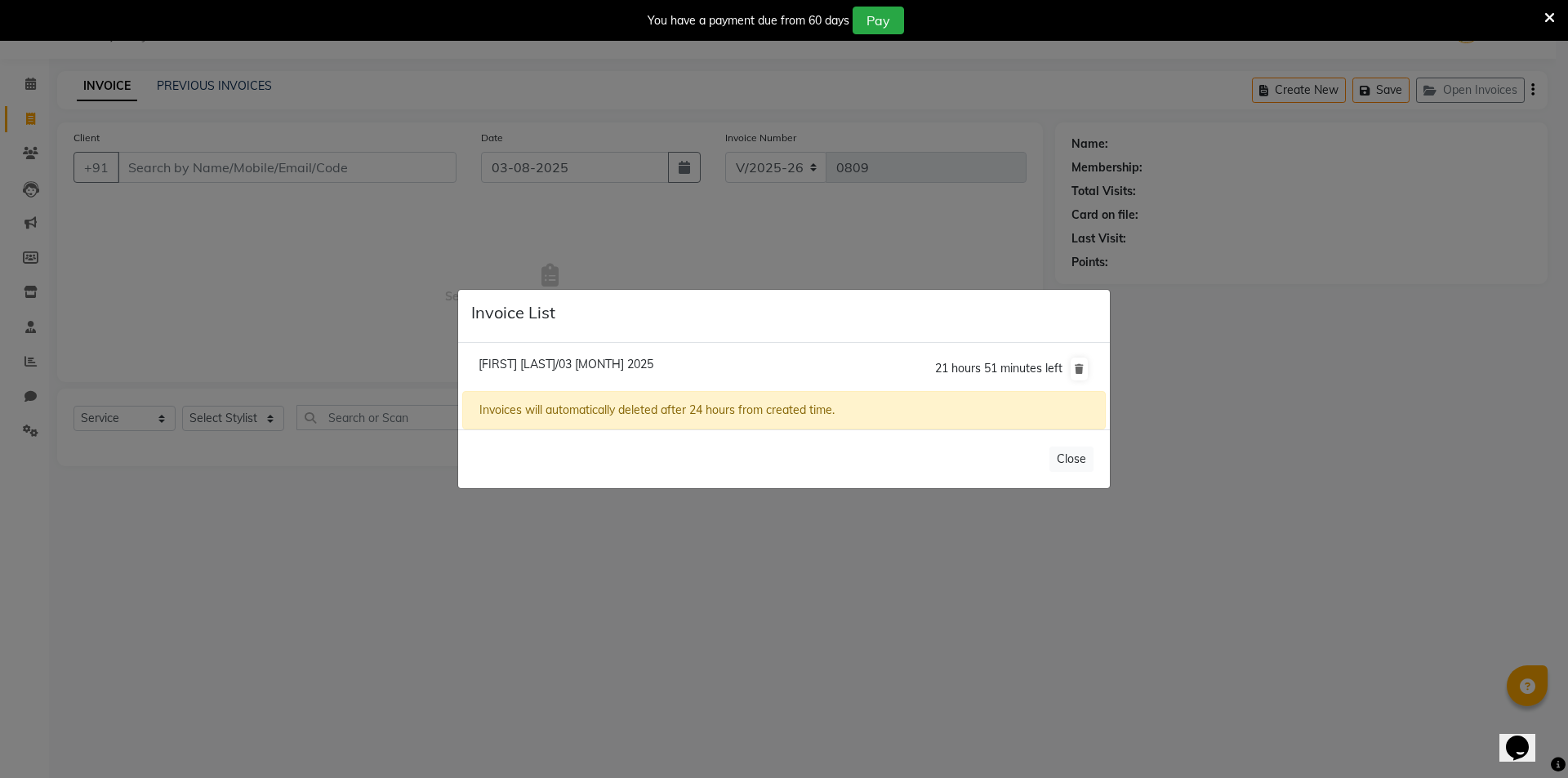click on "[FIRST] [LAST]/03 [MONTH] 2025" 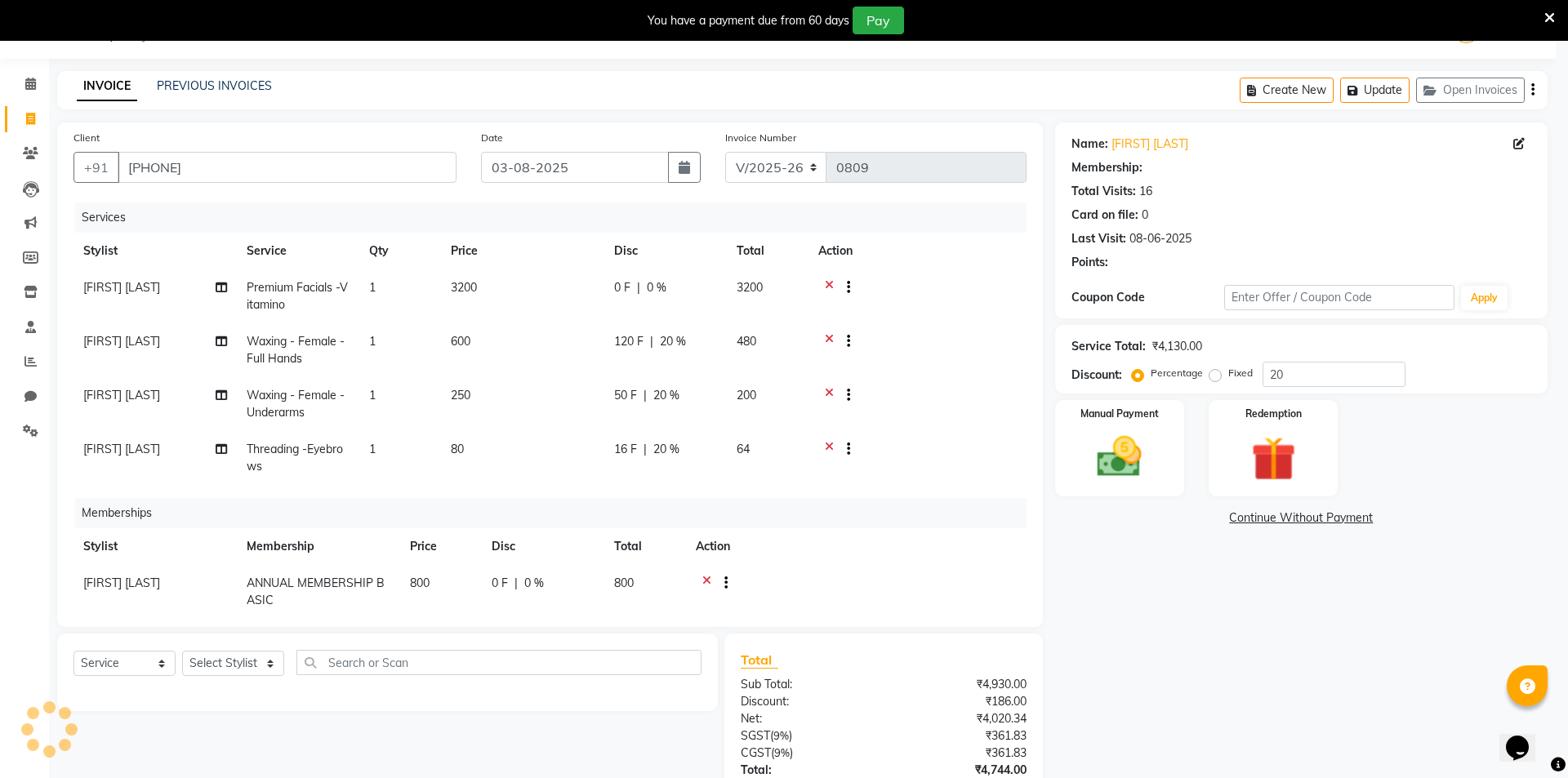type on "0" 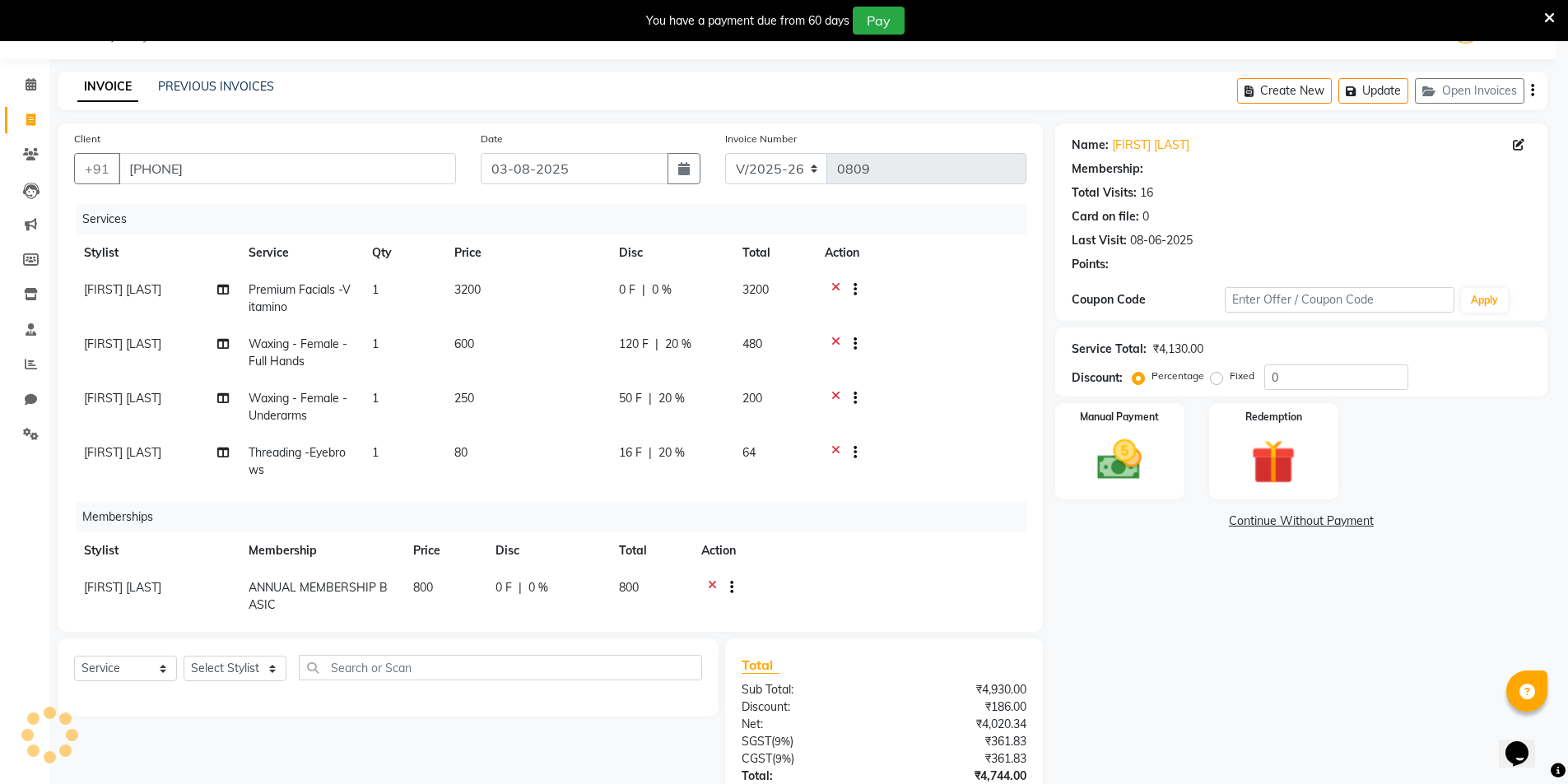 select on "1: Object" 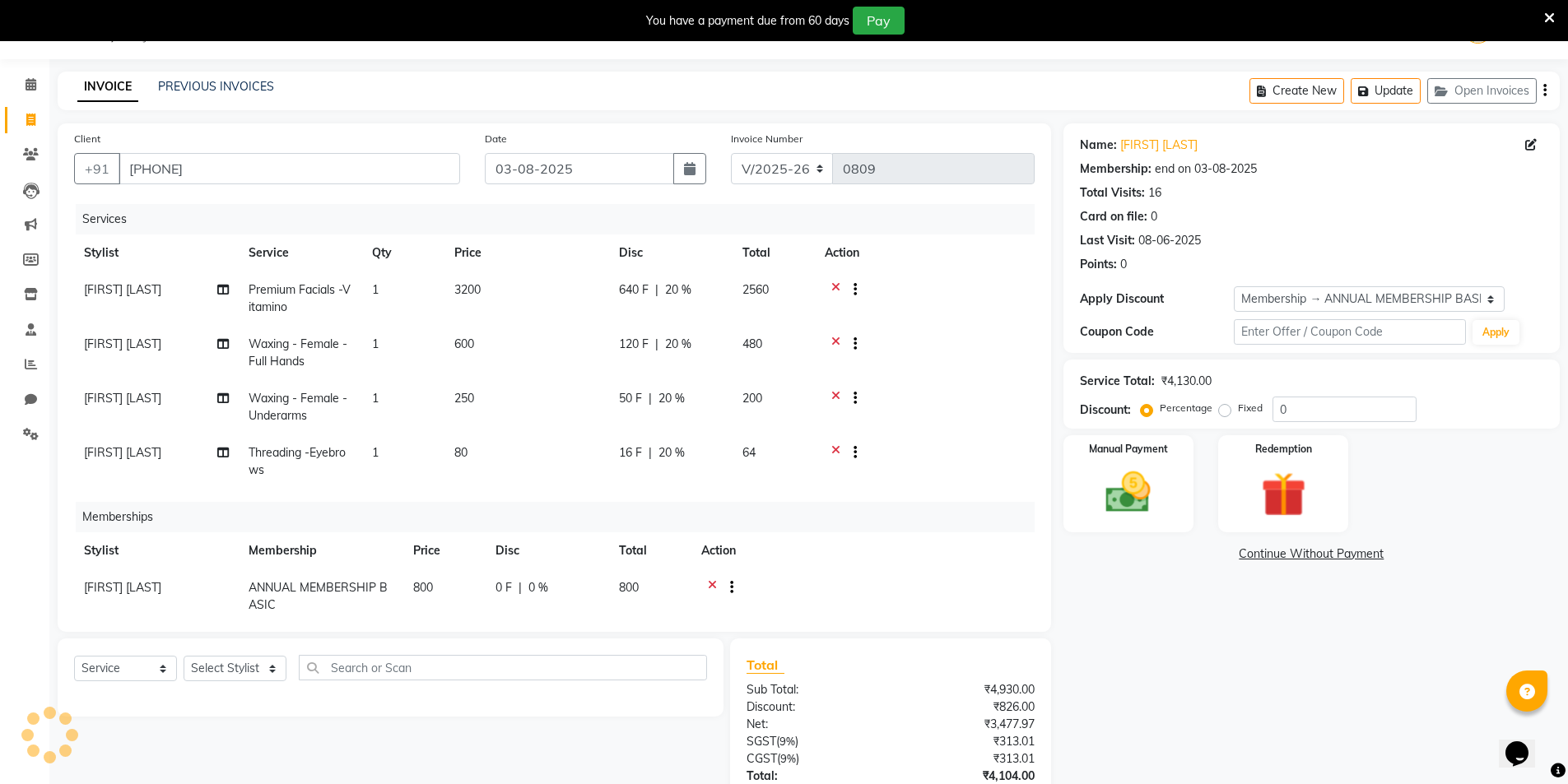 type on "20" 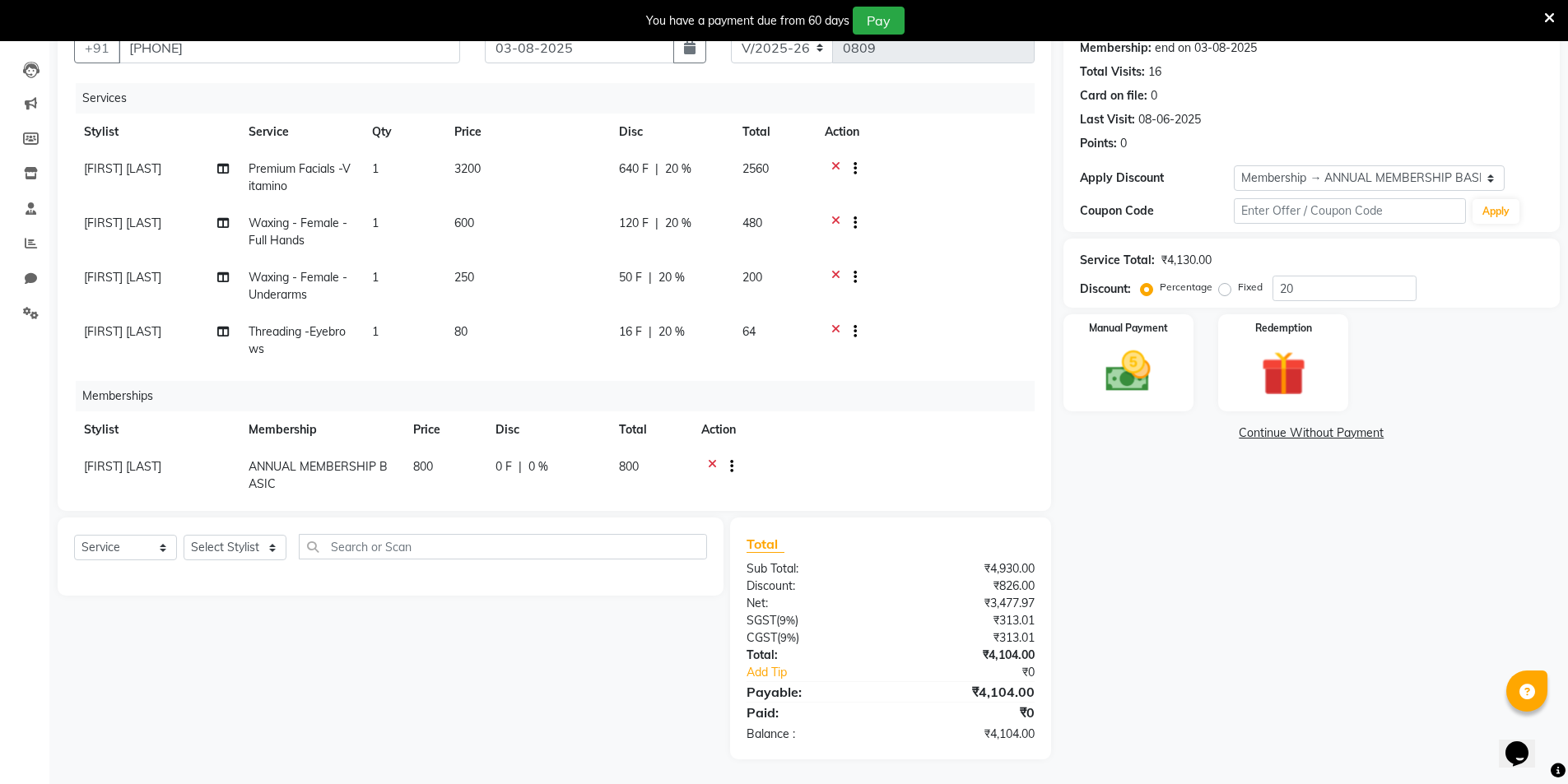 scroll, scrollTop: 0, scrollLeft: 0, axis: both 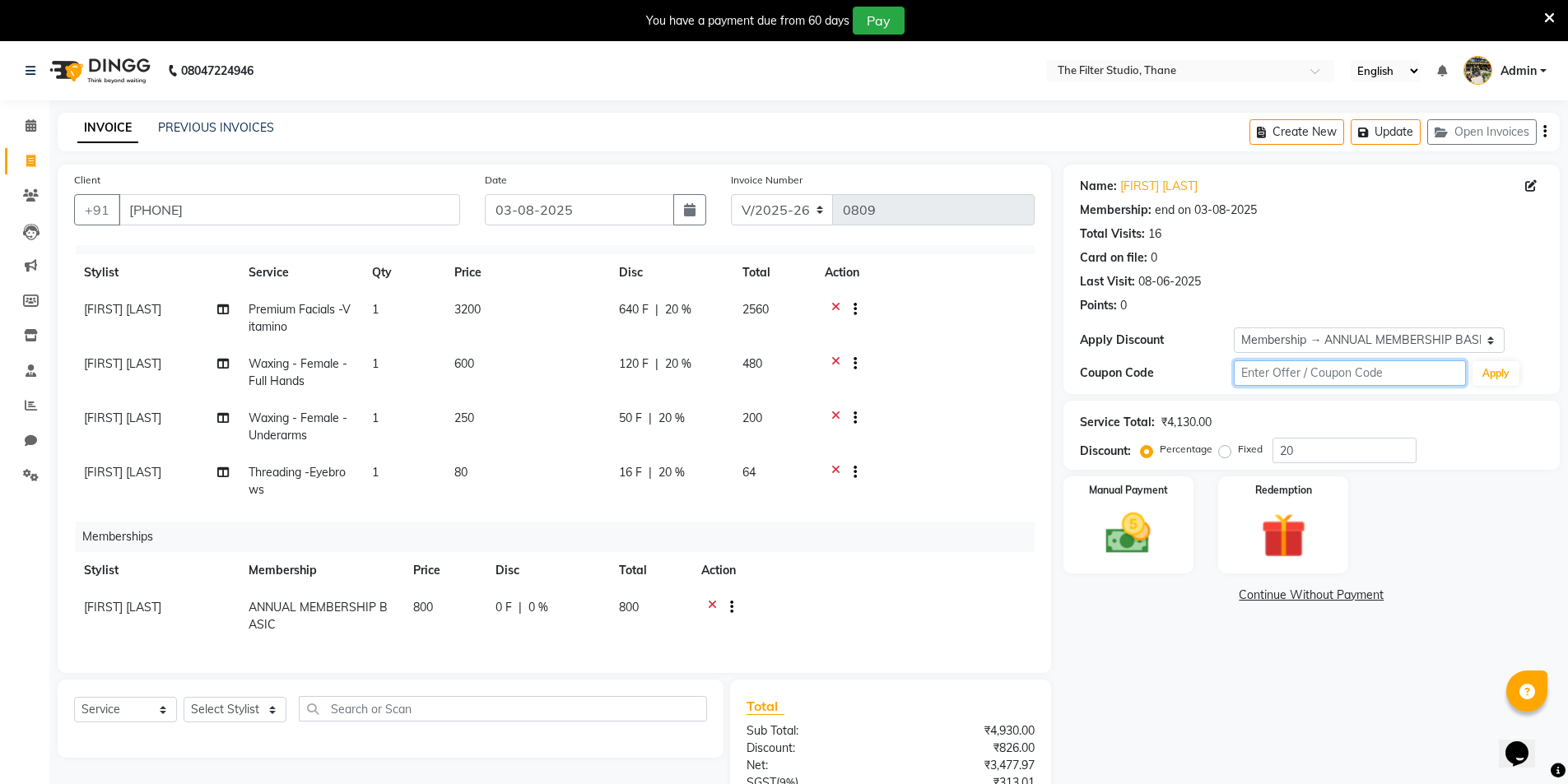 click 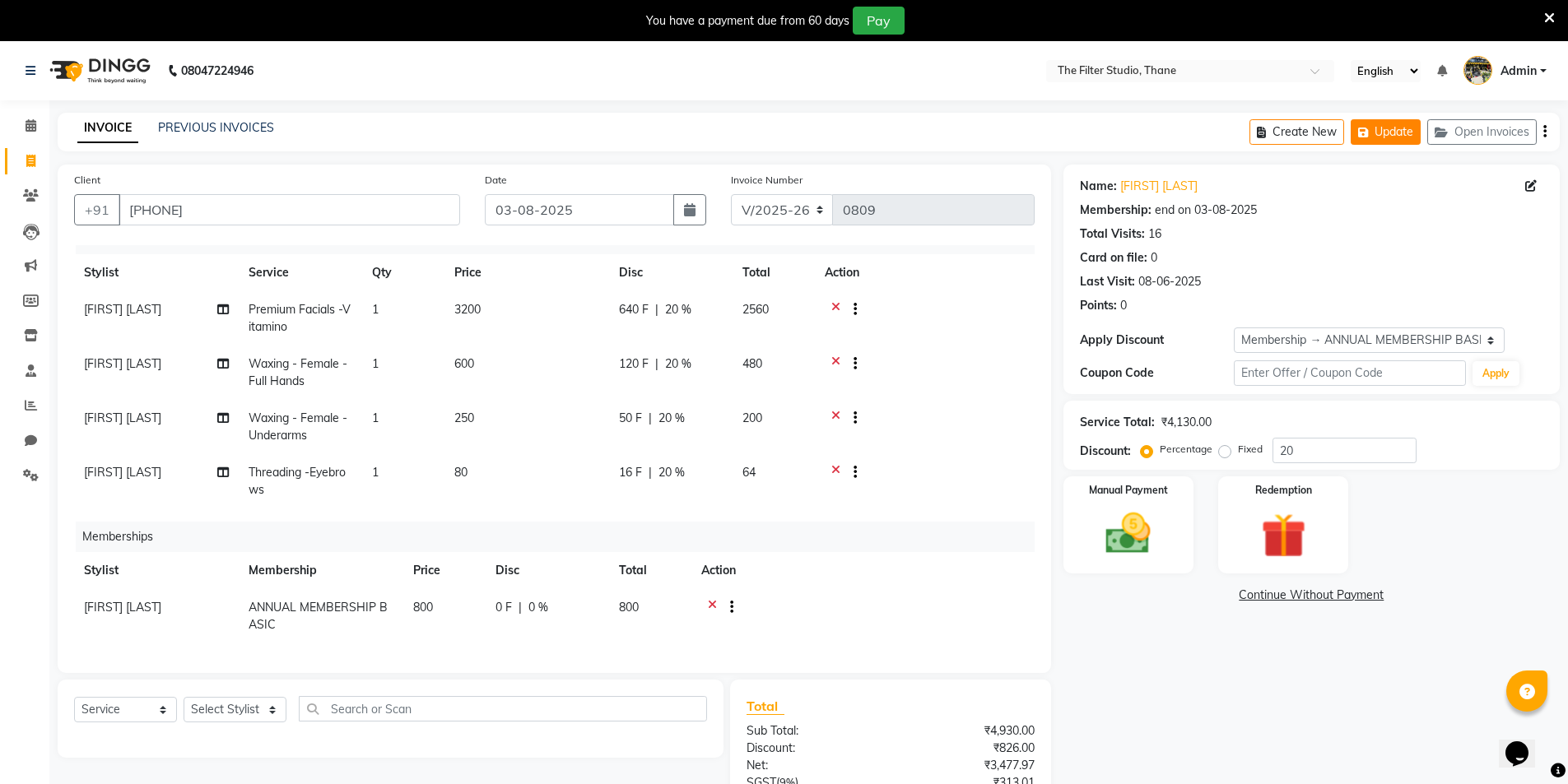 click on "Update" 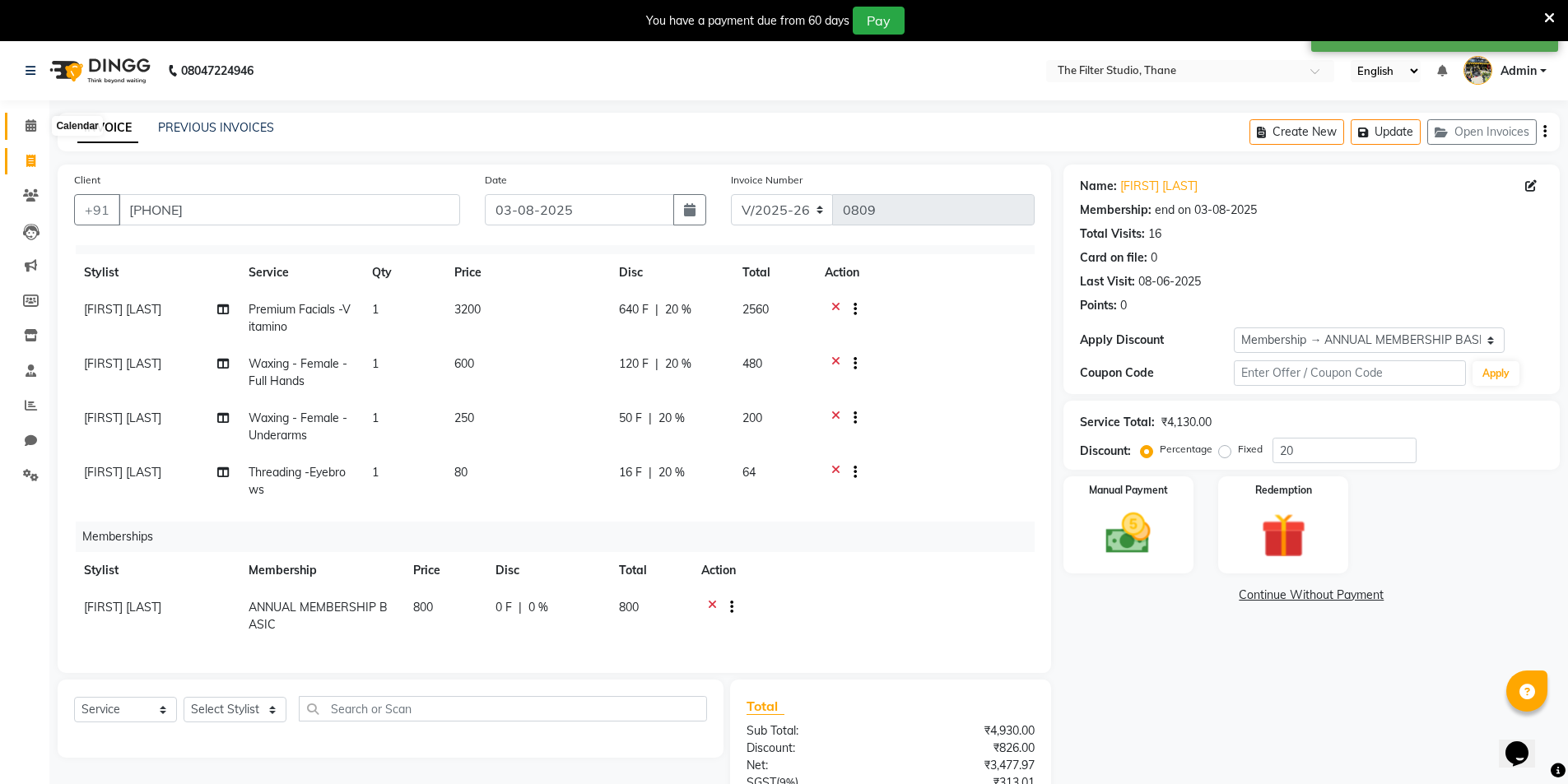 click 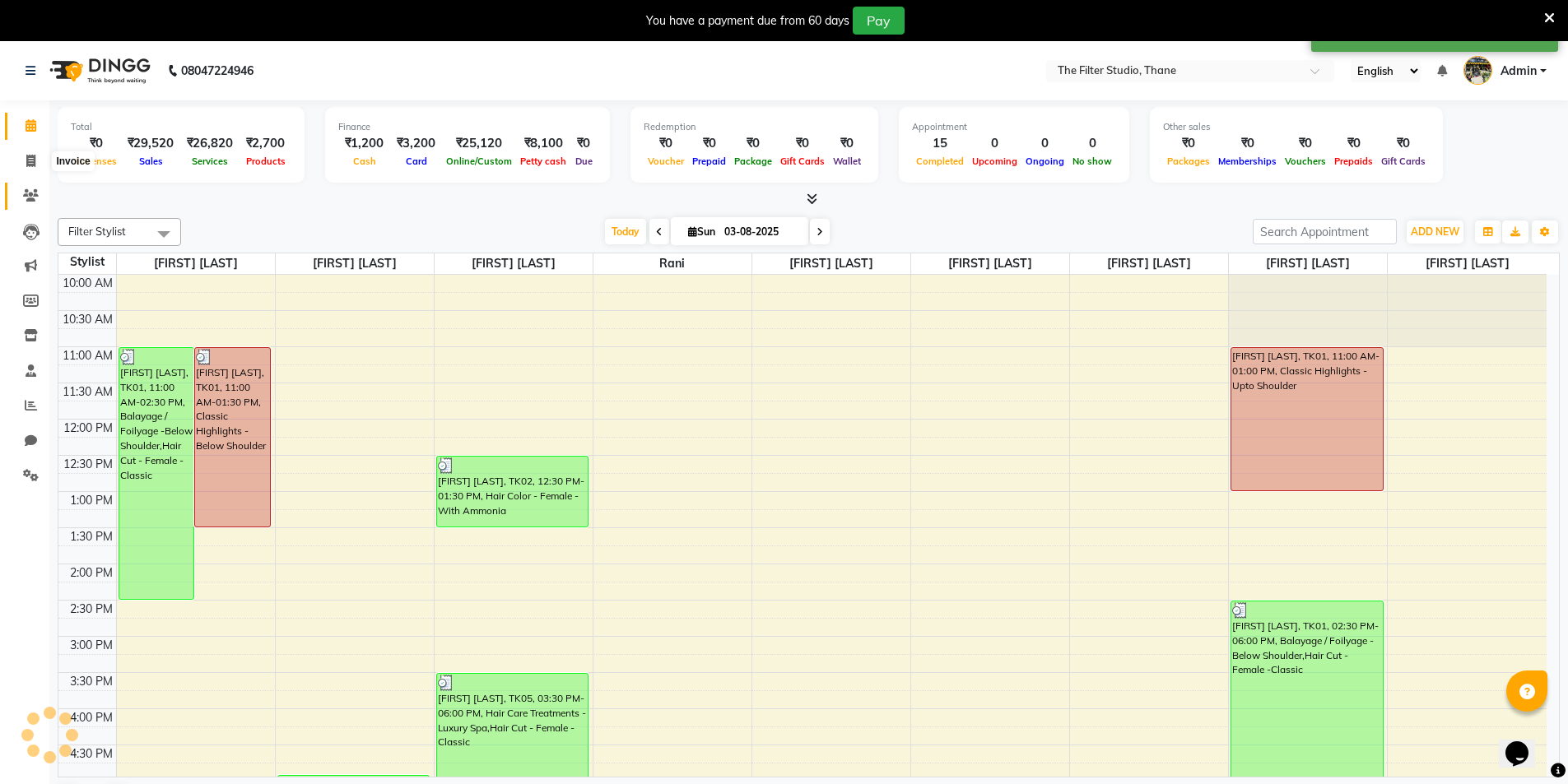 scroll, scrollTop: 0, scrollLeft: 0, axis: both 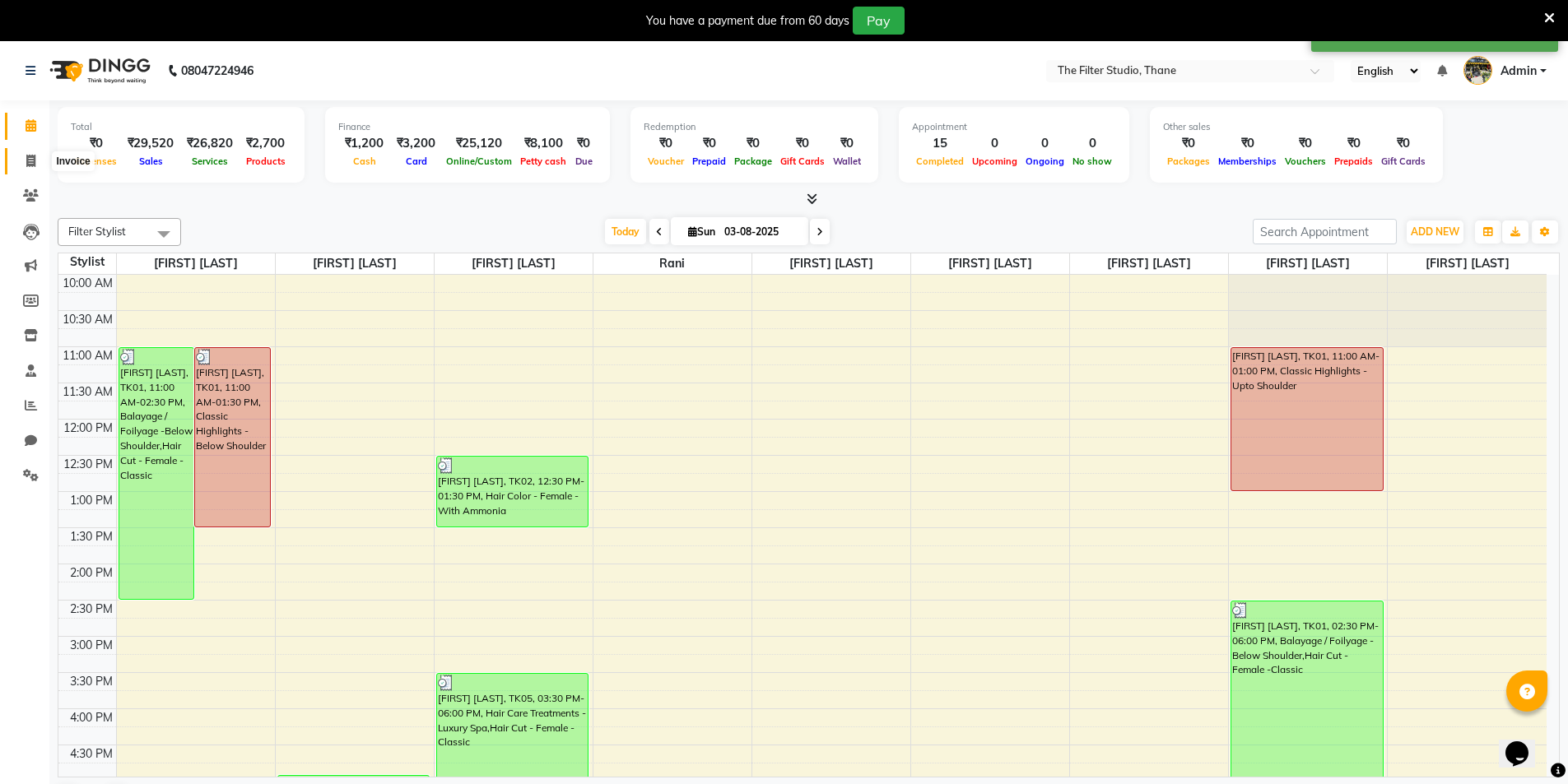 click 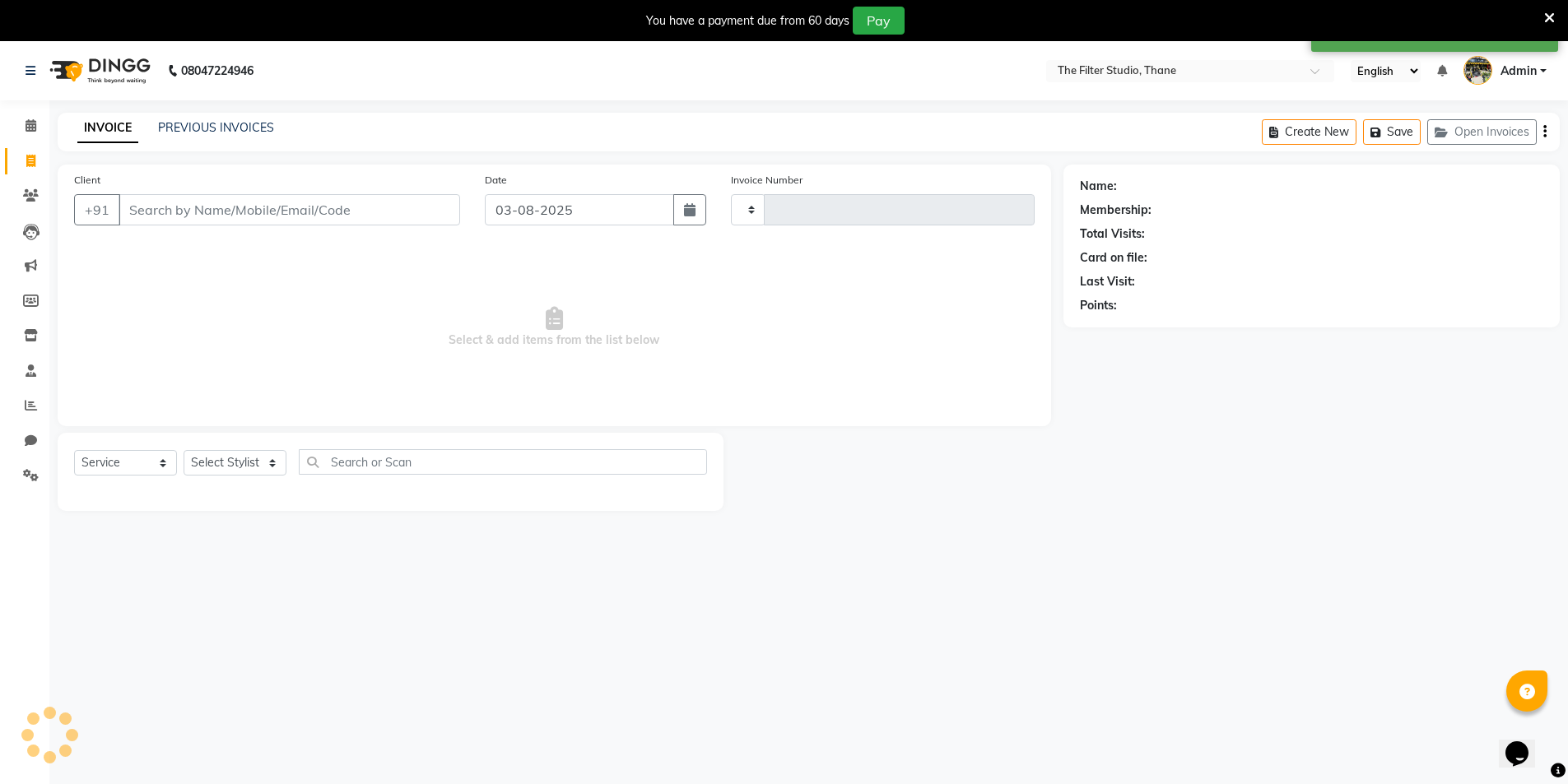 type on "0809" 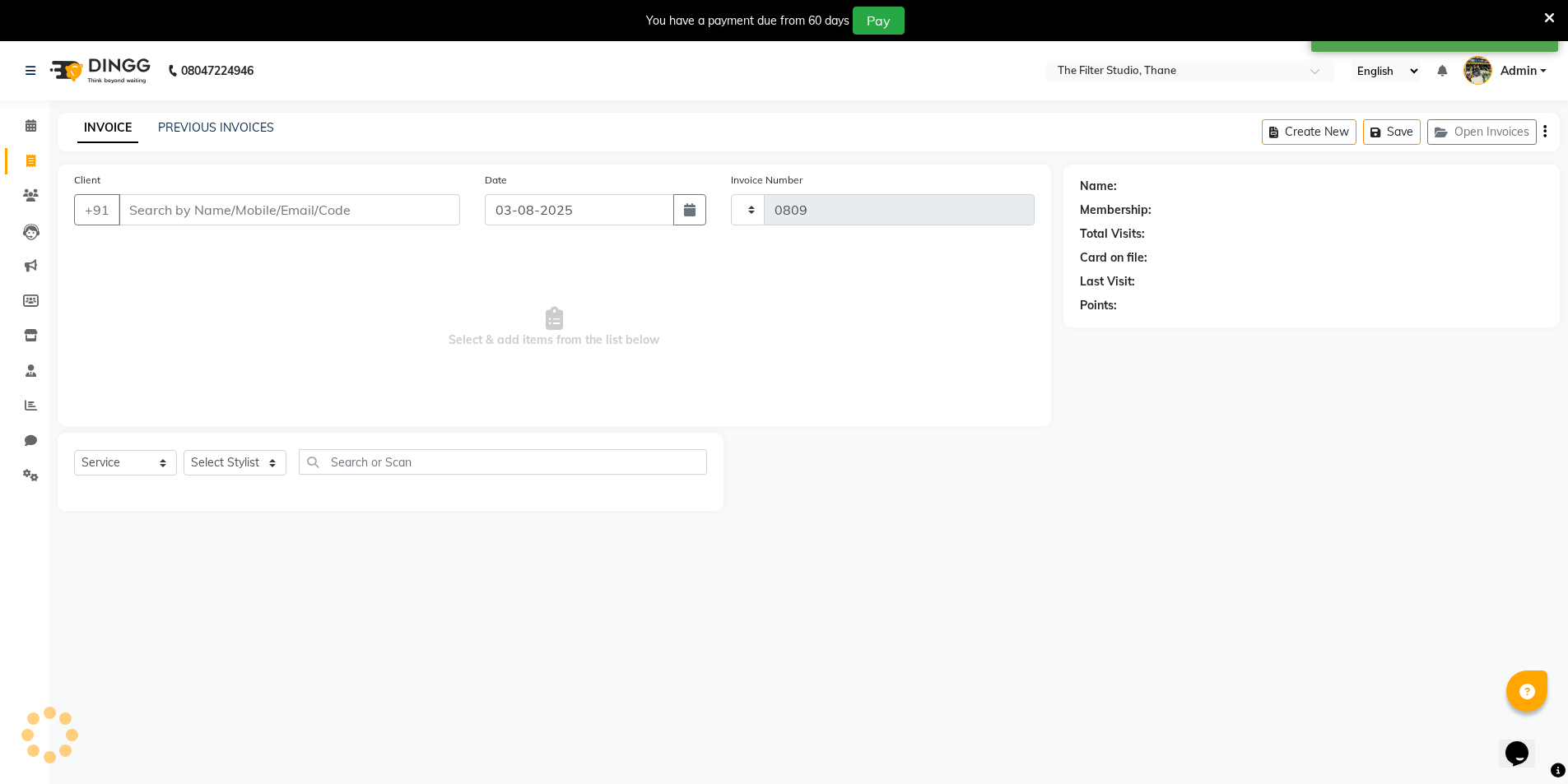 select on "8024" 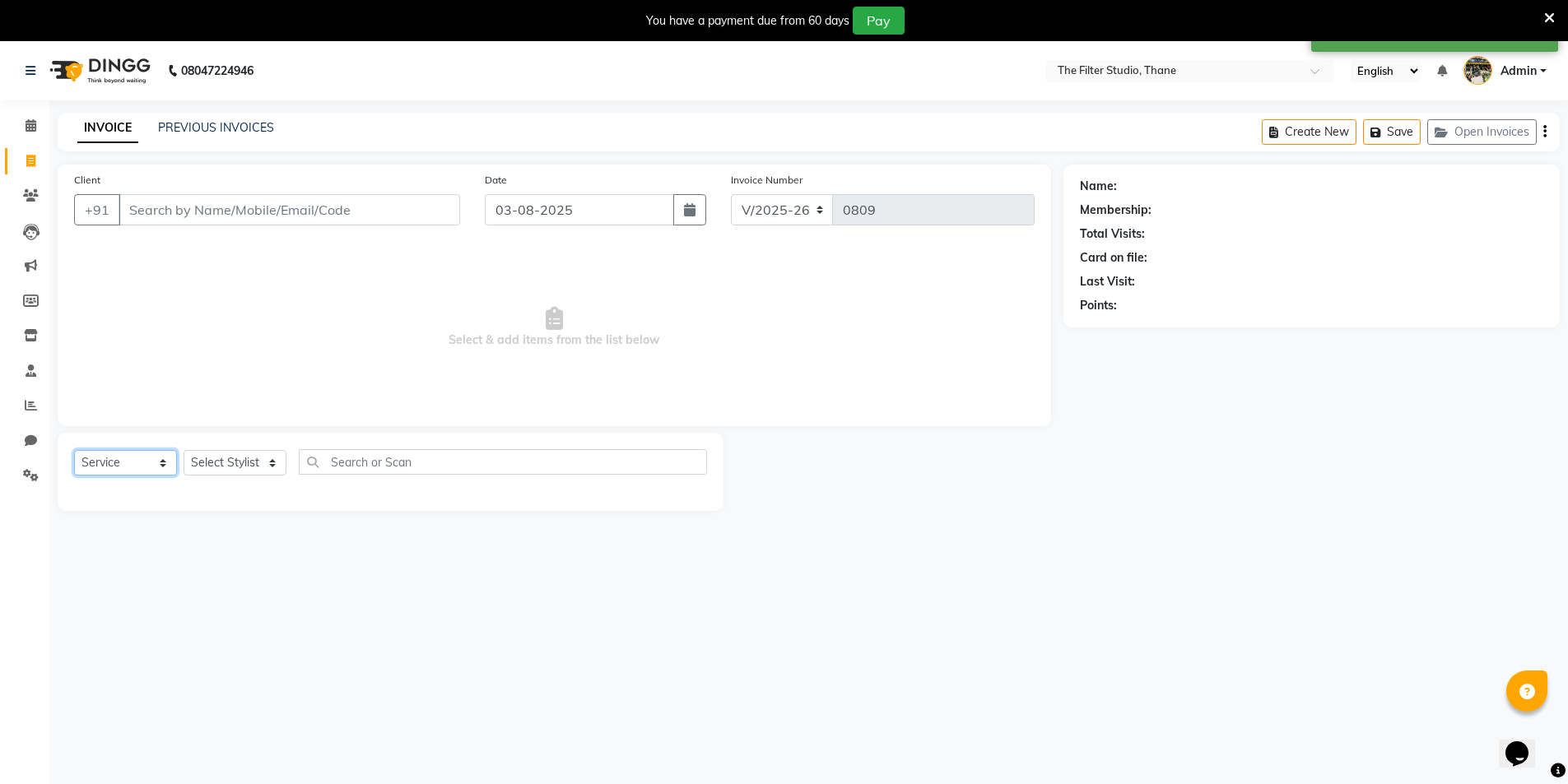 click on "Select  Service  Product  Membership  Package Voucher Prepaid Gift Card" 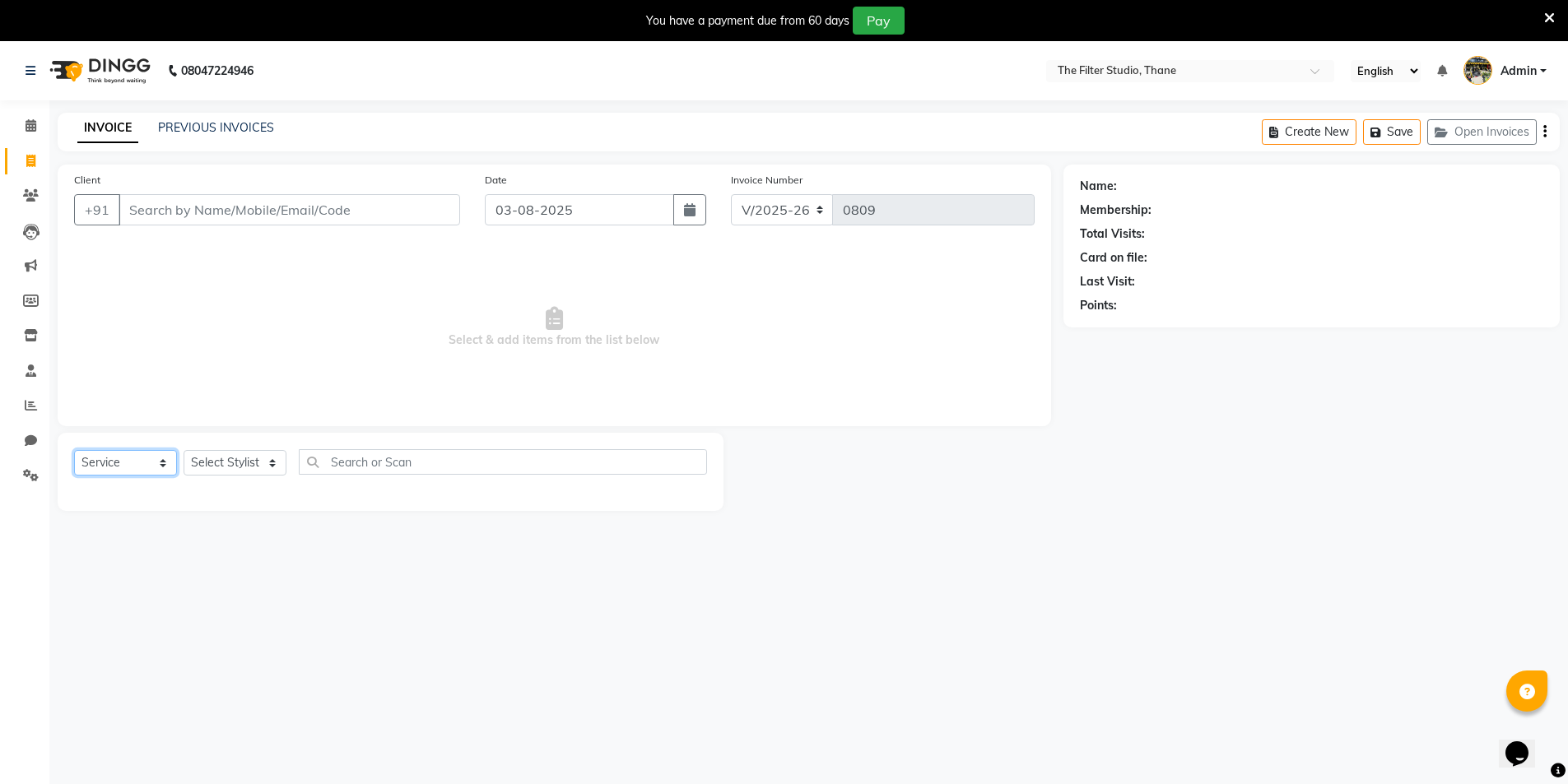 select on "G" 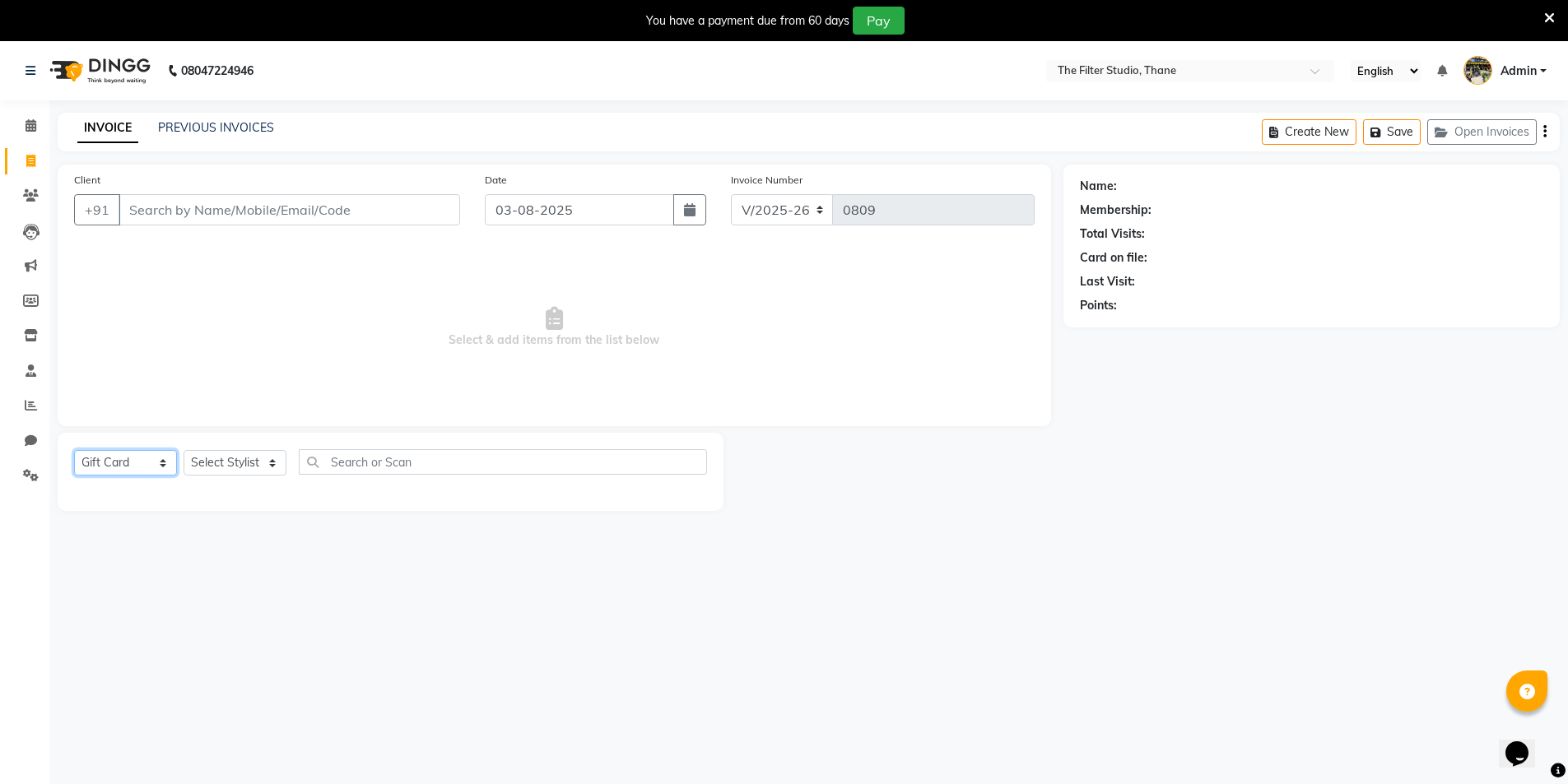 click on "Select  Service  Product  Membership  Package Voucher Prepaid Gift Card" 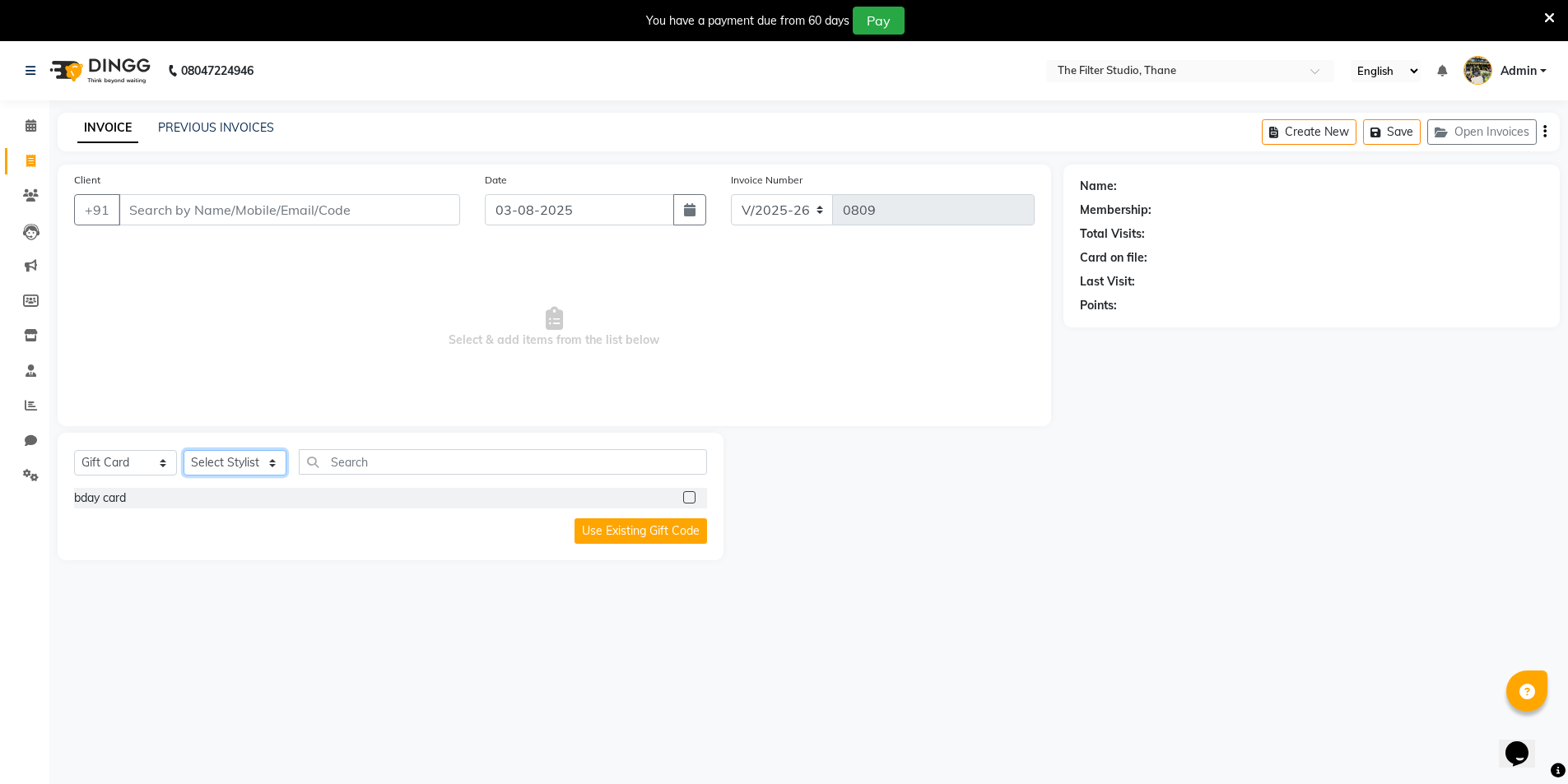 click on "Select Stylist [FIRST] [LAST] [LAST] [LAST] [FIRST] [LAST] [FIRST] [LAST] [FIRST] [LAST] [FIRST] [LAST] [FIRST] [LAST] [FIRST] [LAST]" 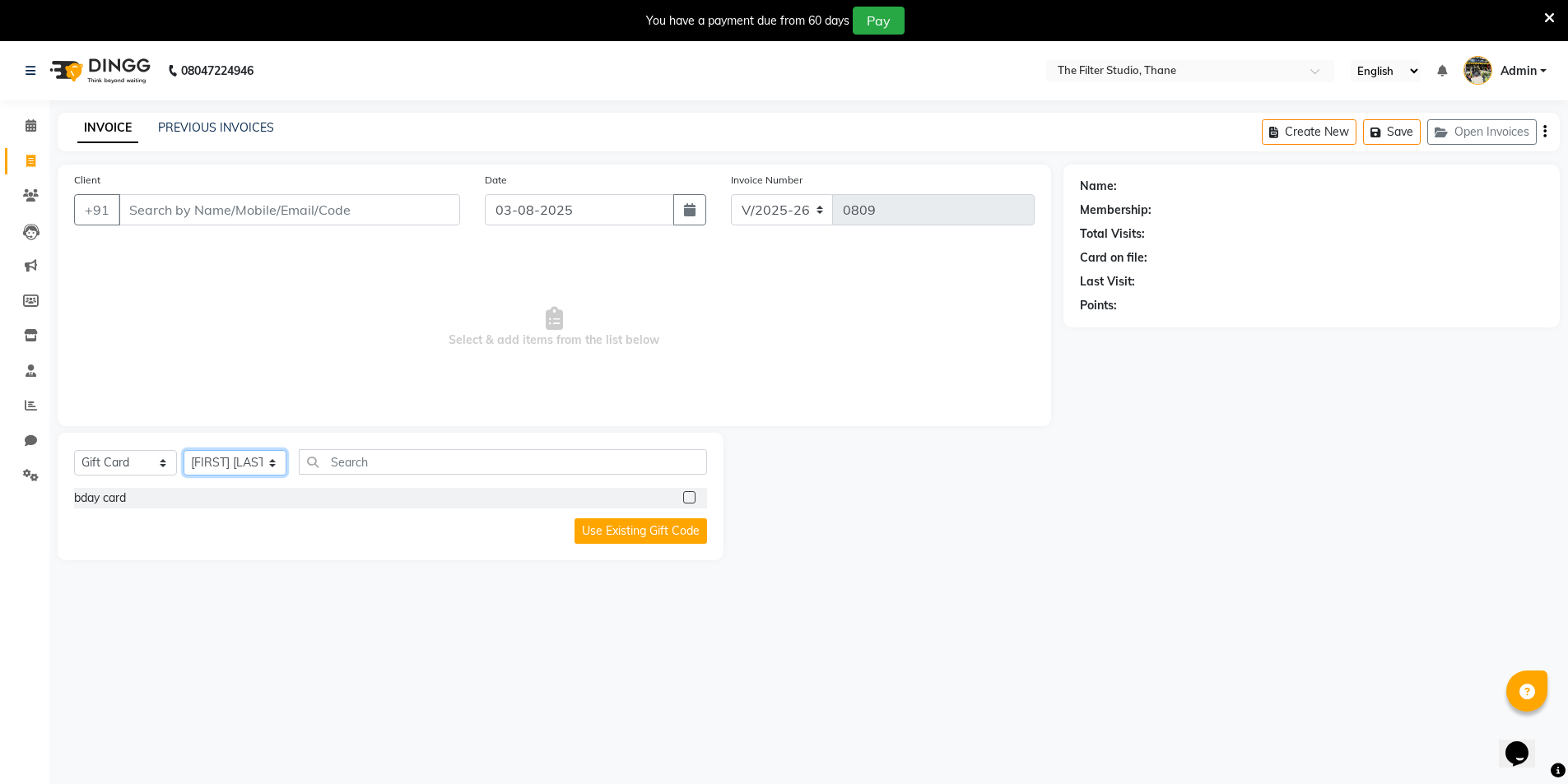 click on "Select Stylist [FIRST] [LAST] [LAST] [LAST] [FIRST] [LAST] [FIRST] [LAST] [FIRST] [LAST] [FIRST] [LAST] [FIRST] [LAST] [FIRST] [LAST]" 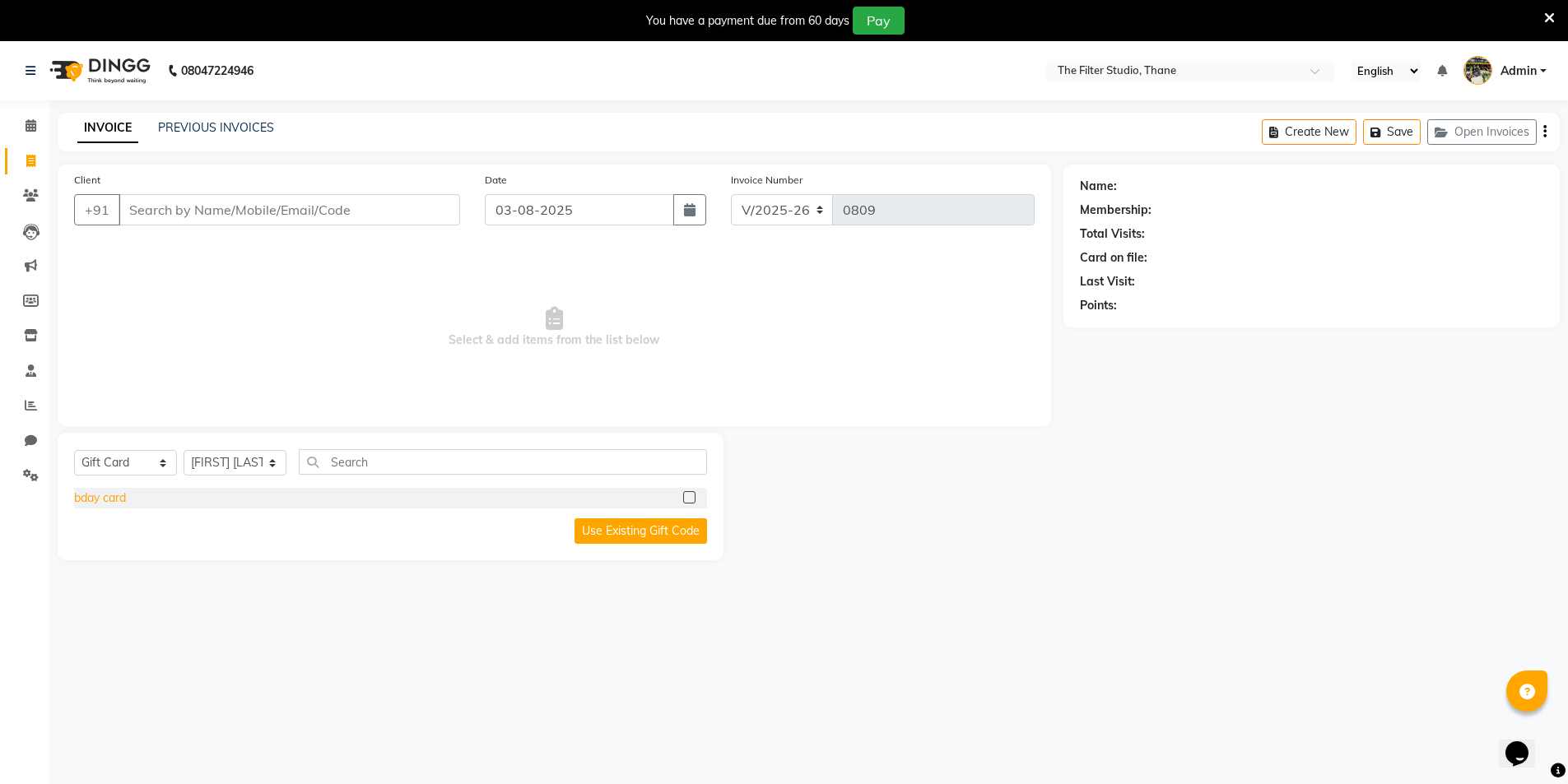 click on "bday card" 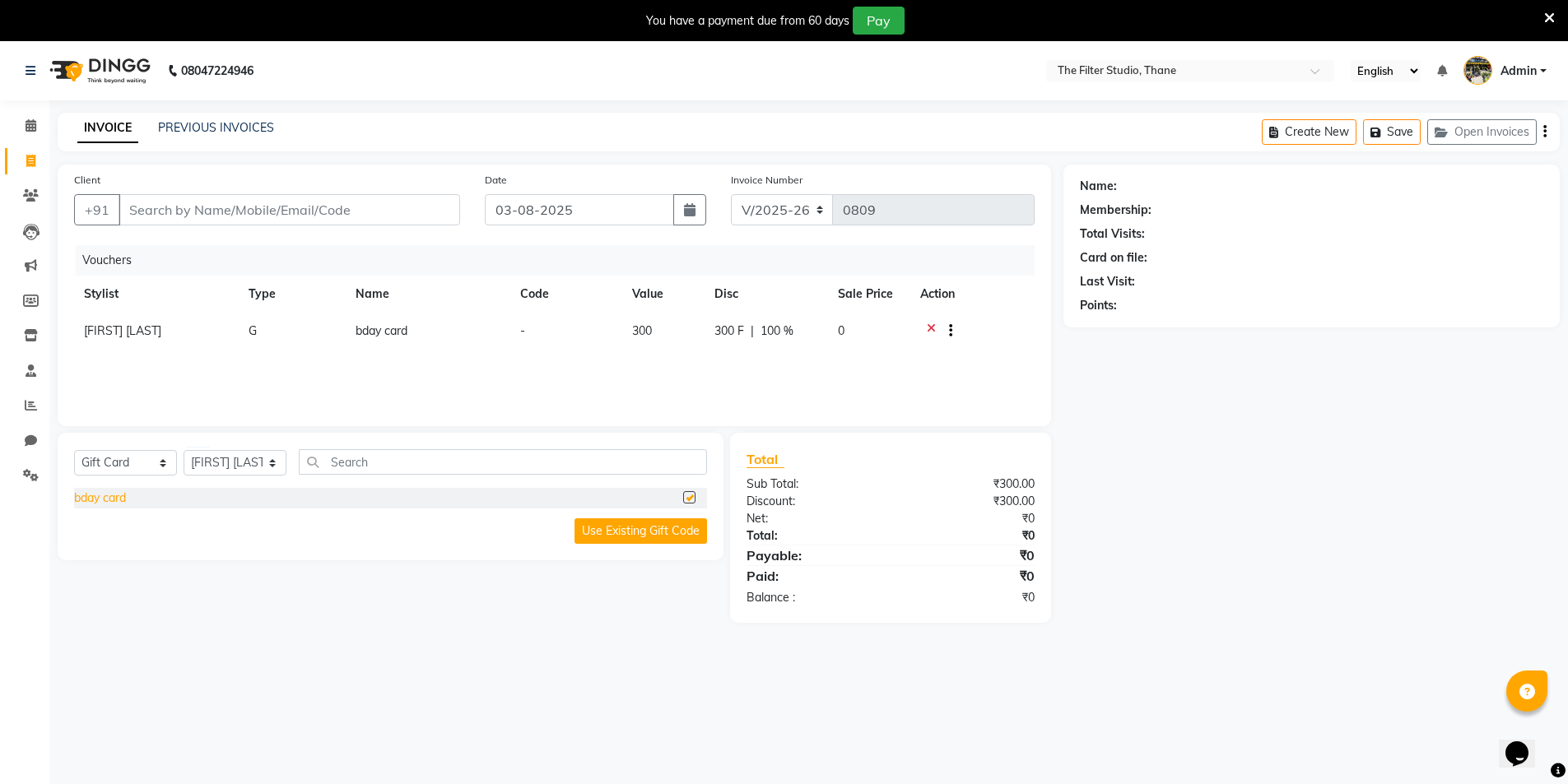 checkbox on "false" 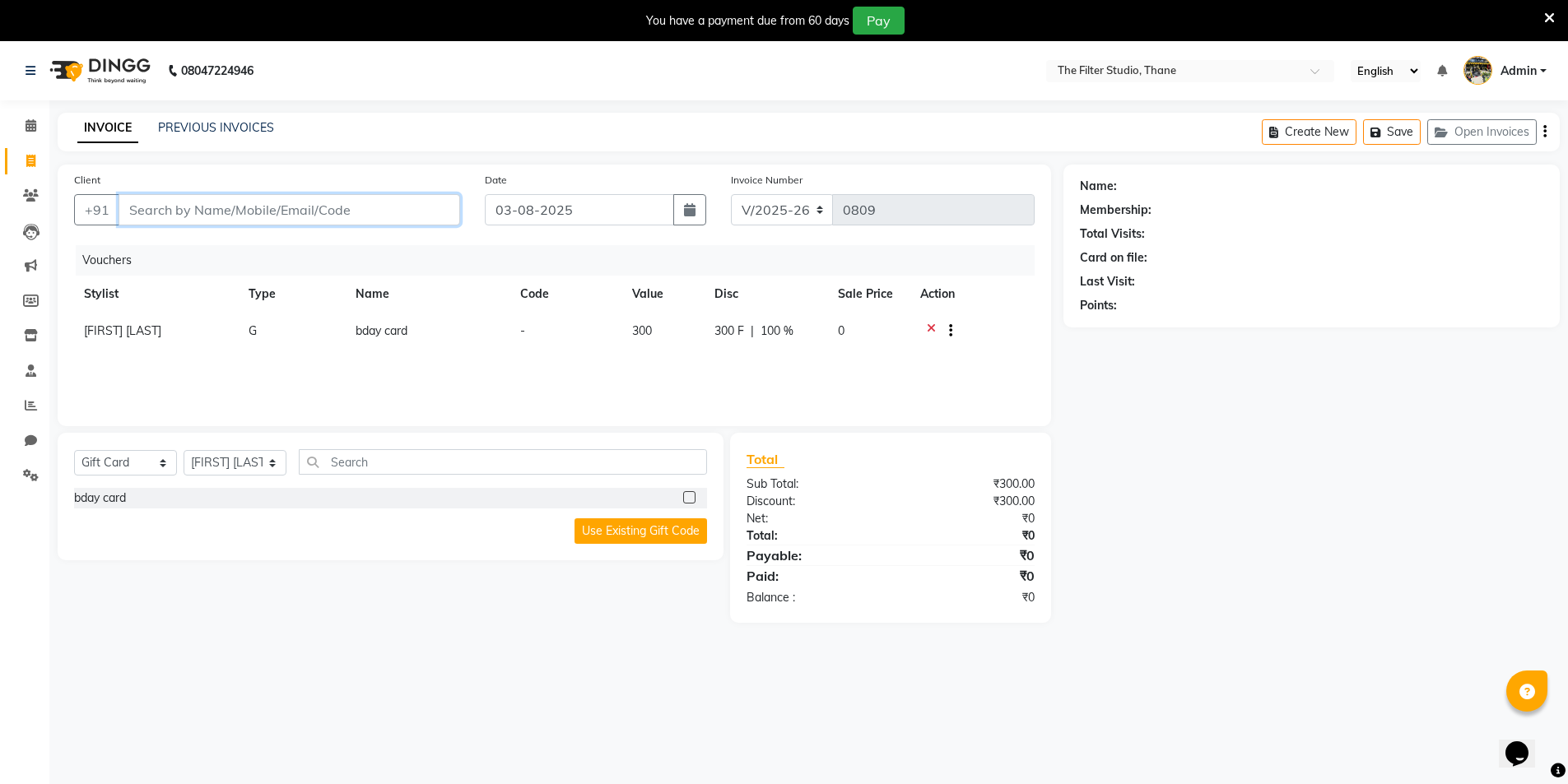 click on "Client" at bounding box center [289, 210] 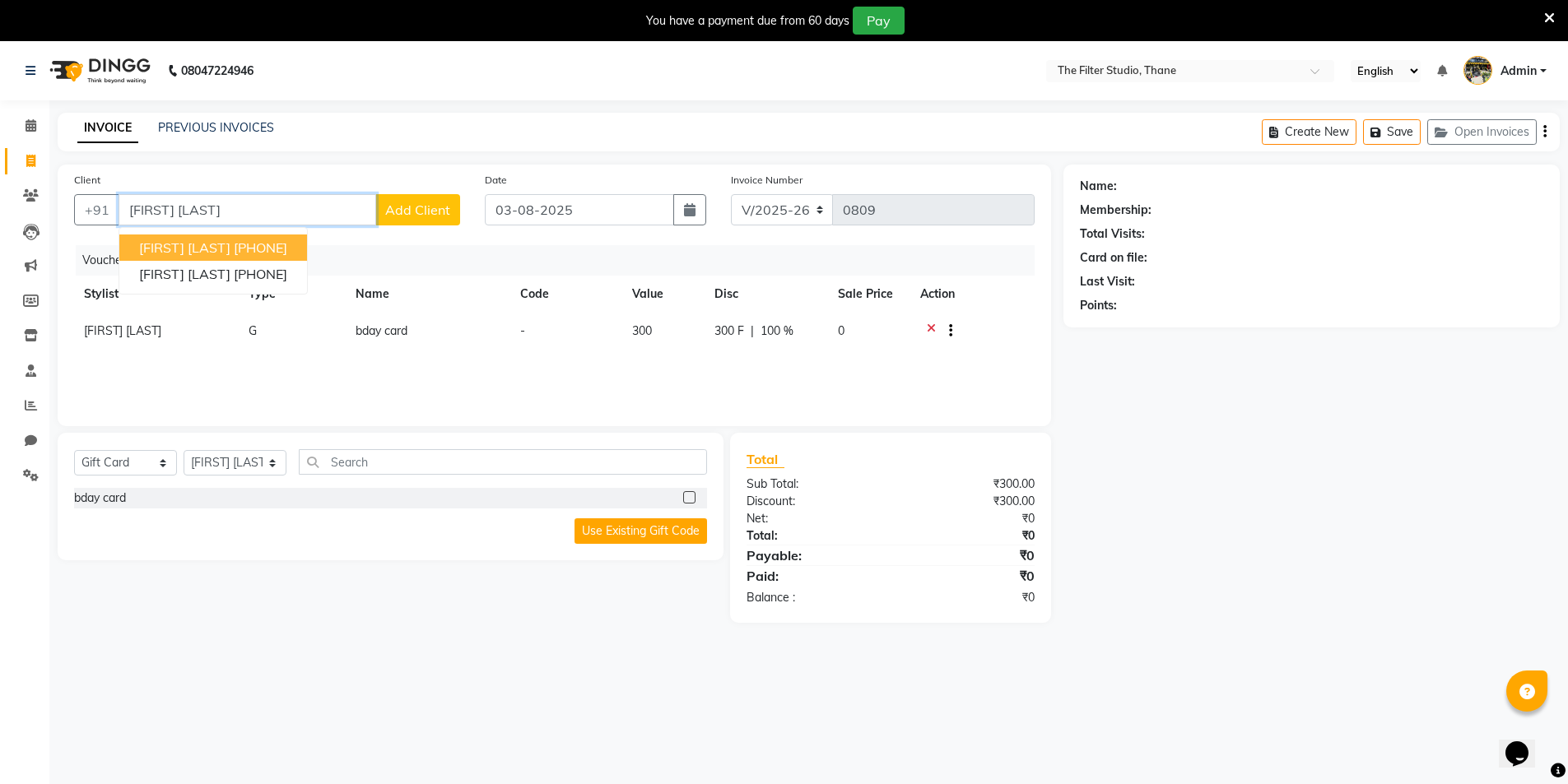 click on "[FIRST] [LAST]" at bounding box center (184, 248) 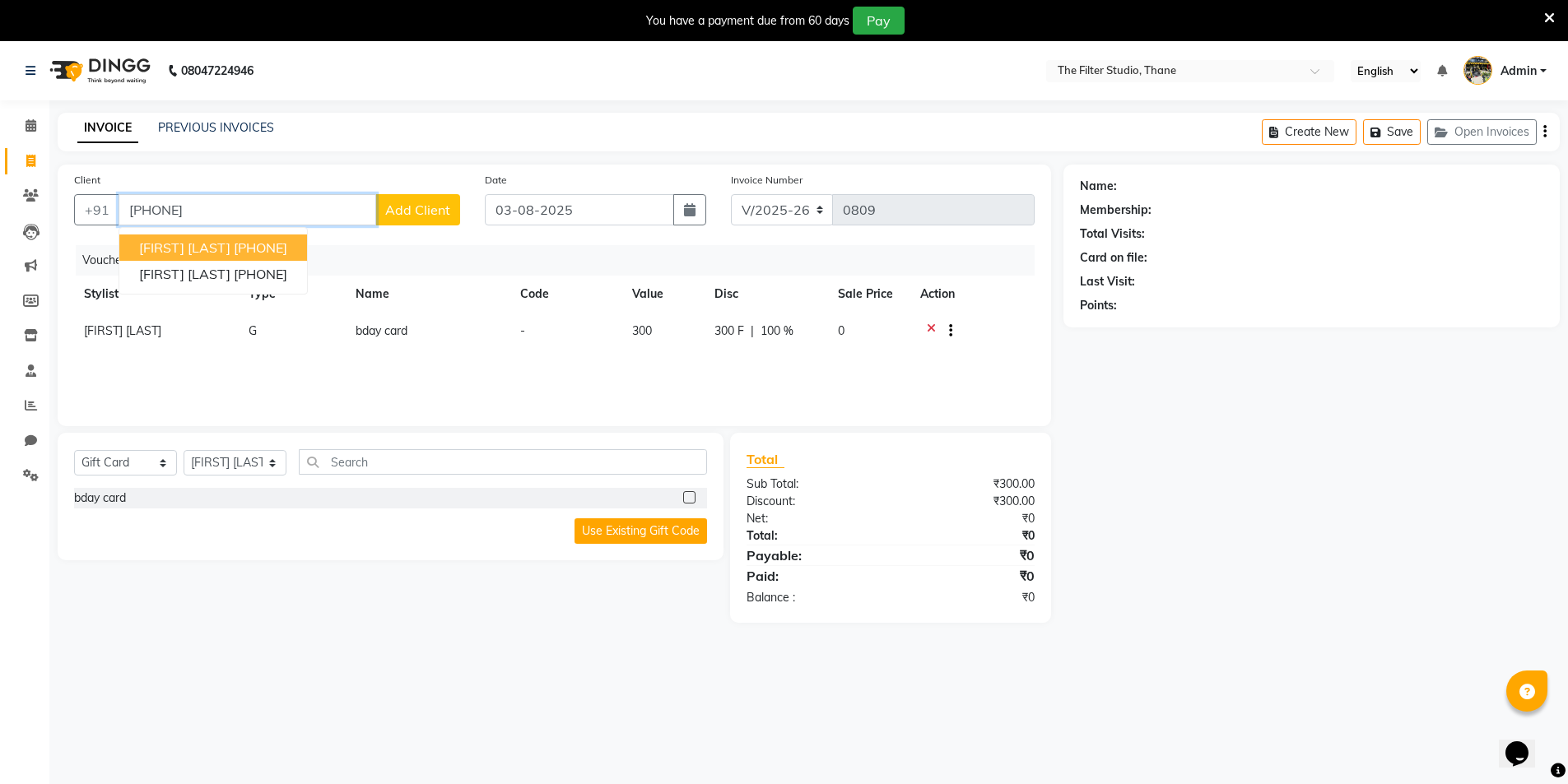 type on "[PHONE]" 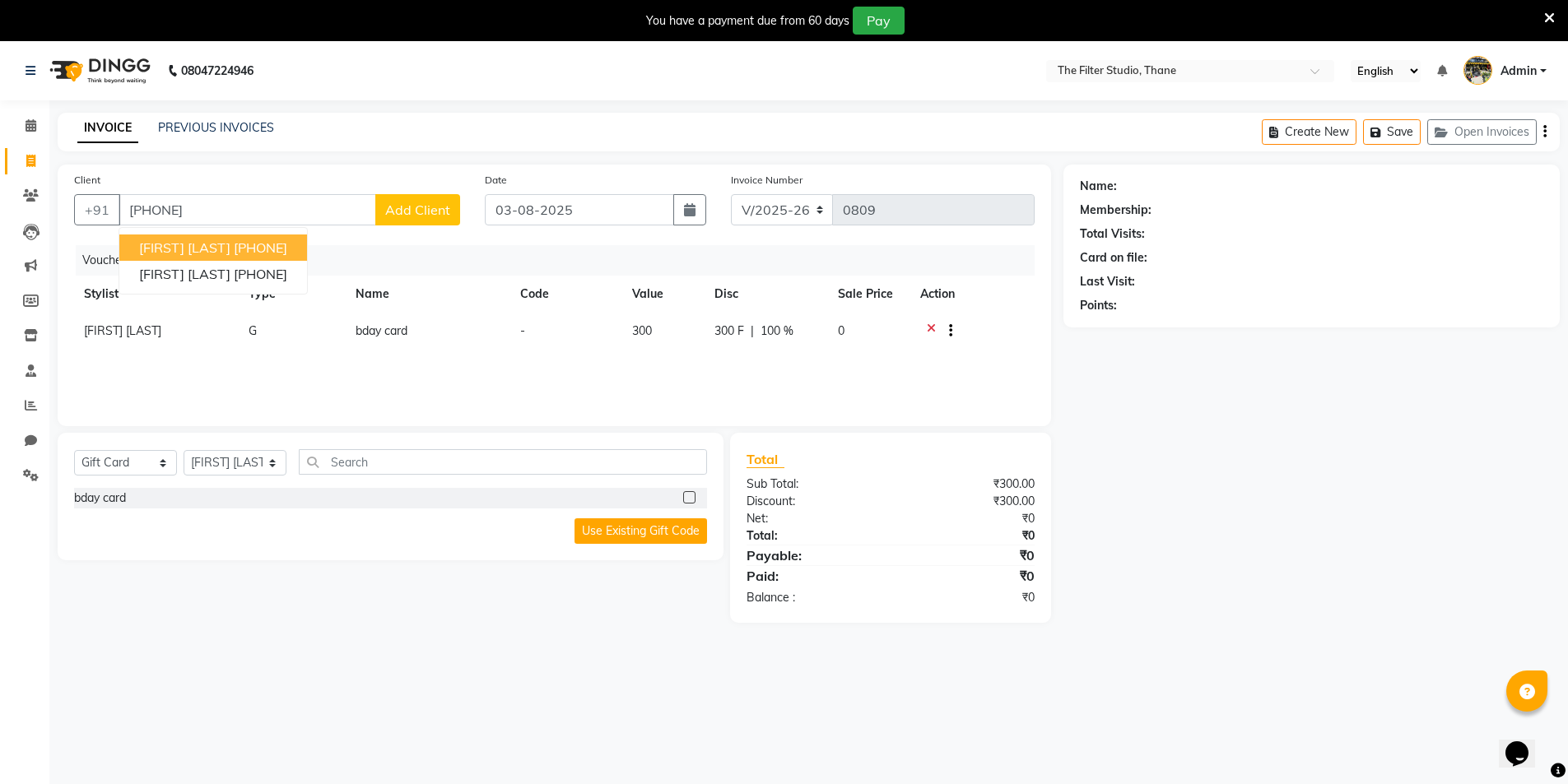 select on "1: Object" 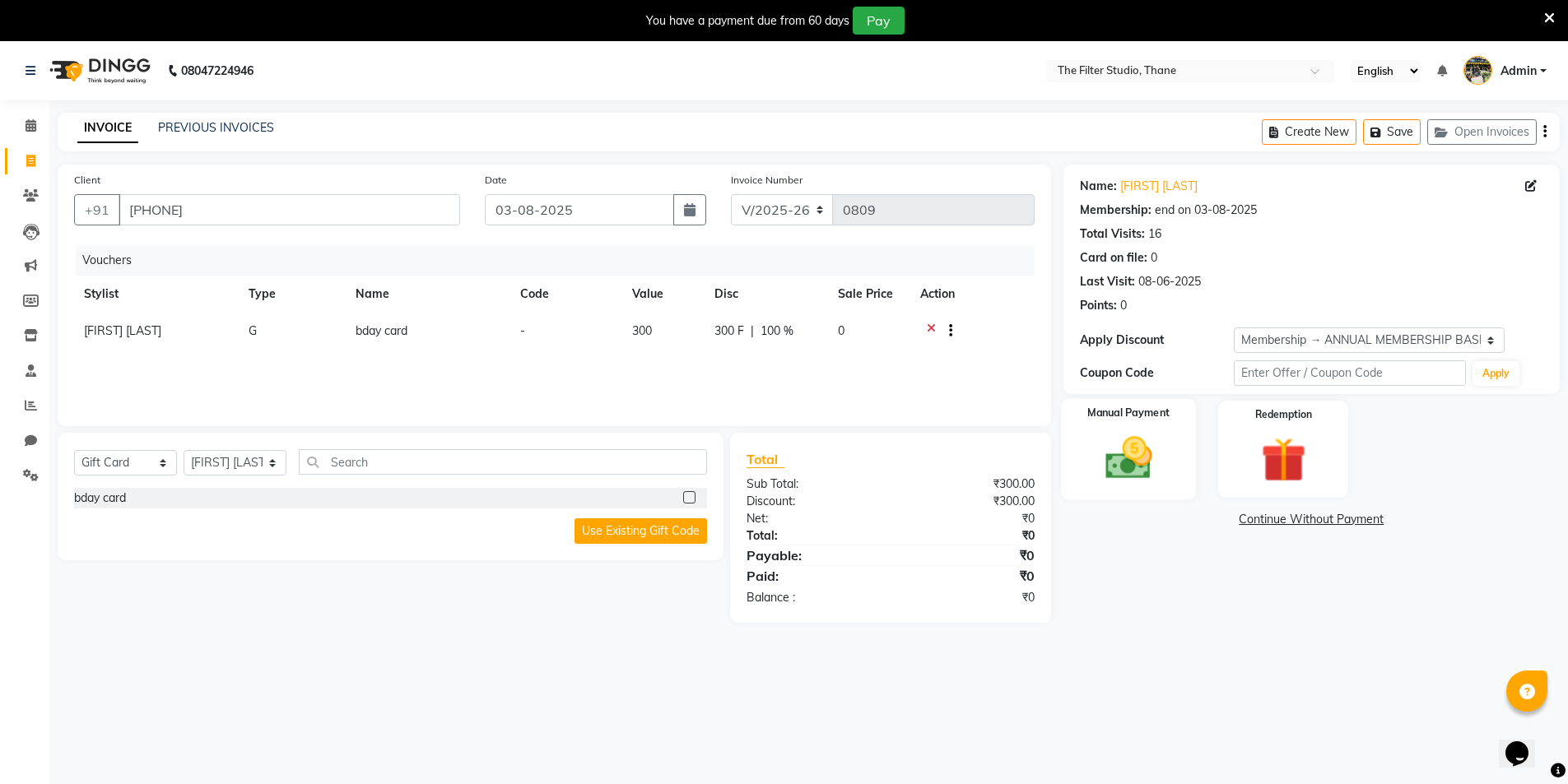 click 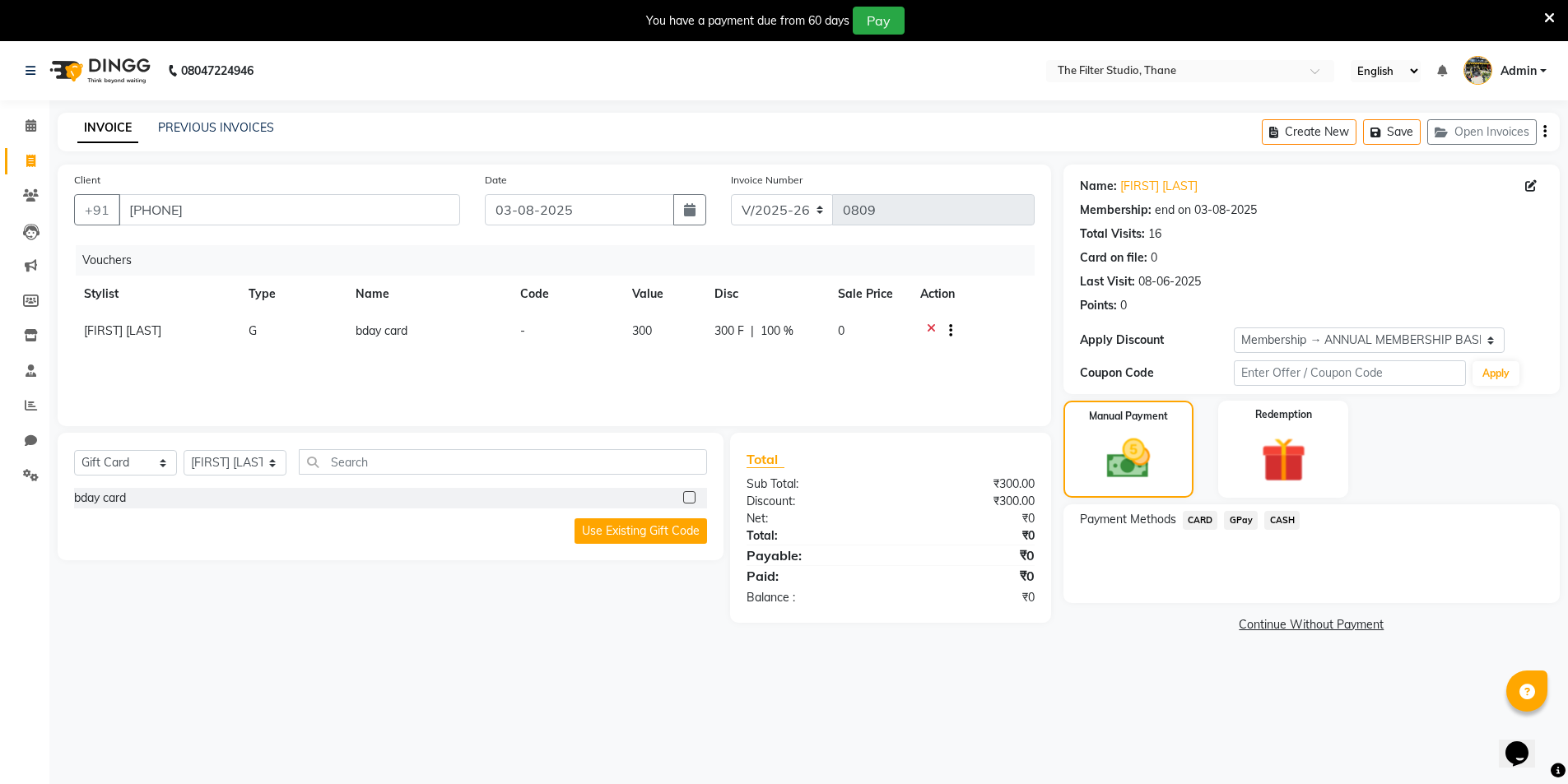 click on "CASH" 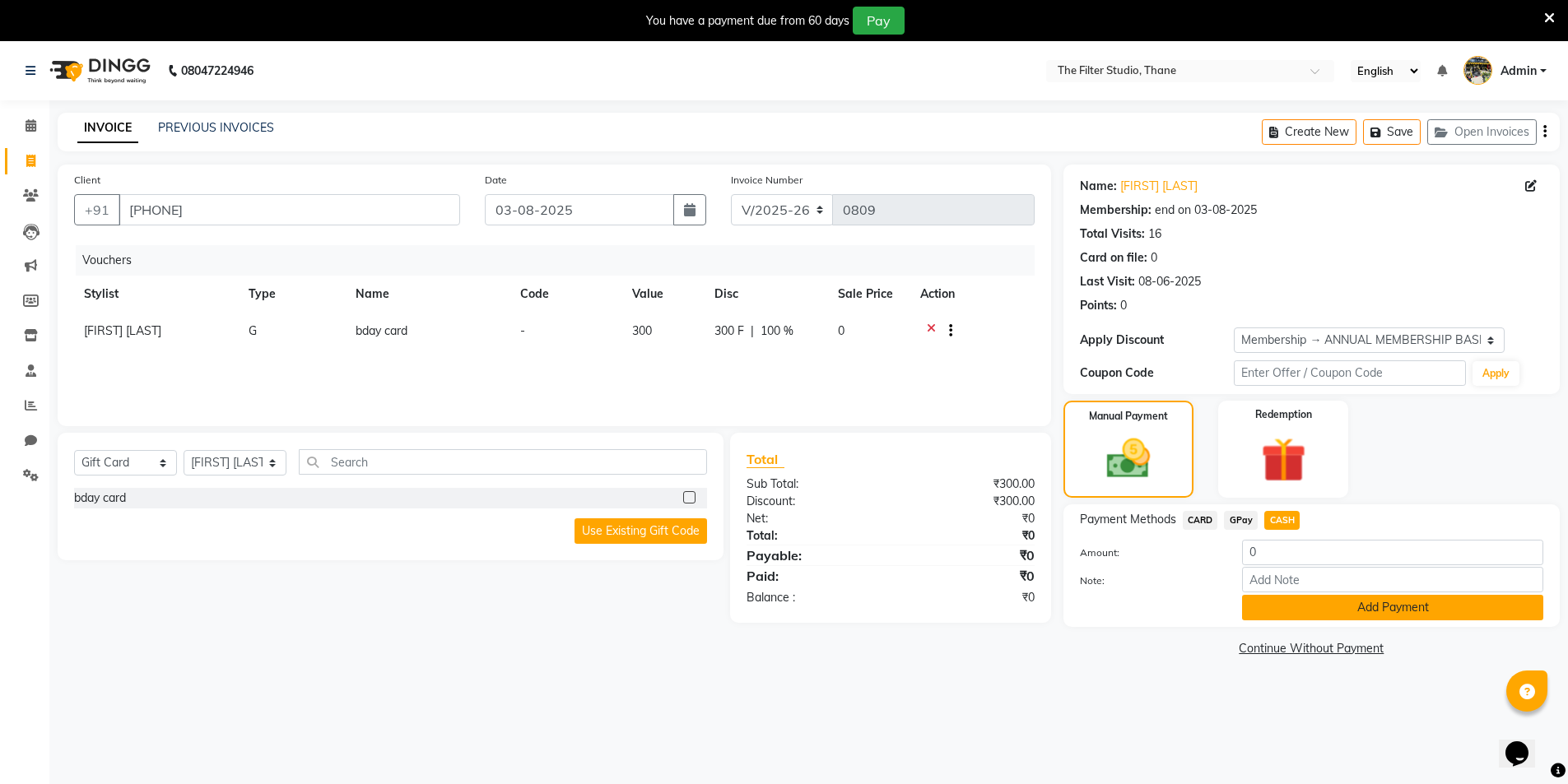 click on "Add Payment" 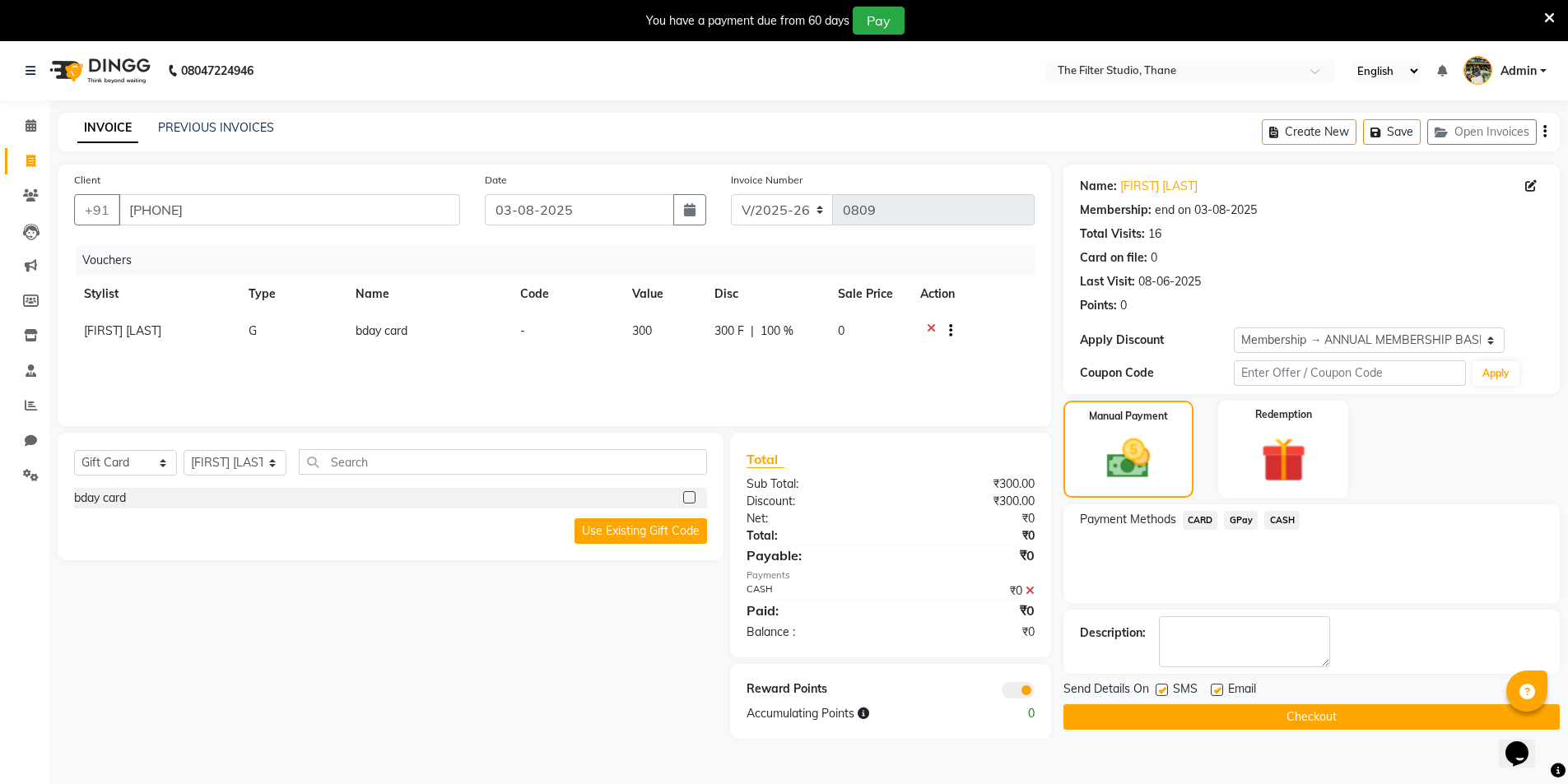click 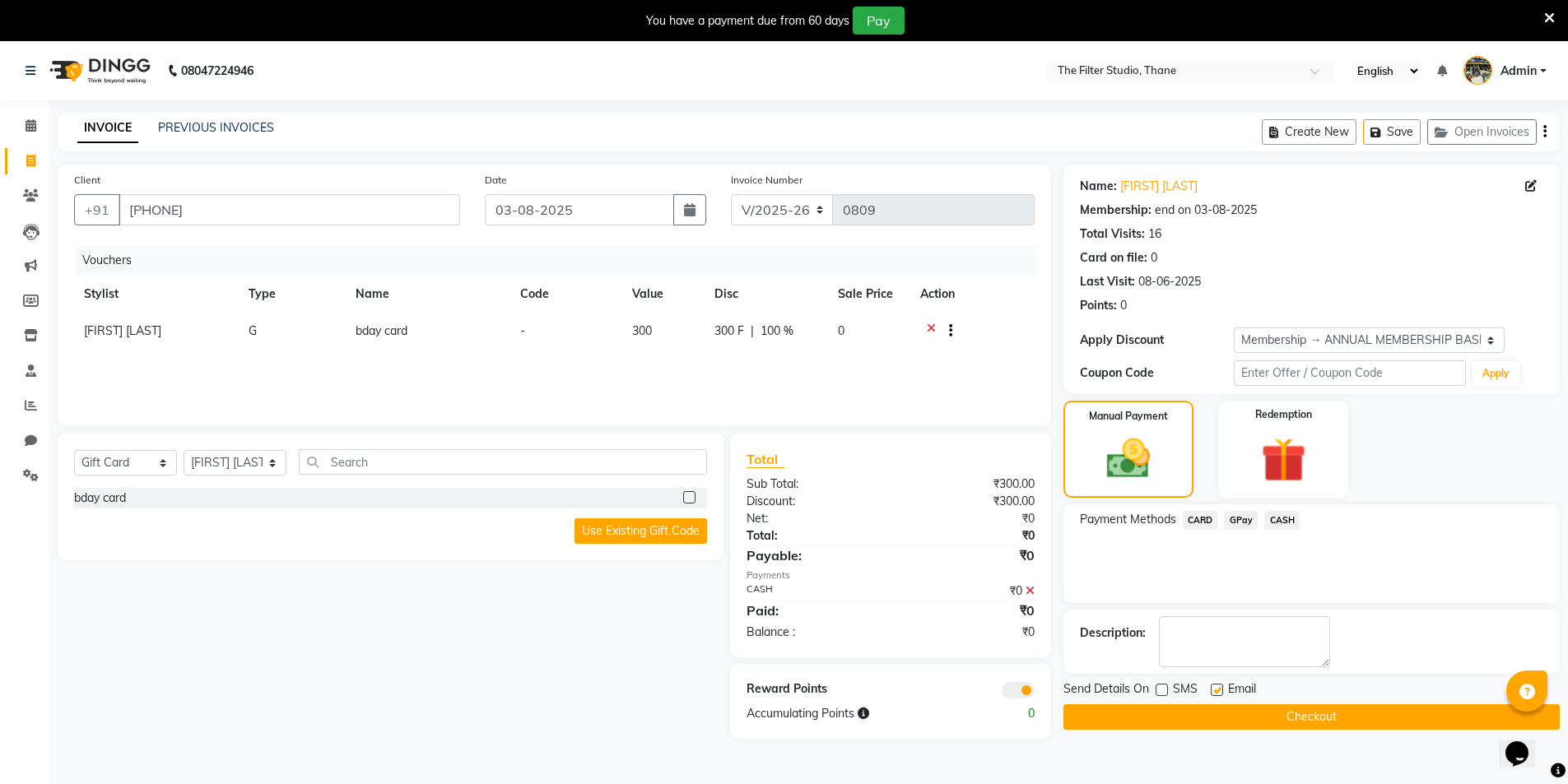 click on "Checkout" 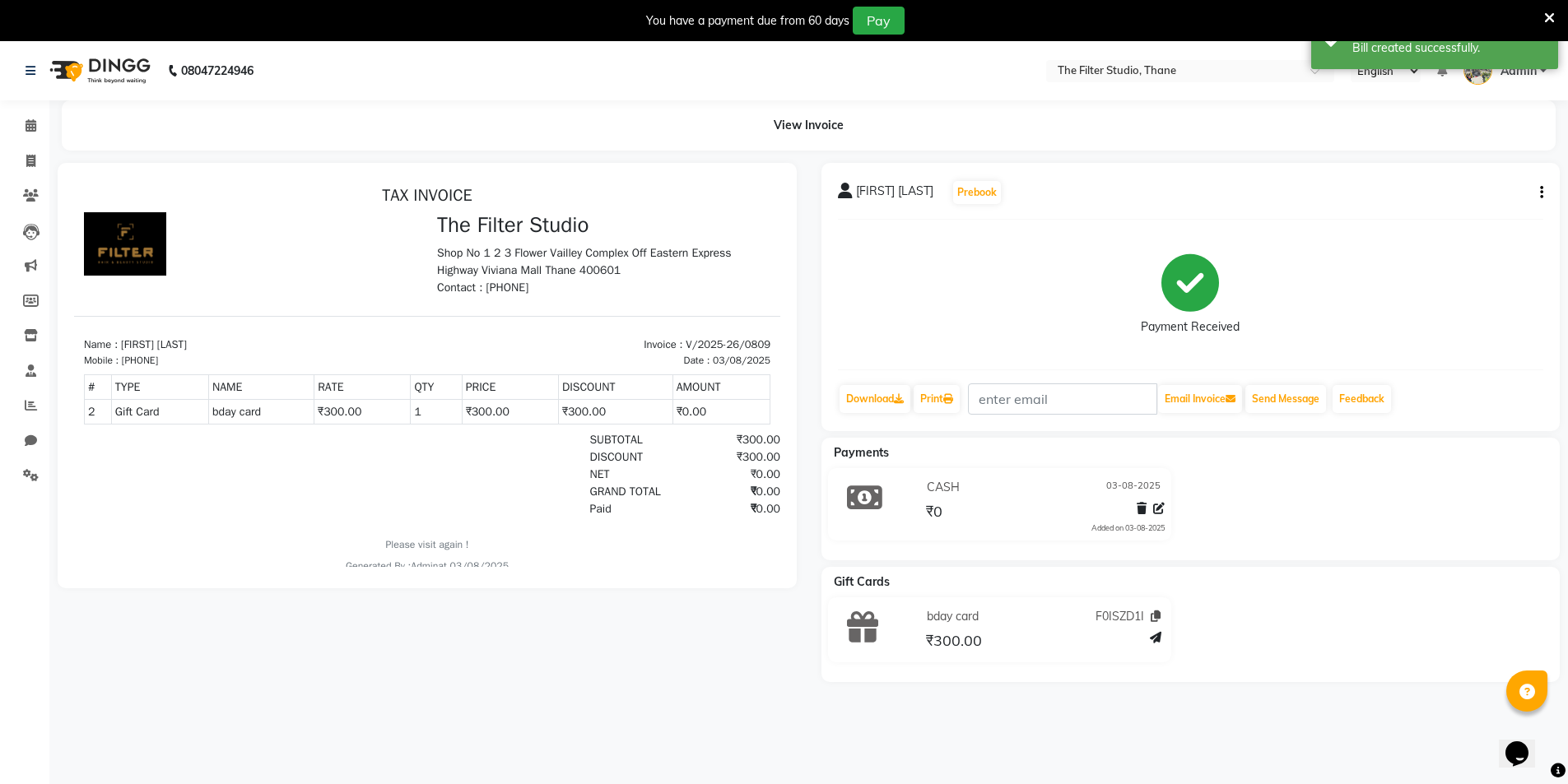 scroll, scrollTop: 0, scrollLeft: 0, axis: both 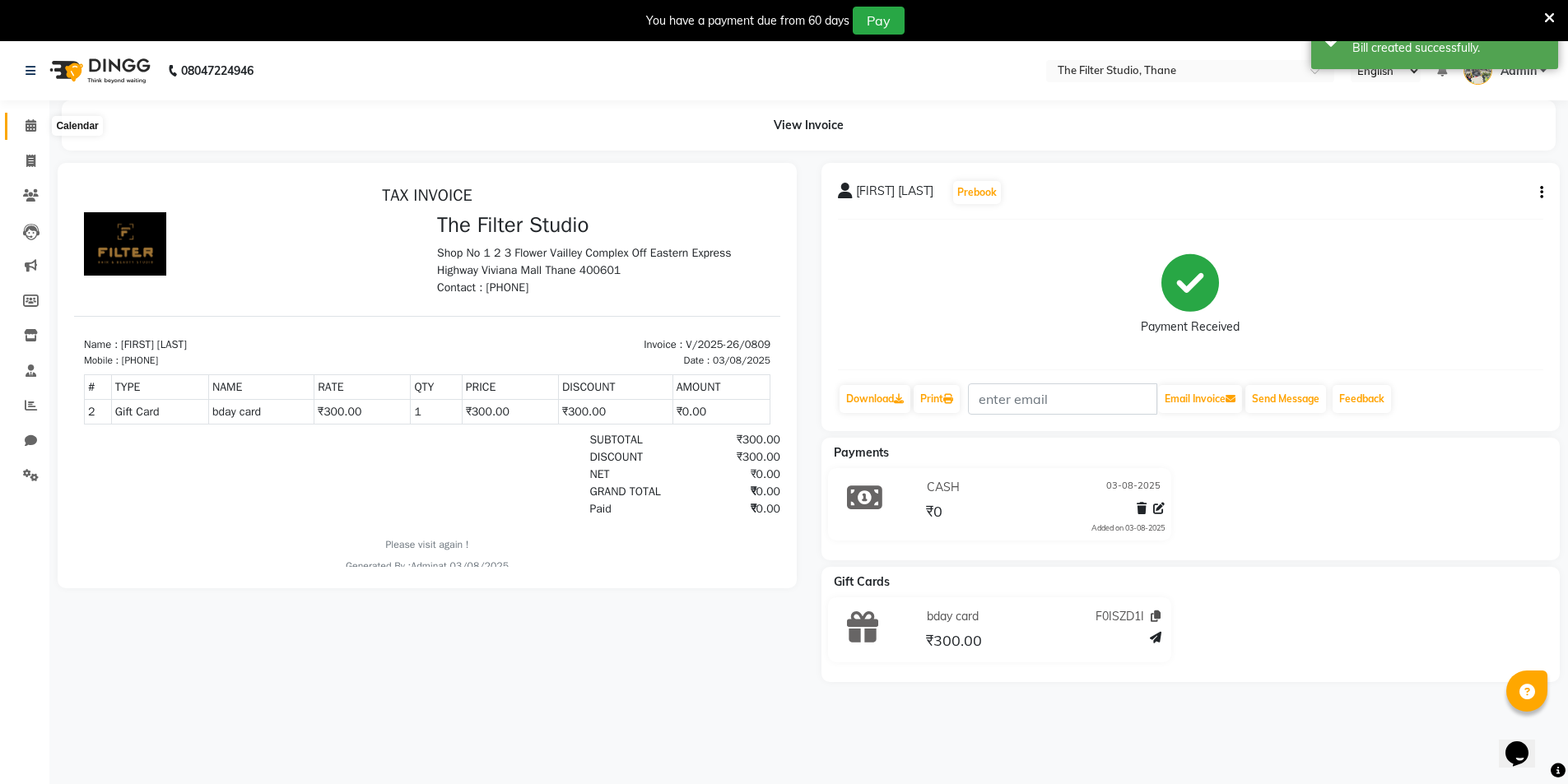 click 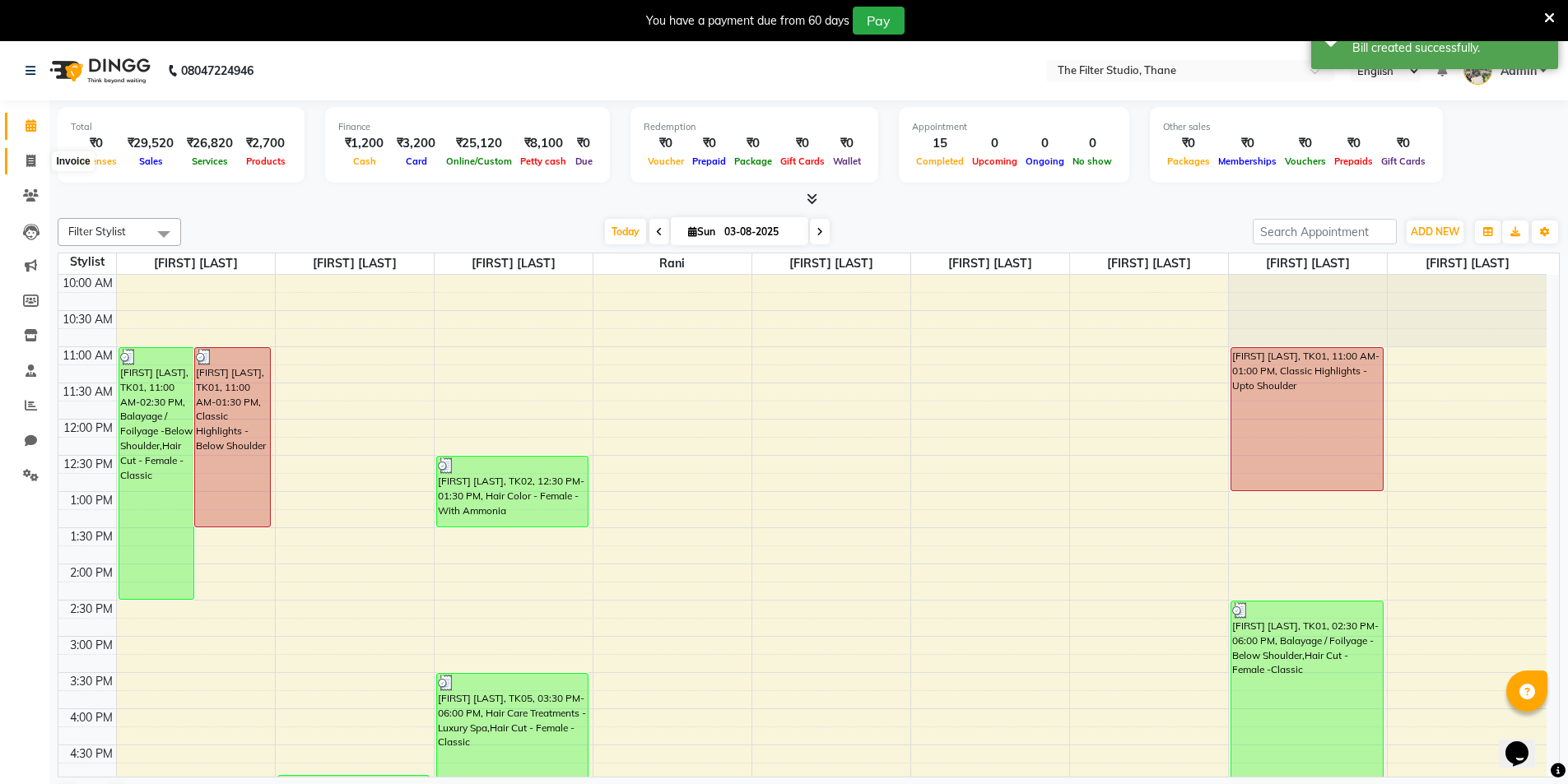 click 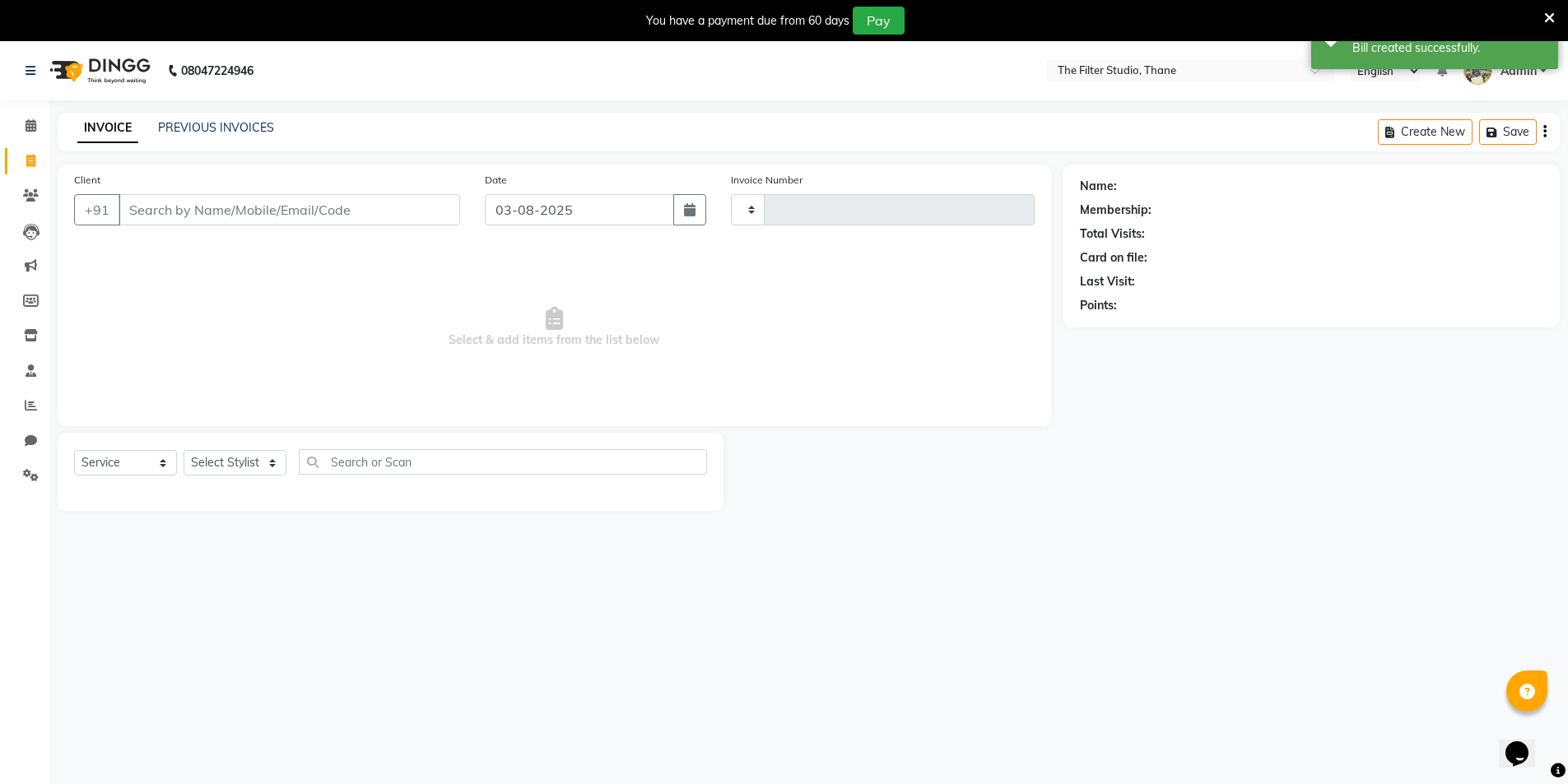 type on "0810" 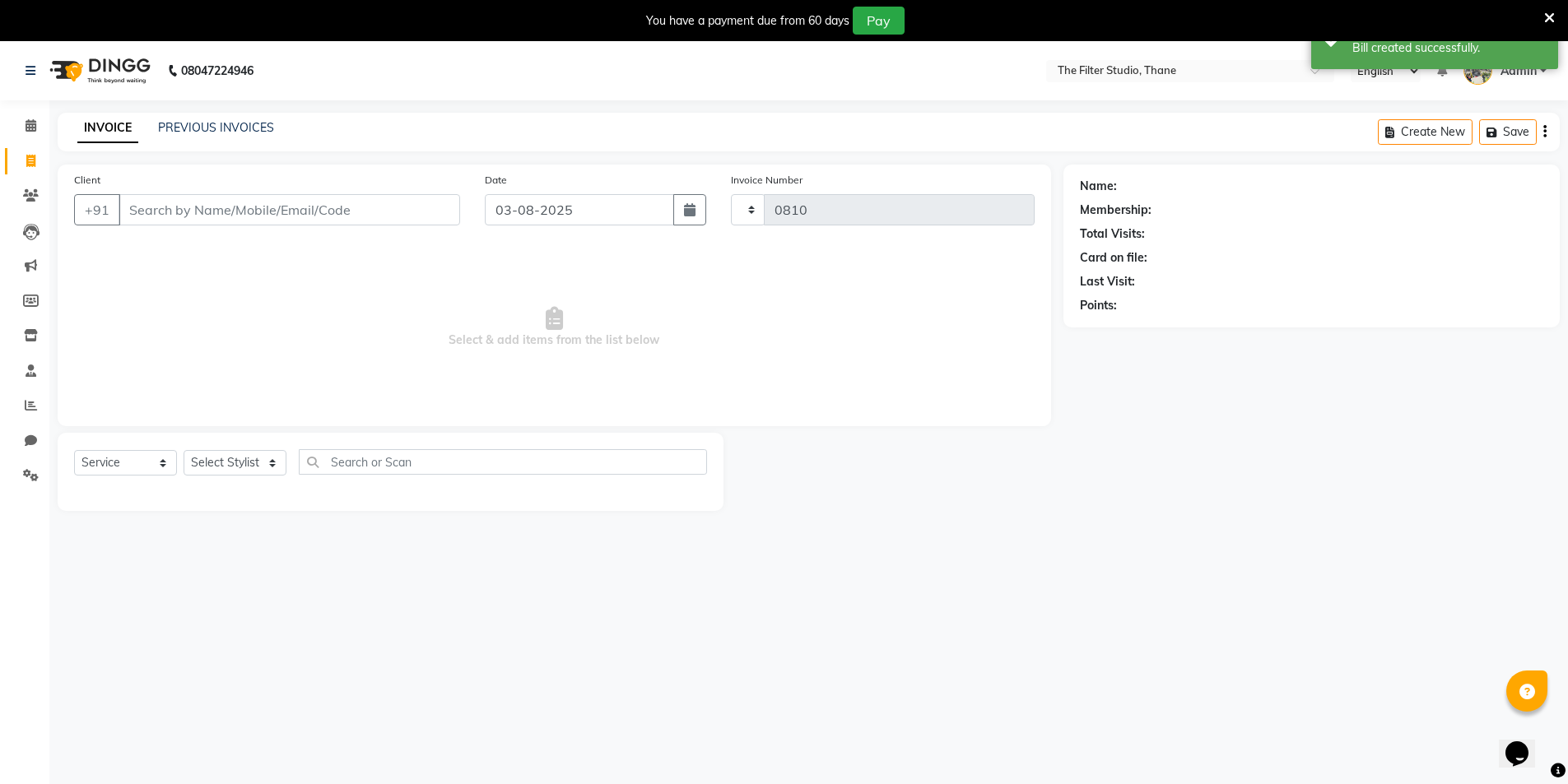 select on "8024" 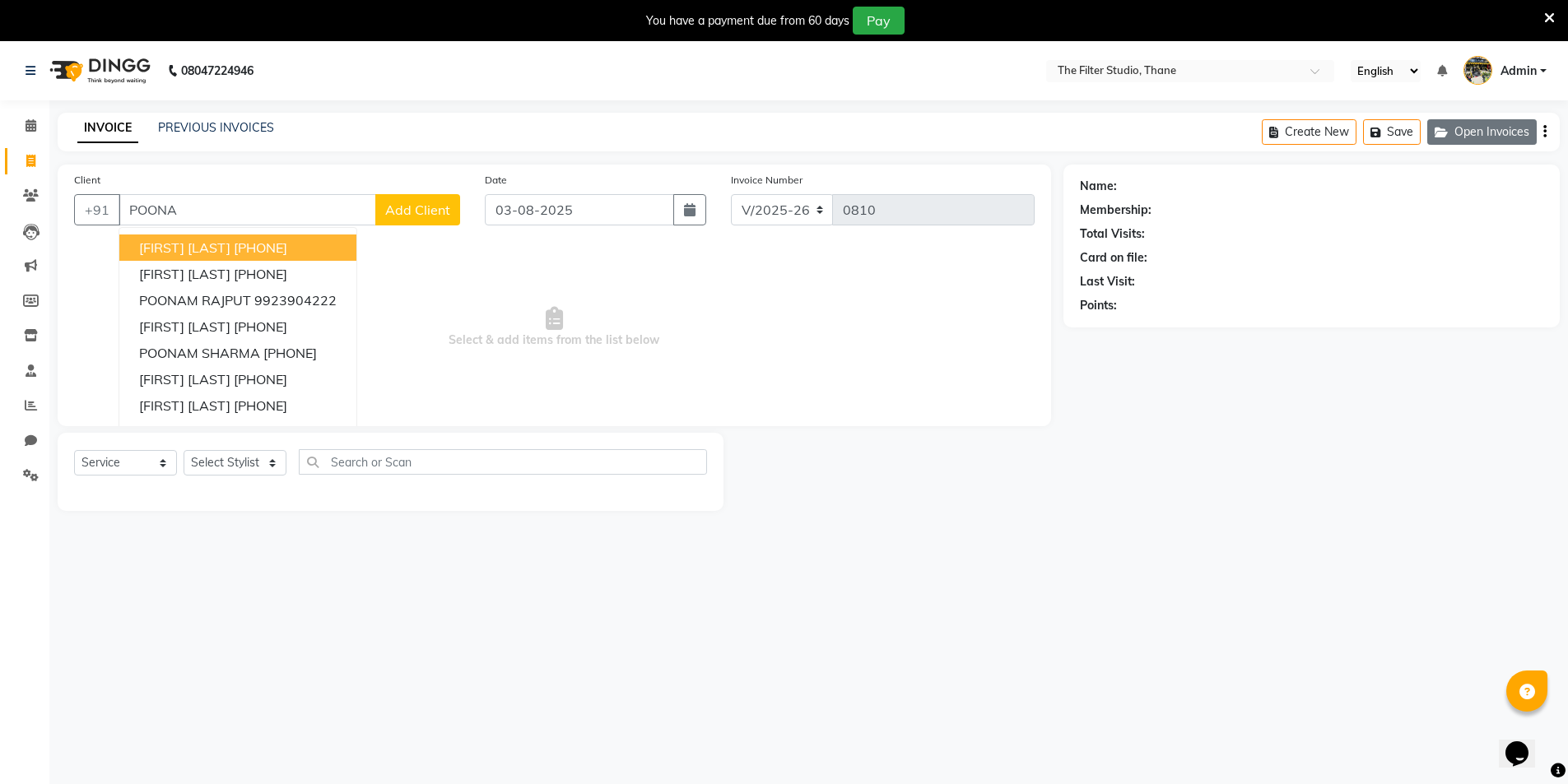 click on "Open Invoices" 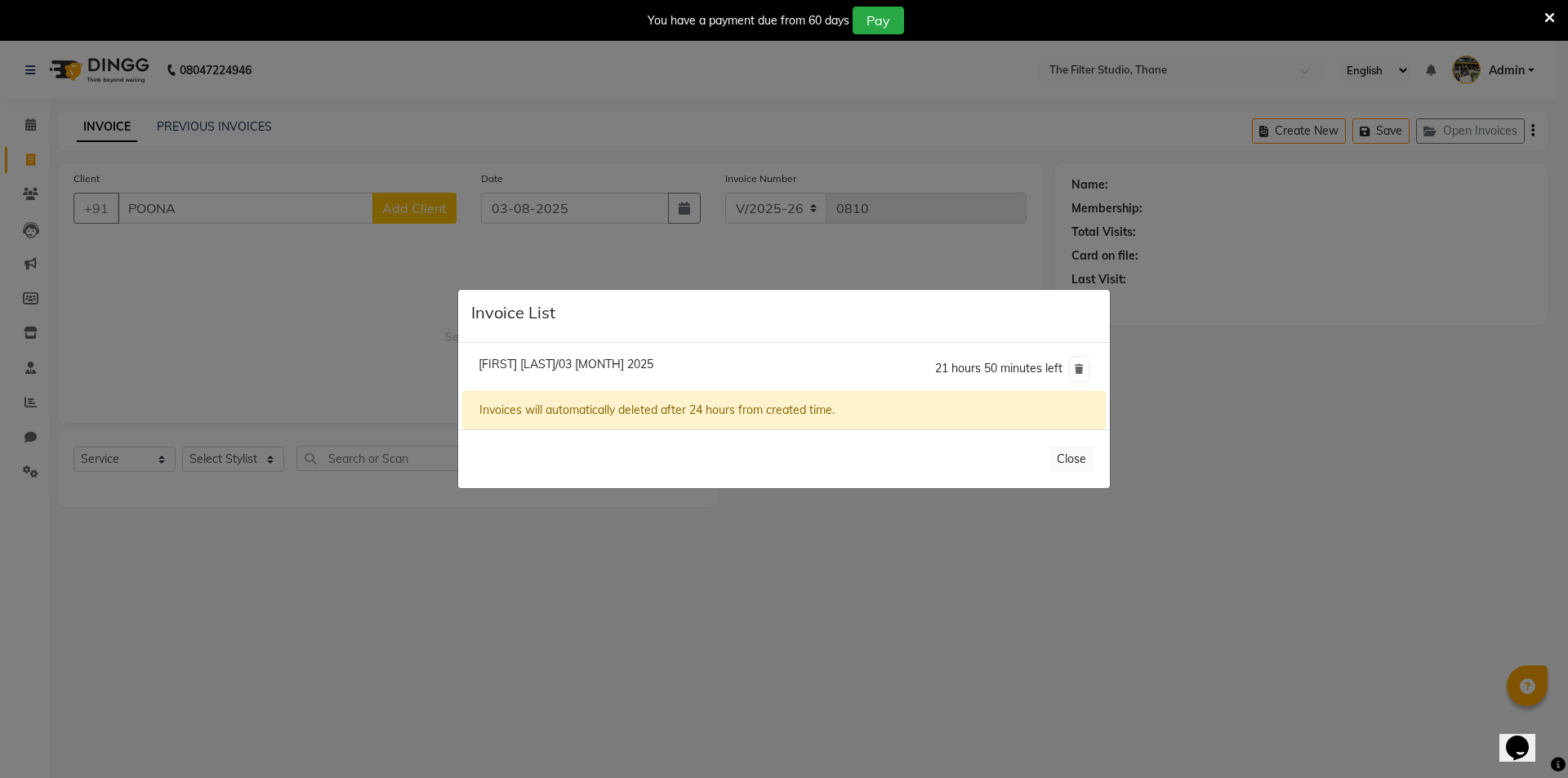 click on "[FIRST] [LAST]/[DATE]  21 hours 50 minutes left" 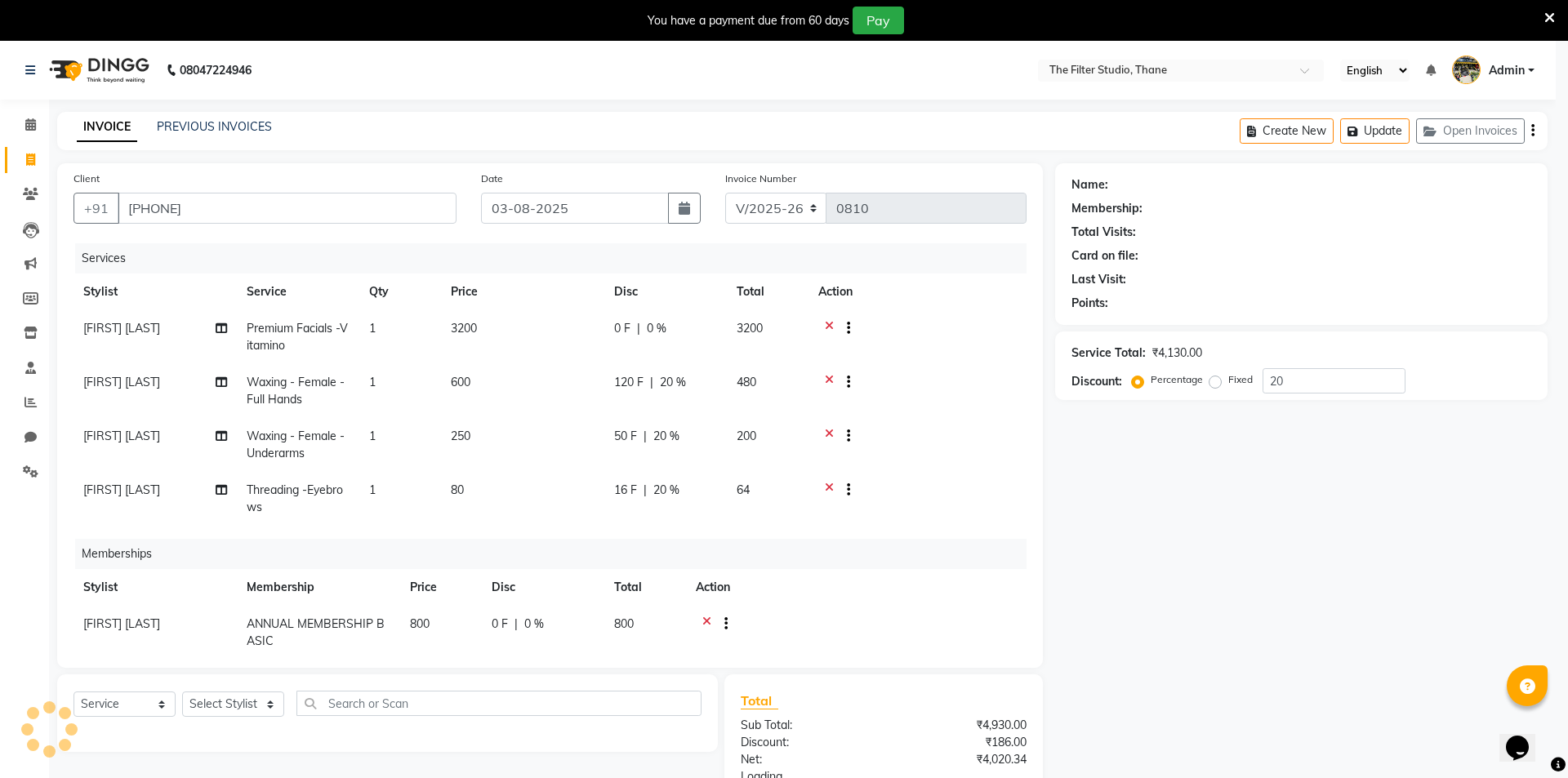 type on "0" 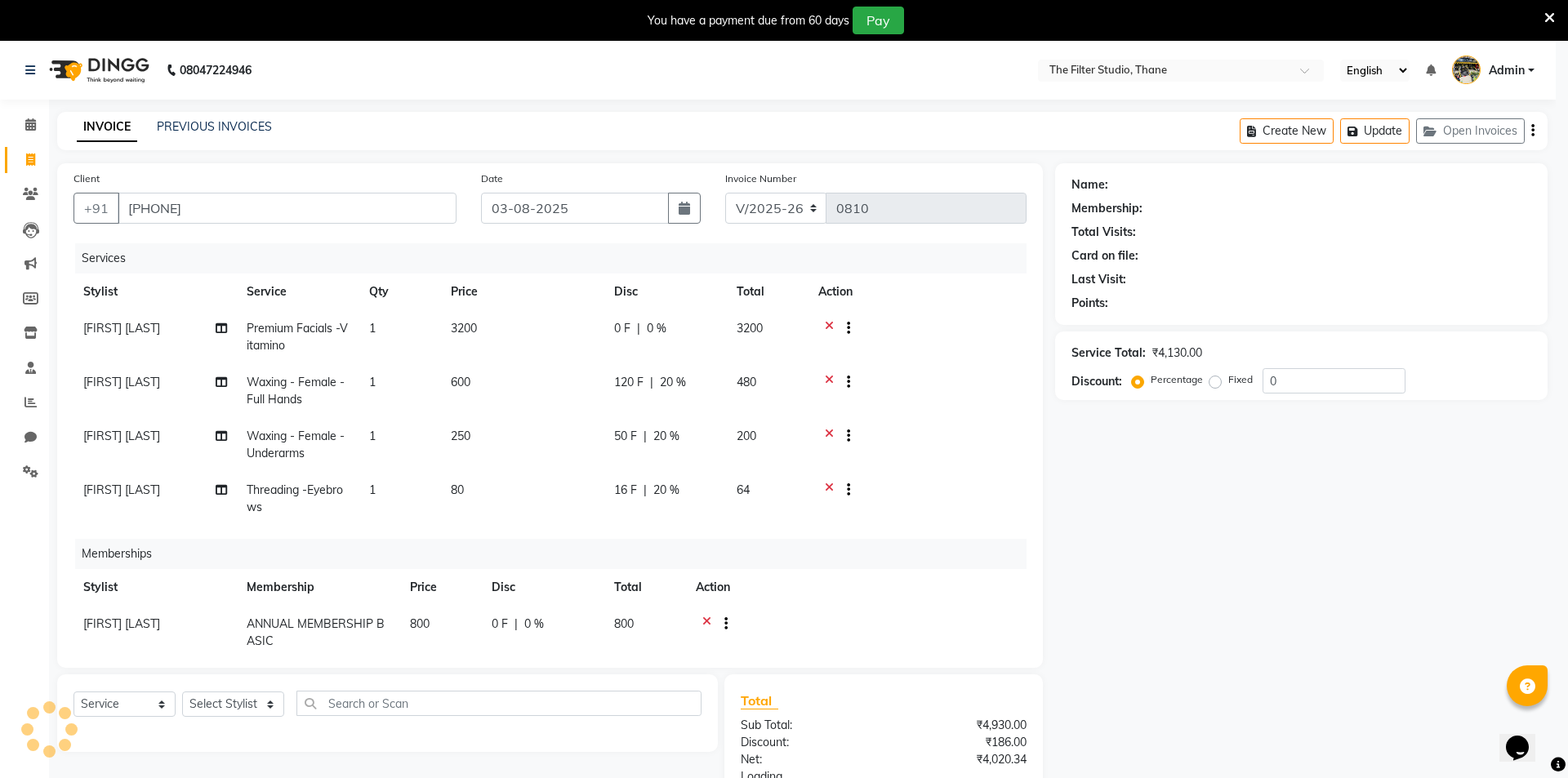 select on "1: Object" 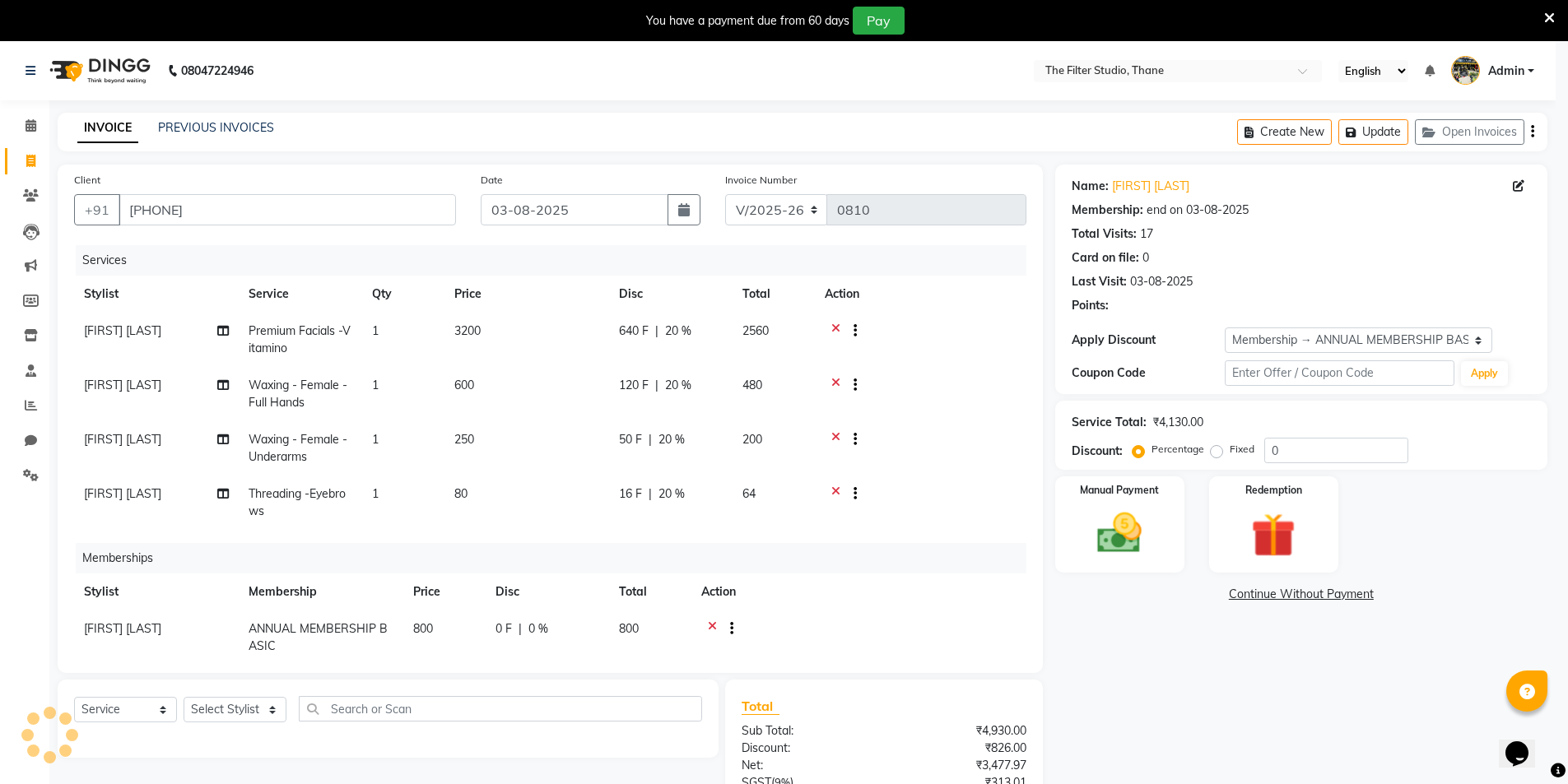type on "20" 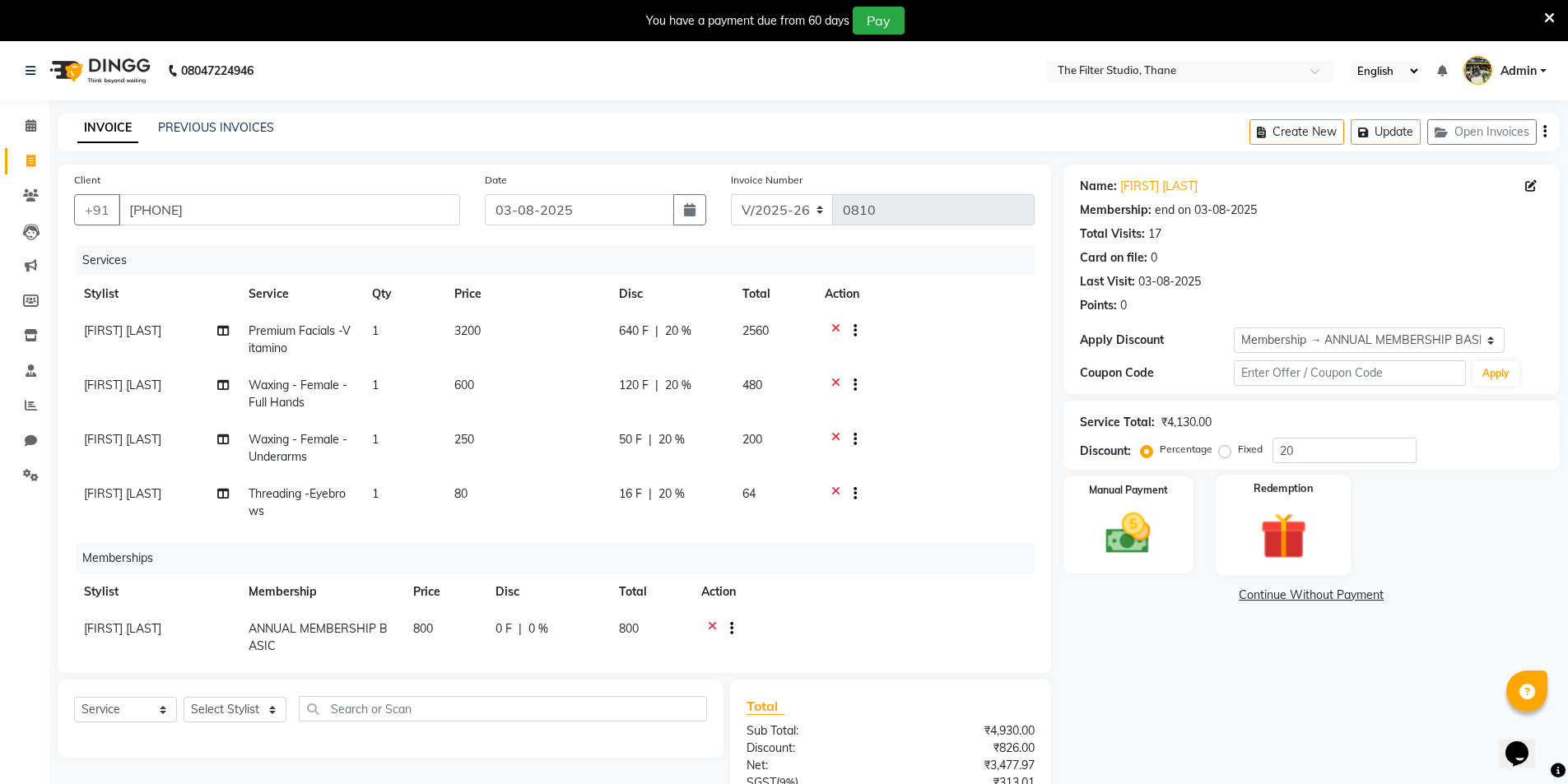 click 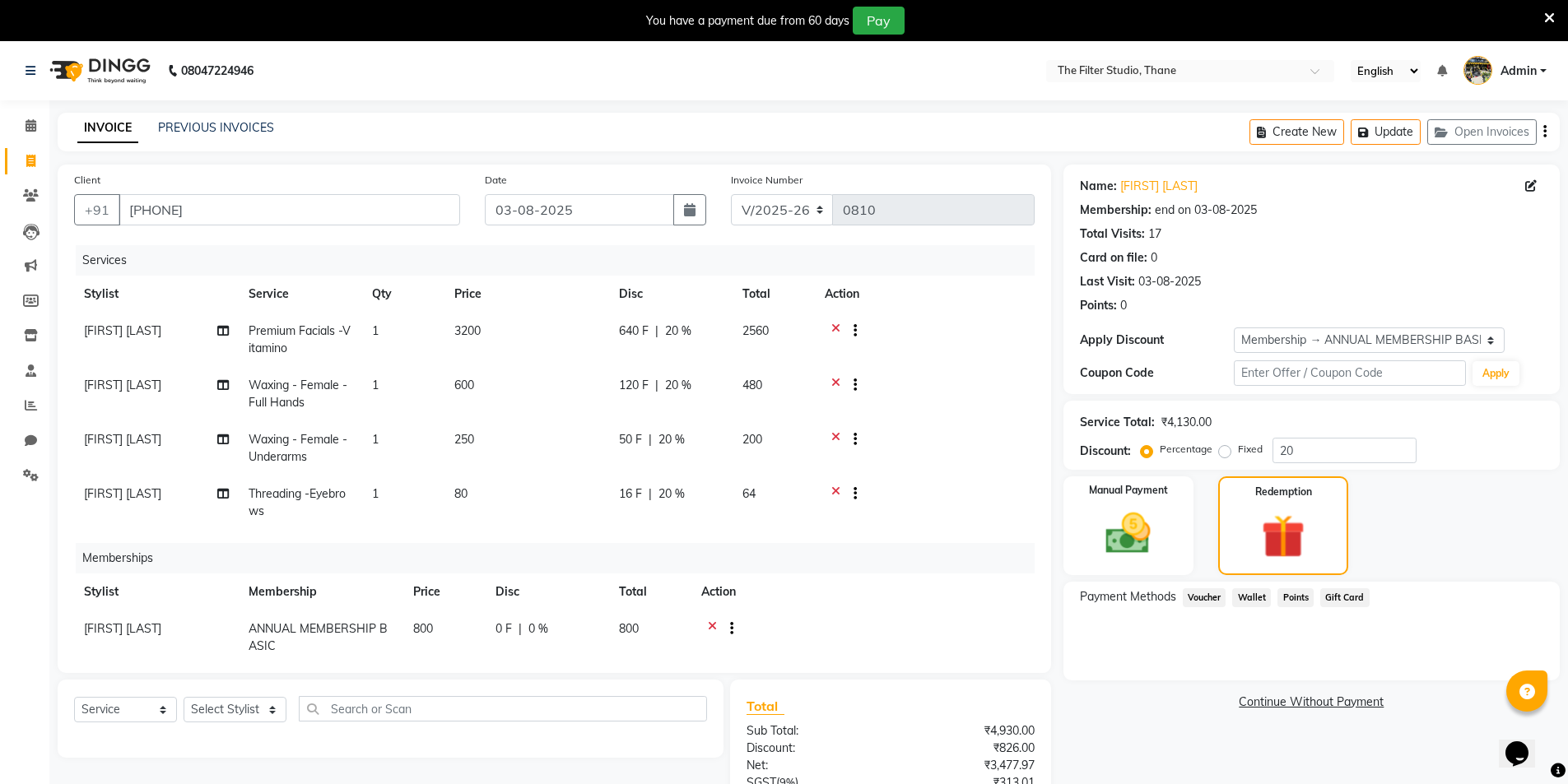 scroll, scrollTop: 116, scrollLeft: 0, axis: vertical 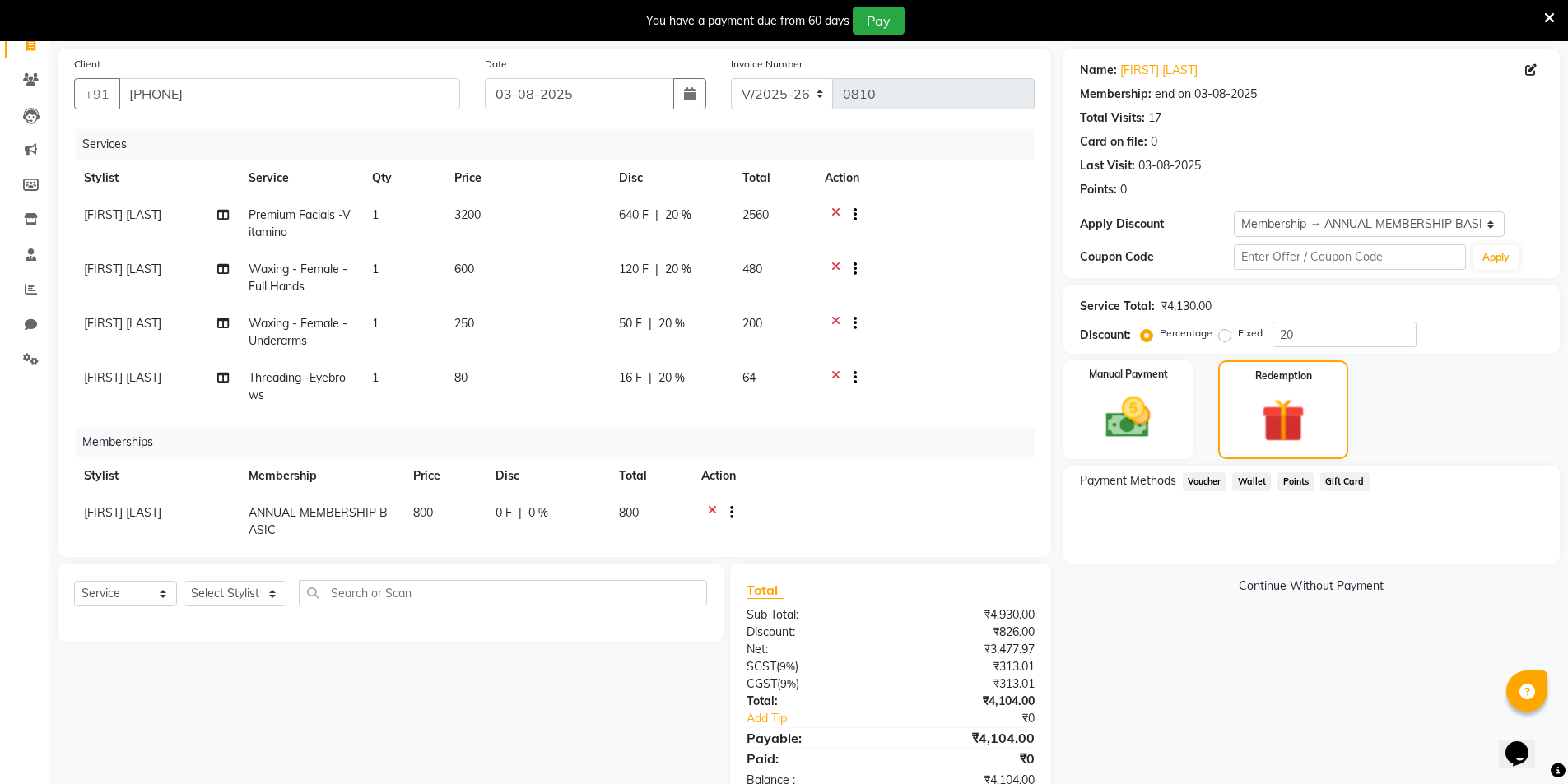 click on "Gift Card" 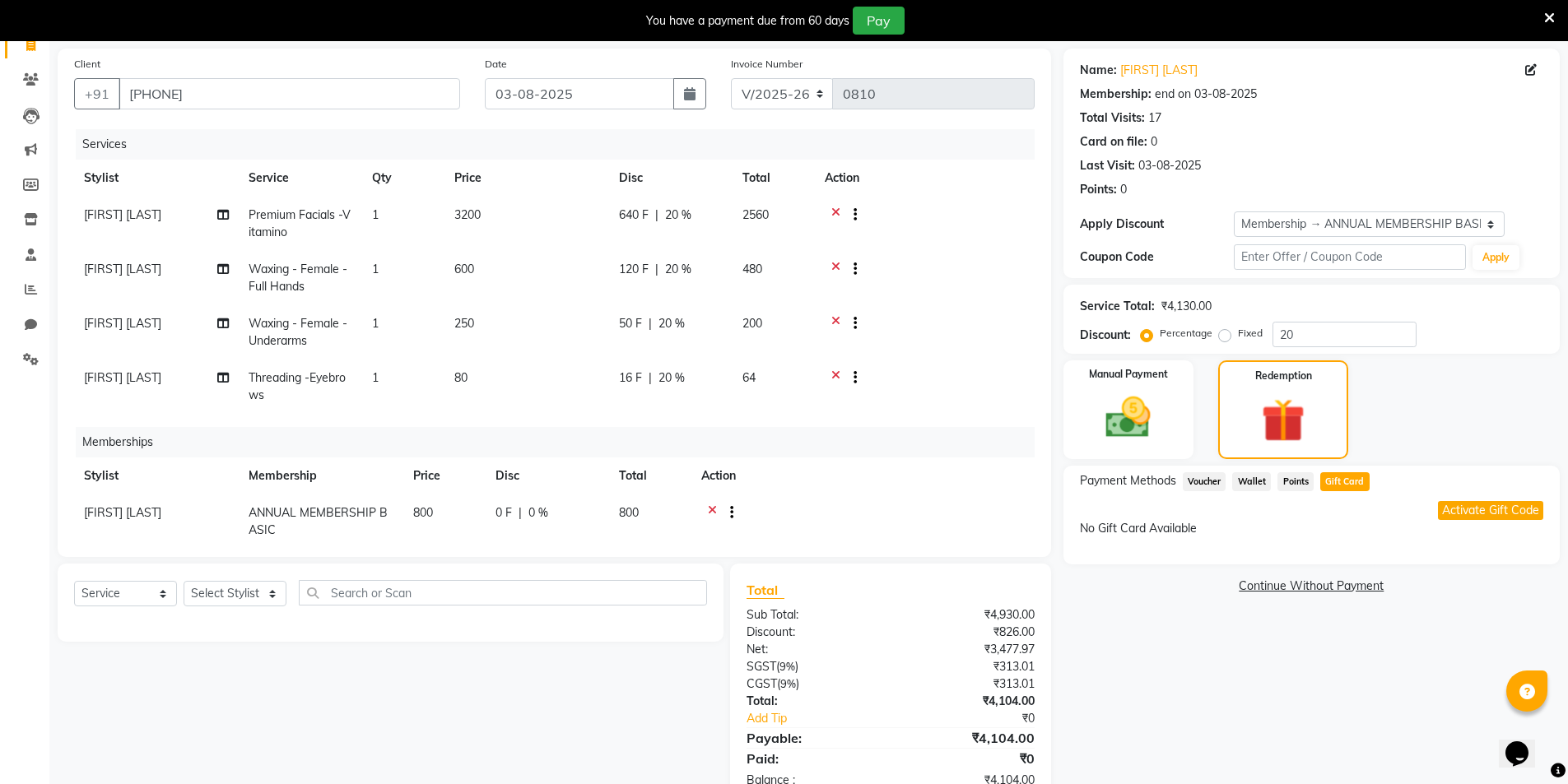 click on "Coupon Code" 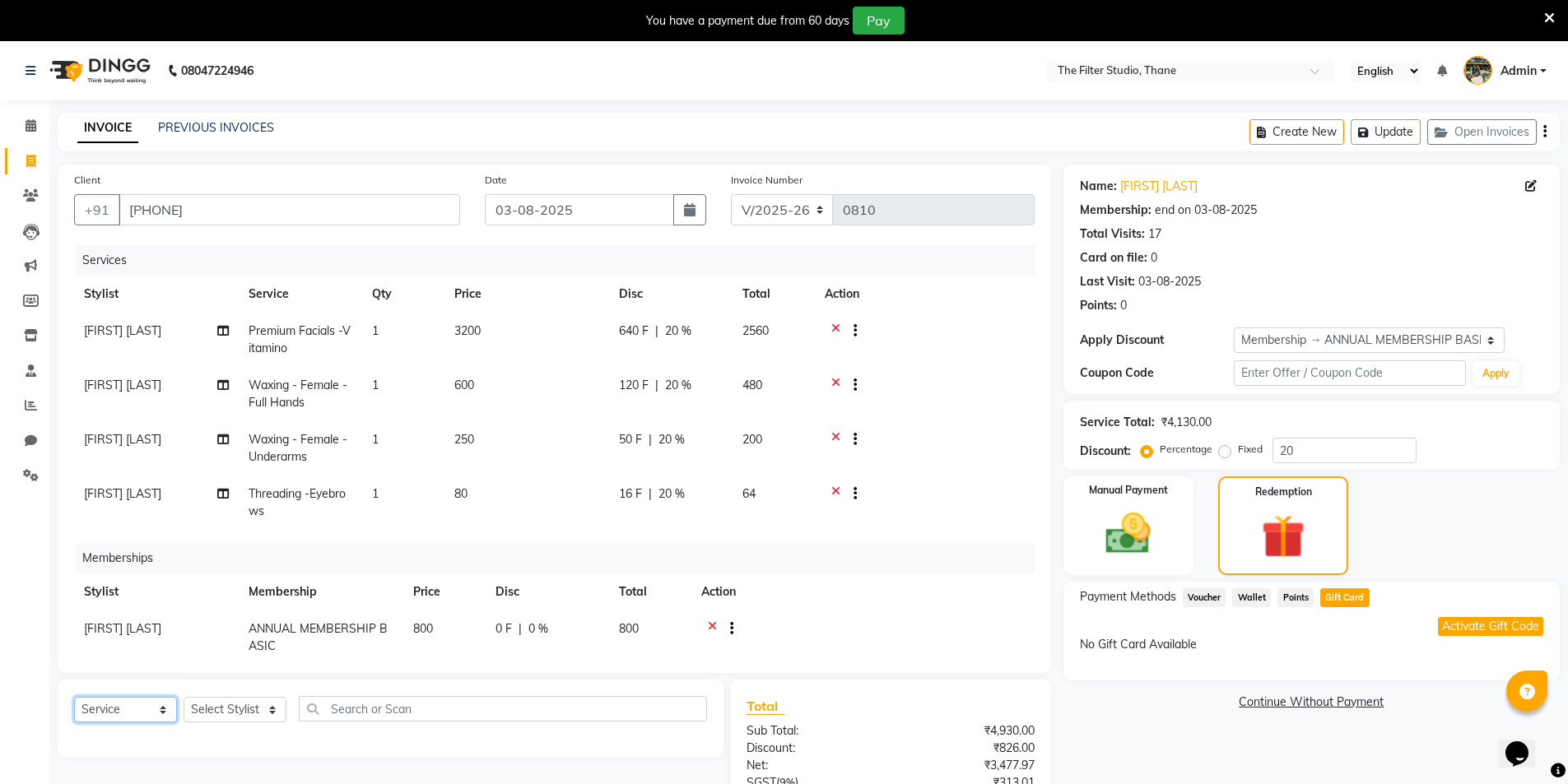click on "Select  Service  Product  Package Voucher Prepaid Gift Card" 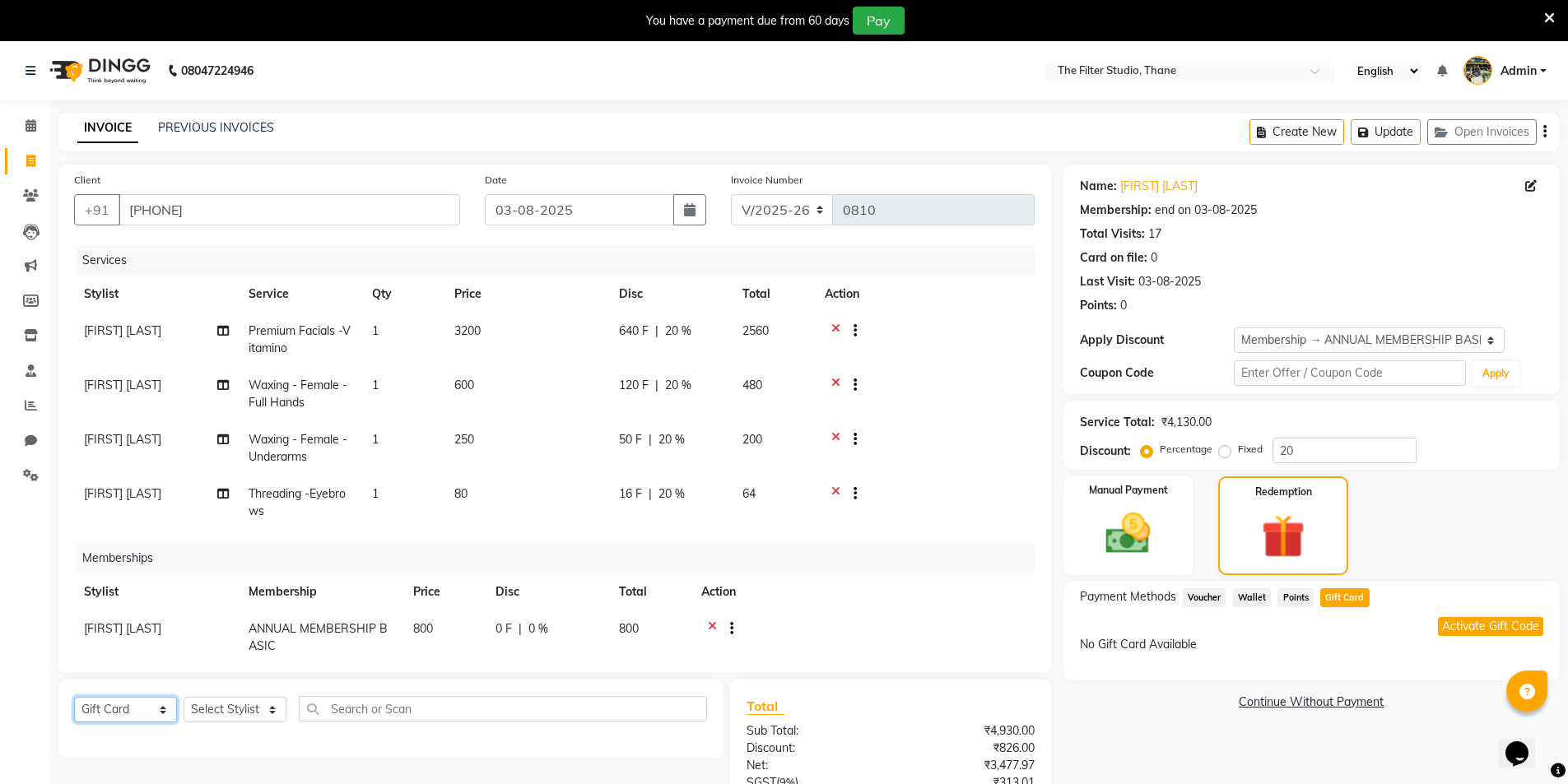 click on "Select  Service  Product  Package Voucher Prepaid Gift Card" 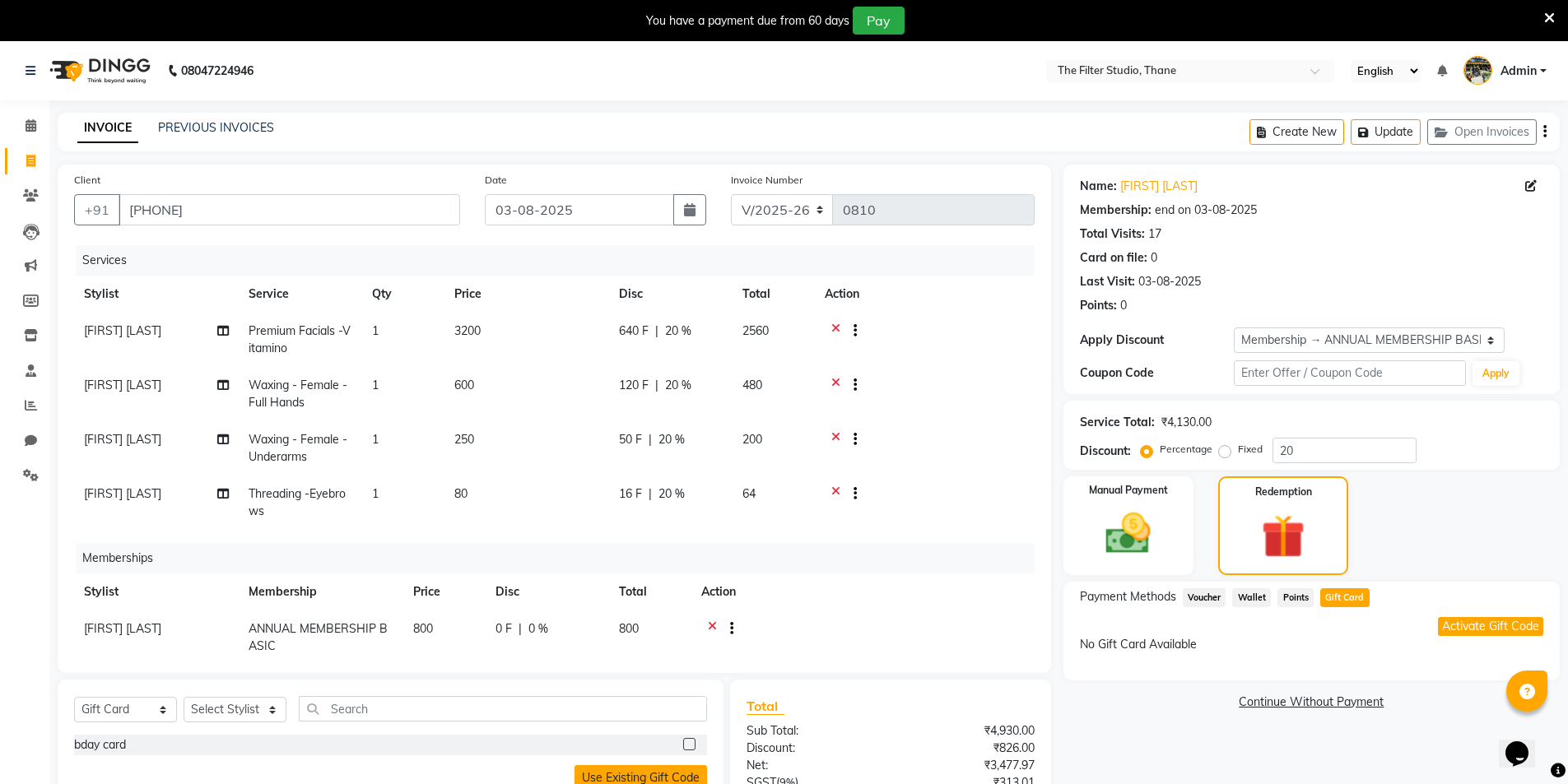 click on "Use Existing Gift Code" 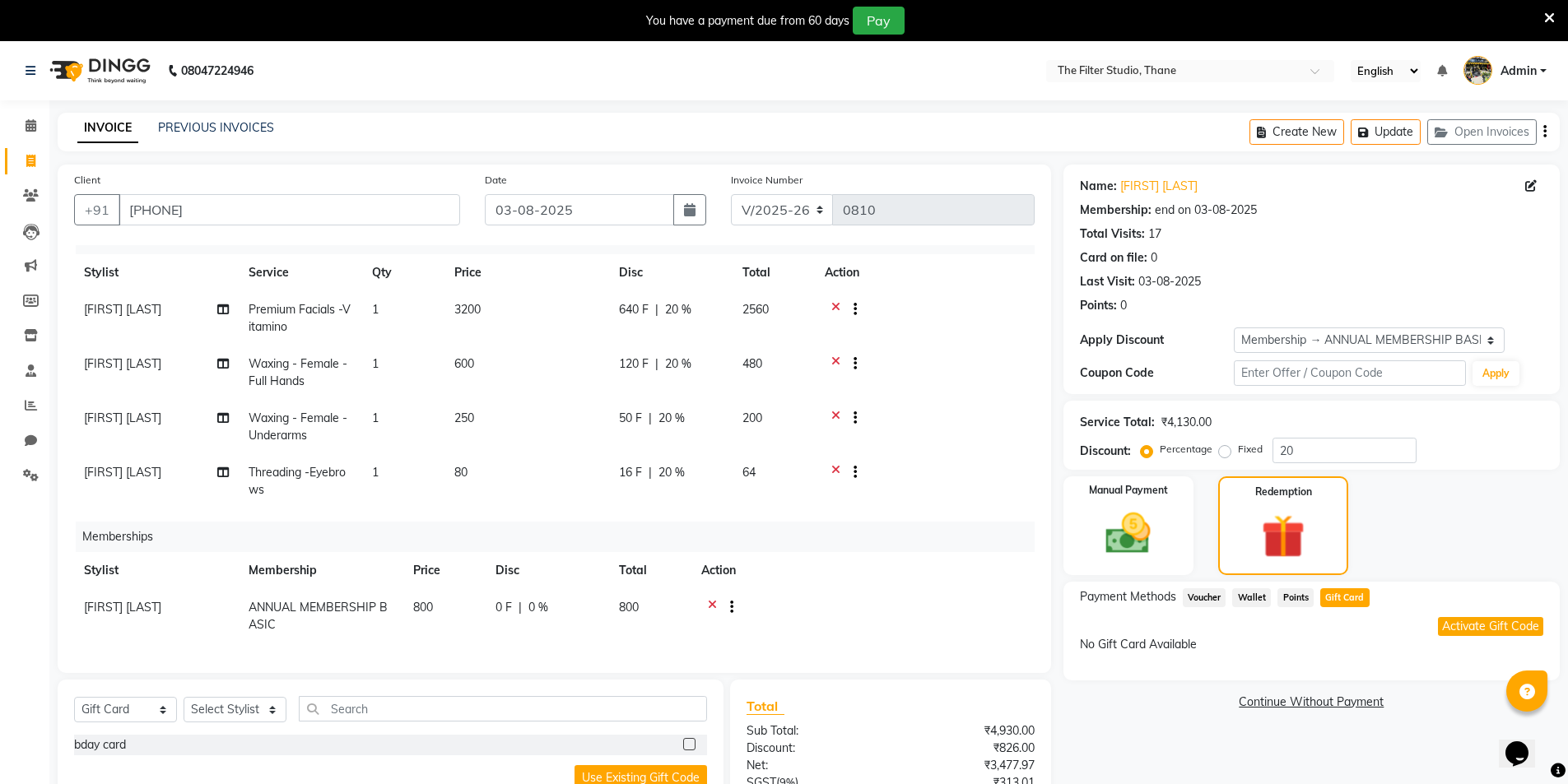 scroll, scrollTop: 0, scrollLeft: 0, axis: both 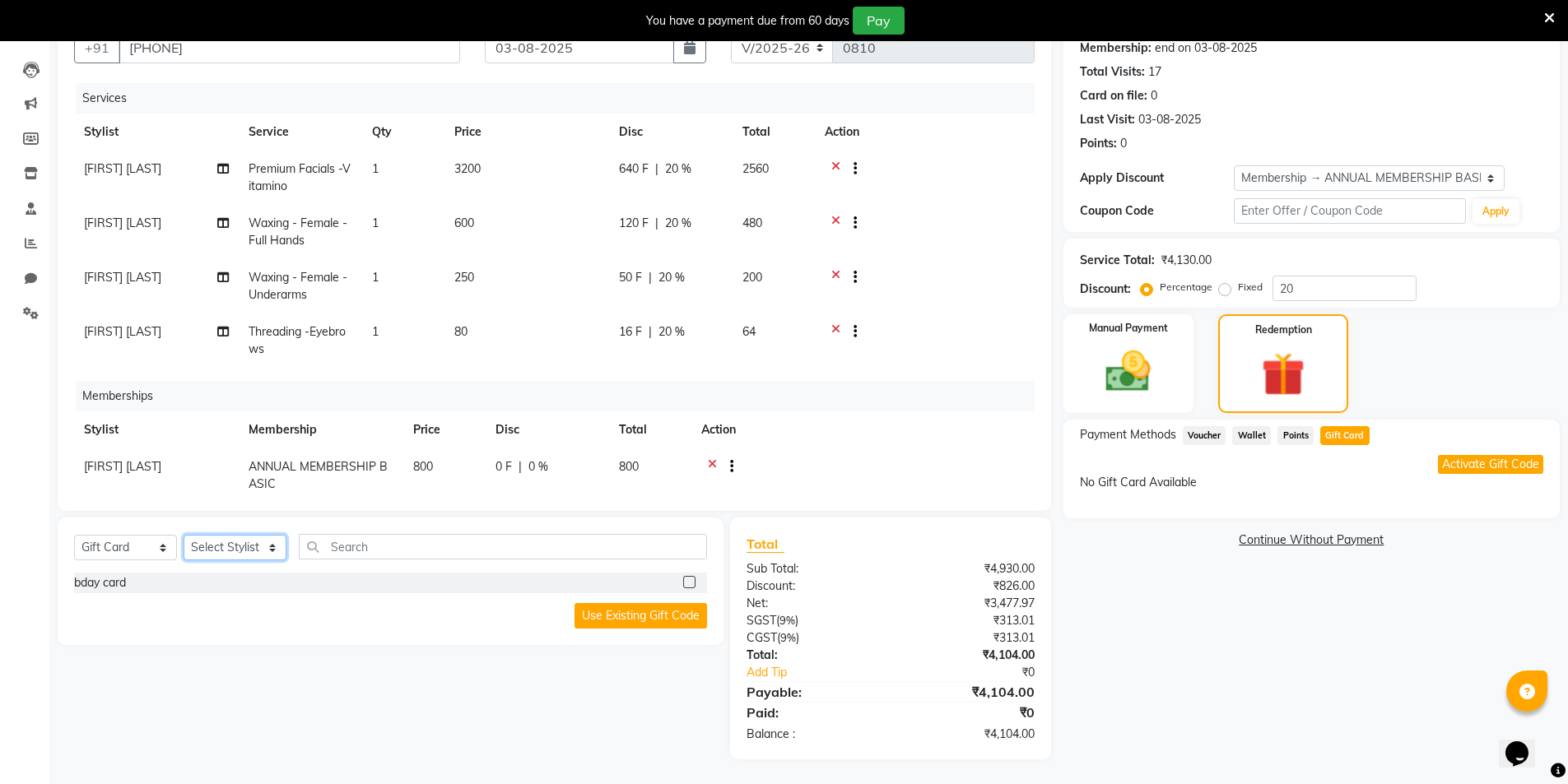 click on "Select Stylist [FIRST] [LAST] [LAST] [LAST] [FIRST] [LAST] [FIRST] [LAST] [FIRST] [LAST] [FIRST] [LAST] [FIRST] [LAST] [FIRST] [LAST]" 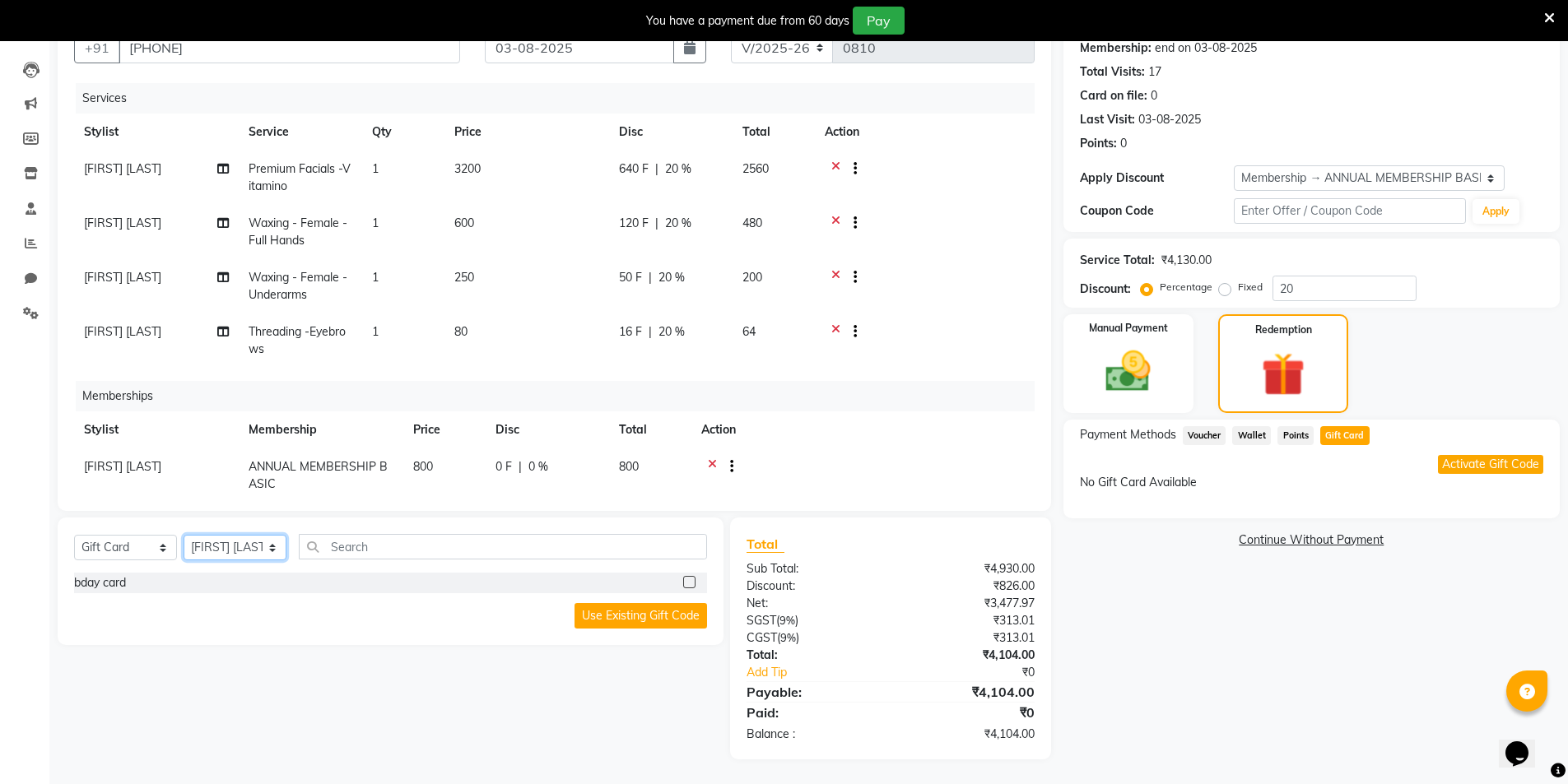 click on "Select Stylist [FIRST] [LAST] [LAST] [LAST] [FIRST] [LAST] [FIRST] [LAST] [FIRST] [LAST] [FIRST] [LAST] [FIRST] [LAST] [FIRST] [LAST]" 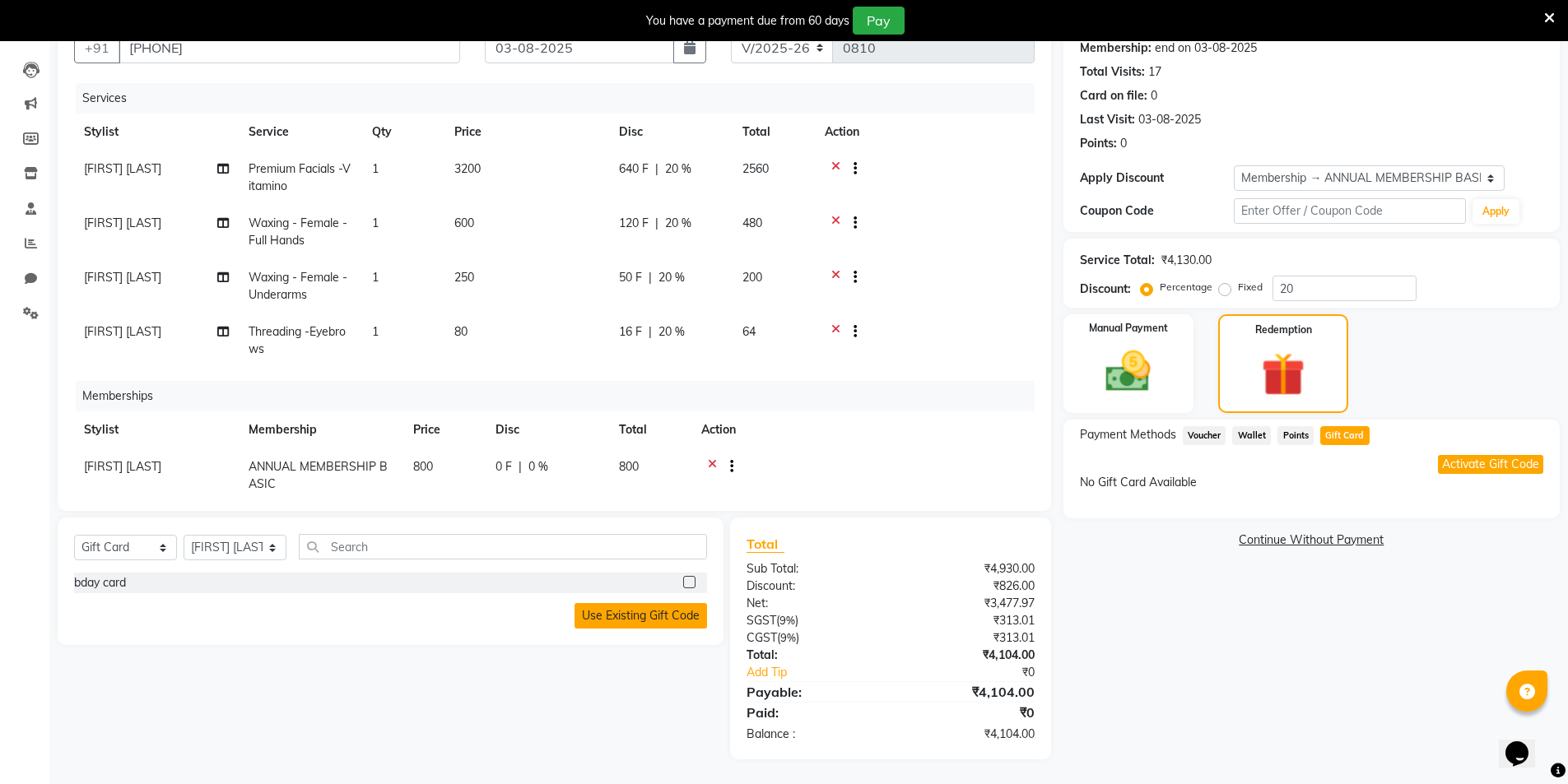 click on "Use Existing Gift Code" 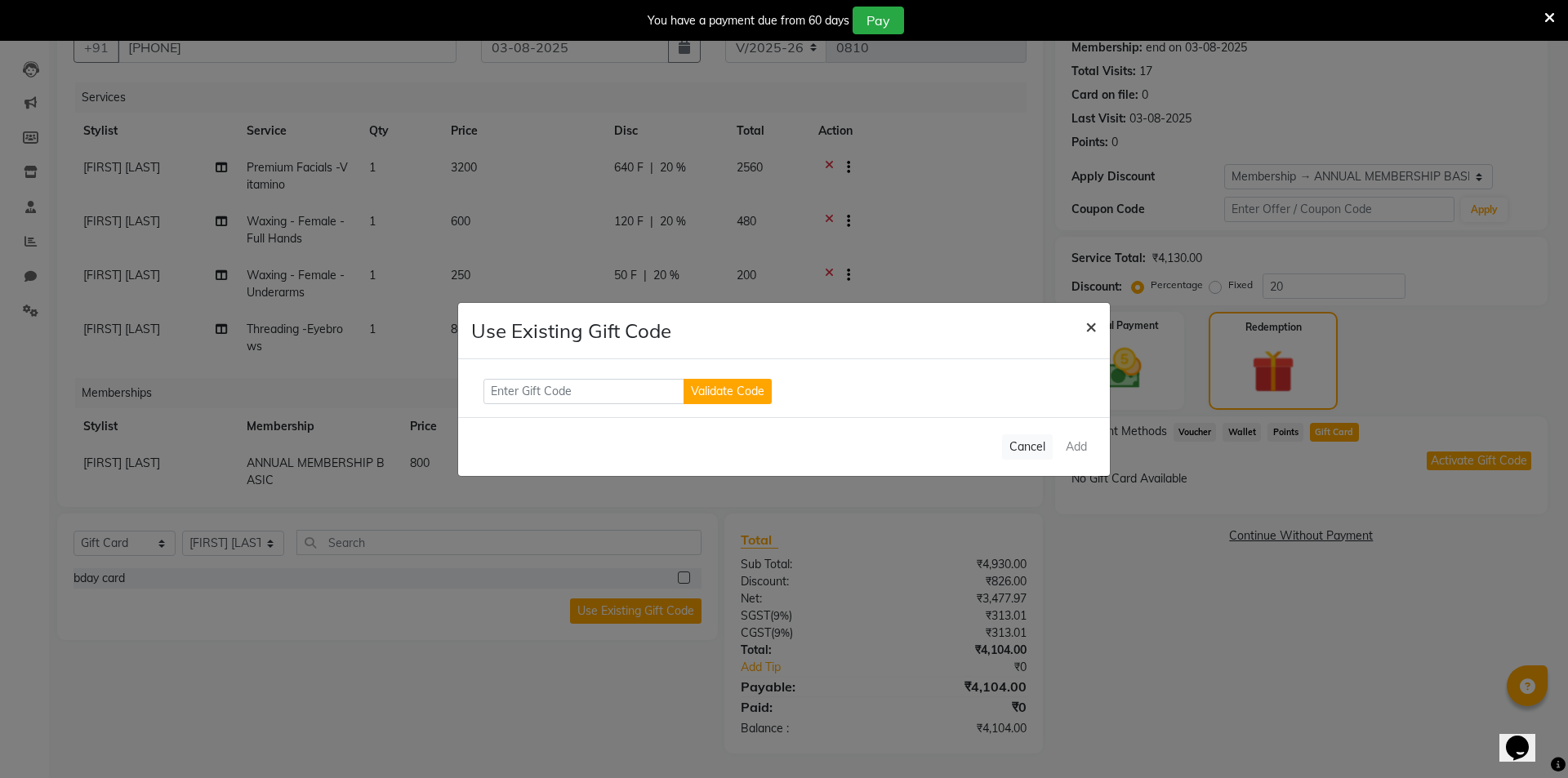 click on "×" 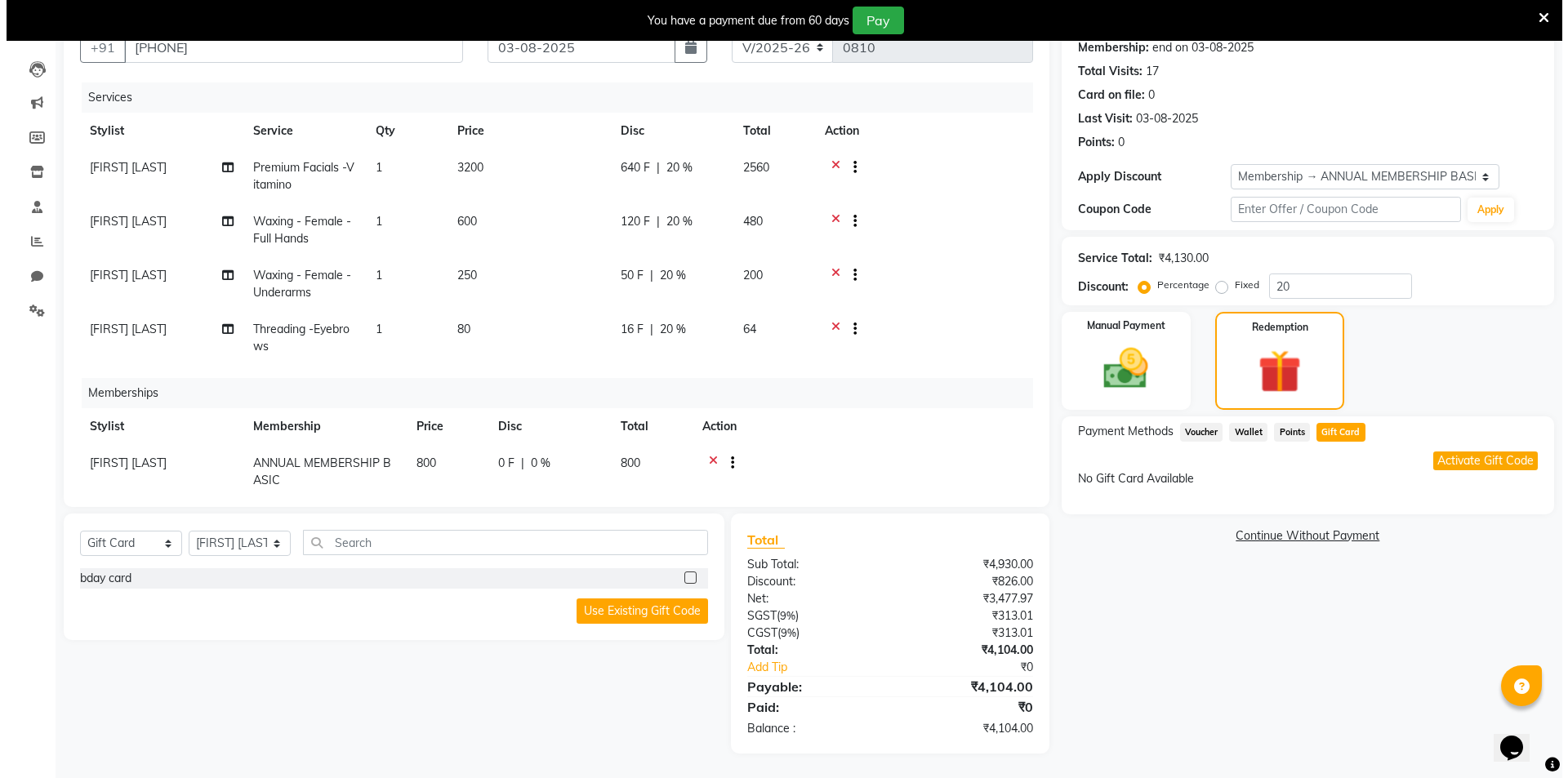 scroll, scrollTop: 0, scrollLeft: 0, axis: both 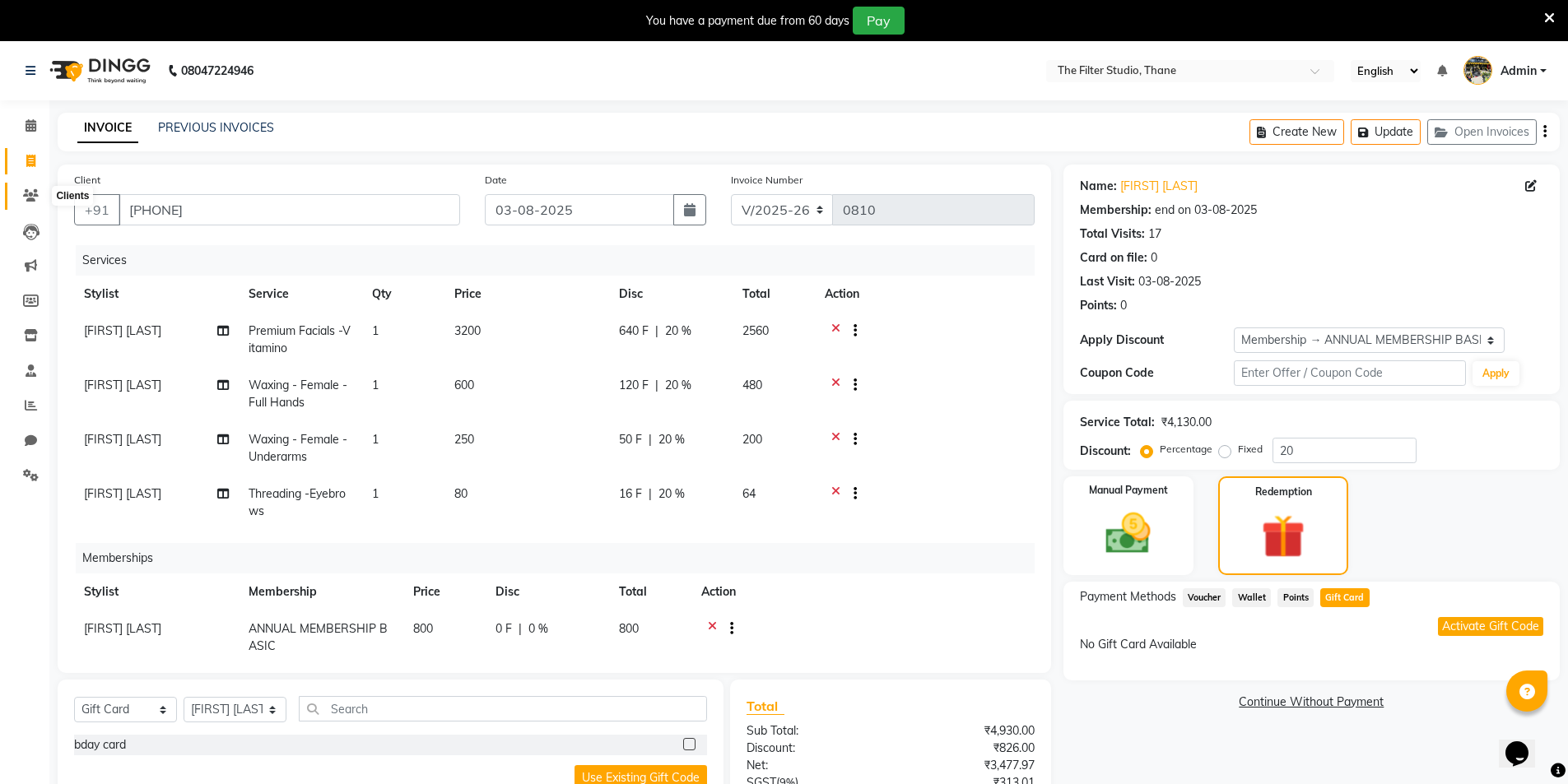 click 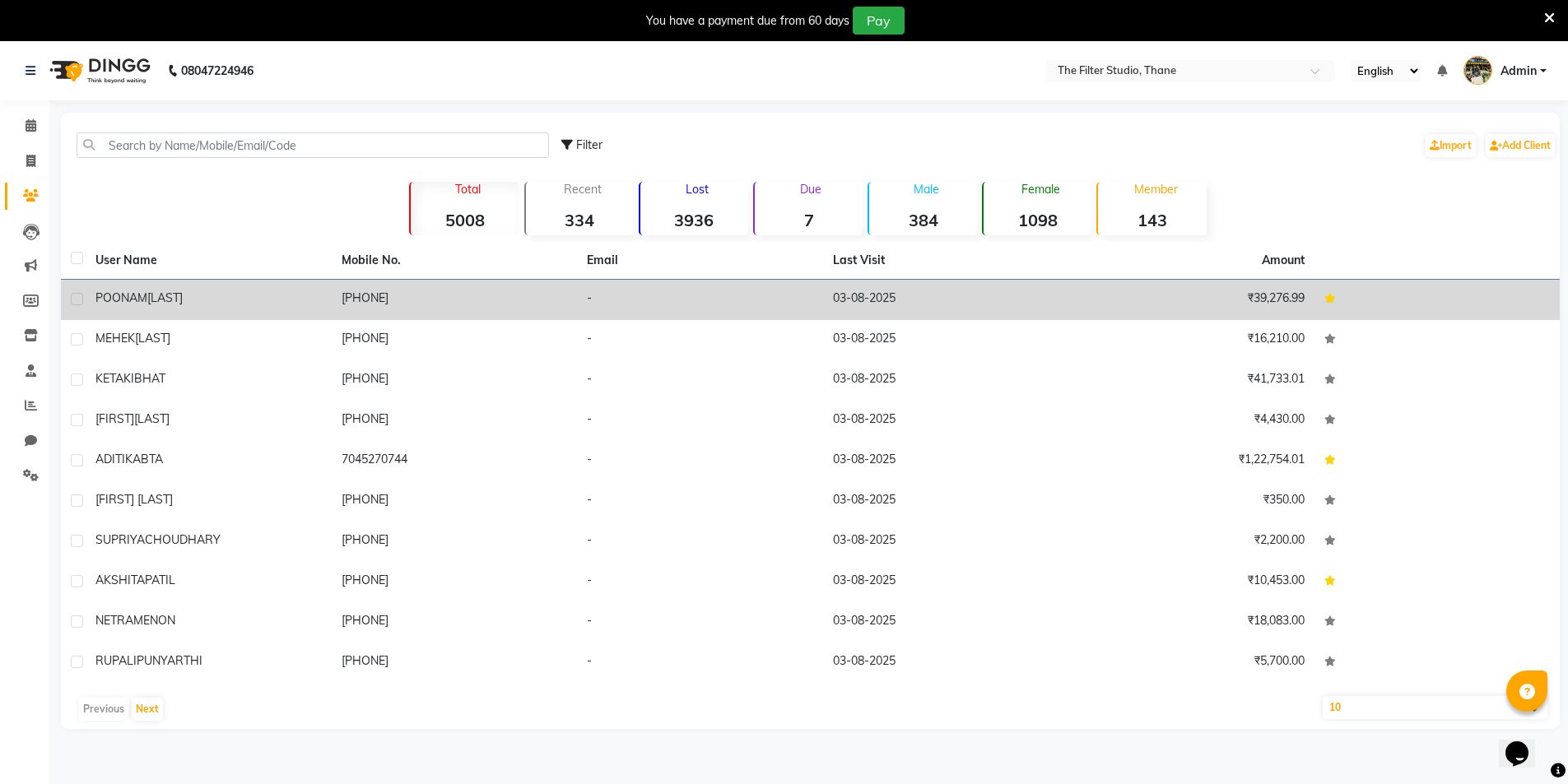 click on "[LAST]" 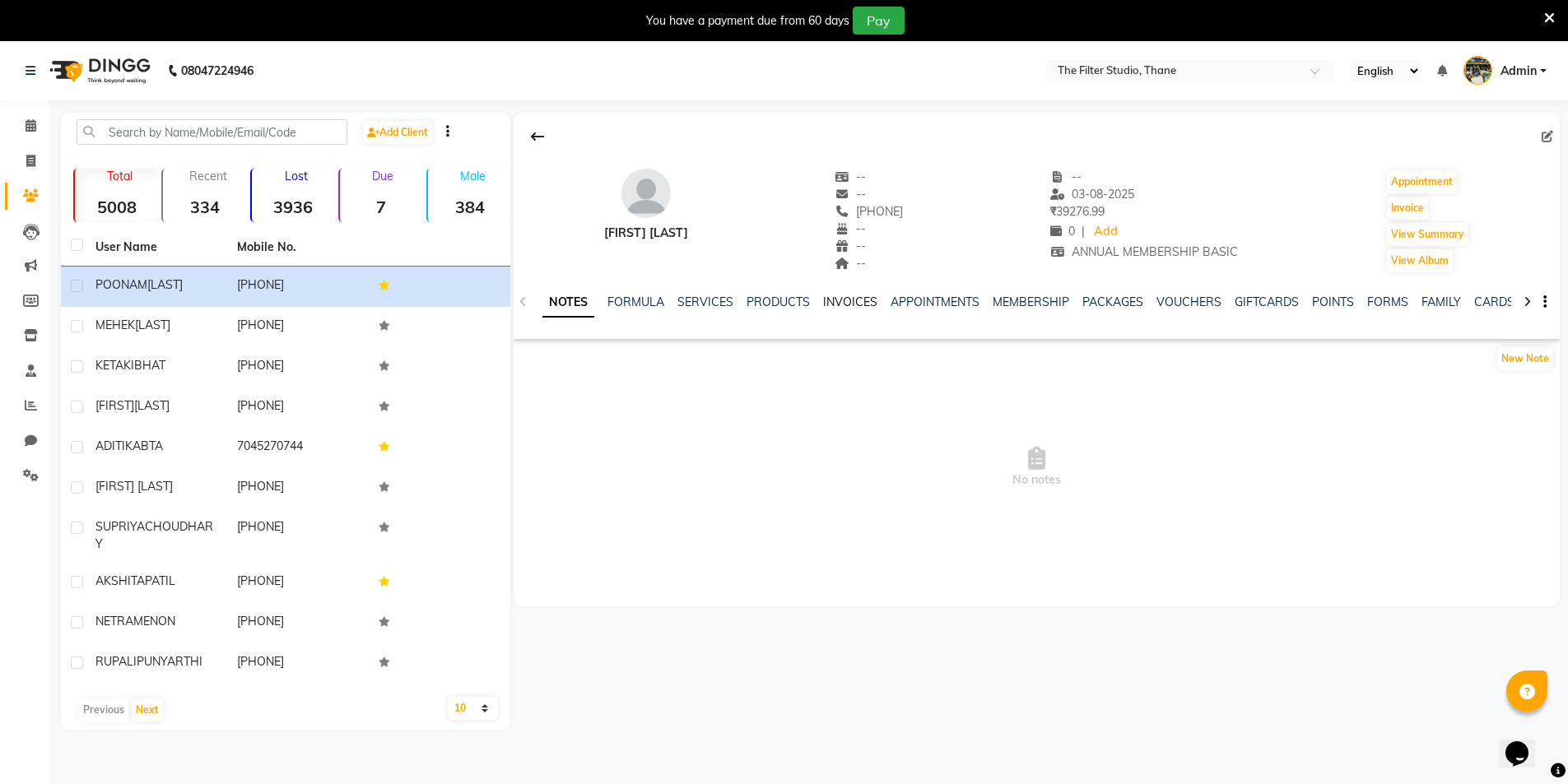 click on "INVOICES" 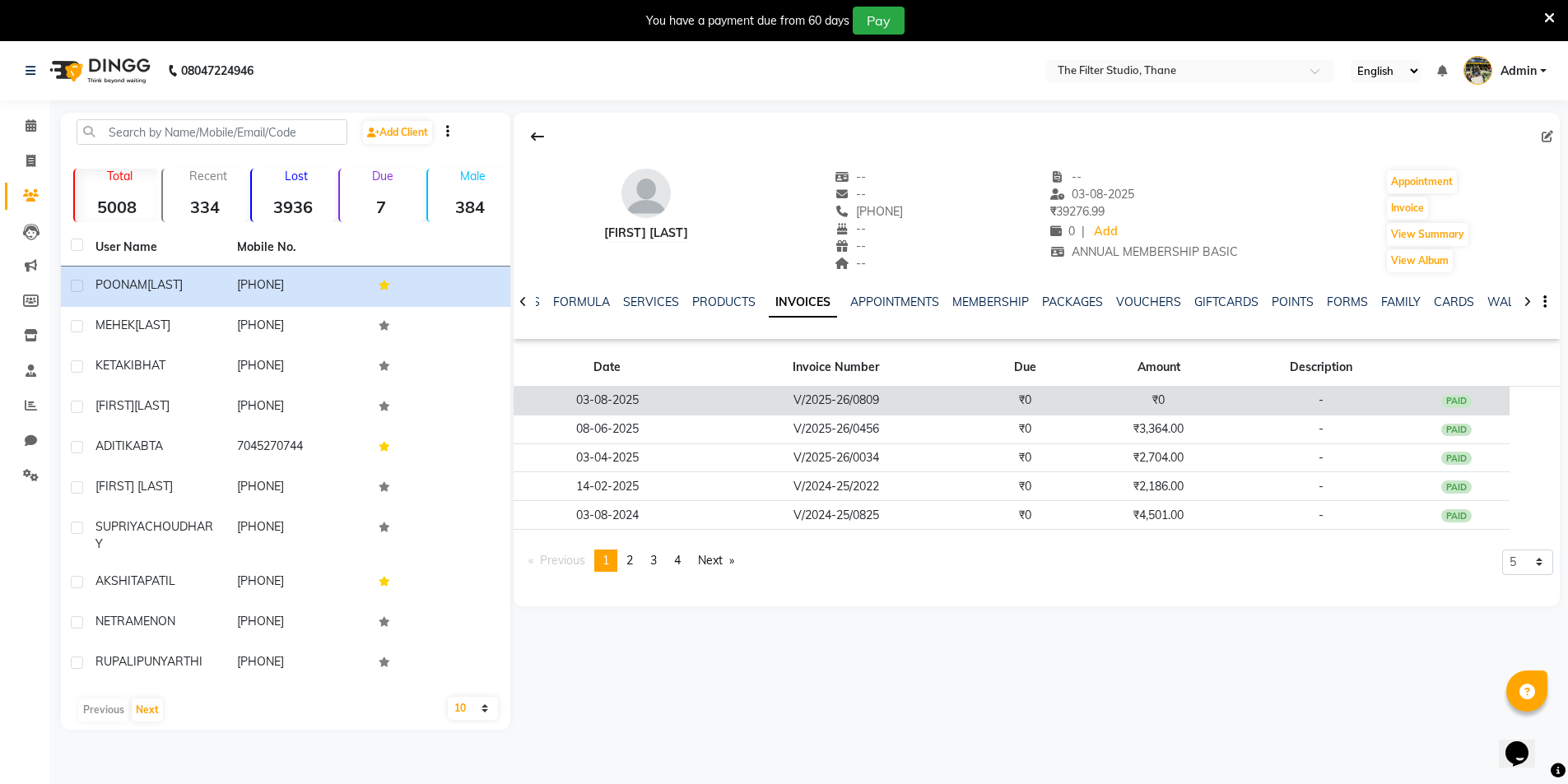 click on "V/2025-26/0809" 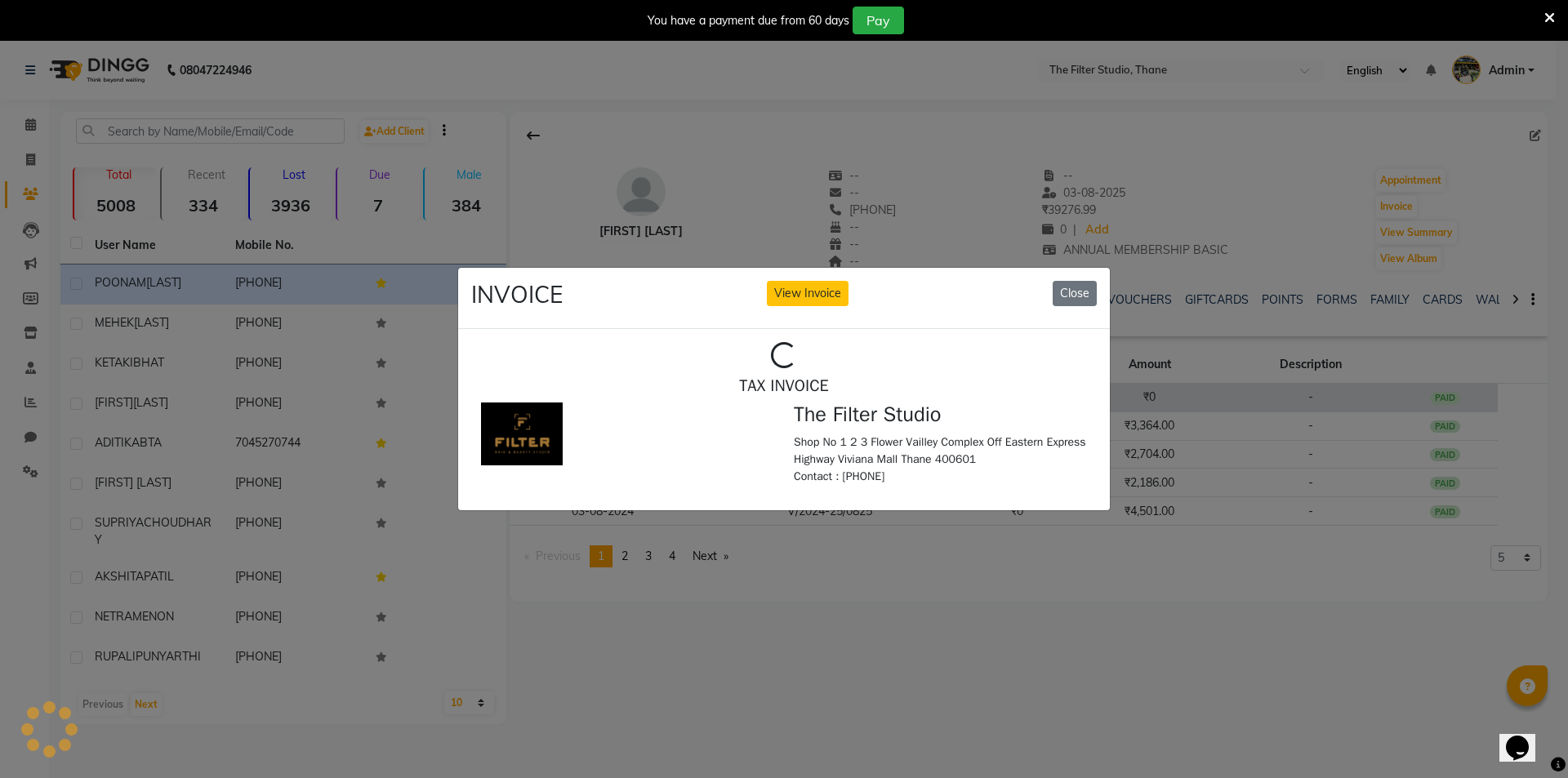 scroll, scrollTop: 0, scrollLeft: 0, axis: both 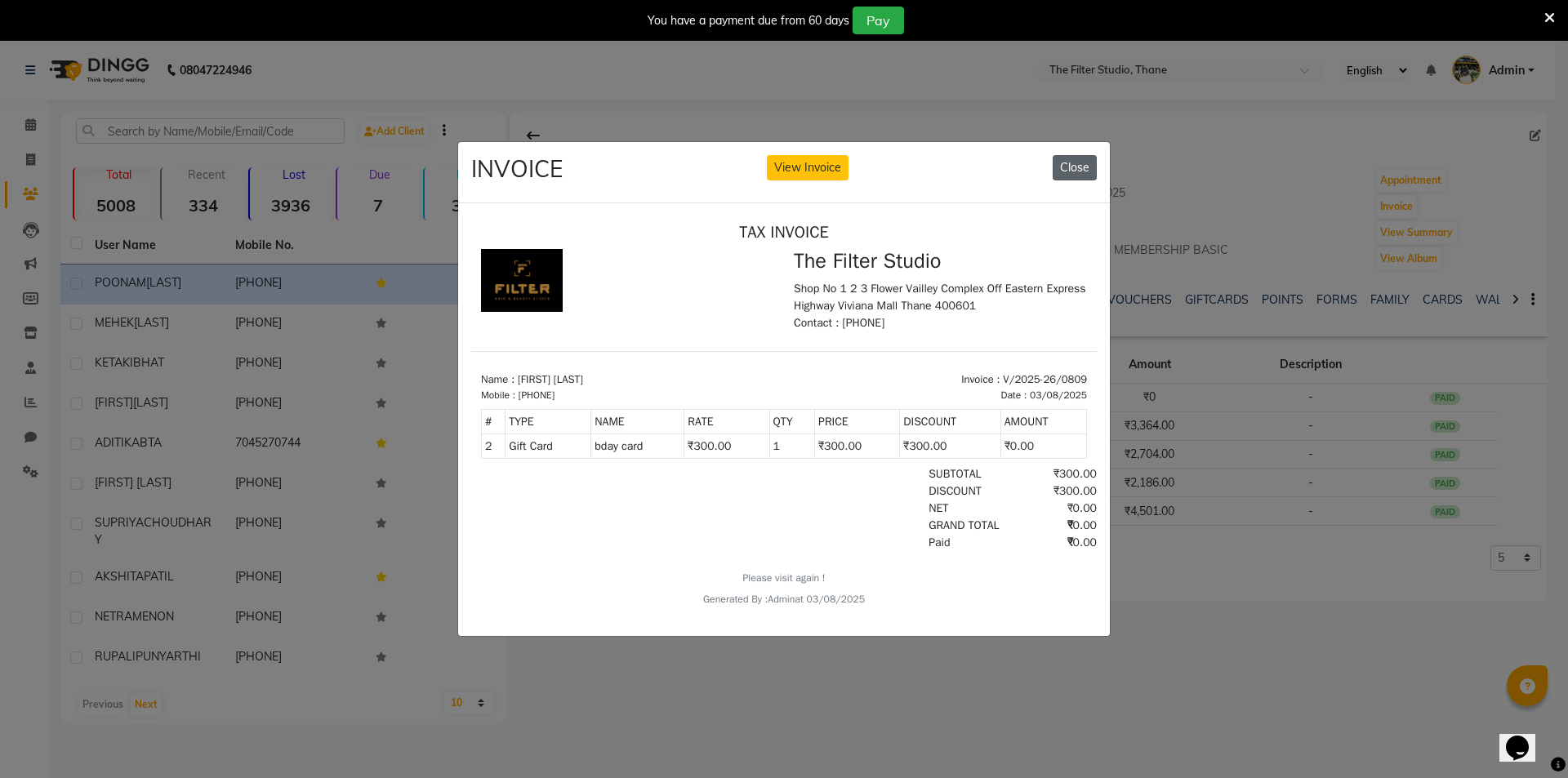 click on "Close" 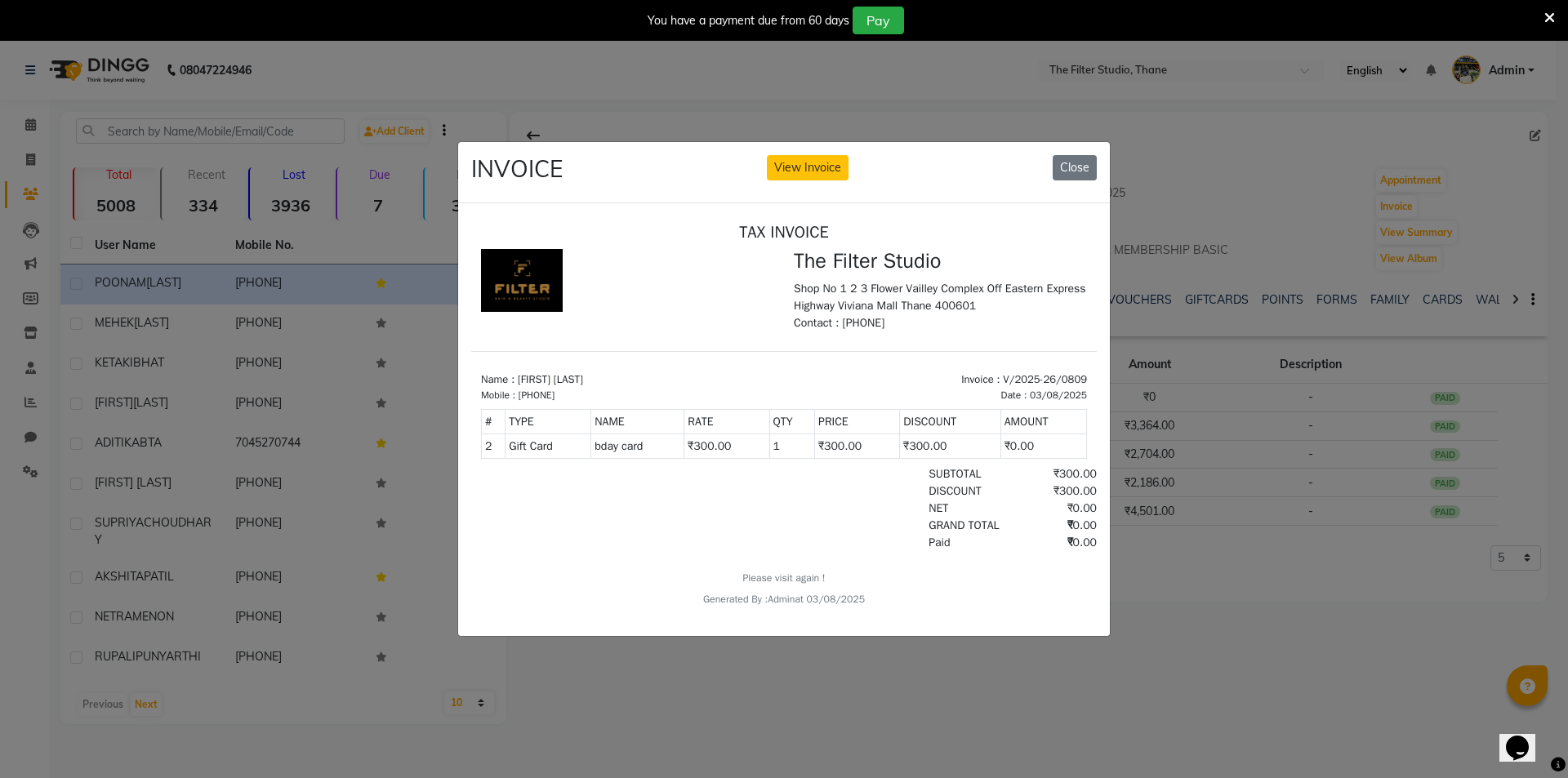 click on "INVOICE View Invoice Close" 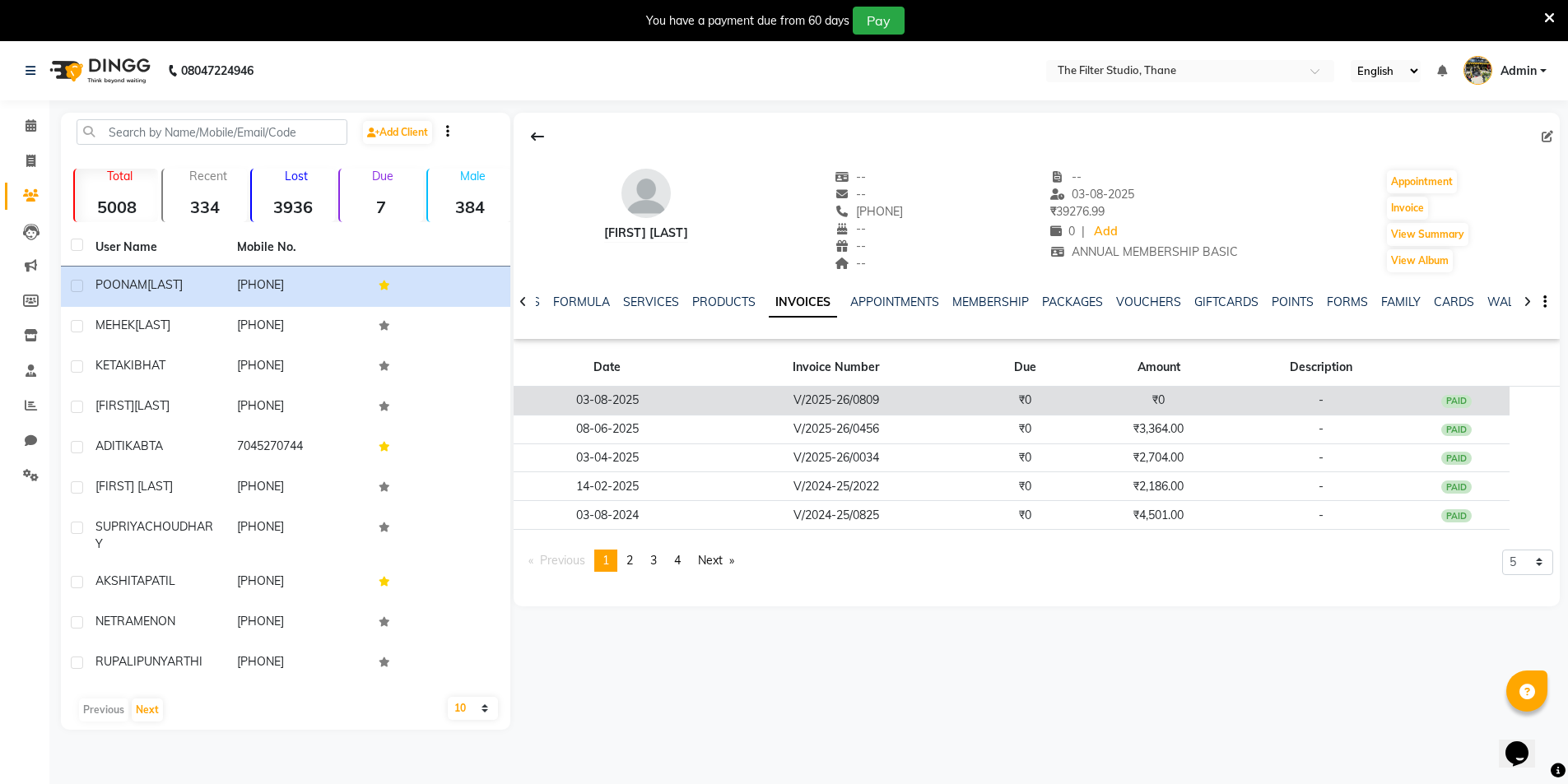click on "₹0" 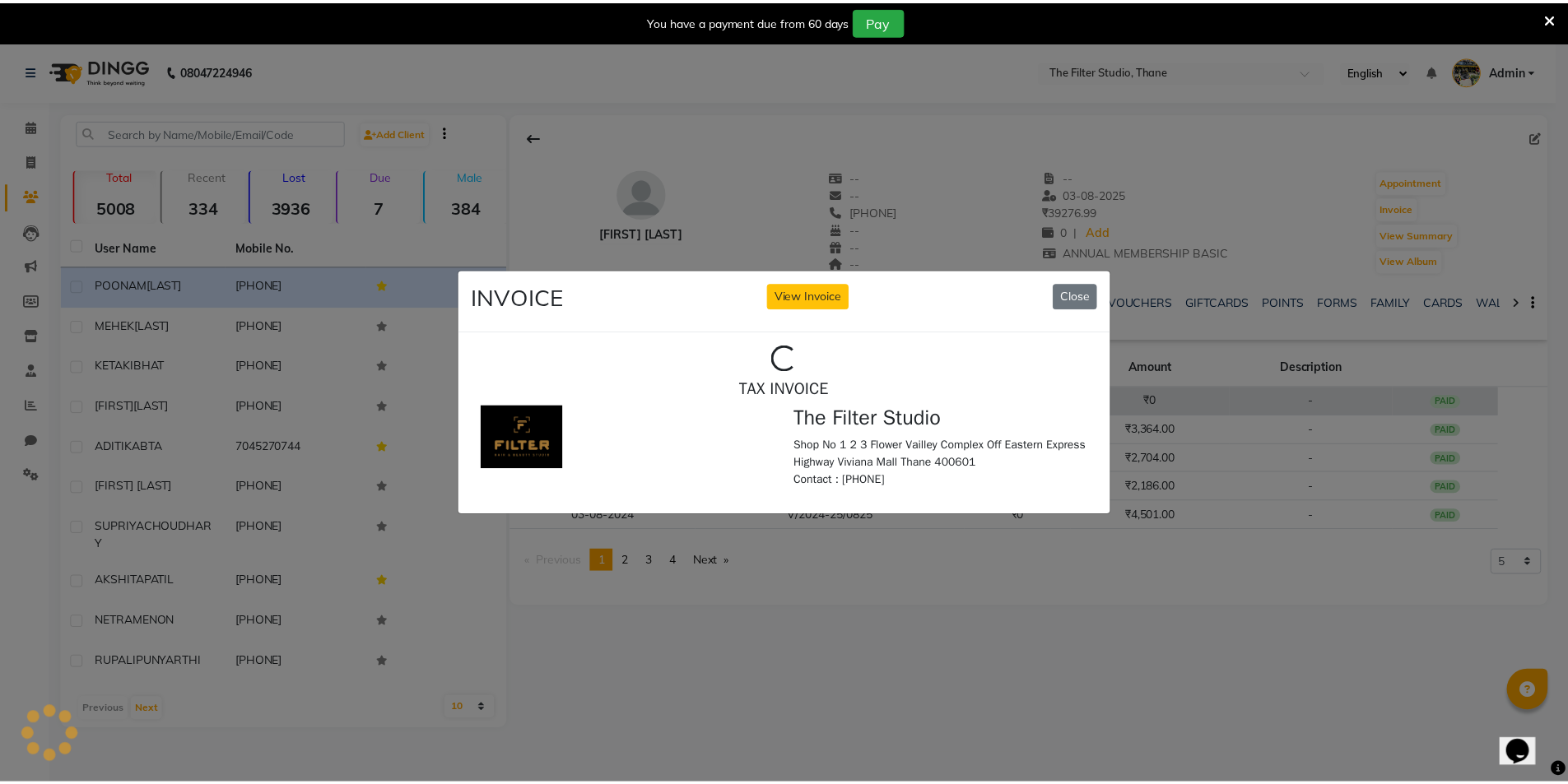 scroll, scrollTop: 0, scrollLeft: 0, axis: both 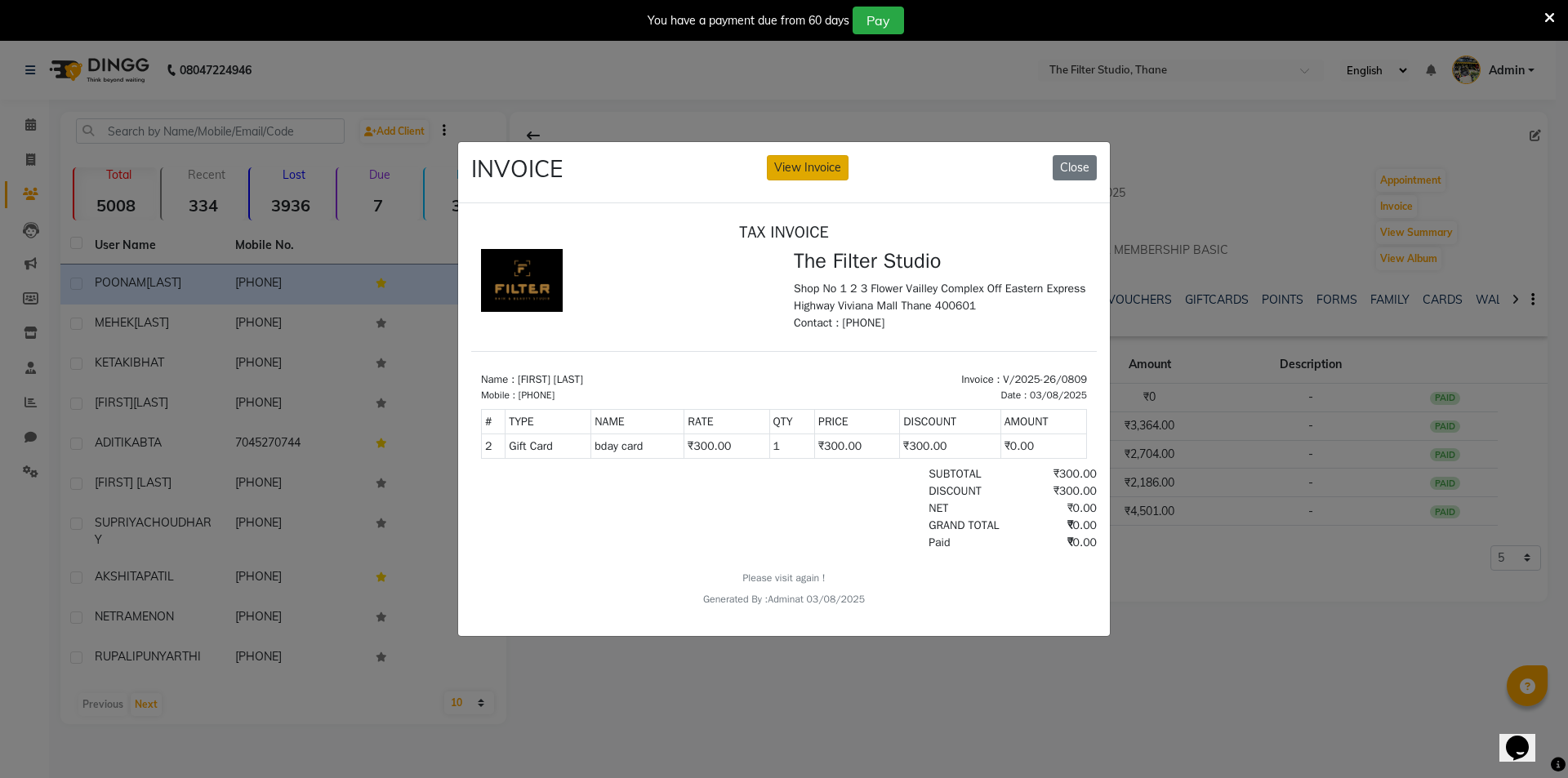 click on "View Invoice" 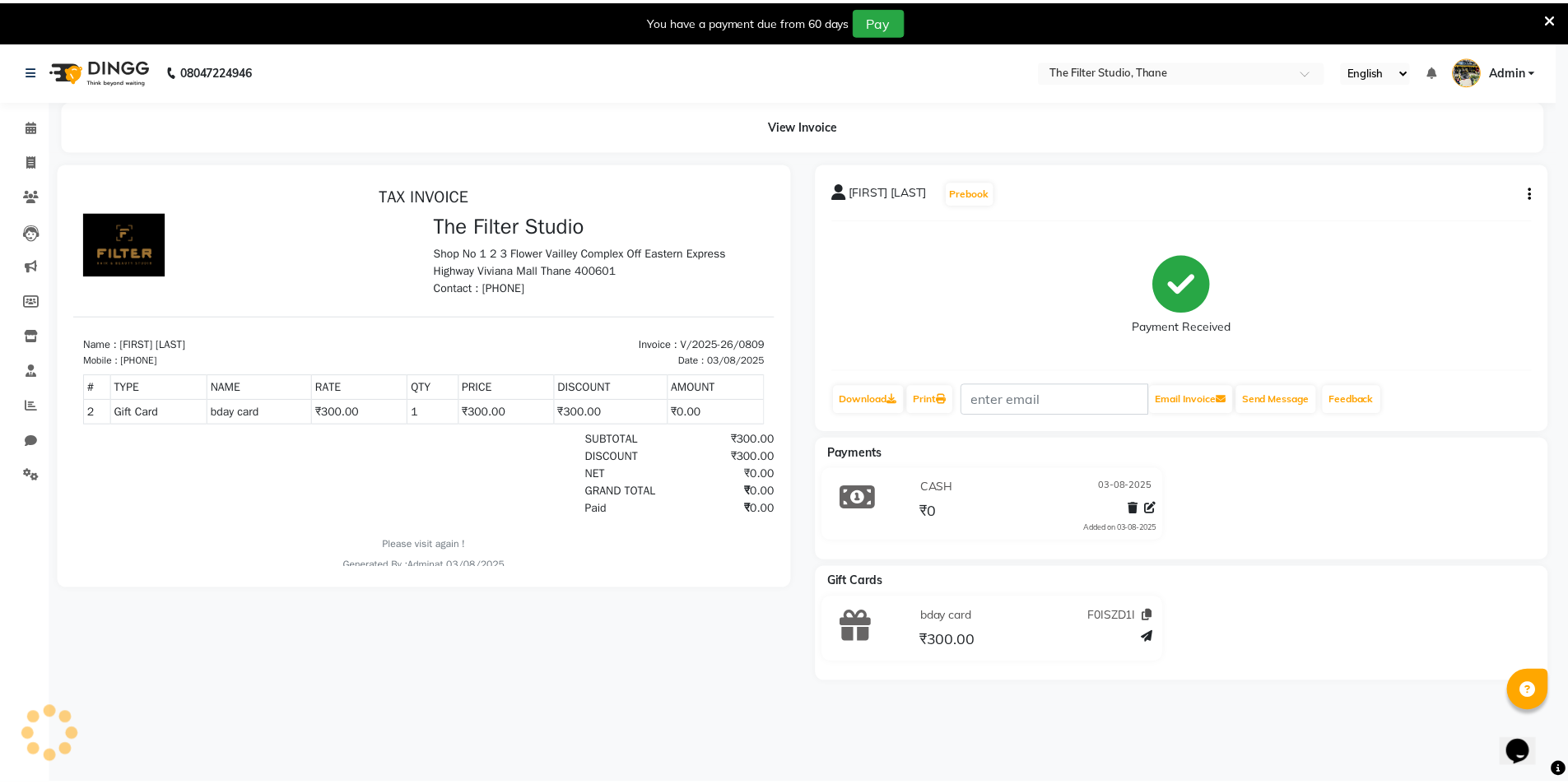 scroll, scrollTop: 0, scrollLeft: 0, axis: both 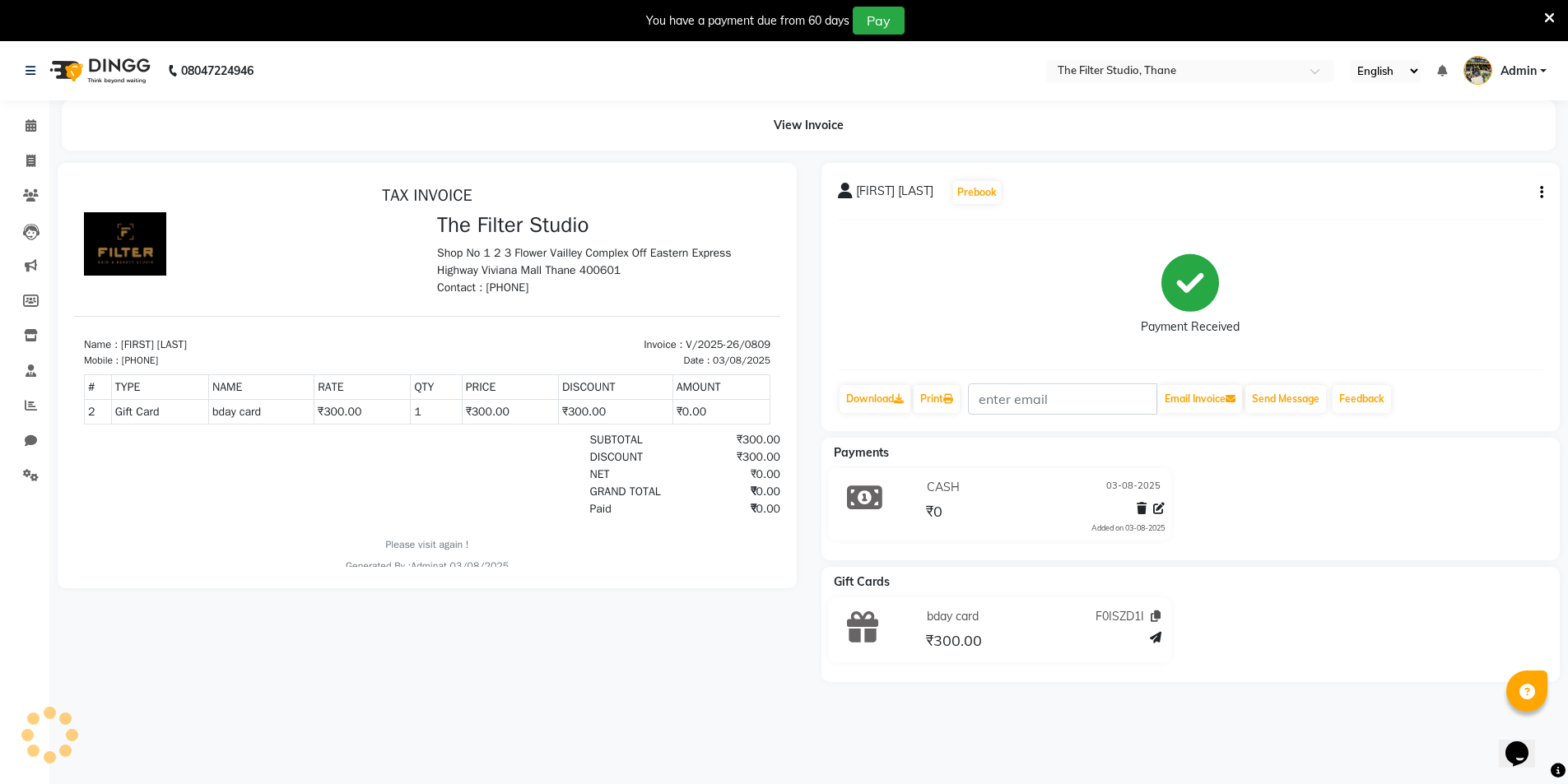 click 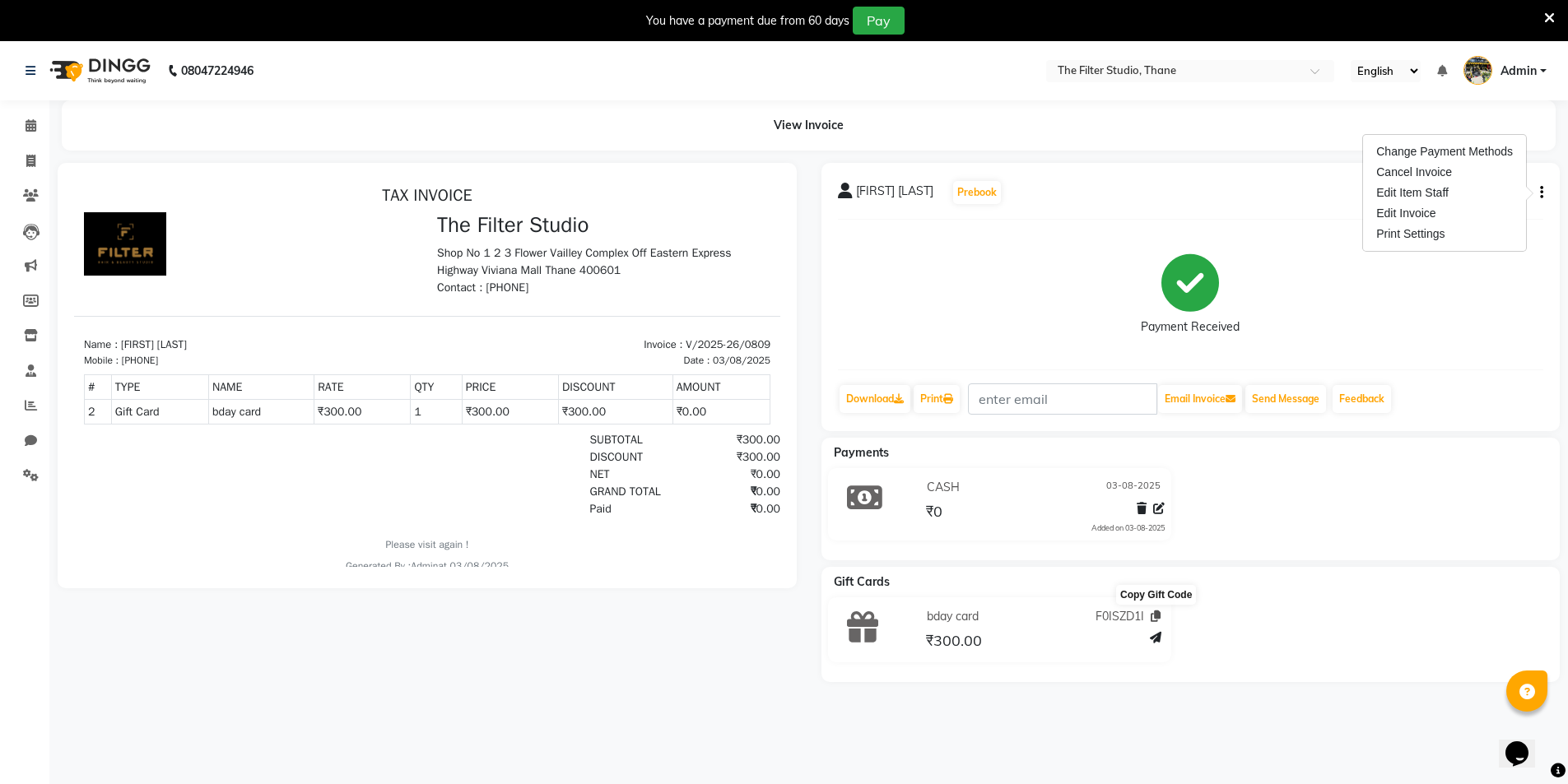 click 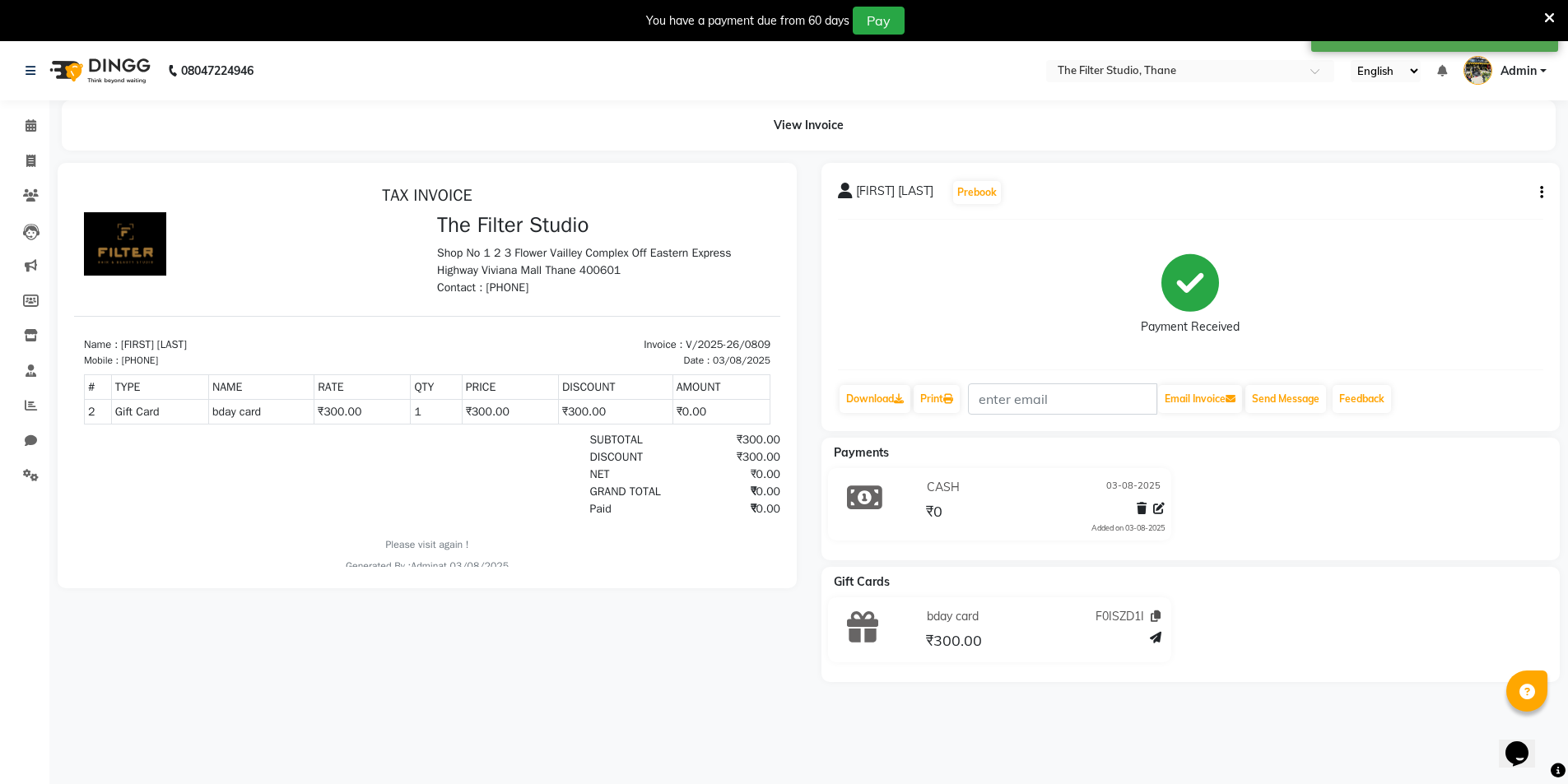 click 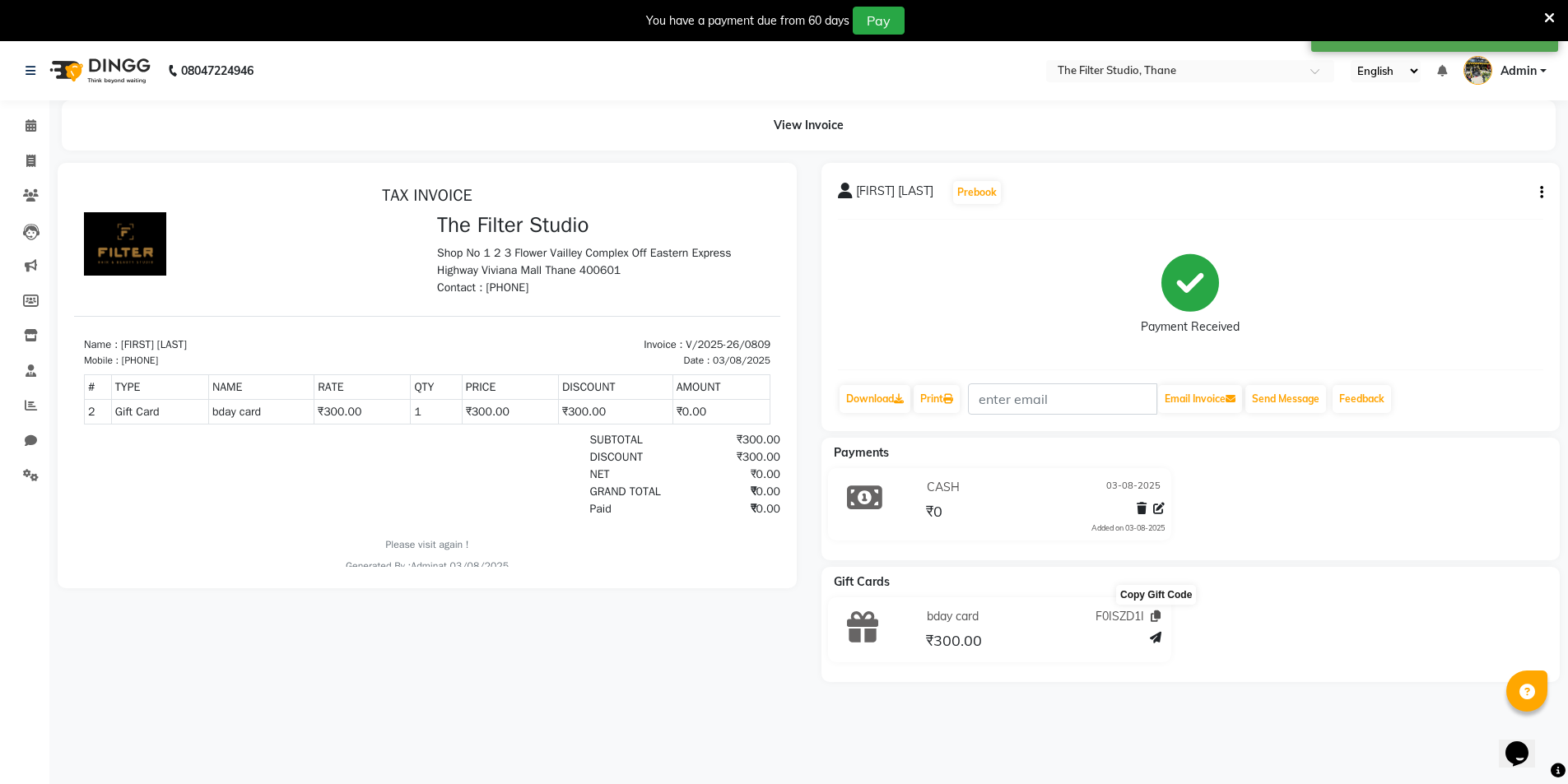 click 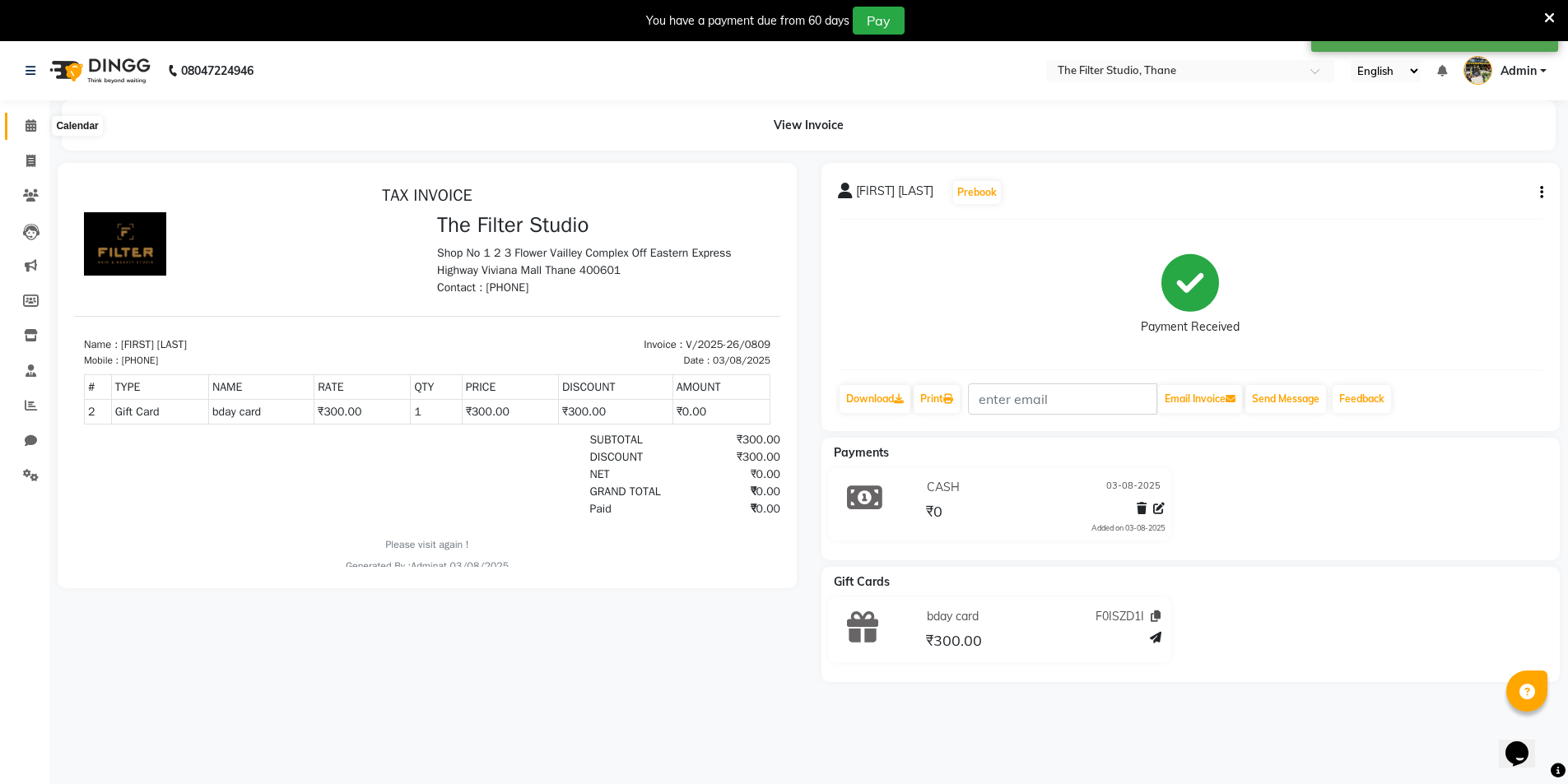 click 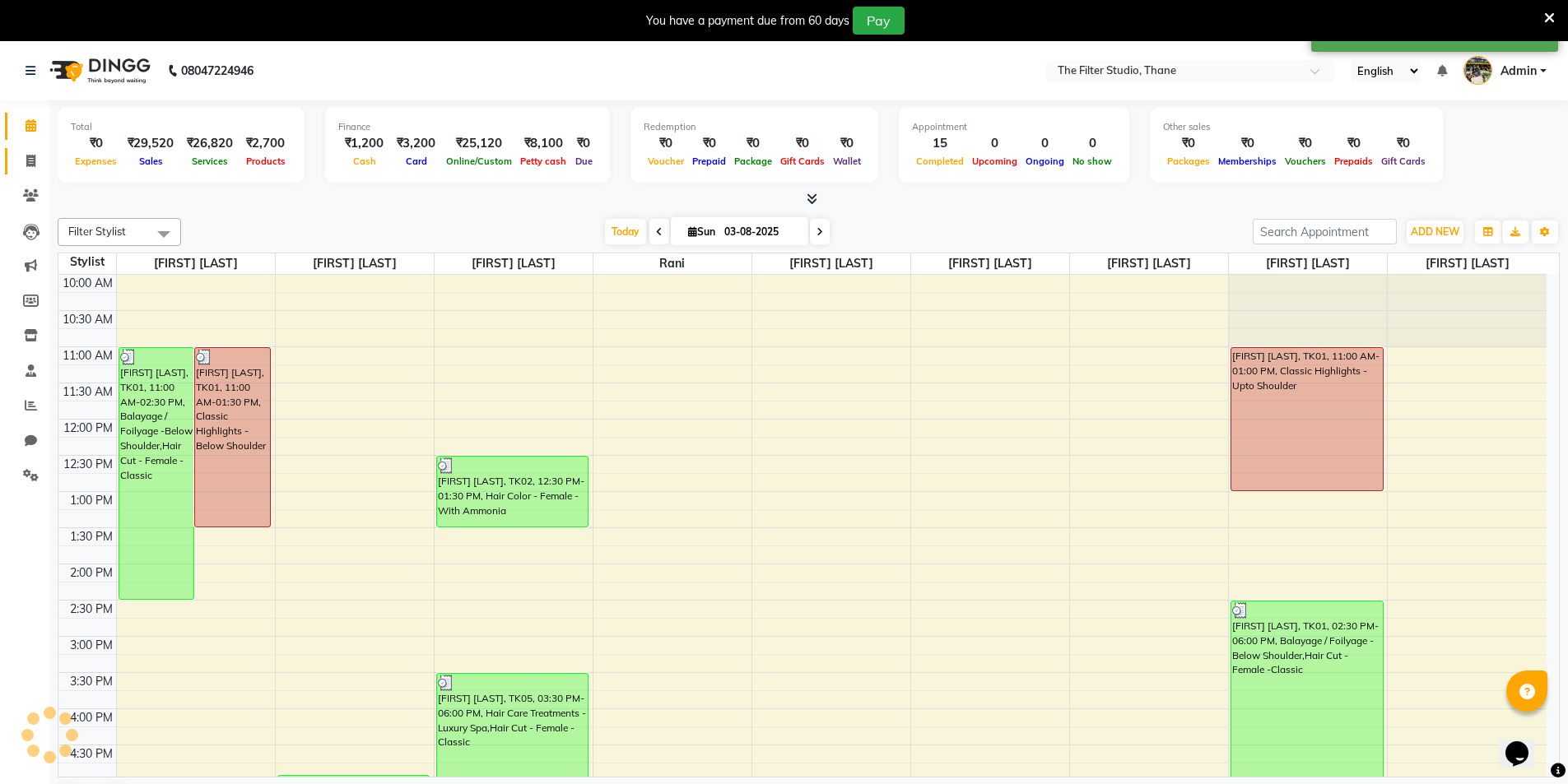 scroll, scrollTop: 476, scrollLeft: 0, axis: vertical 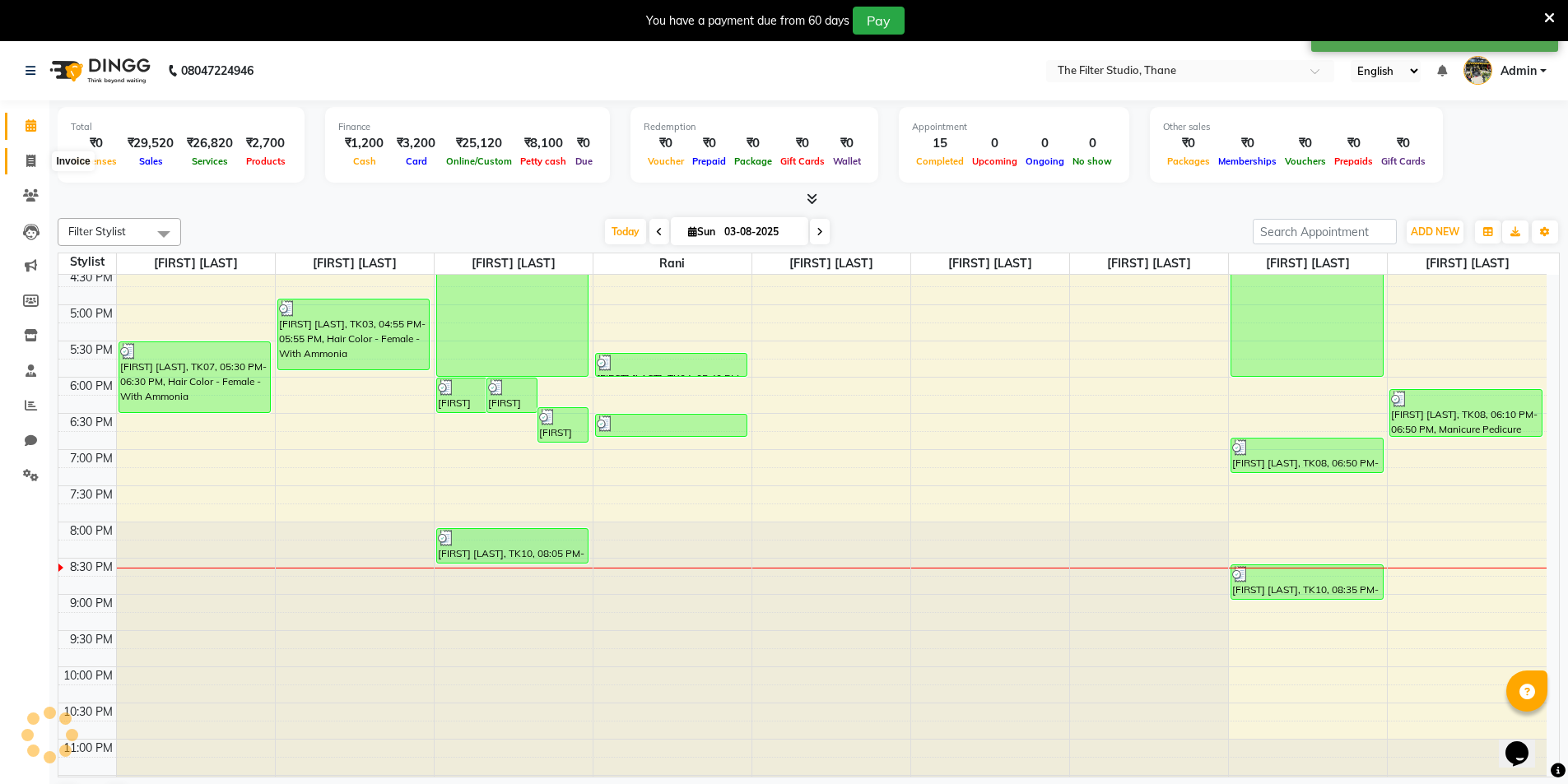 click 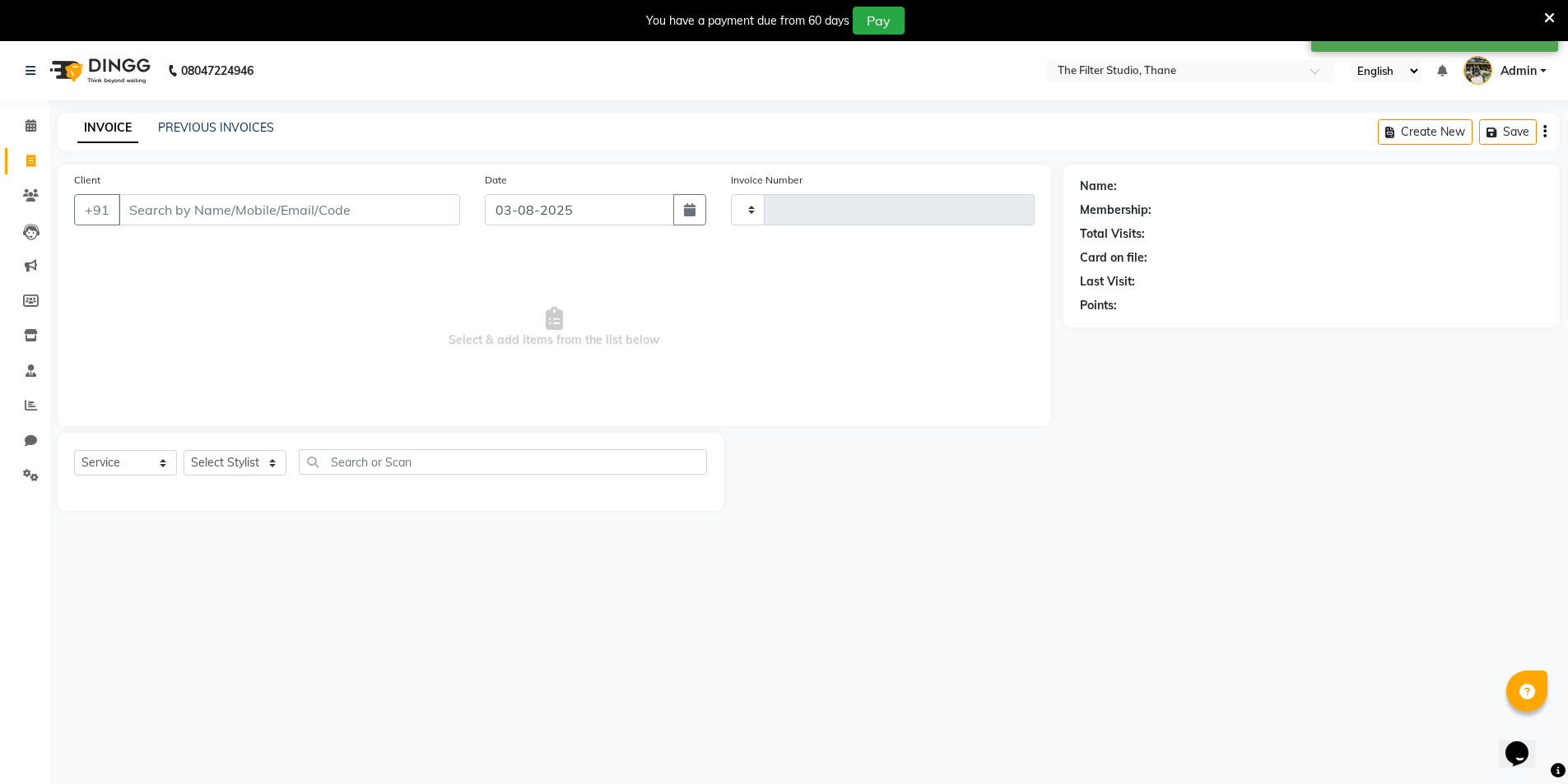 type on "0810" 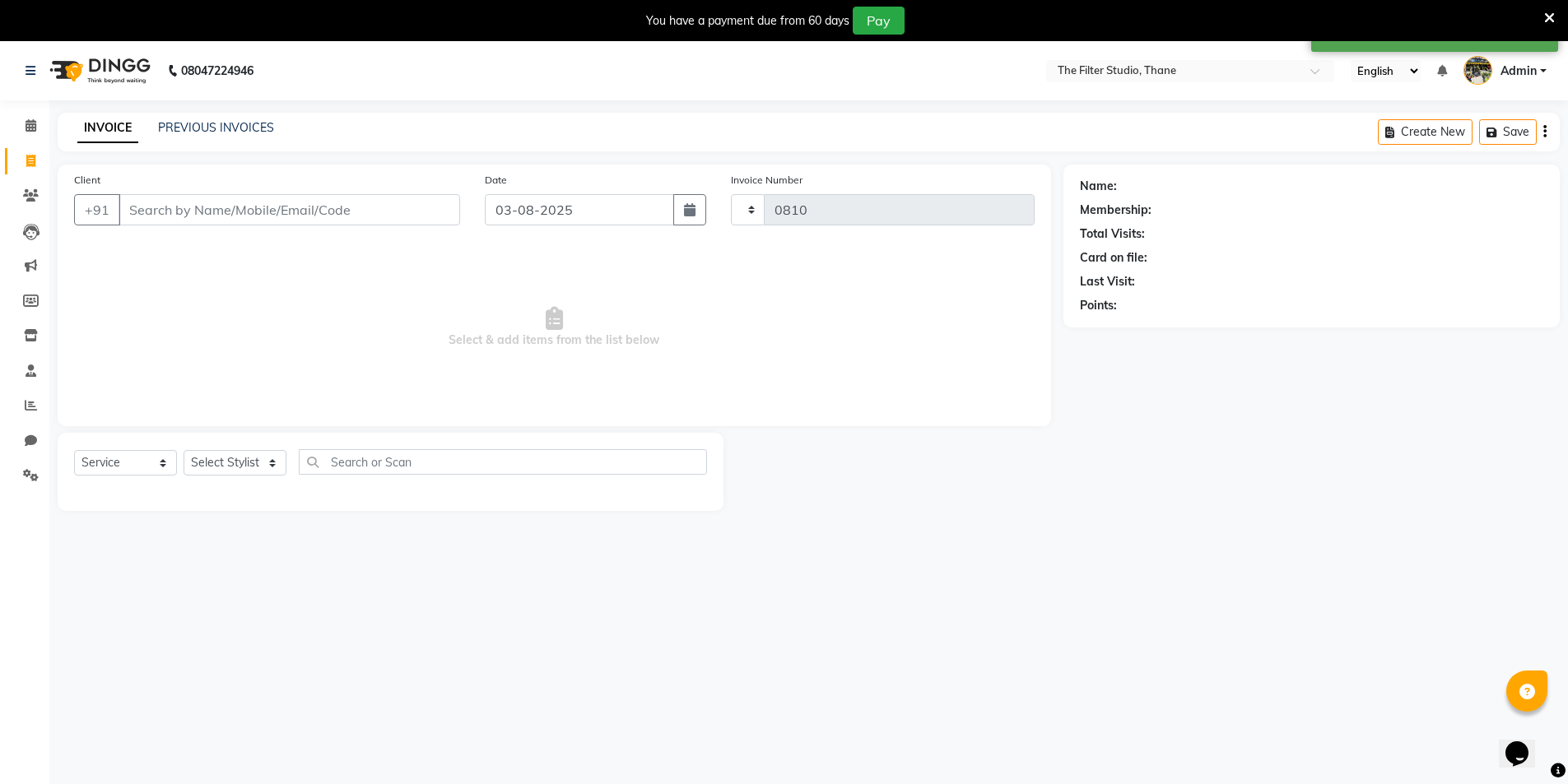 select on "8024" 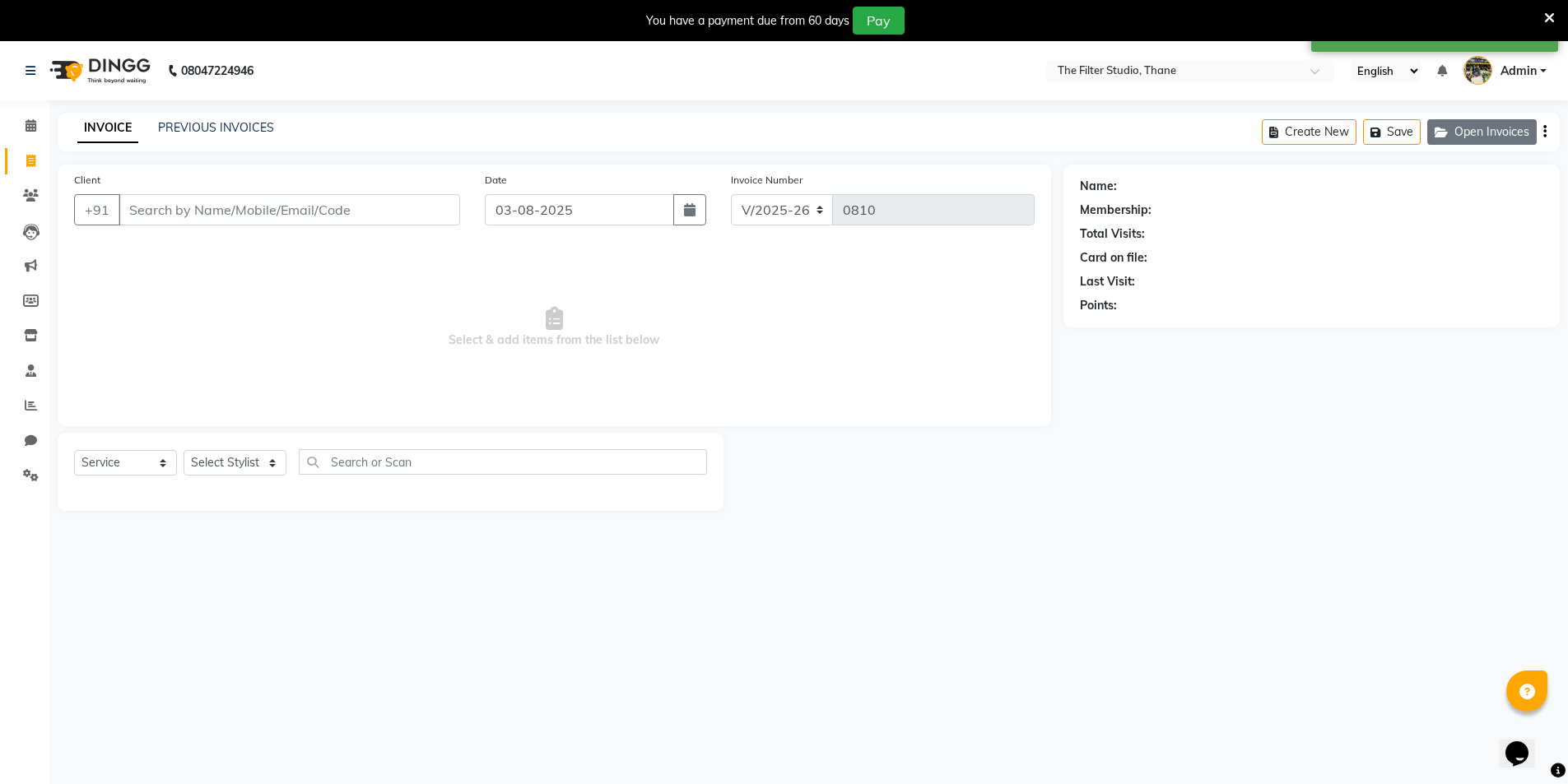 click 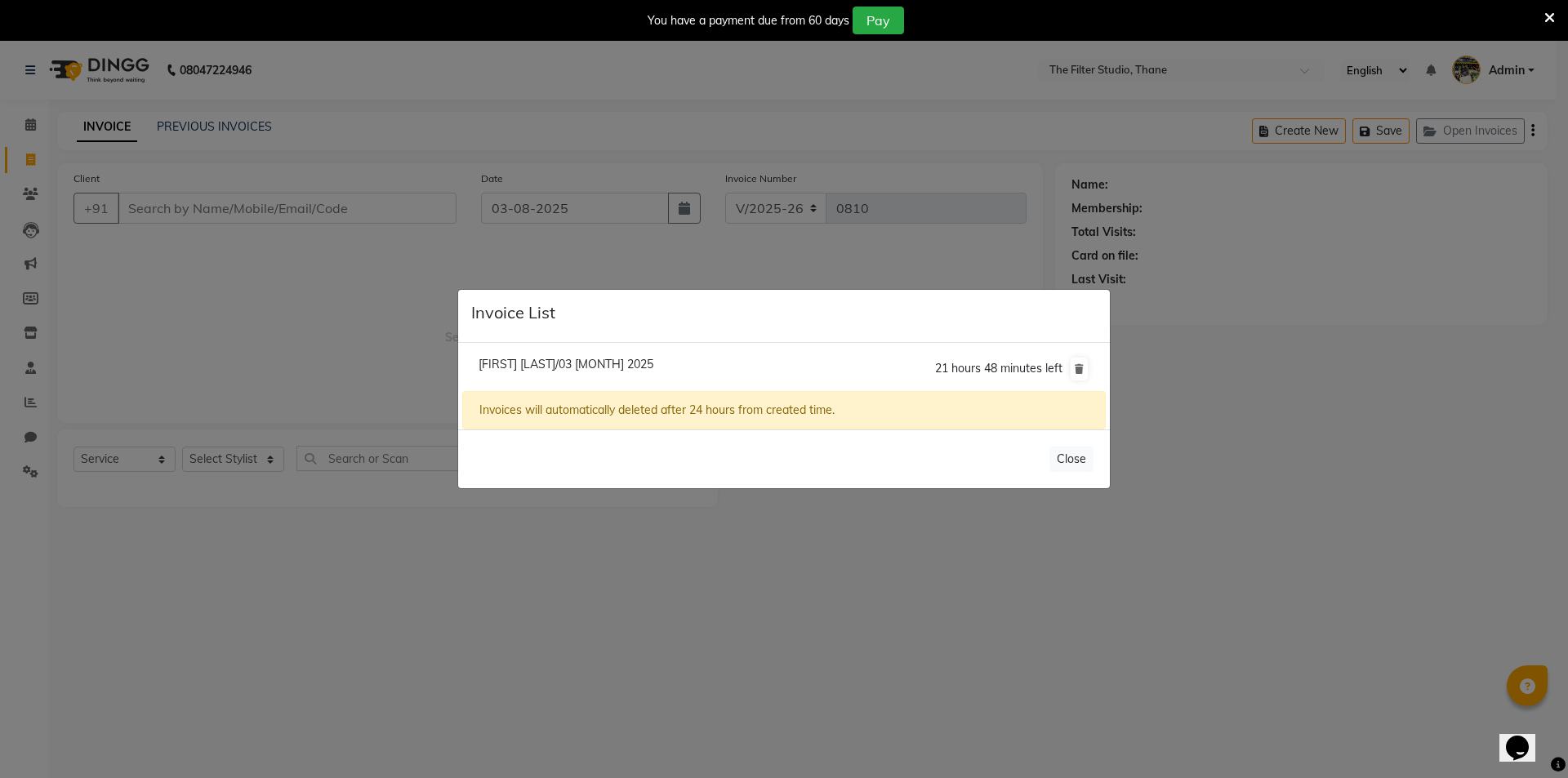 click on "[FIRST] [LAST]/03 [MONTH] 2025" 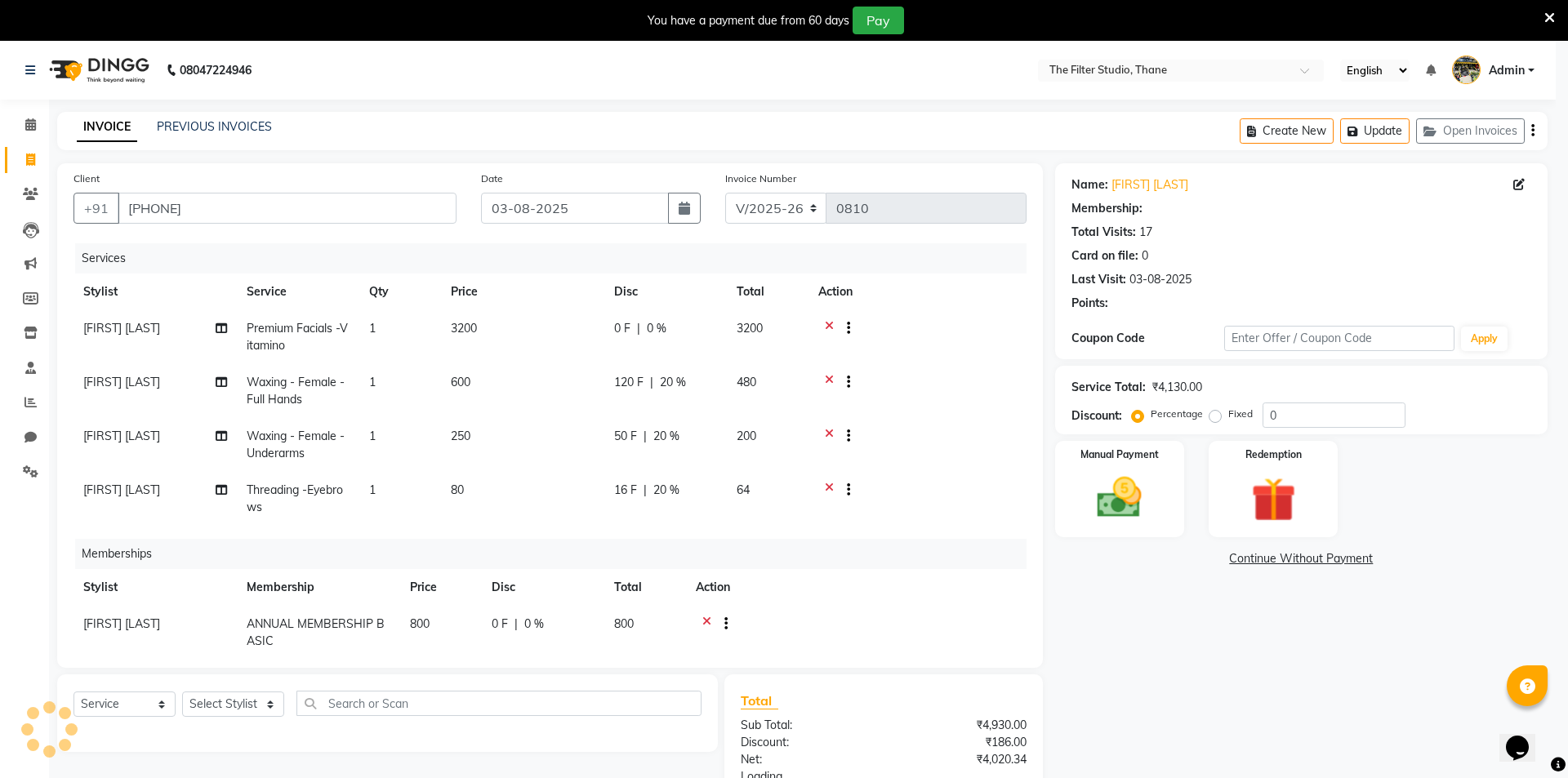type on "20" 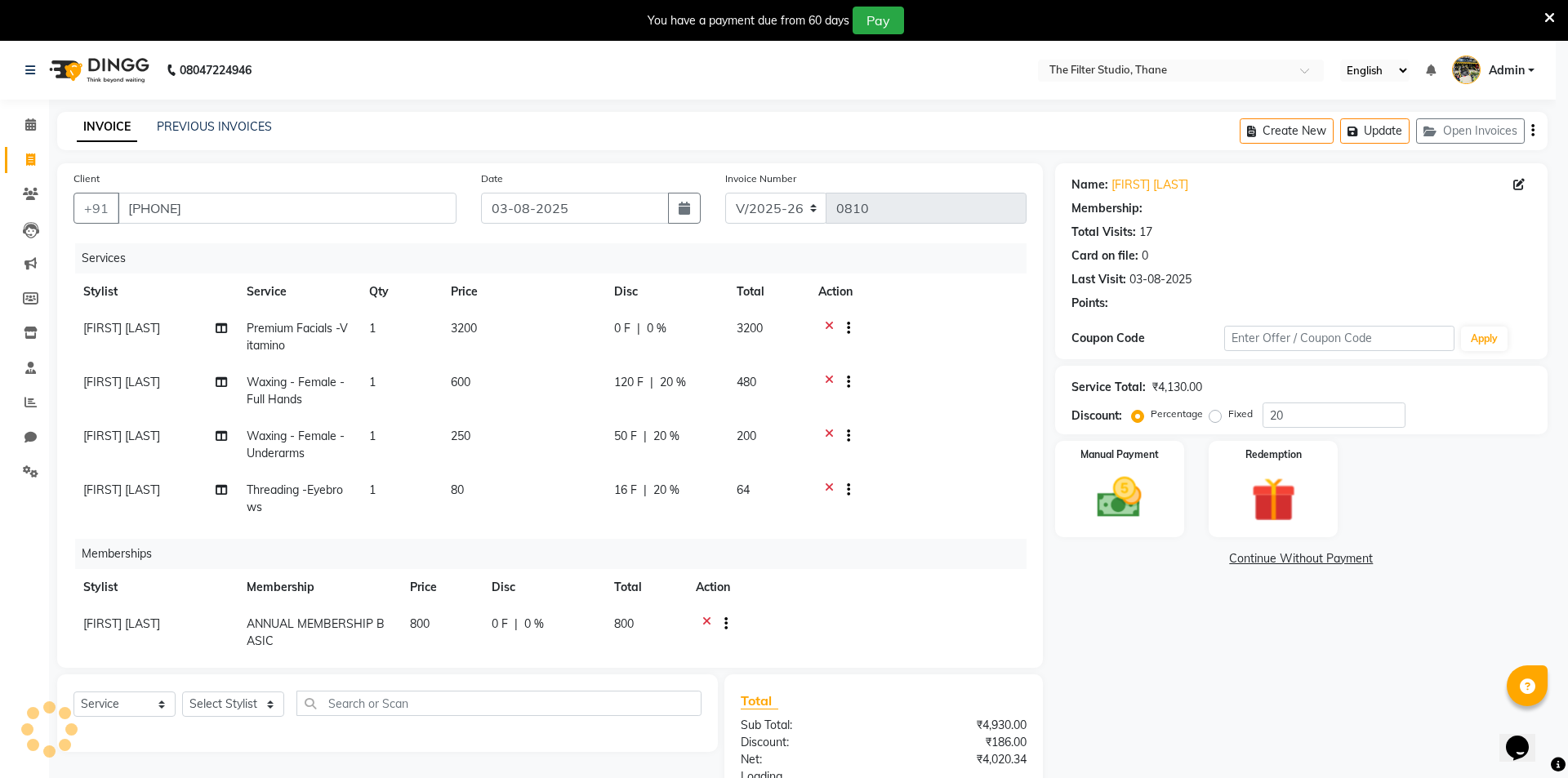 select on "1: Object" 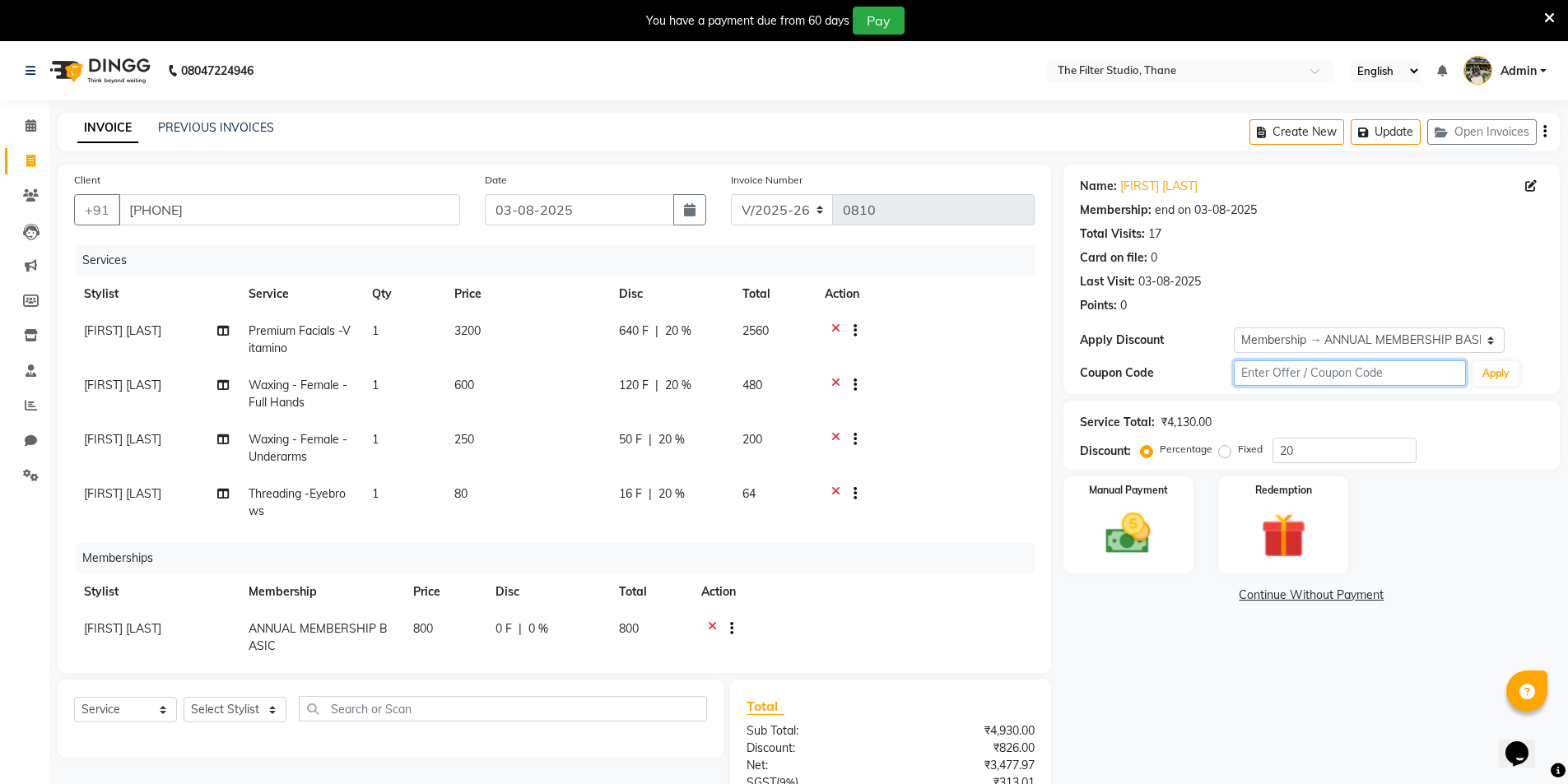 click 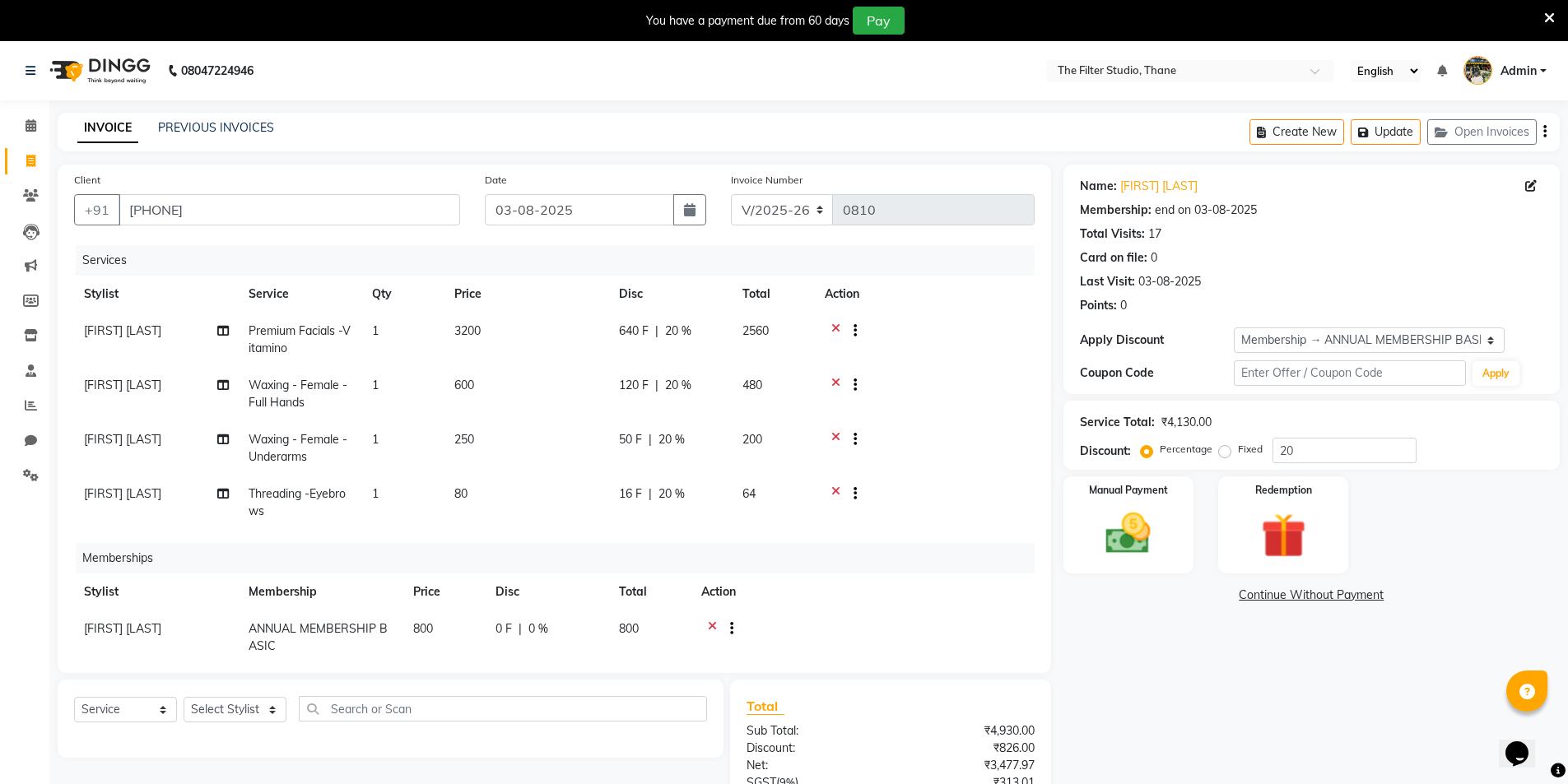 drag, startPoint x: 1279, startPoint y: 374, endPoint x: 1145, endPoint y: 648, distance: 305.0115 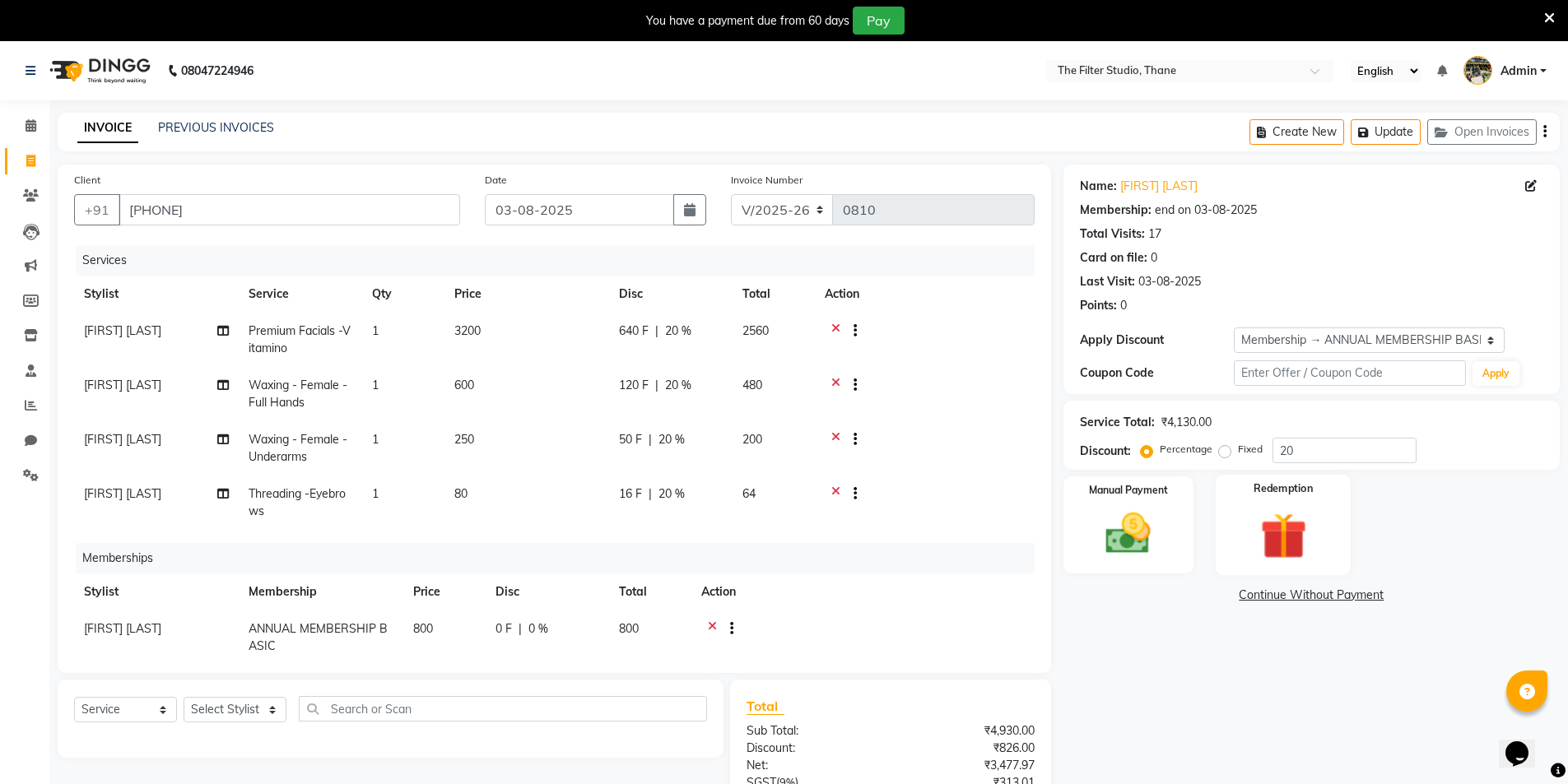 drag, startPoint x: 1279, startPoint y: 528, endPoint x: 1291, endPoint y: 528, distance: 12 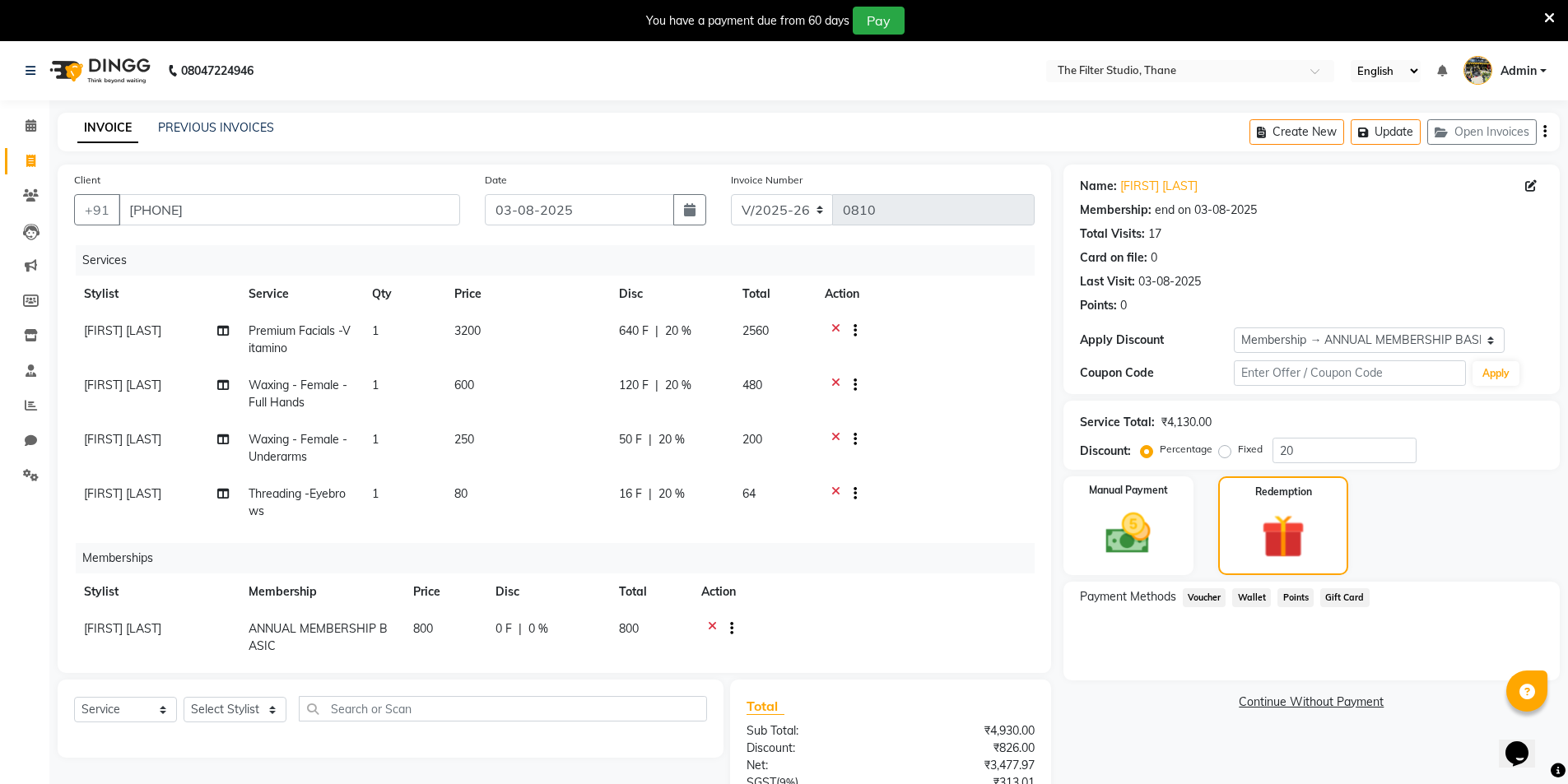 click on "Gift Card" 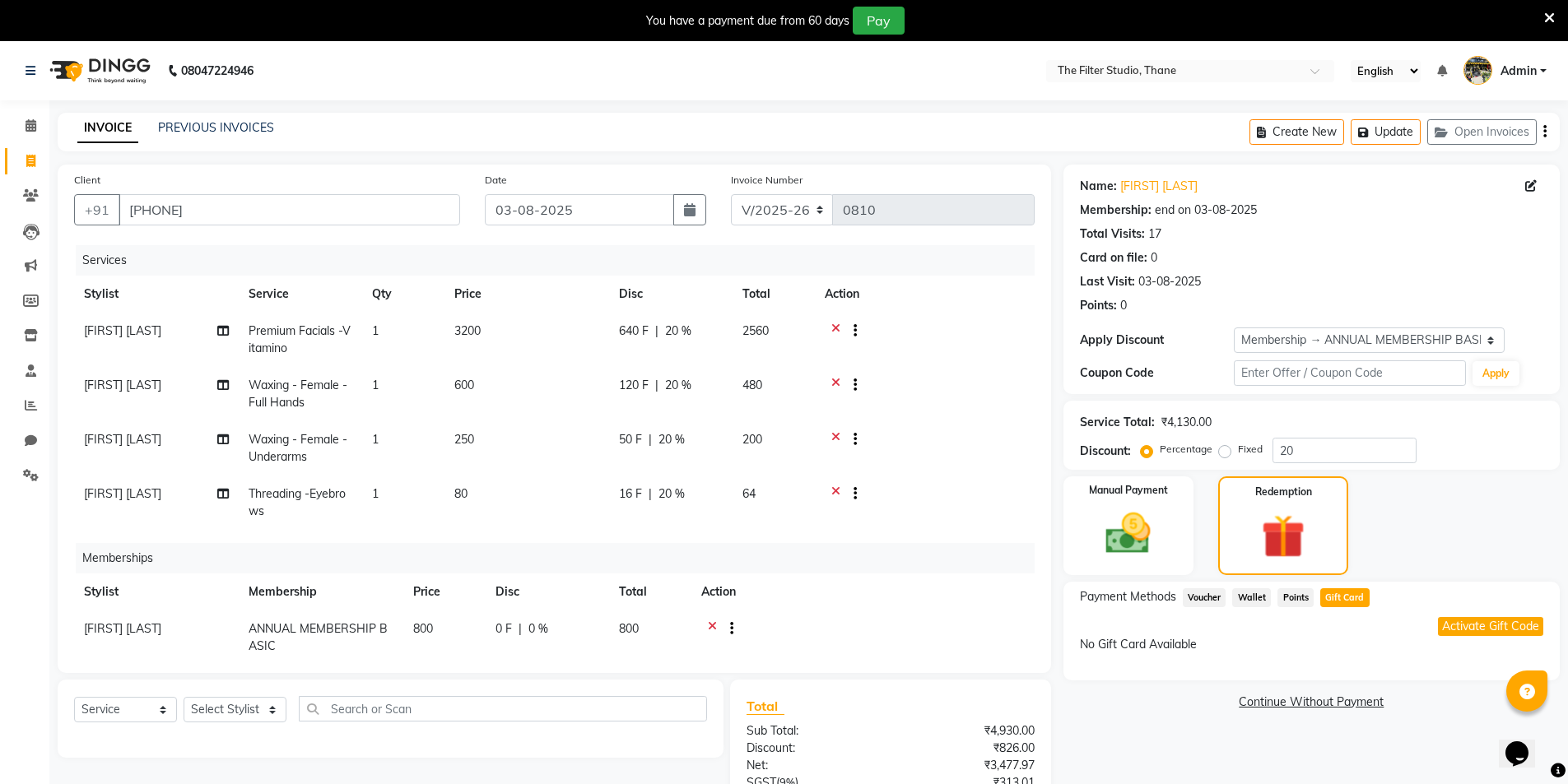 click on "Activate Gift Code" 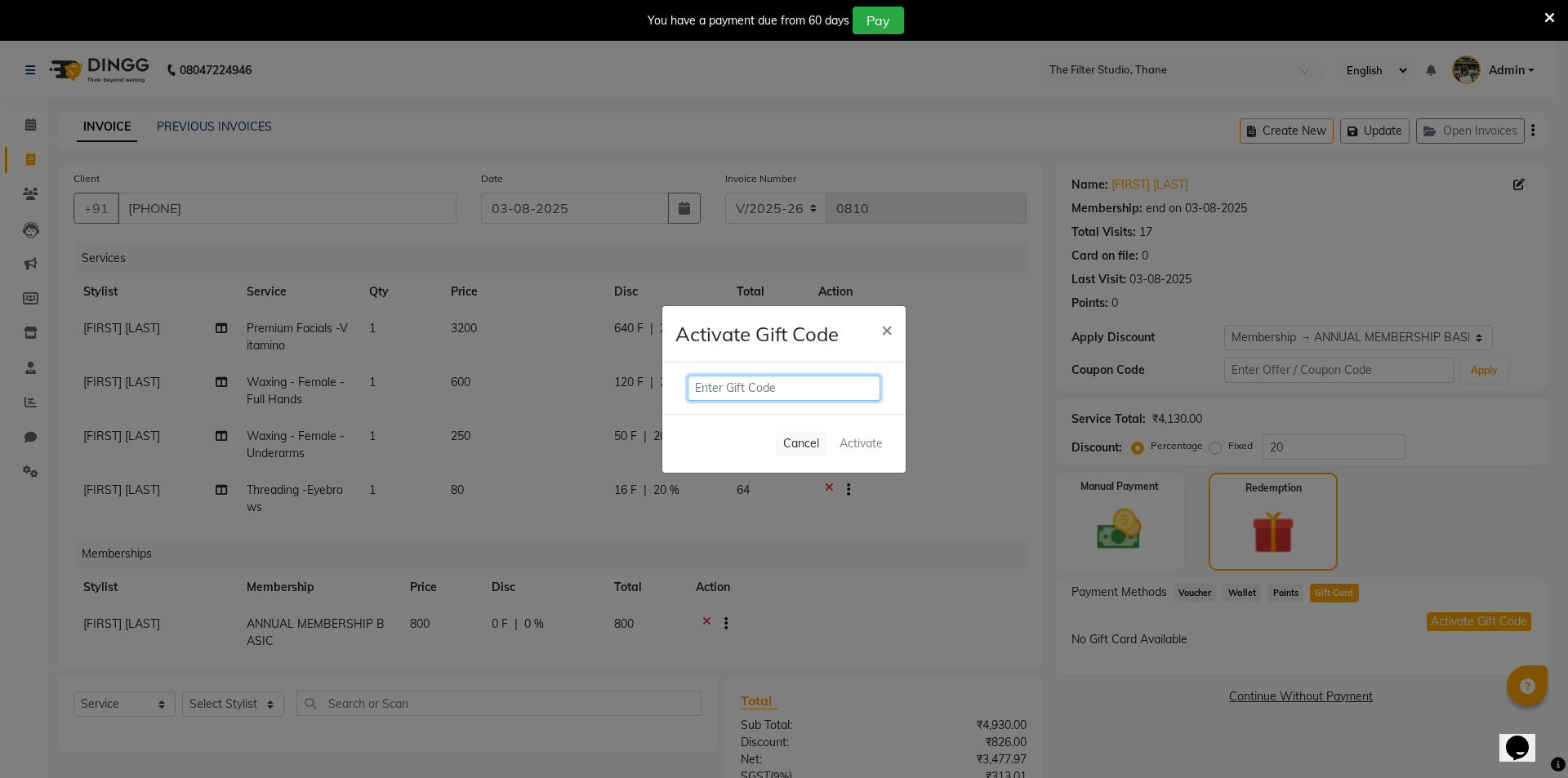 click 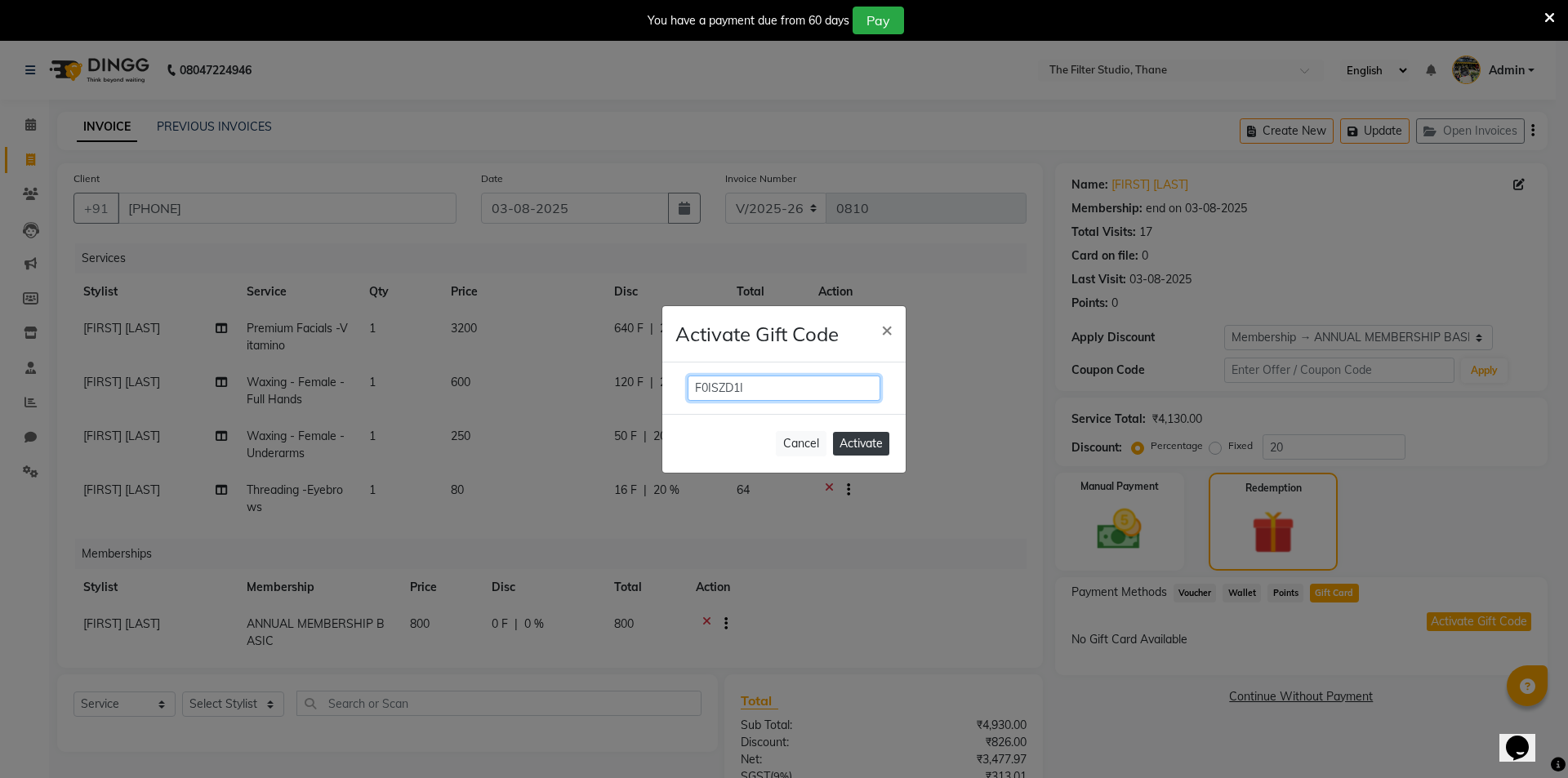 type on "F0ISZD1I" 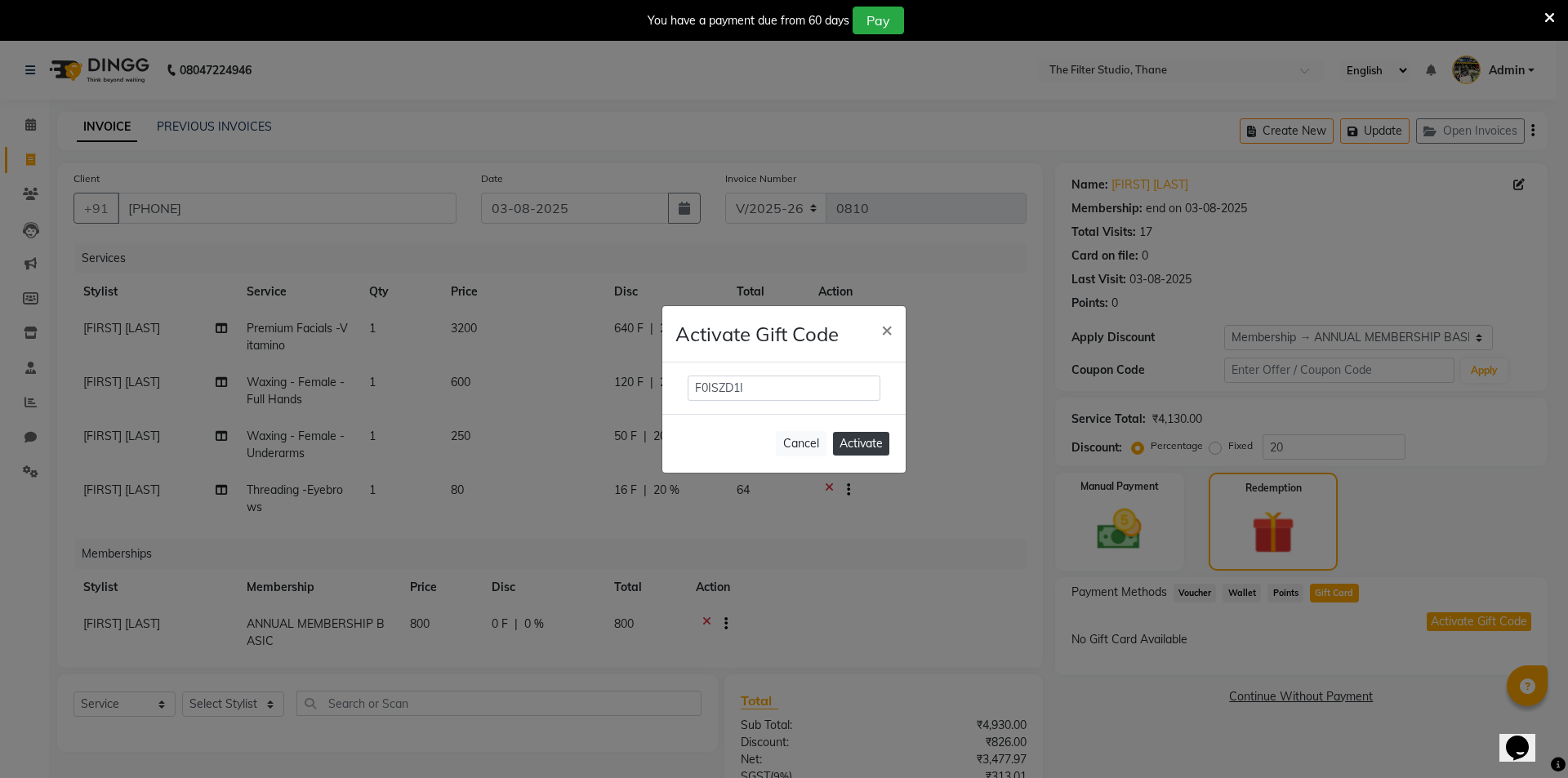 click on "Activate" 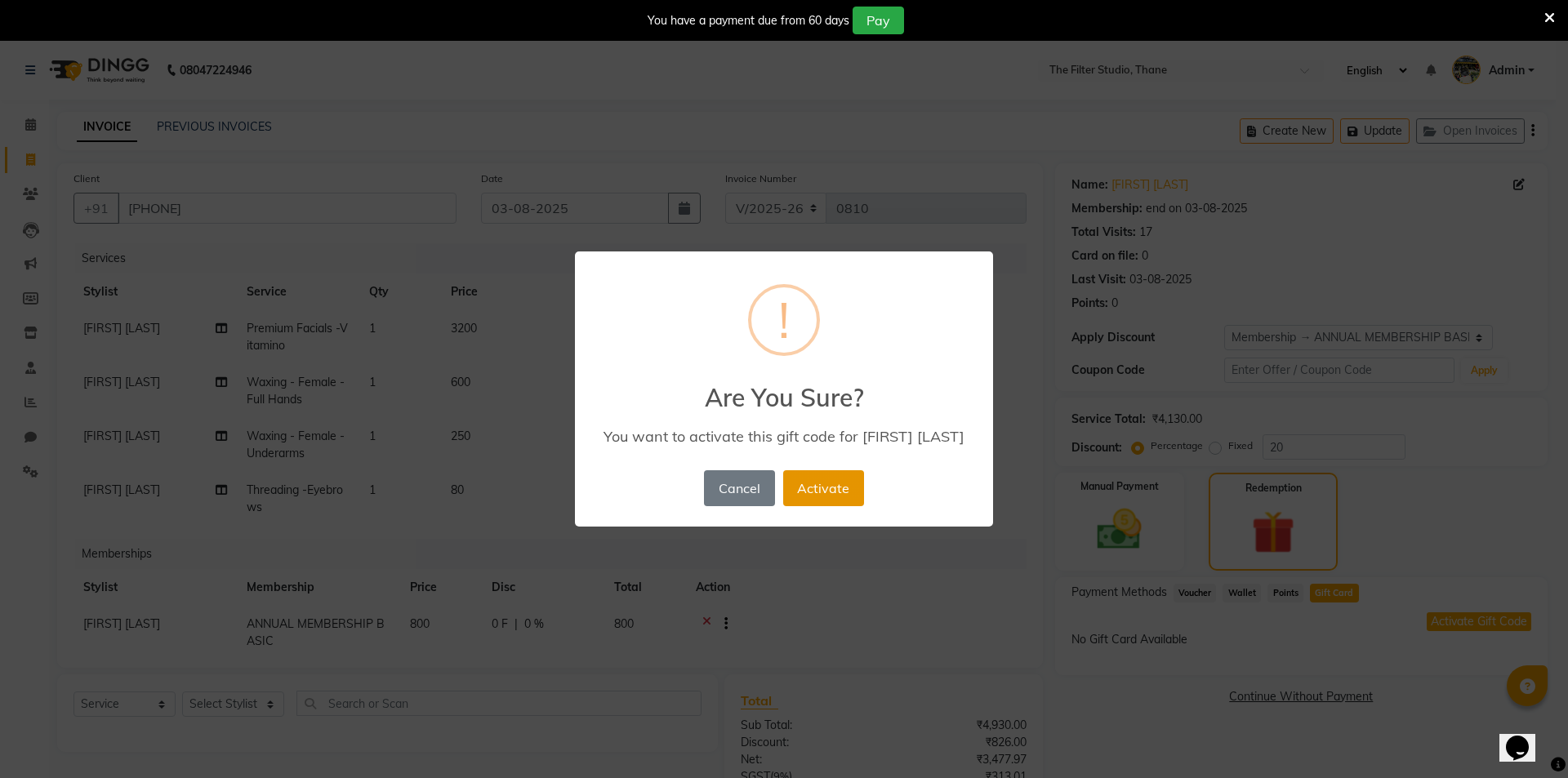 click on "Activate" at bounding box center (823, 488) 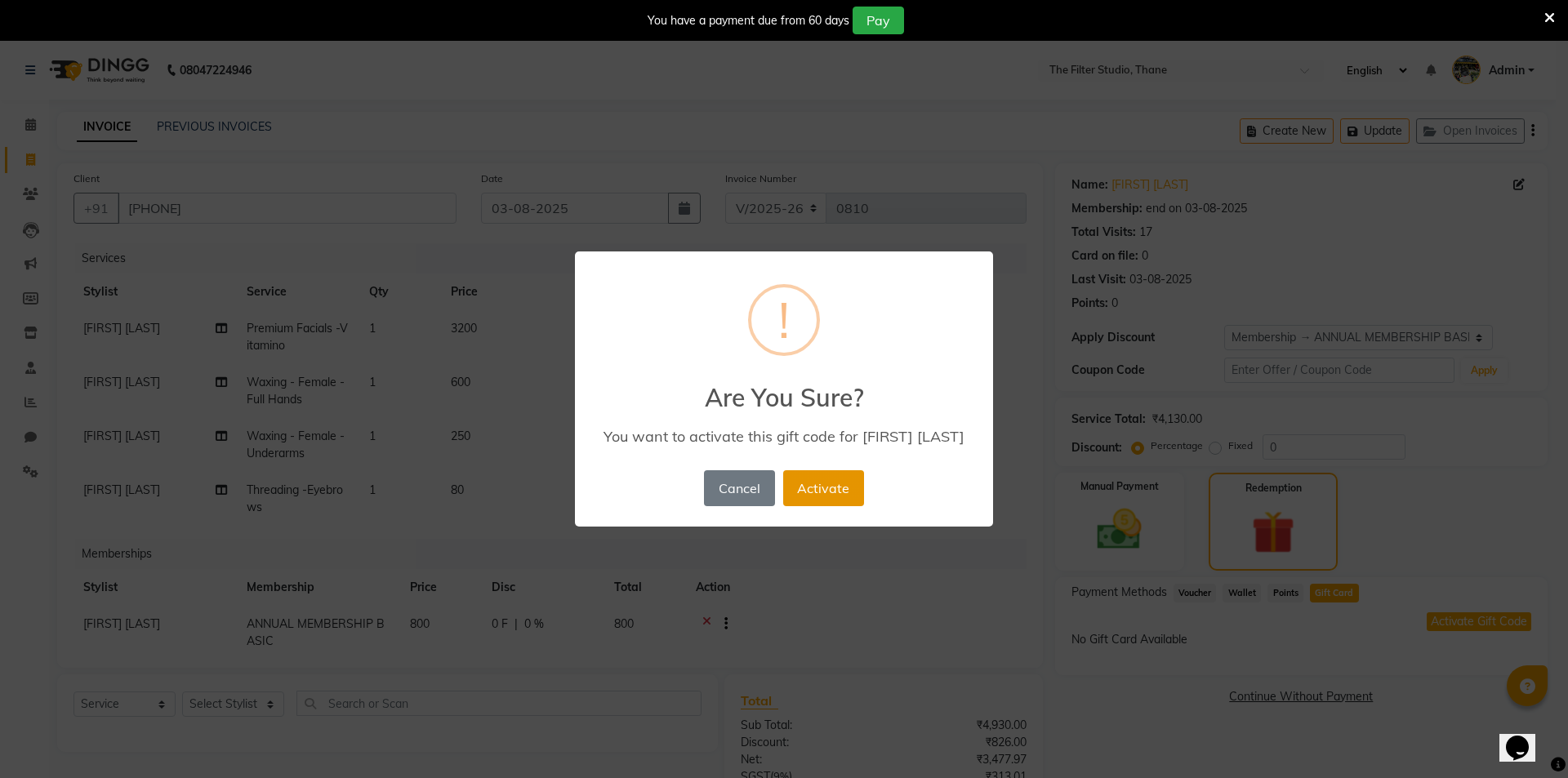 select on "2: Object" 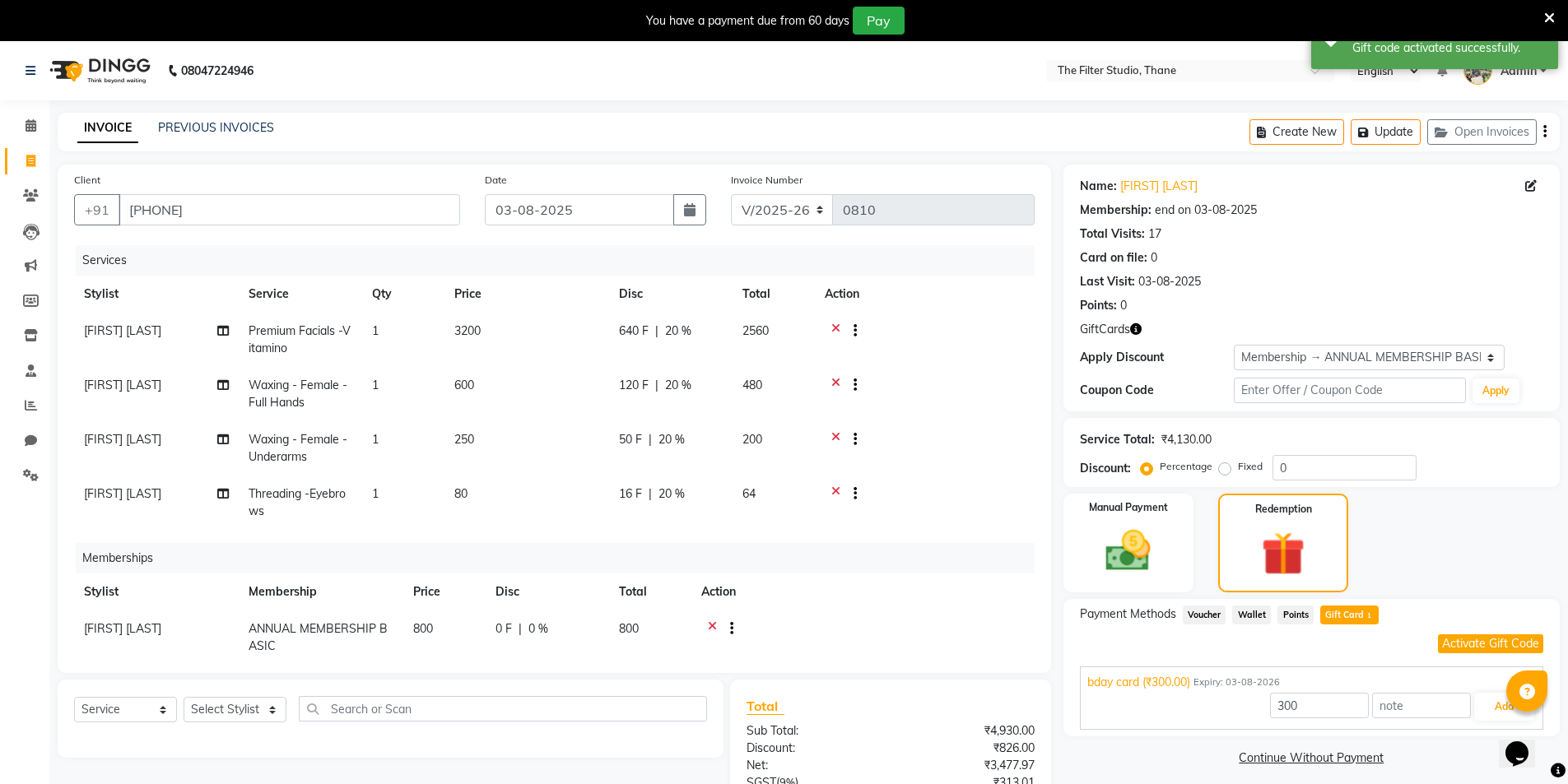 type on "20" 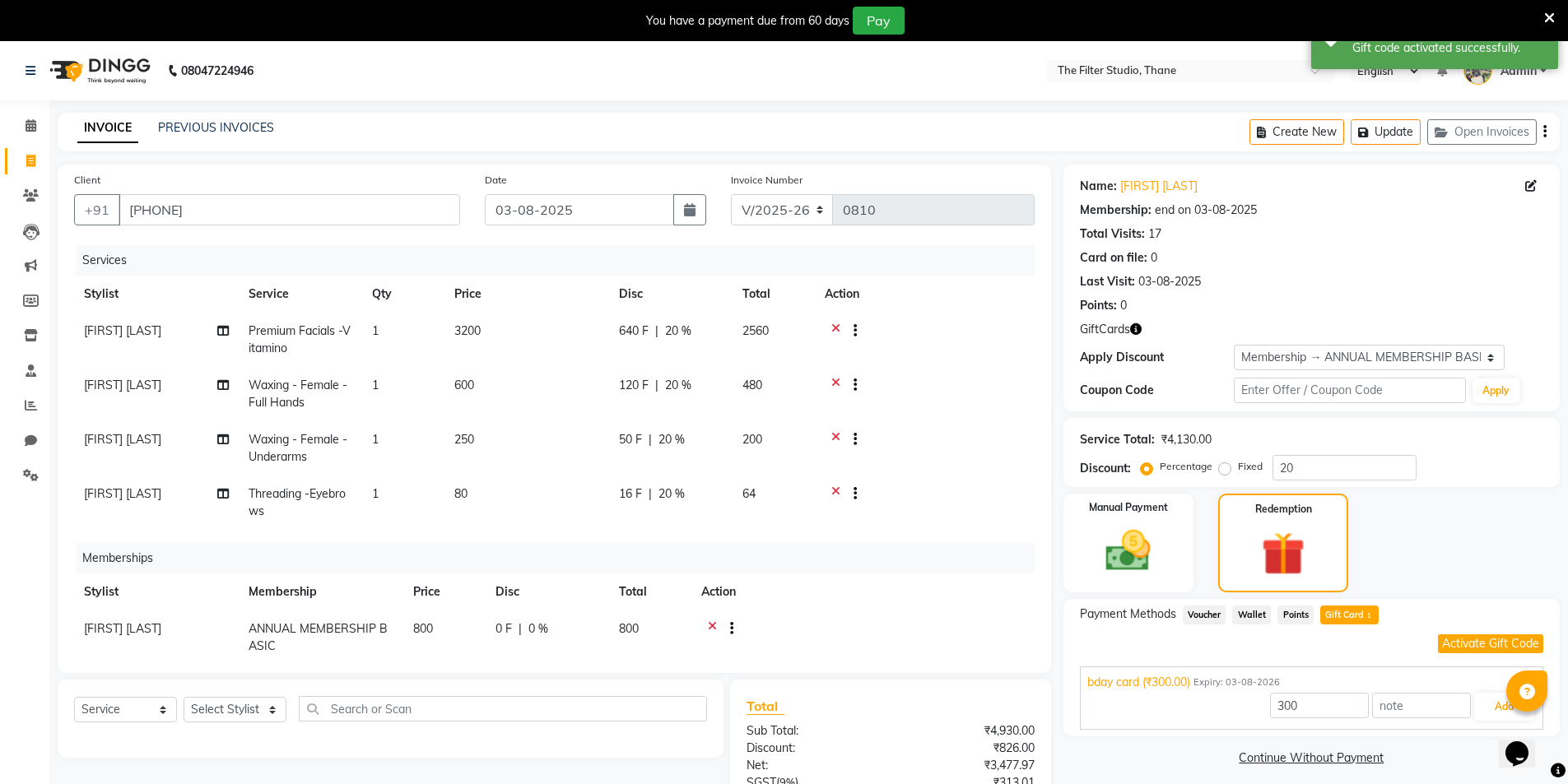 scroll, scrollTop: 162, scrollLeft: 0, axis: vertical 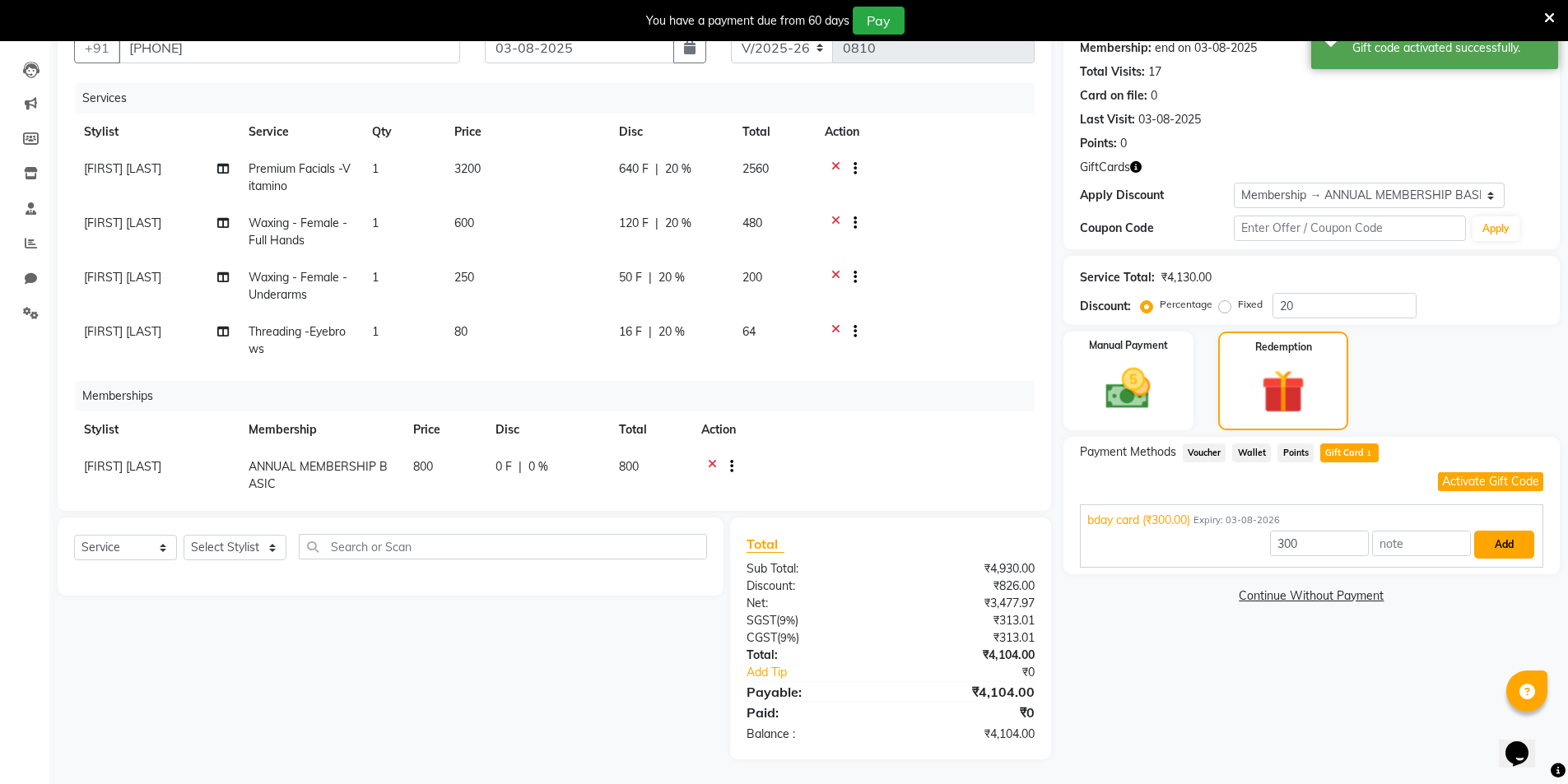 click on "Add" at bounding box center [1504, 545] 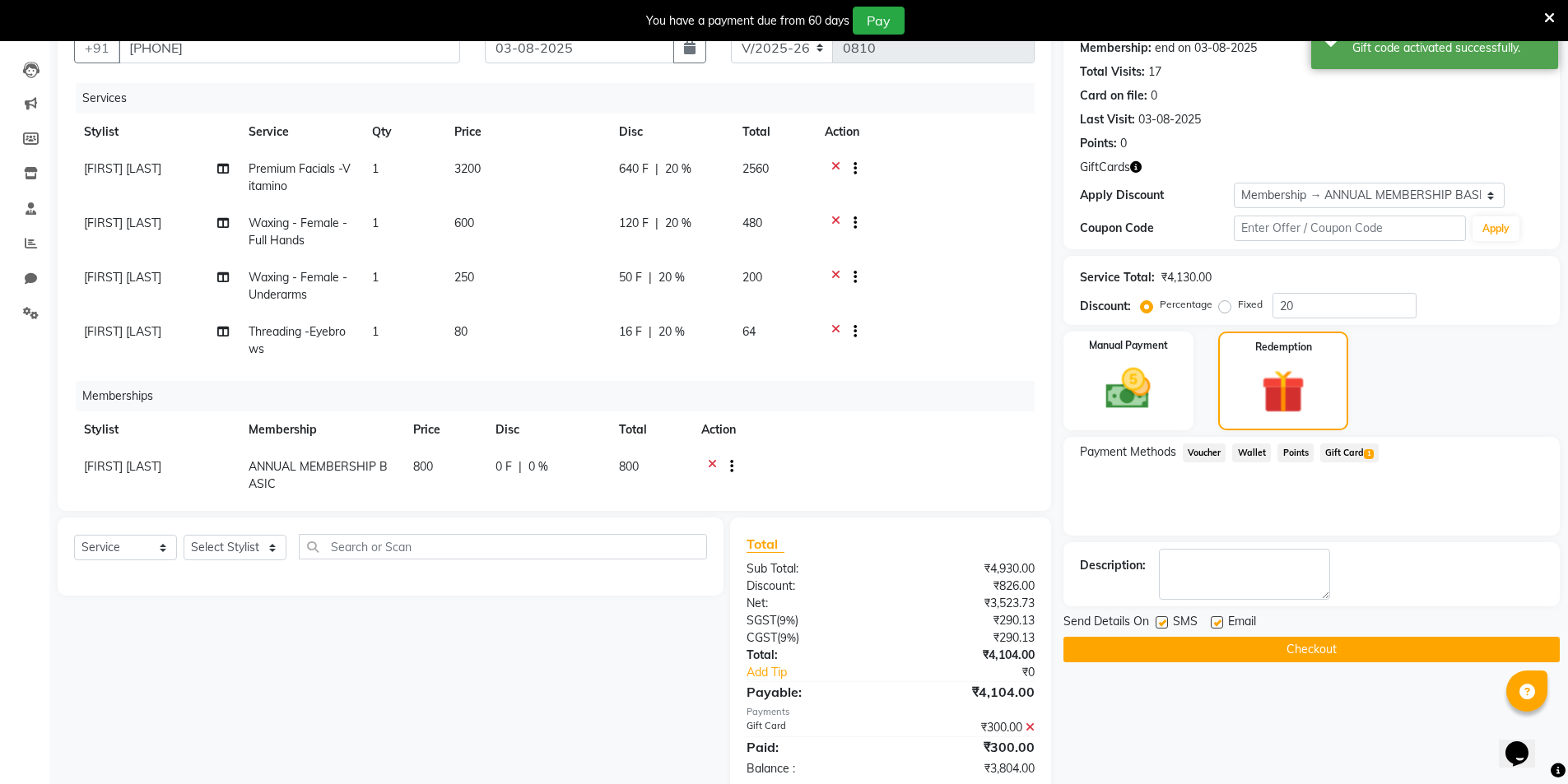 scroll, scrollTop: 34, scrollLeft: 0, axis: vertical 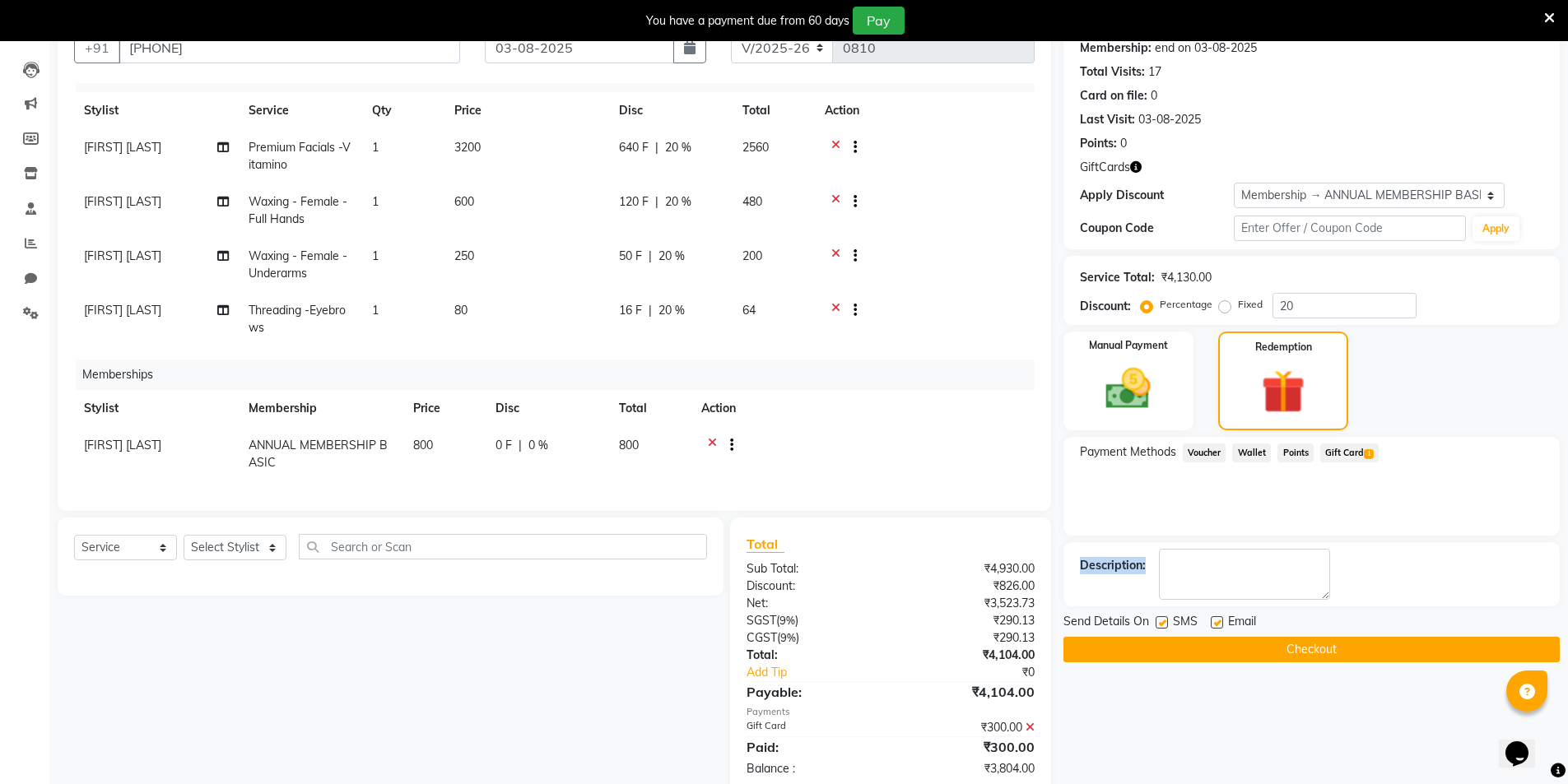 drag, startPoint x: 1566, startPoint y: 454, endPoint x: 1580, endPoint y: 559, distance: 105.92922 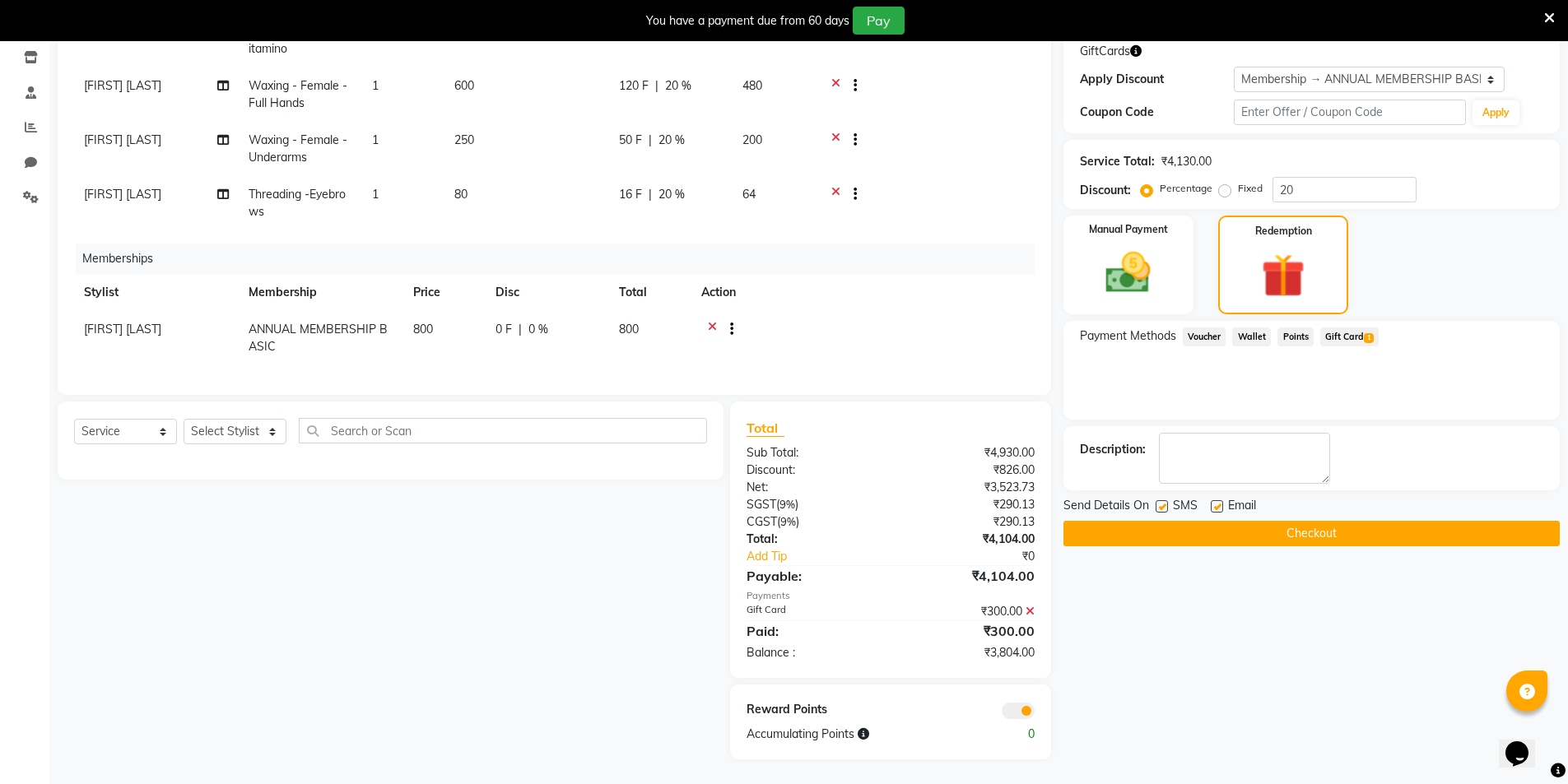 click on "Name: [FIRST] [LAST] Membership: end on [DATE] Total Visits:  17 Card on file:  0 Last Visit:   [DATE] Points:   0  GiftCards Apply Discount Select Membership → ANNUAL MEMBERSHIP BASIC Coupon Code Apply Service Total:  ₹4,130.00  Discount:  Percentage   Fixed  20 Manual Payment Redemption Payment Methods  Voucher   Wallet   Points   Gift Card  1 Description:                  Send Details On SMS Email  Checkout" 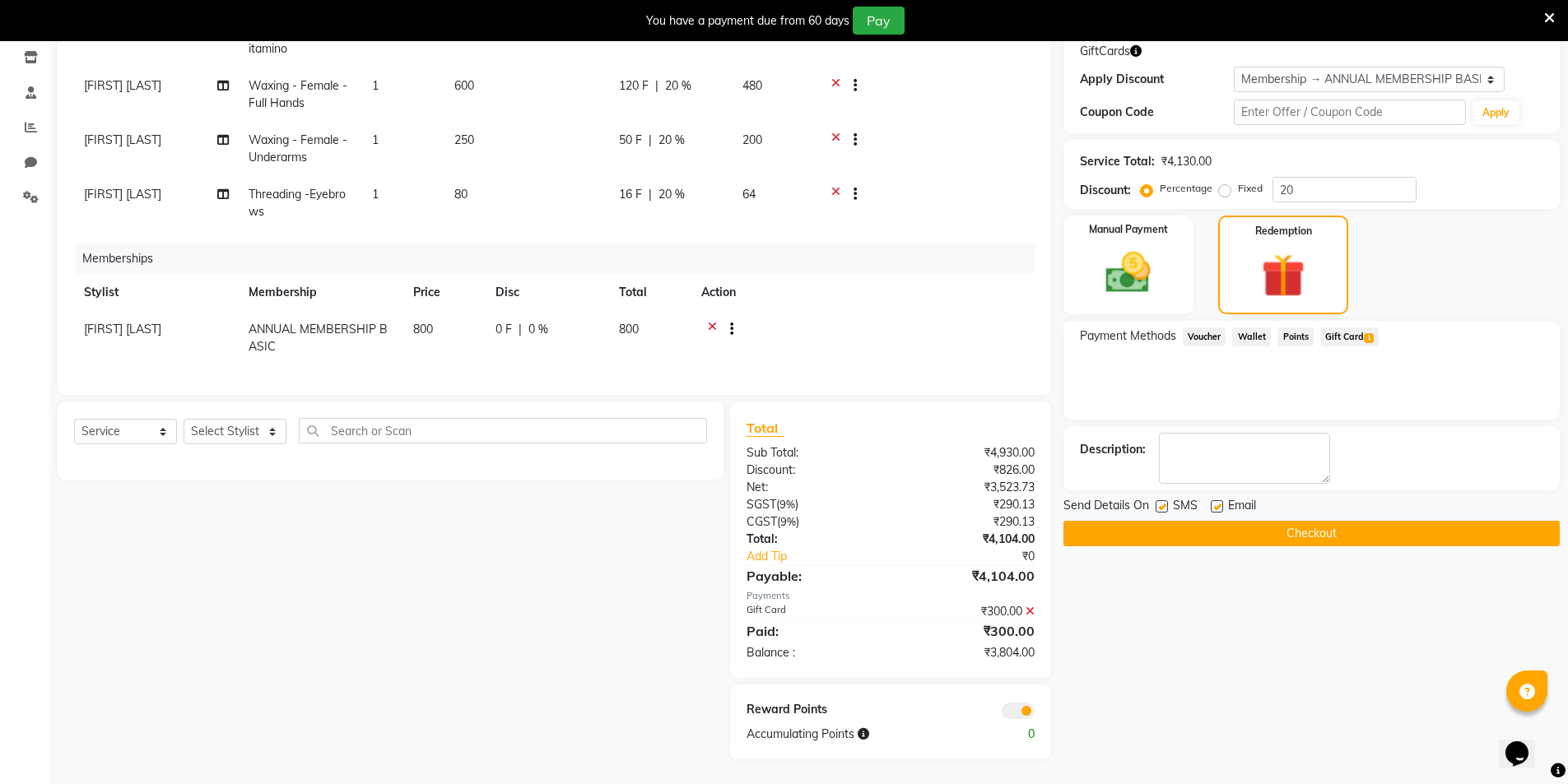 scroll, scrollTop: 0, scrollLeft: 0, axis: both 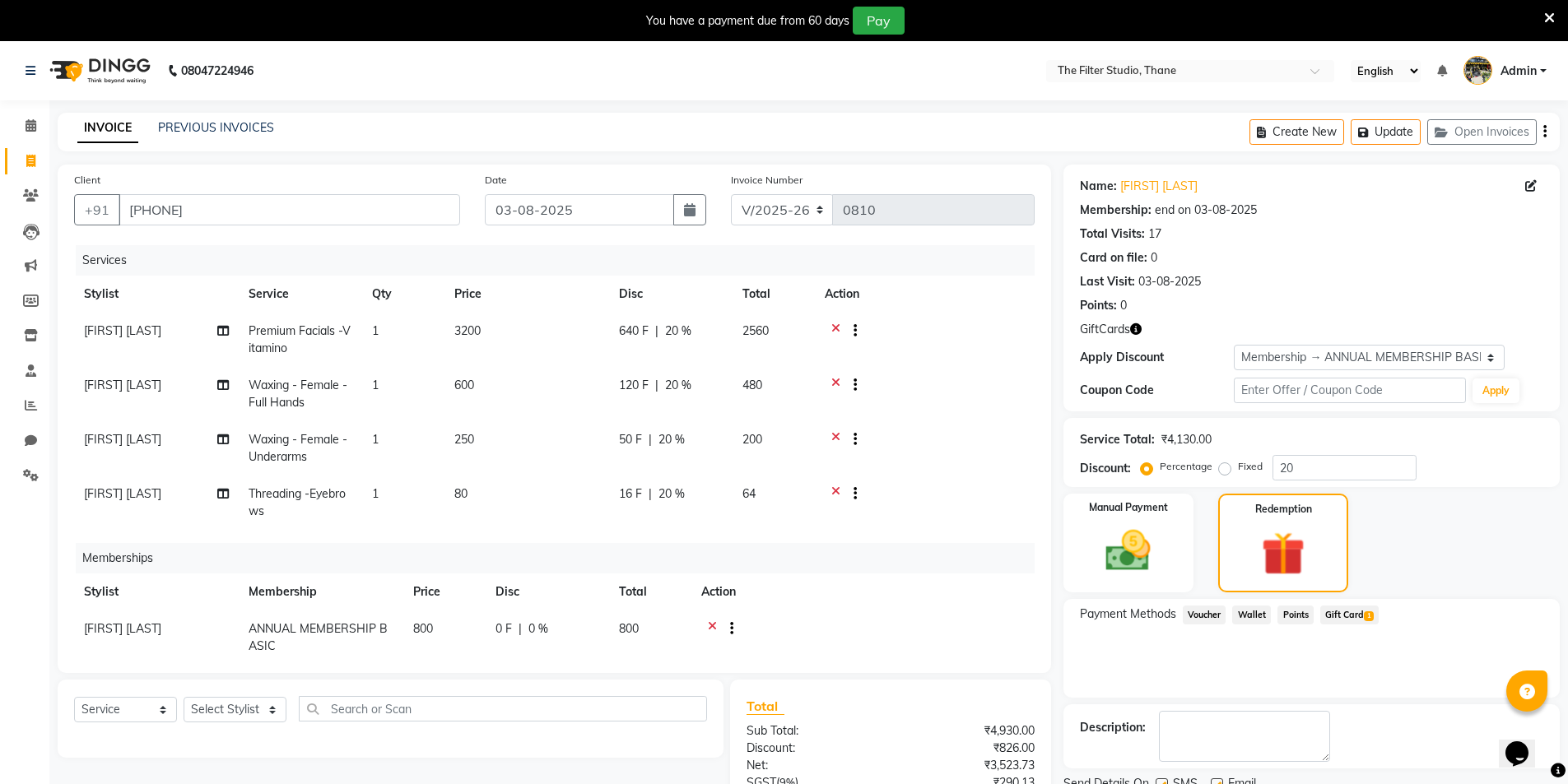 click on "640 F | 20 %" 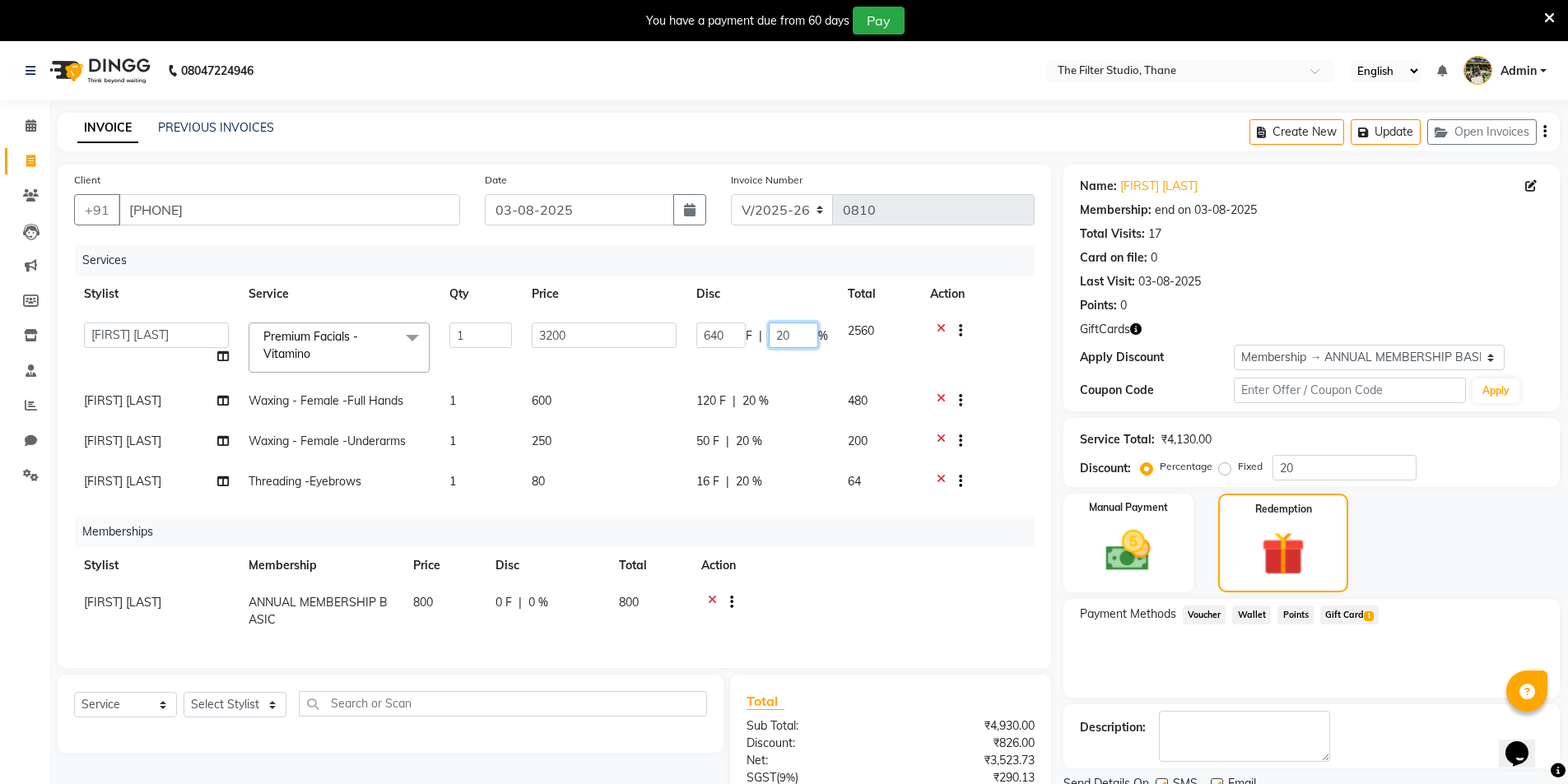 drag, startPoint x: 802, startPoint y: 334, endPoint x: 711, endPoint y: 341, distance: 91.26883 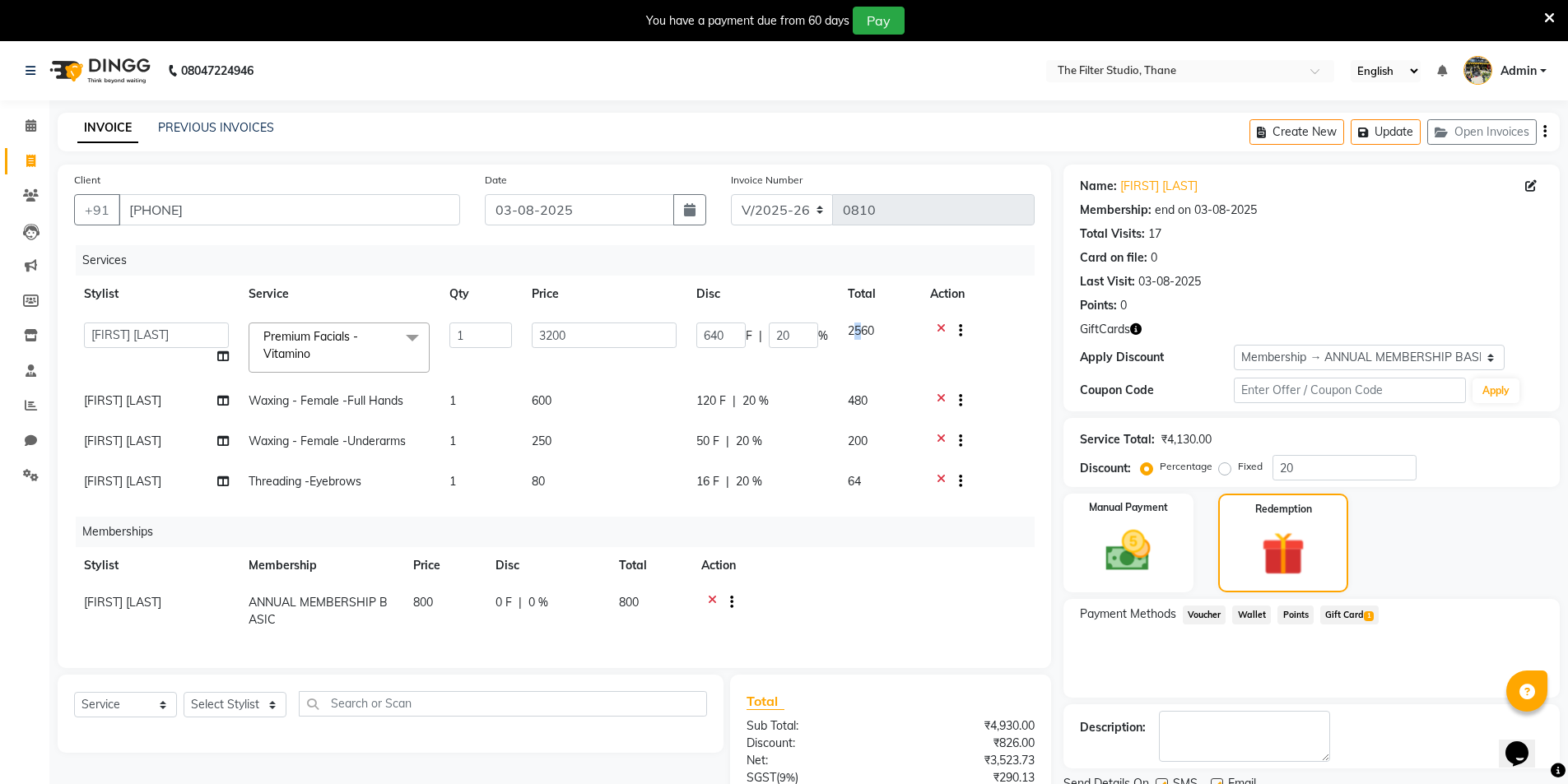 drag, startPoint x: 708, startPoint y: 306, endPoint x: 756, endPoint y: 319, distance: 49.72927 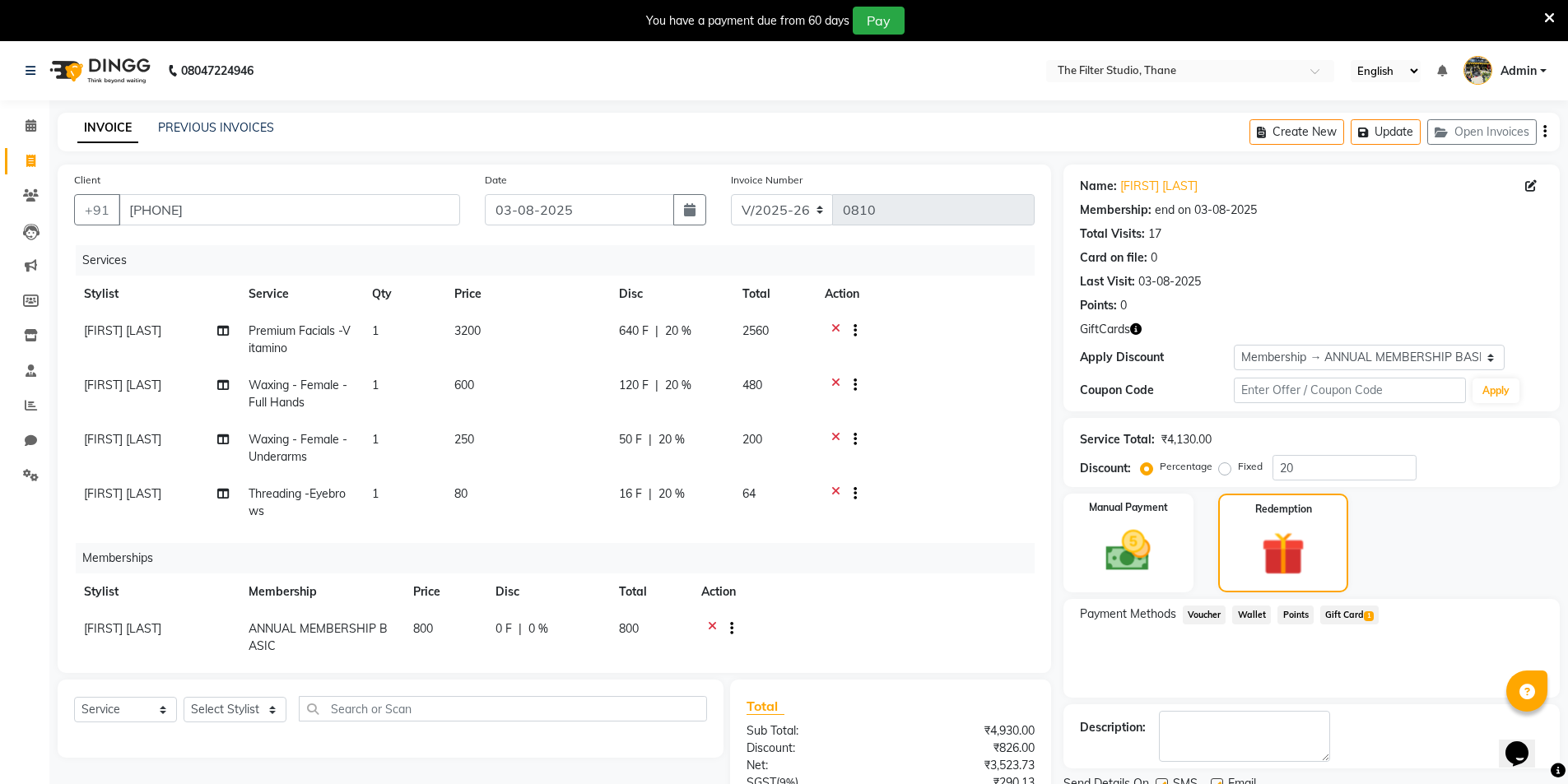 drag, startPoint x: 711, startPoint y: 325, endPoint x: 686, endPoint y: 332, distance: 25.96151 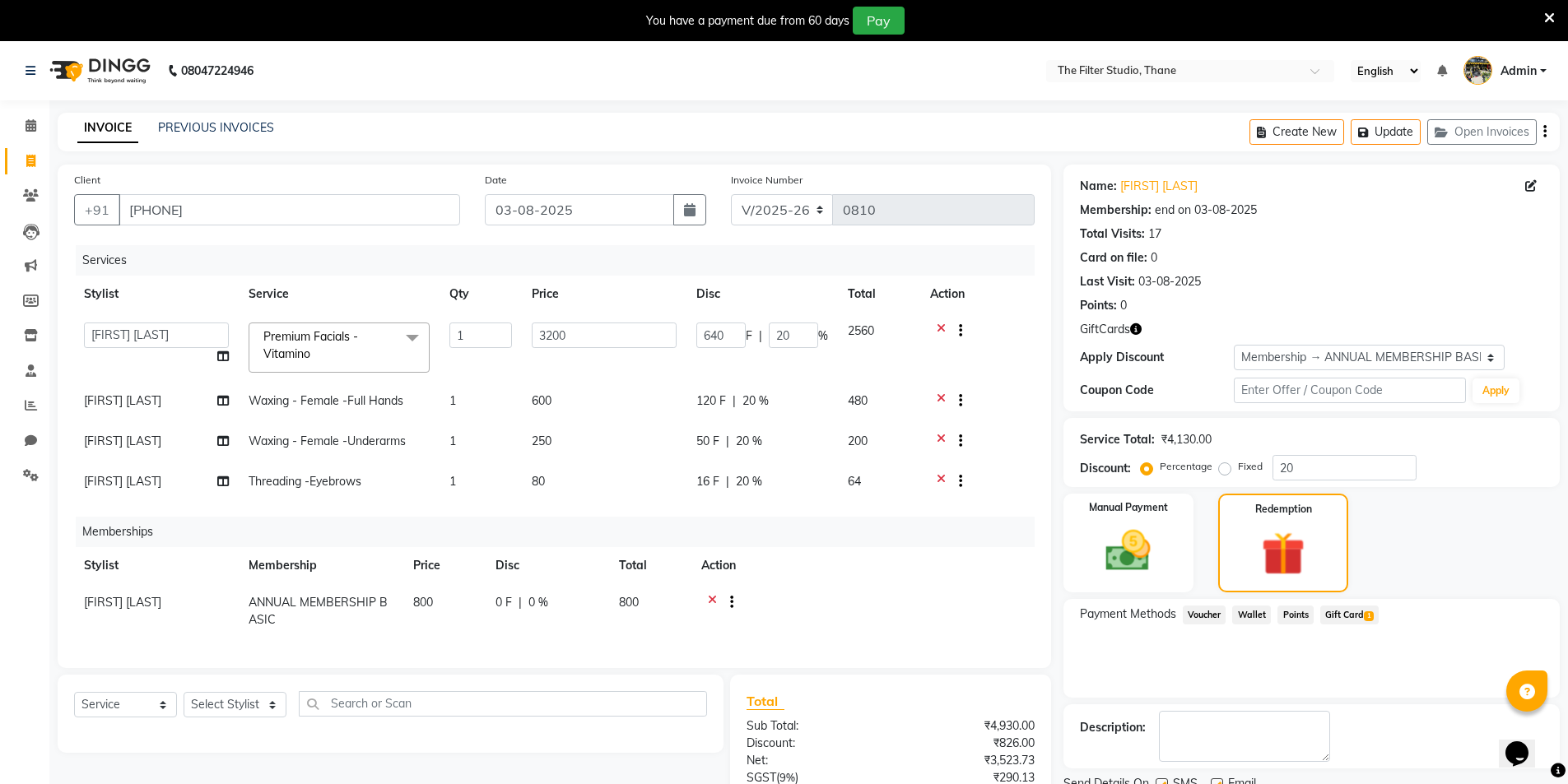 click on "3200" 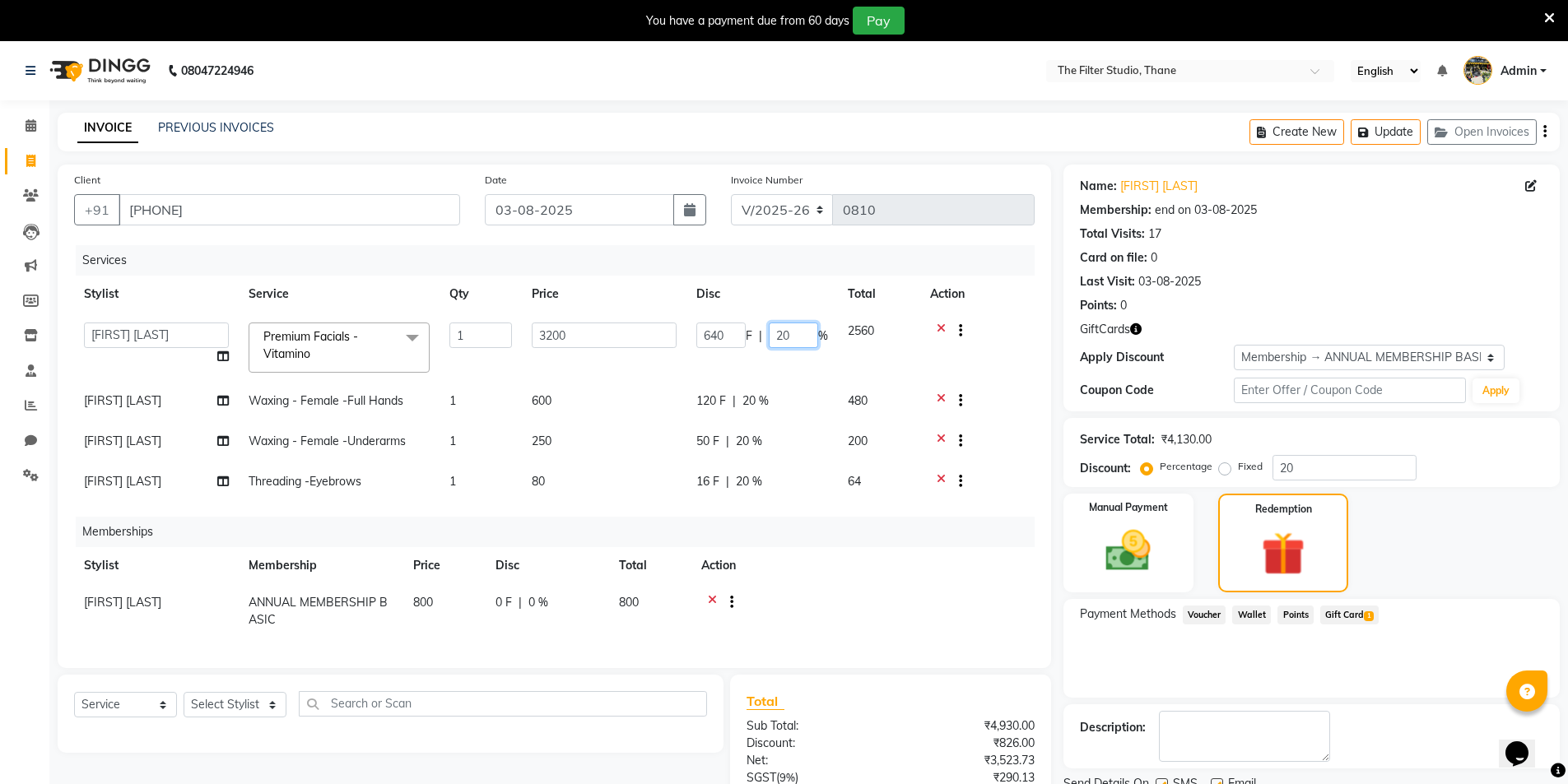 drag, startPoint x: 792, startPoint y: 338, endPoint x: 747, endPoint y: 341, distance: 45.099889 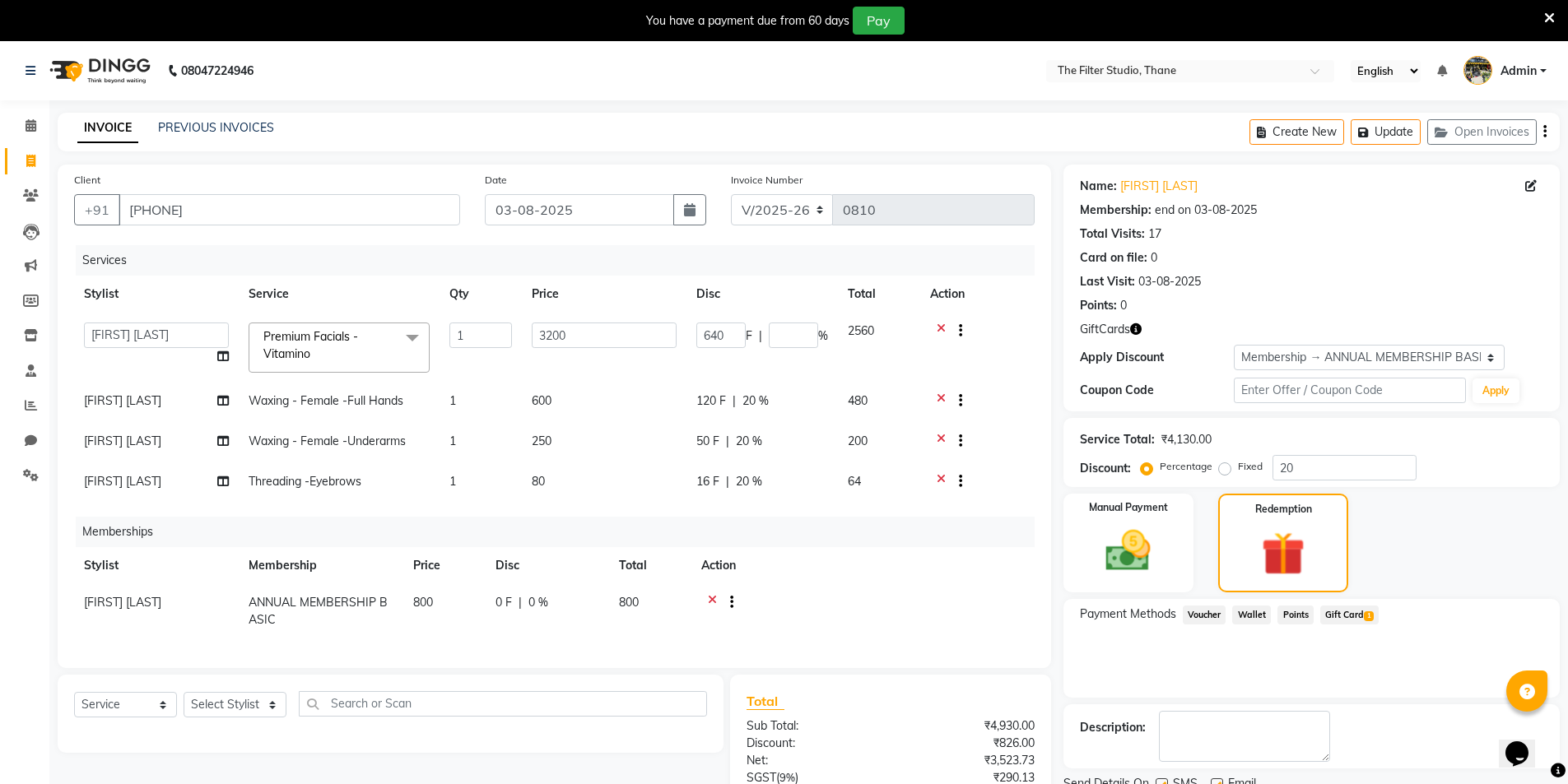 click on "Payment Methods  Voucher   Wallet   Points   Gift Card  1" 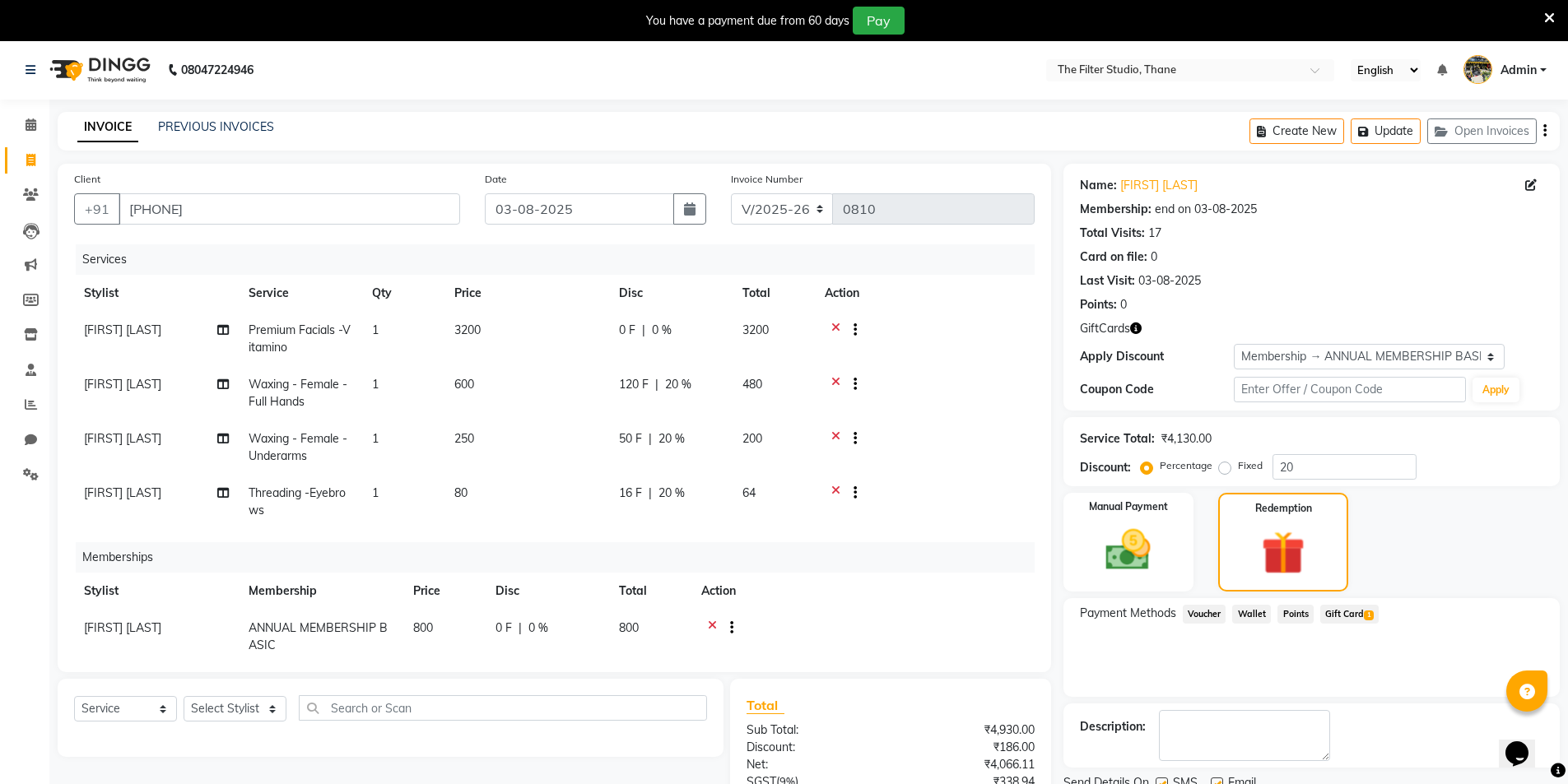 scroll, scrollTop: 278, scrollLeft: 0, axis: vertical 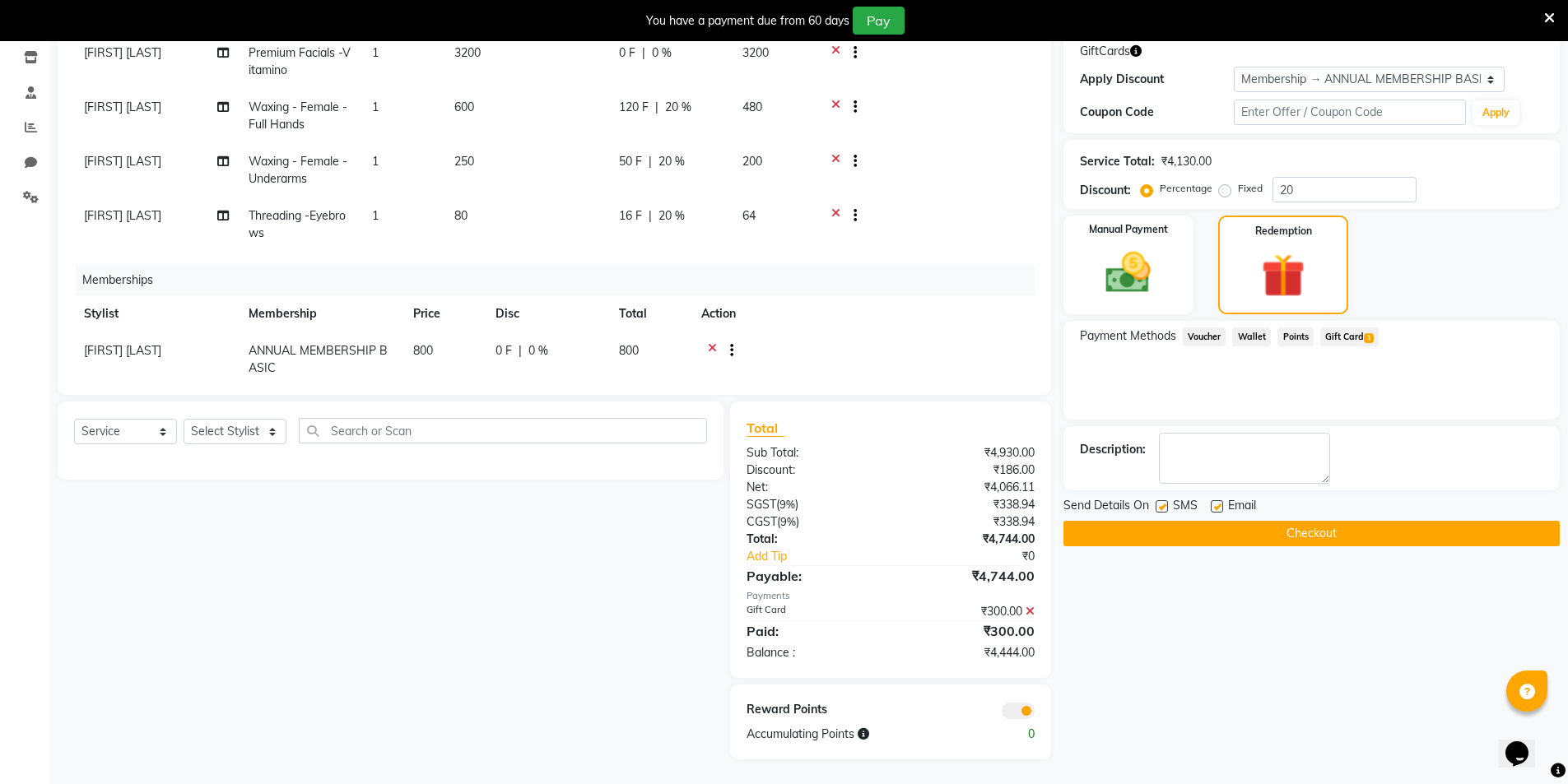 click on "Checkout" 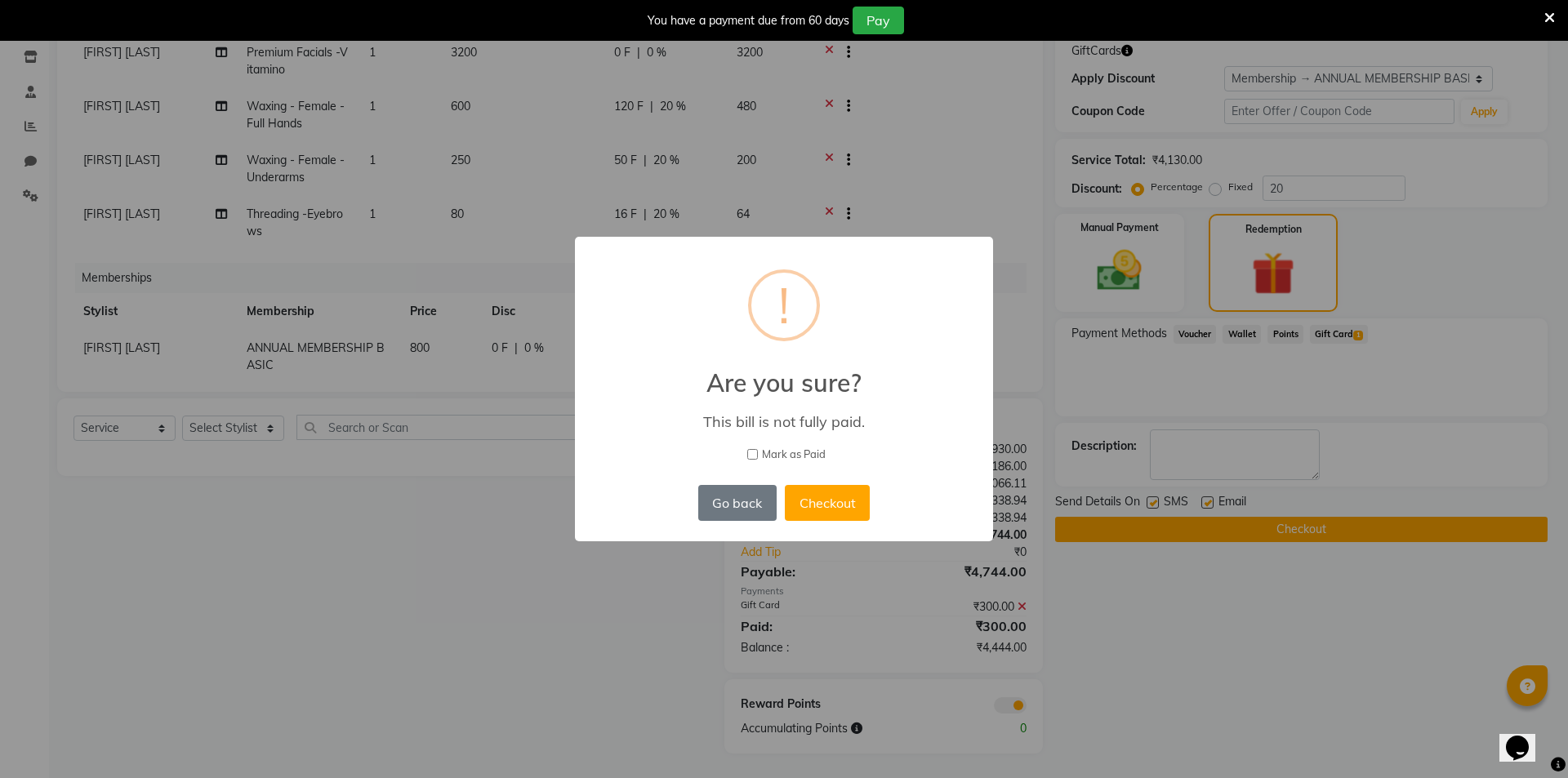 click on "Mark as Paid" at bounding box center [752, 454] 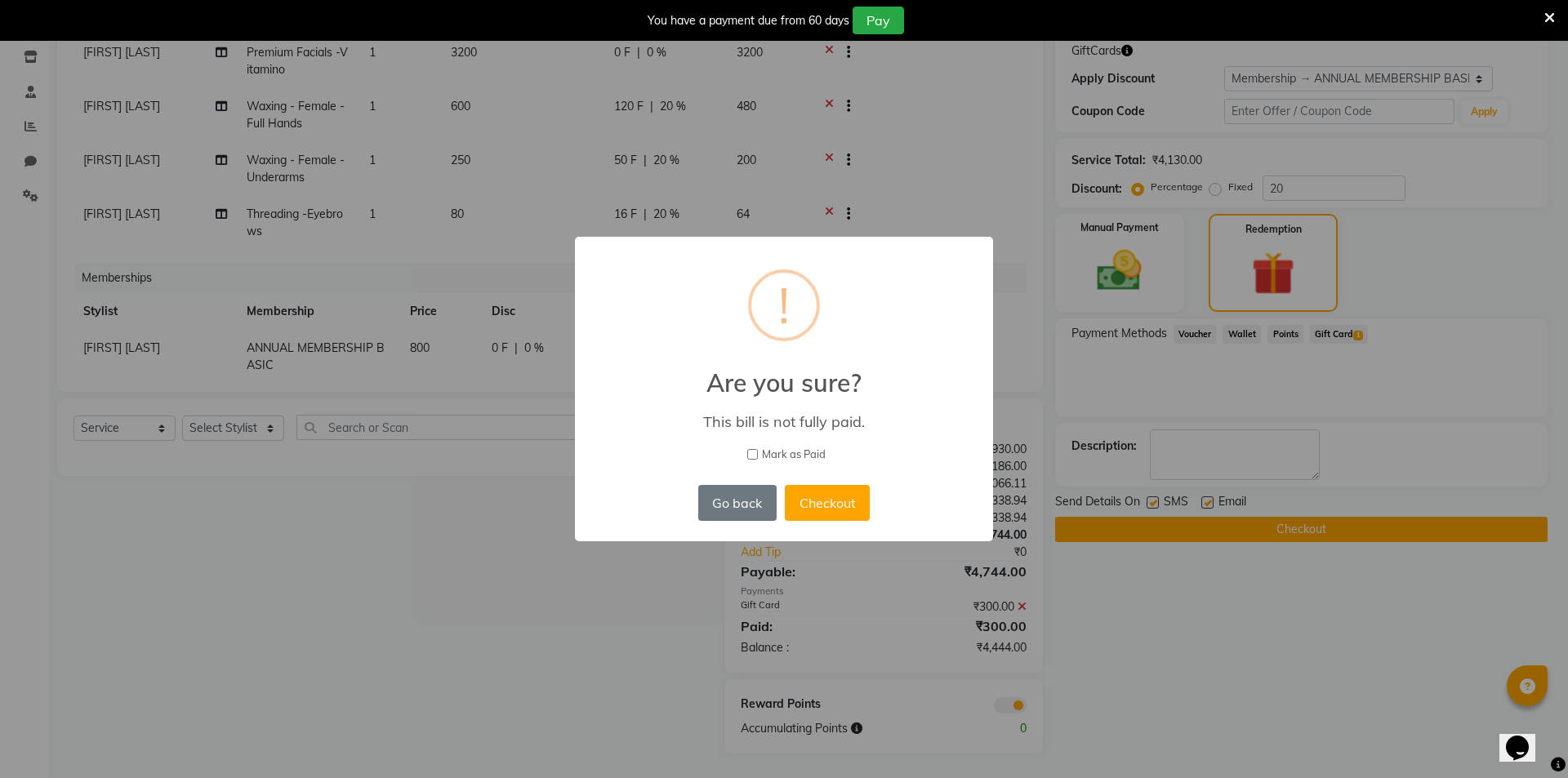 checkbox on "true" 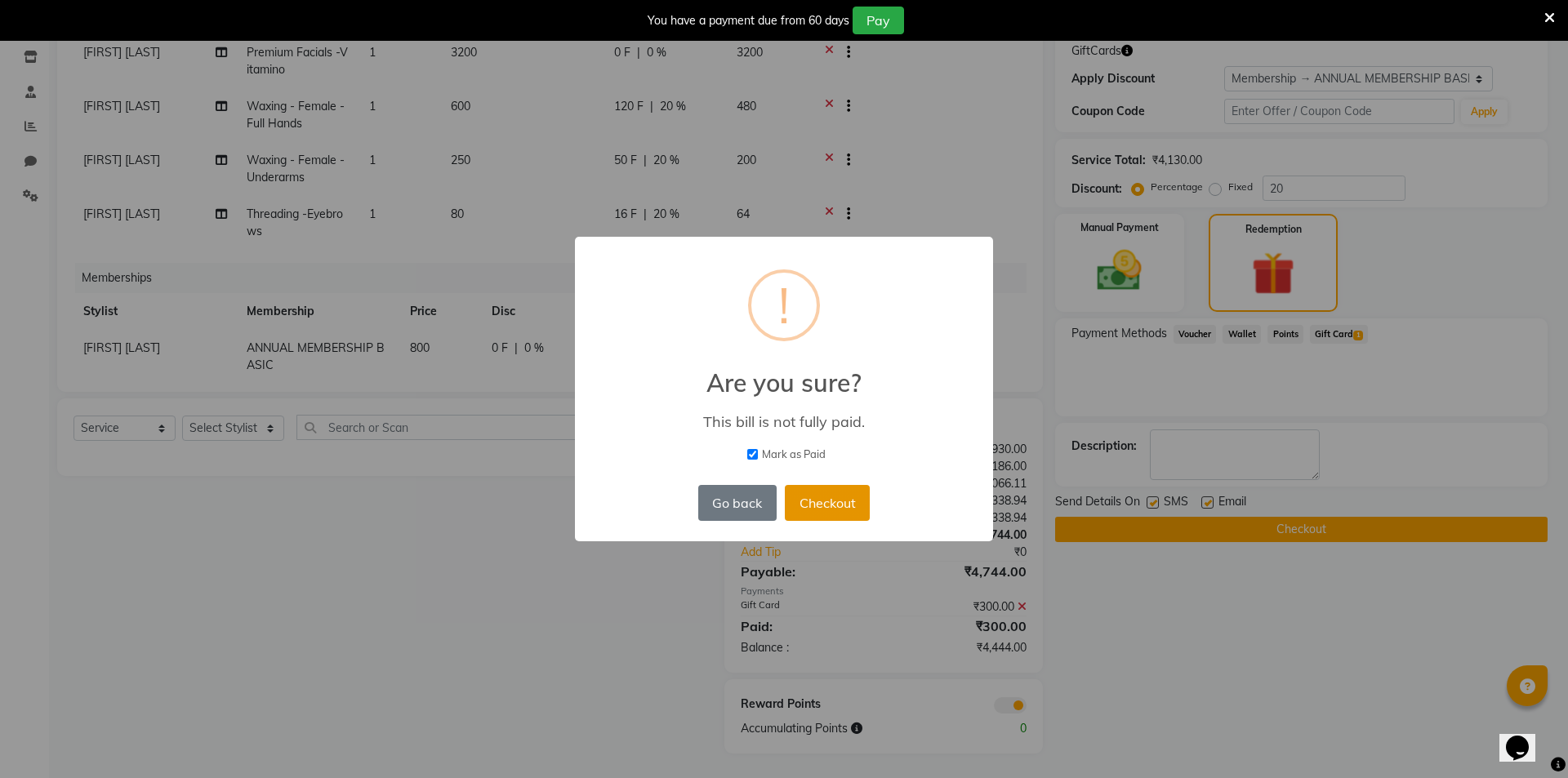 click on "Checkout" at bounding box center (827, 503) 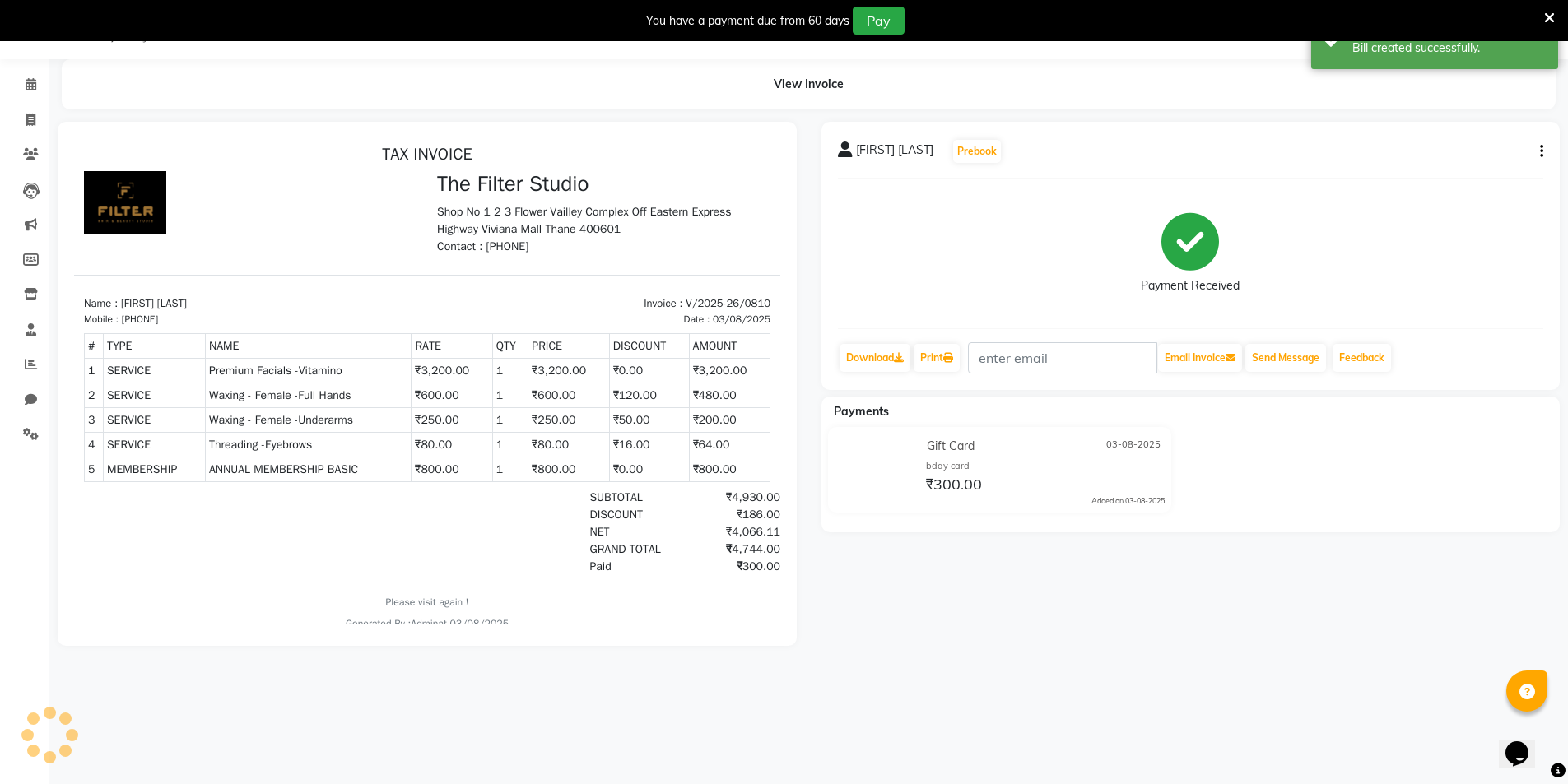 scroll, scrollTop: 0, scrollLeft: 0, axis: both 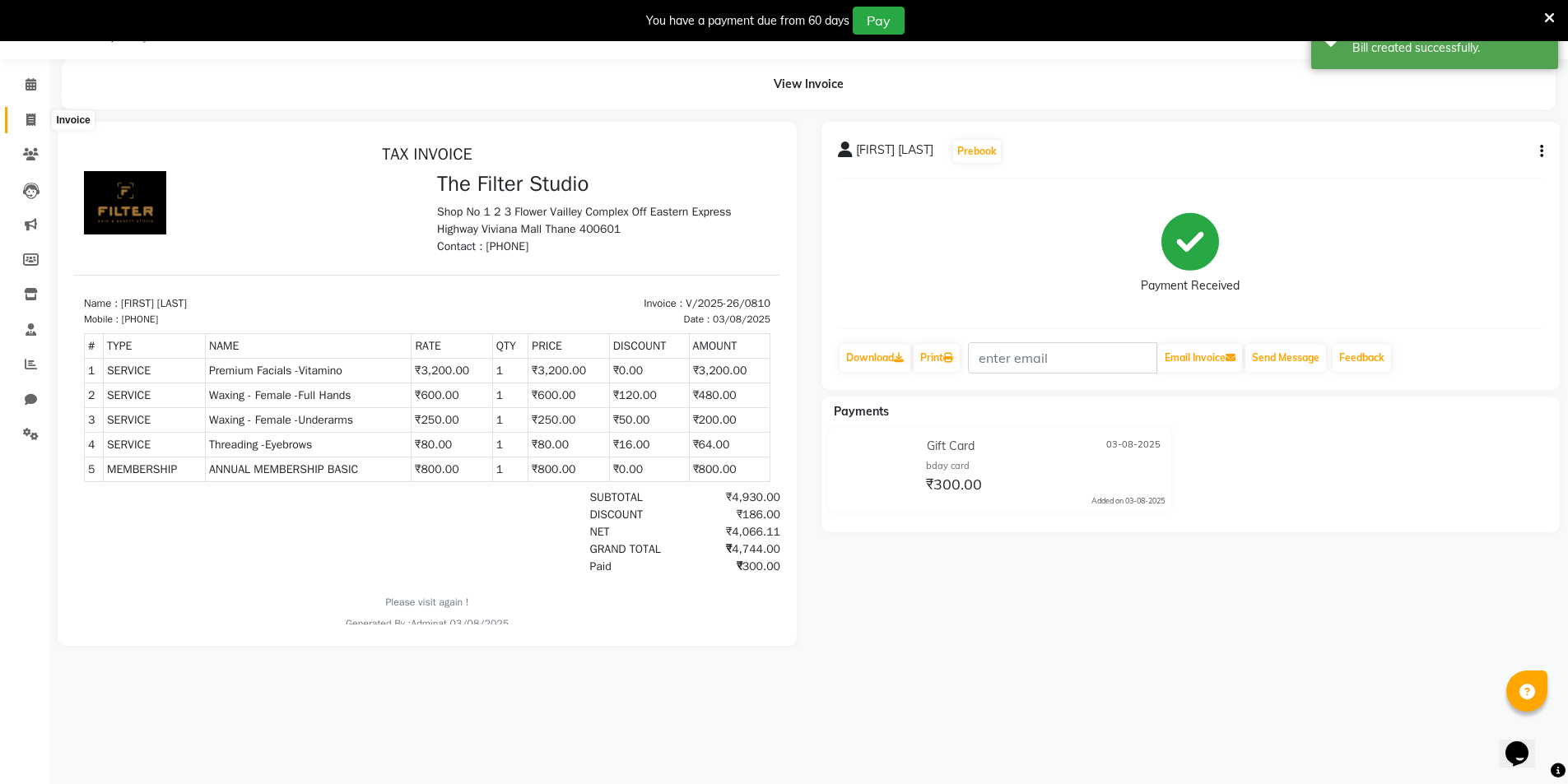 click 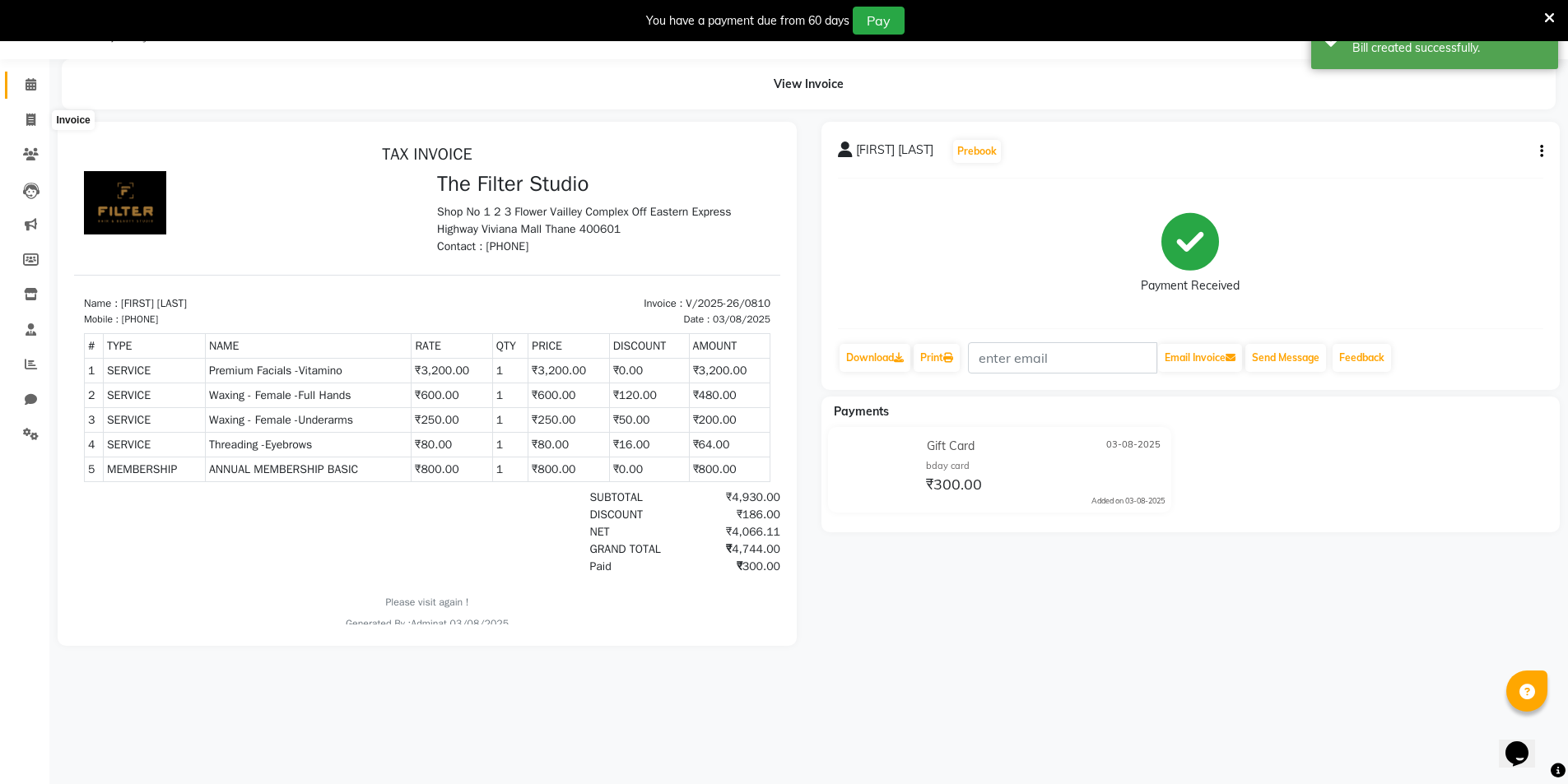 select on "service" 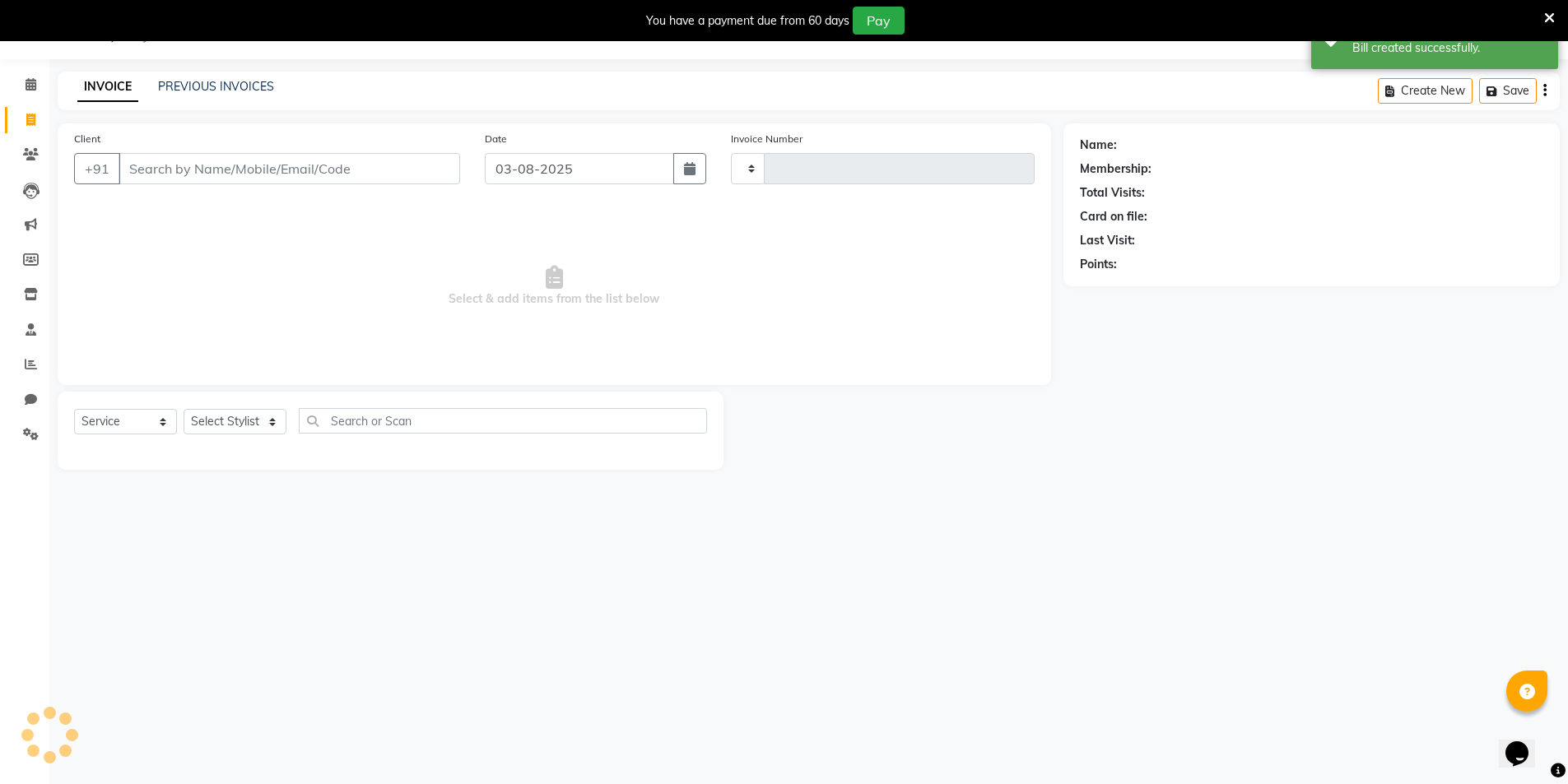 type on "0811" 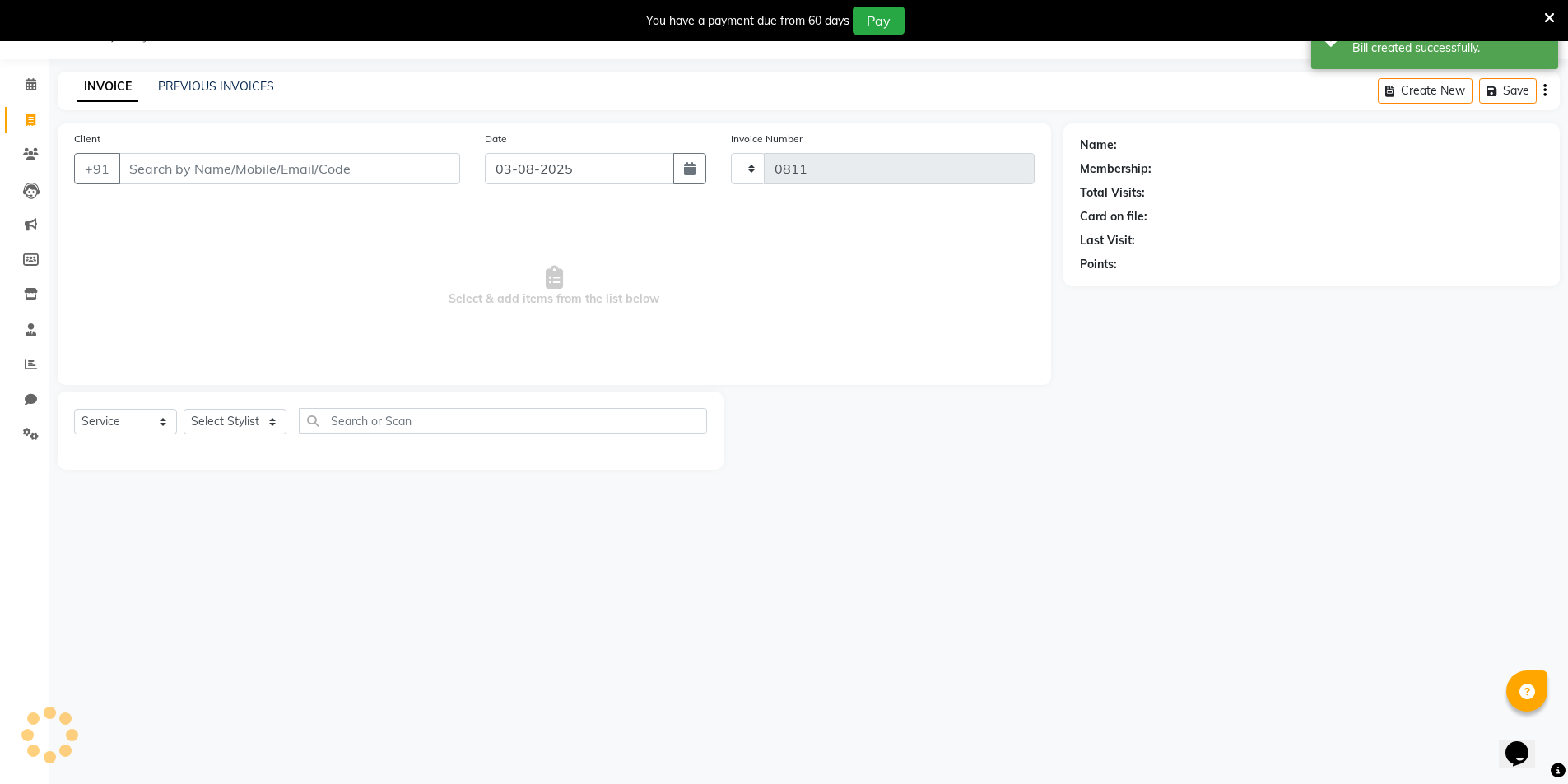 select on "8024" 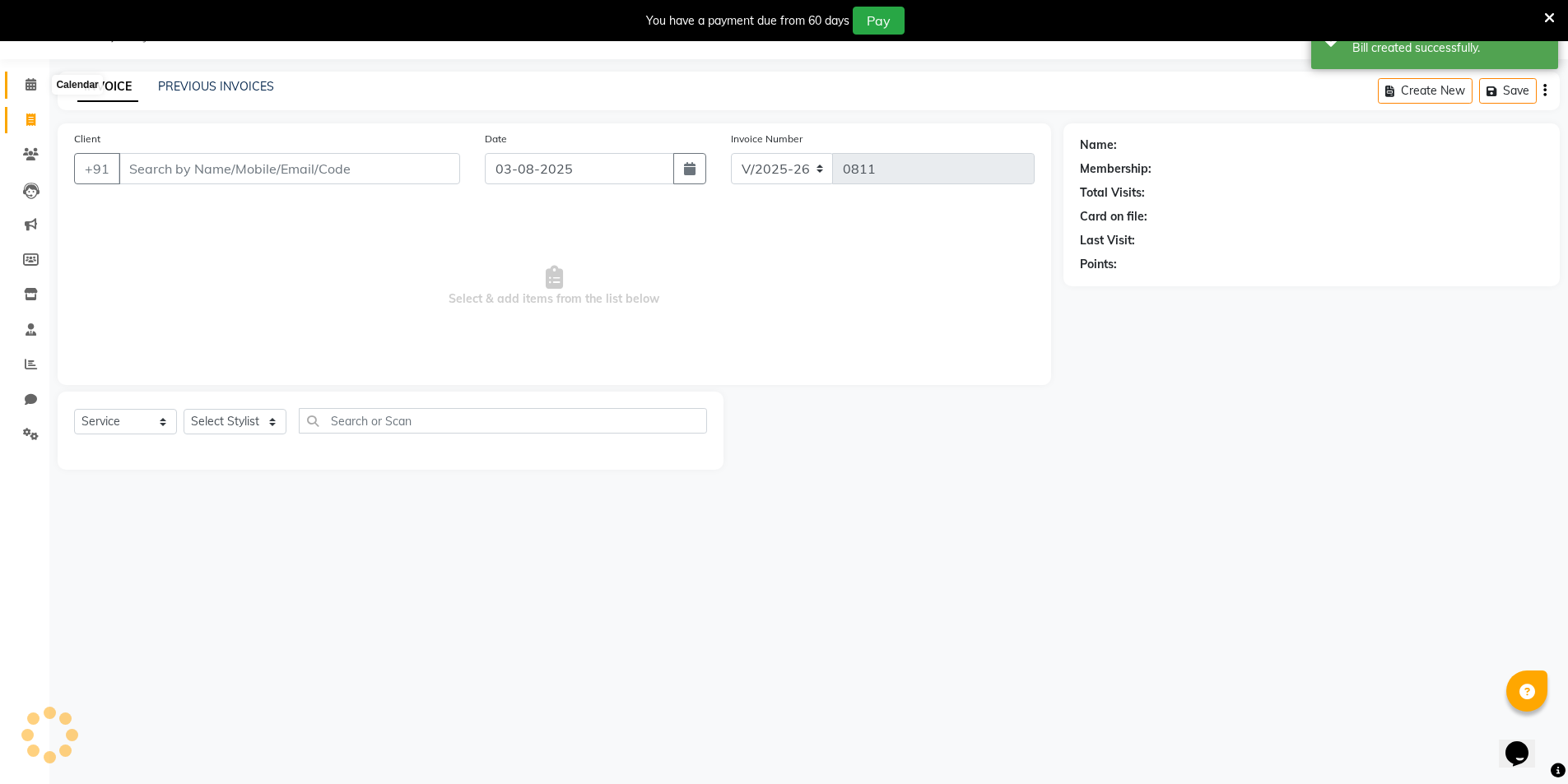 click 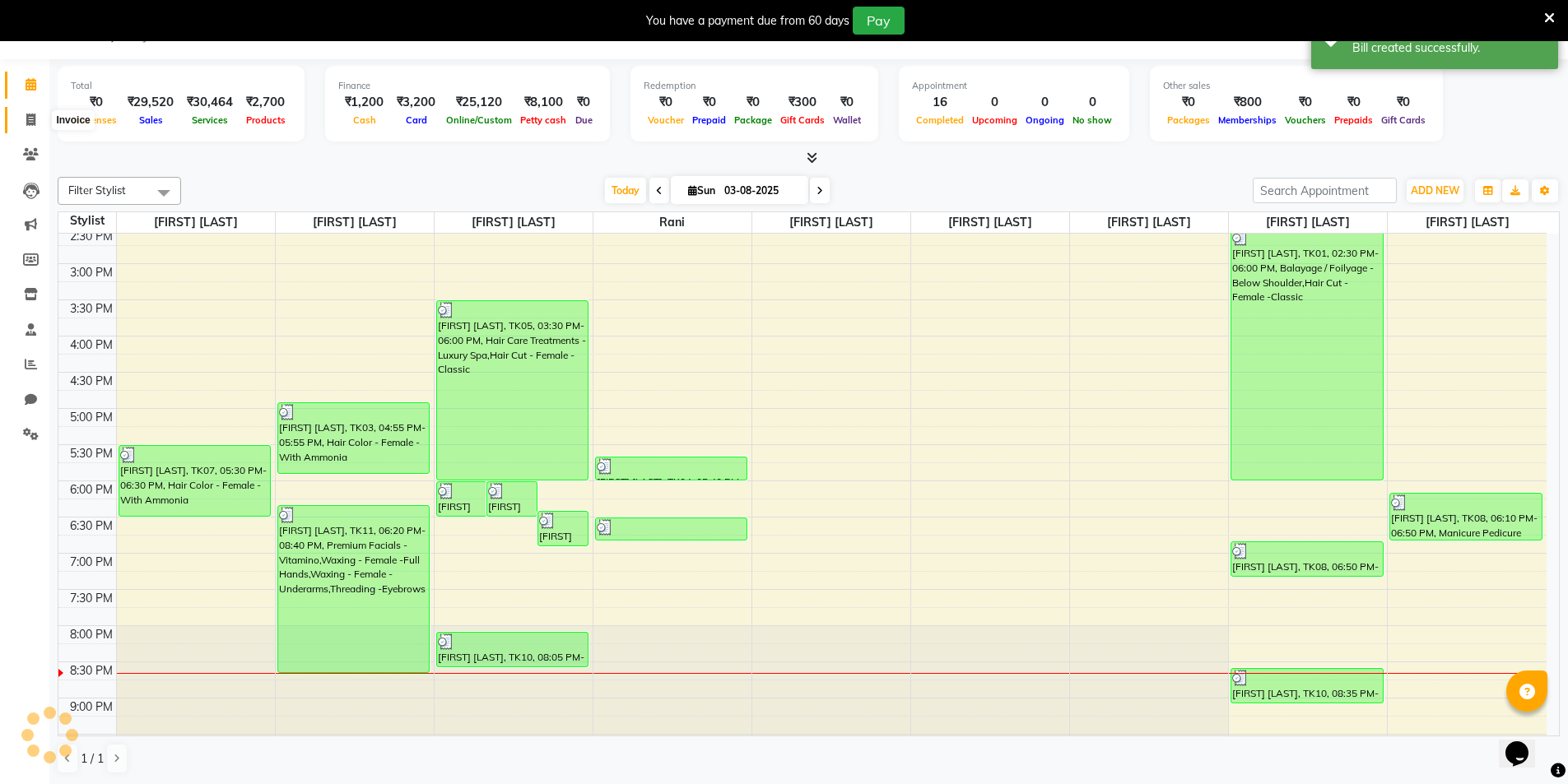 scroll, scrollTop: 0, scrollLeft: 0, axis: both 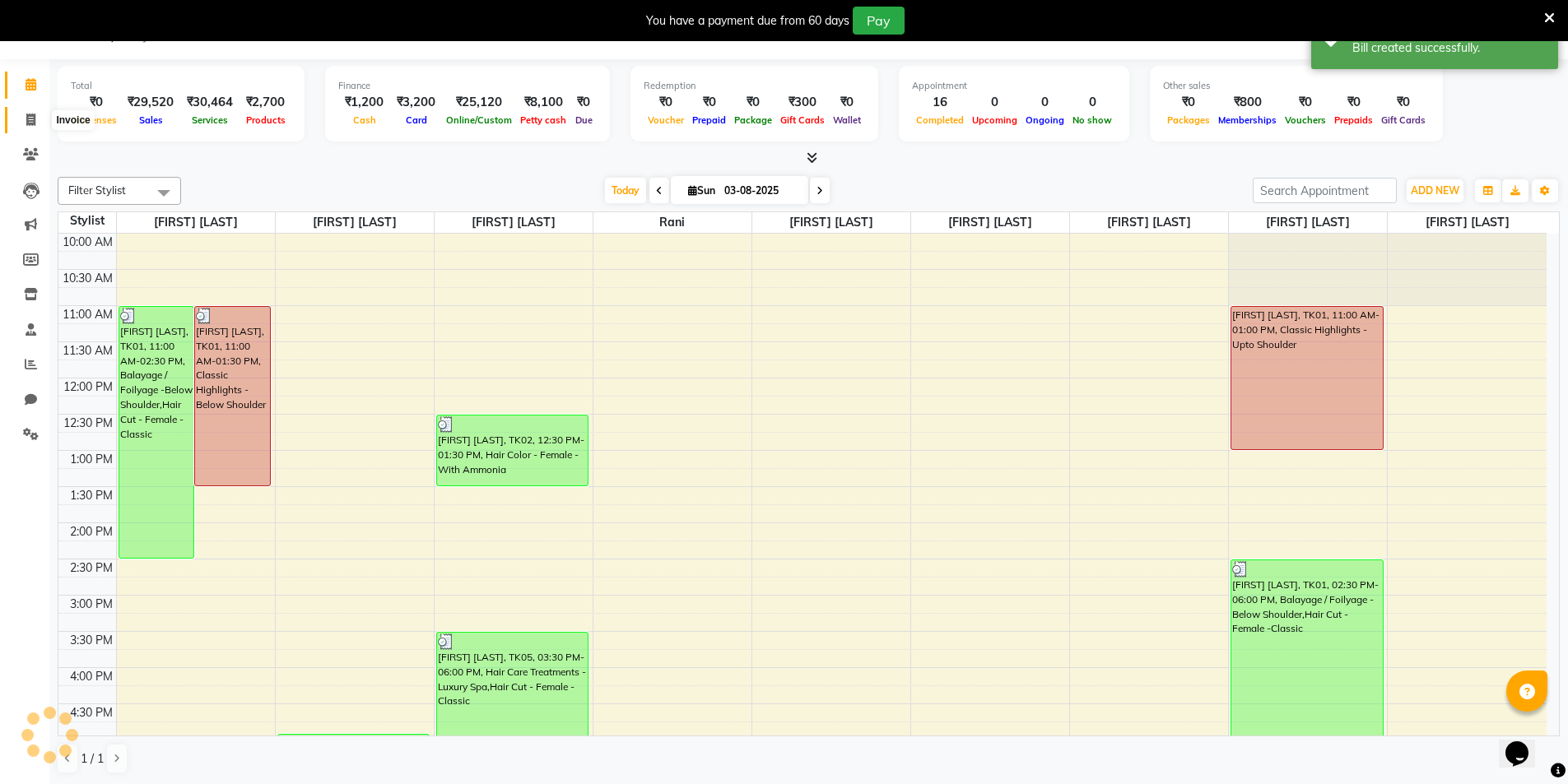 click 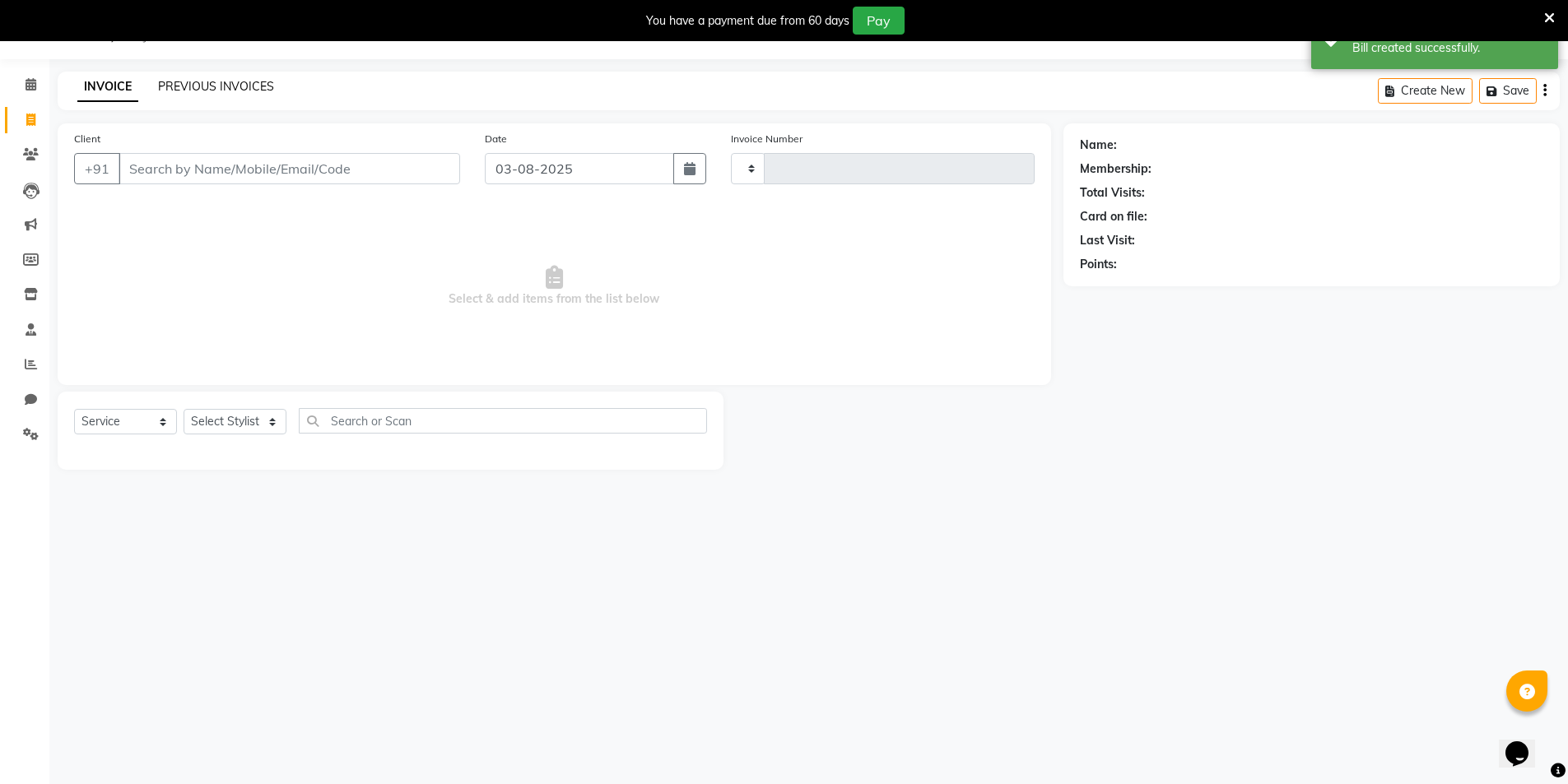 type on "0811" 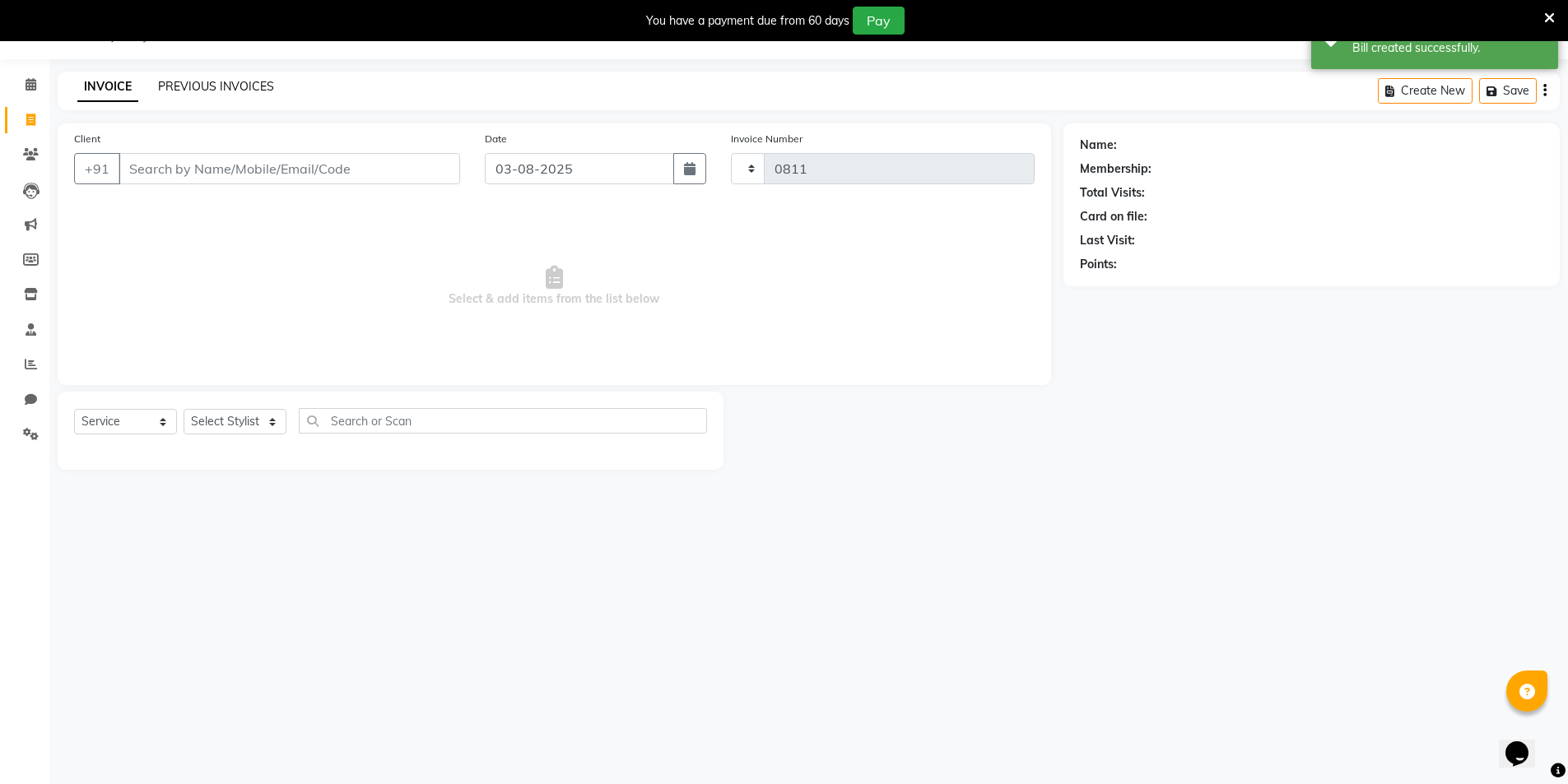 select on "8024" 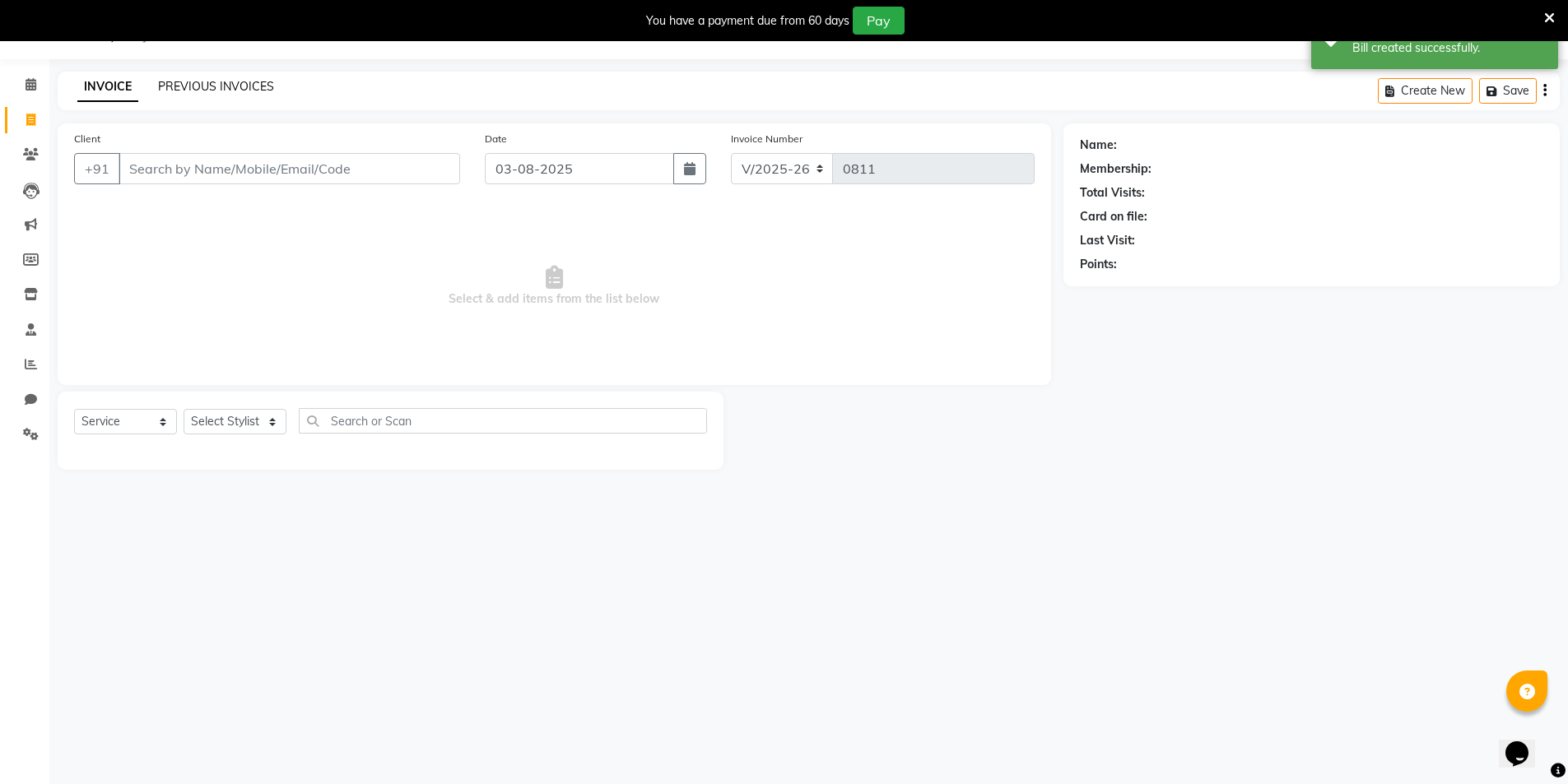 click on "PREVIOUS INVOICES" 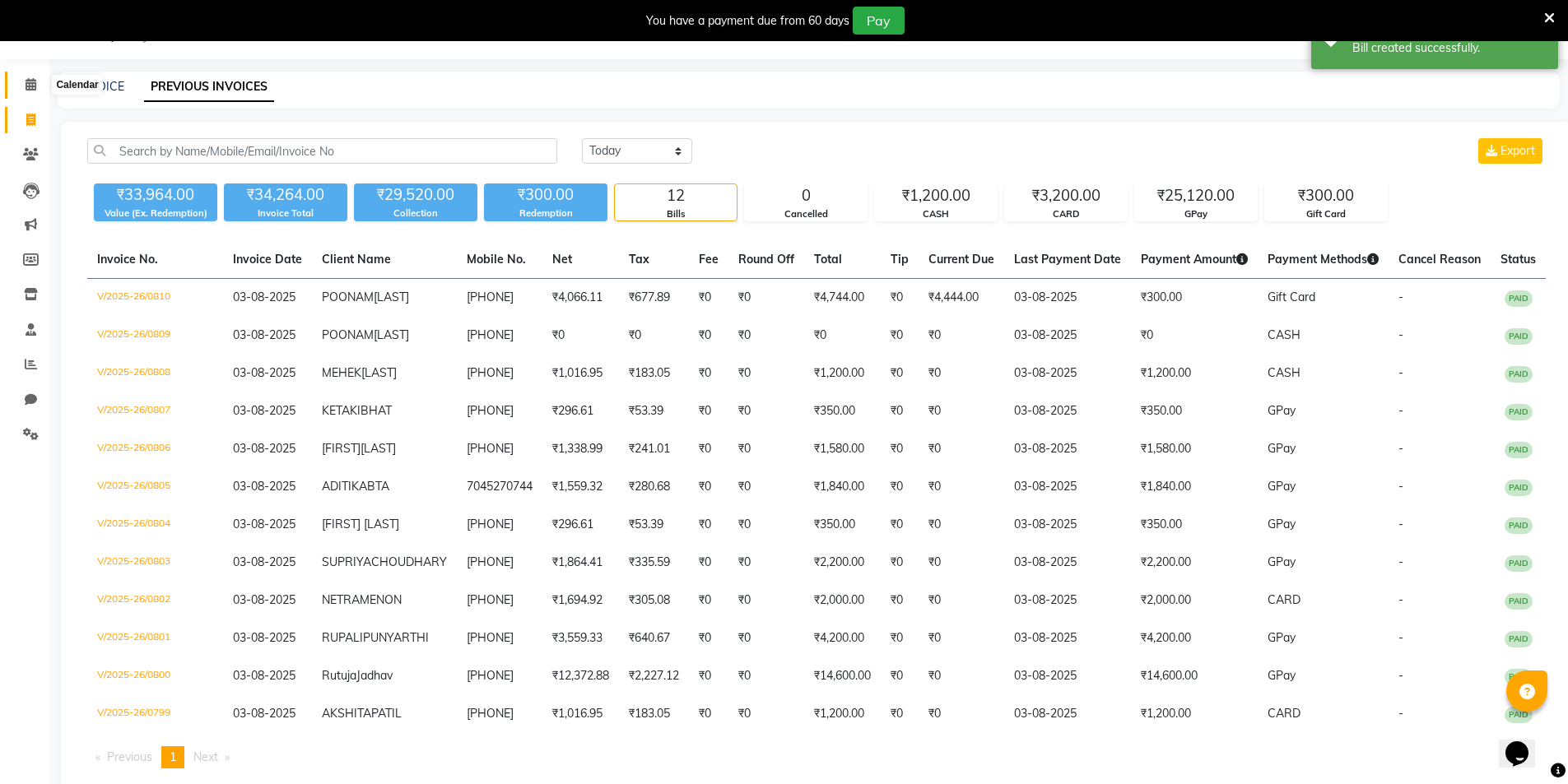 click 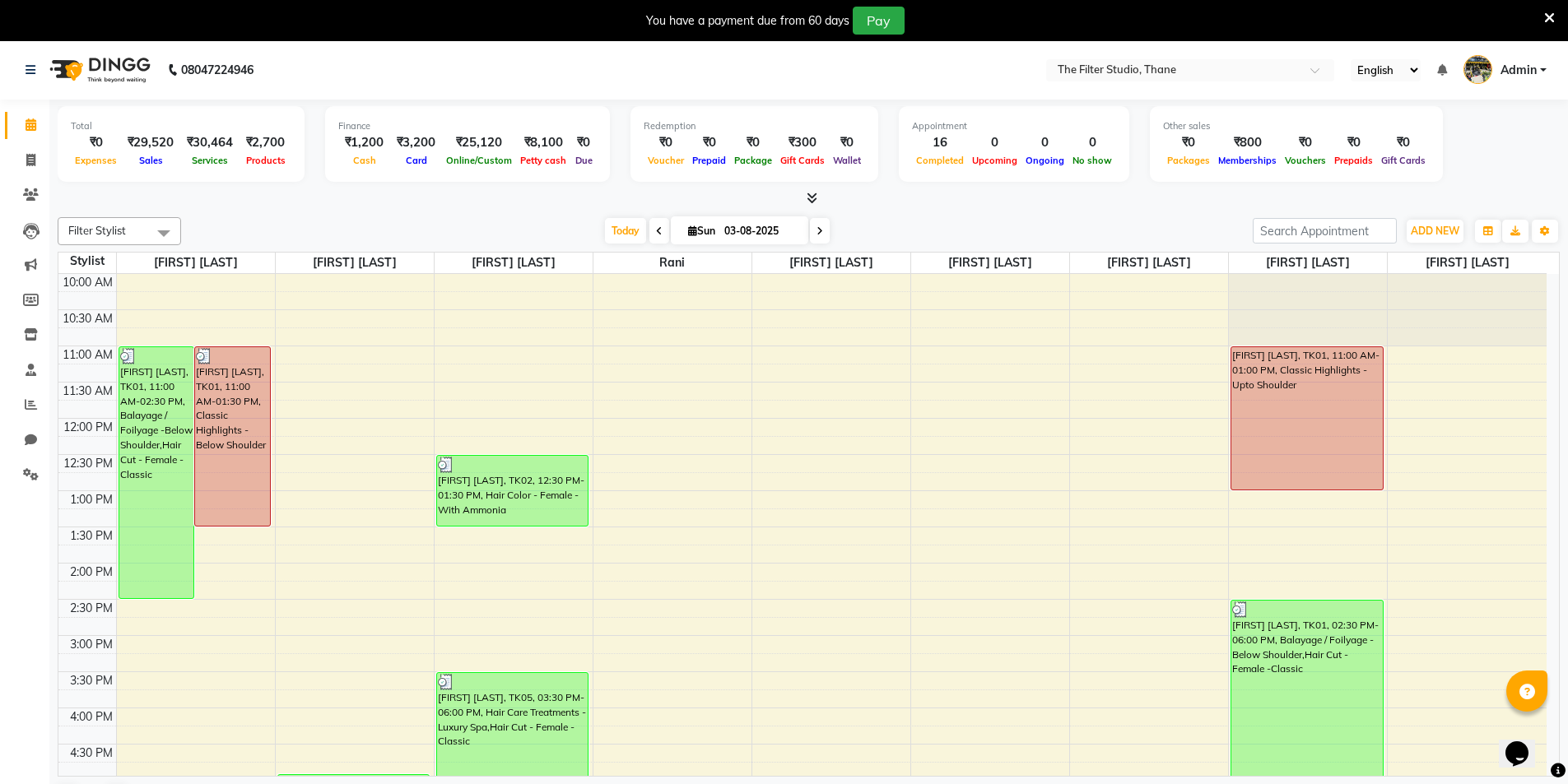 scroll, scrollTop: 0, scrollLeft: 0, axis: both 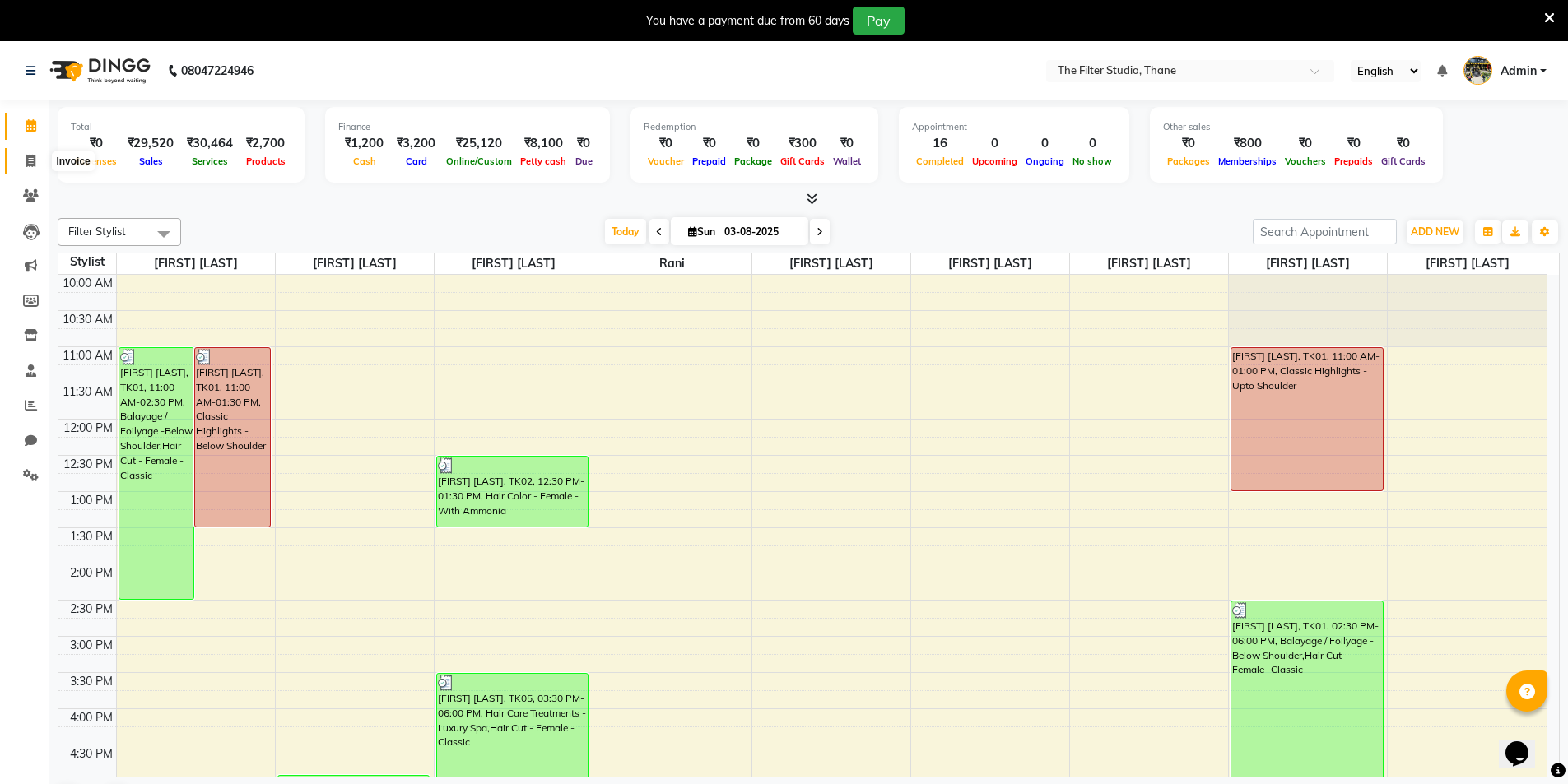 click 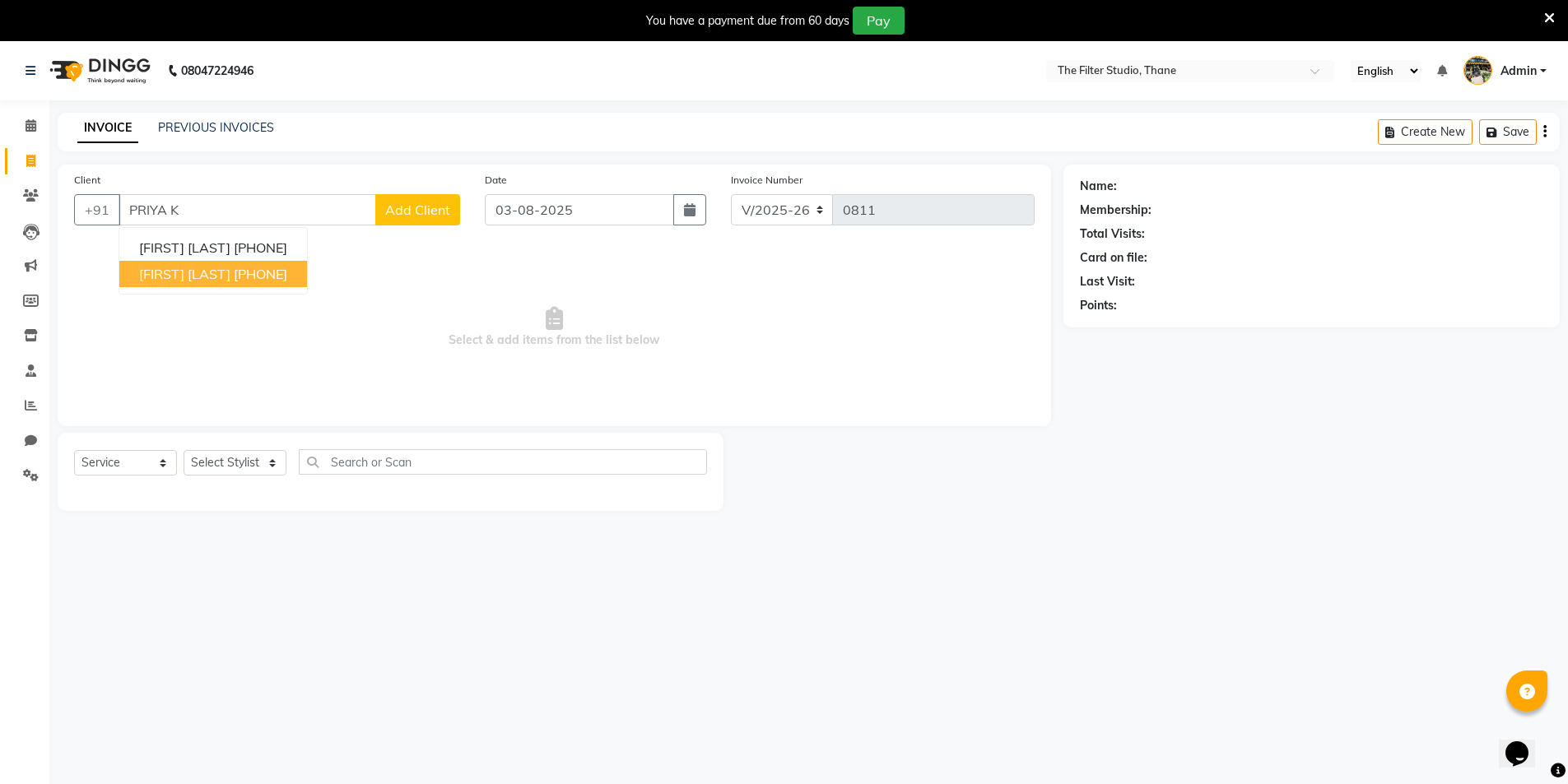 click on "[FIRST] [LAST]" at bounding box center [184, 274] 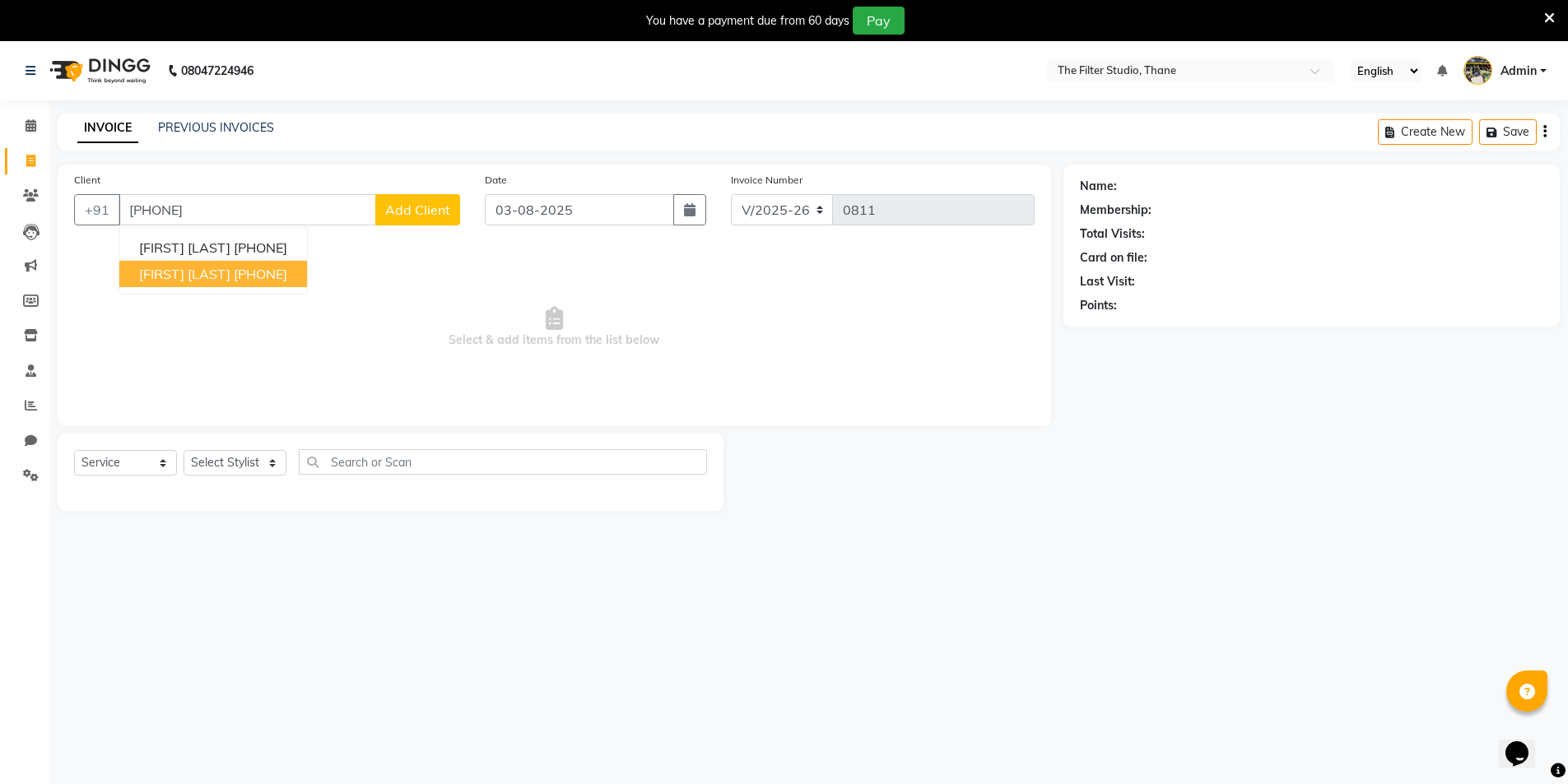 type on "[PHONE]" 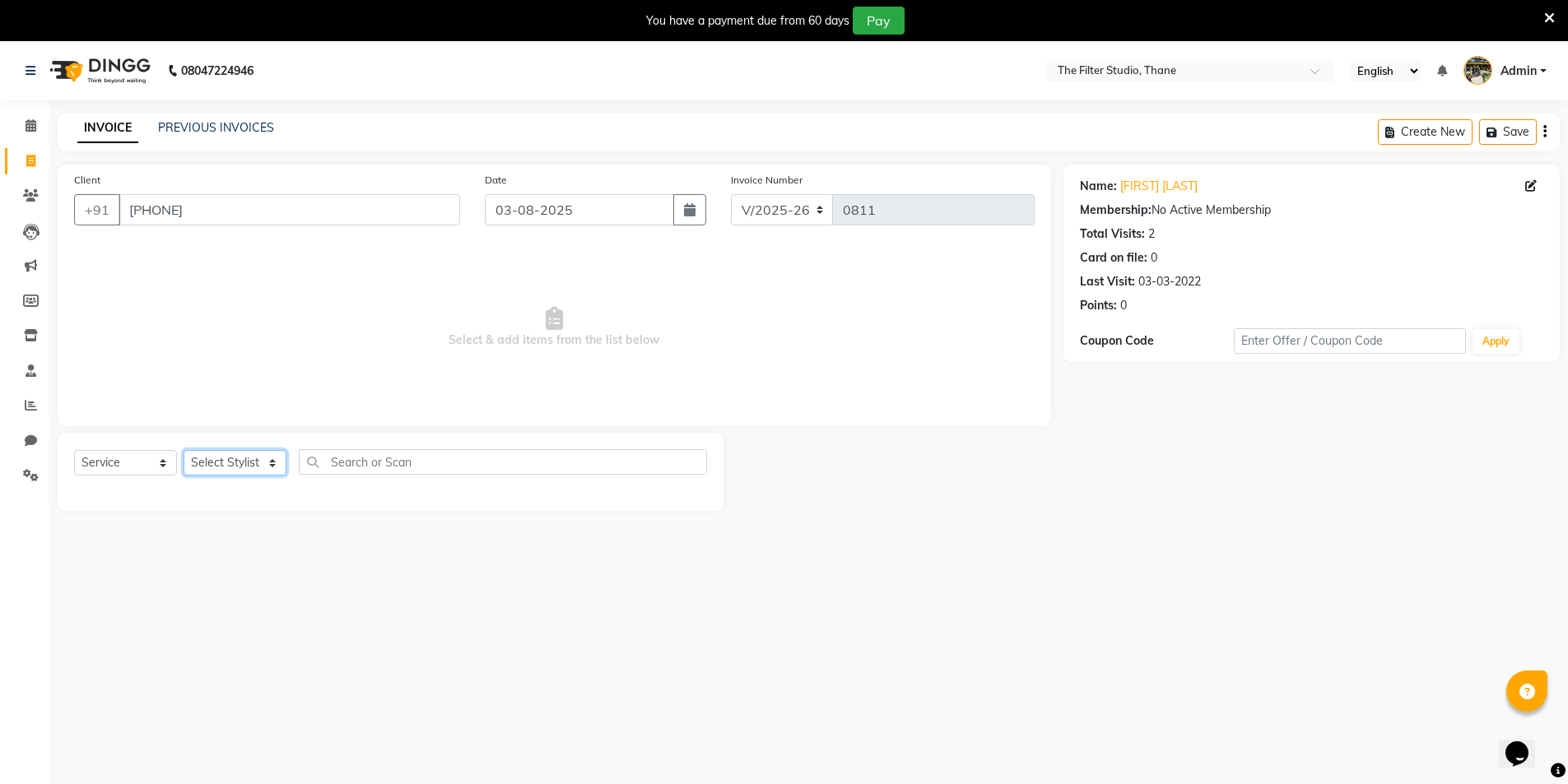 click on "Select Stylist [FIRST] [LAST] [LAST] [LAST] [FIRST] [LAST] [FIRST] [LAST] [FIRST] [LAST] [FIRST] [LAST] [FIRST] [LAST] [FIRST] [LAST]" 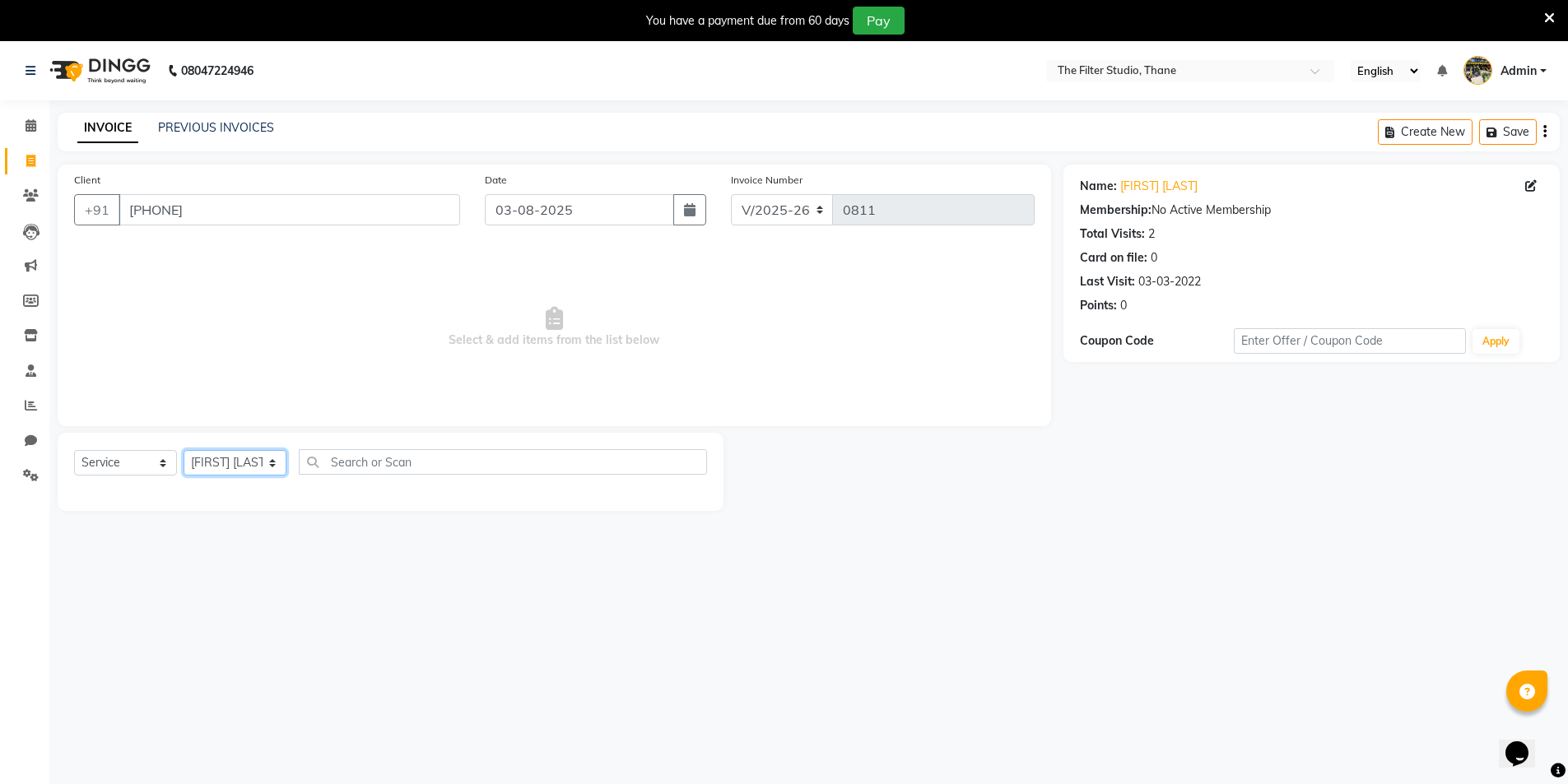click on "Select Stylist [FIRST] [LAST] [LAST] [LAST] [FIRST] [LAST] [FIRST] [LAST] [FIRST] [LAST] [FIRST] [LAST] [FIRST] [LAST] [FIRST] [LAST]" 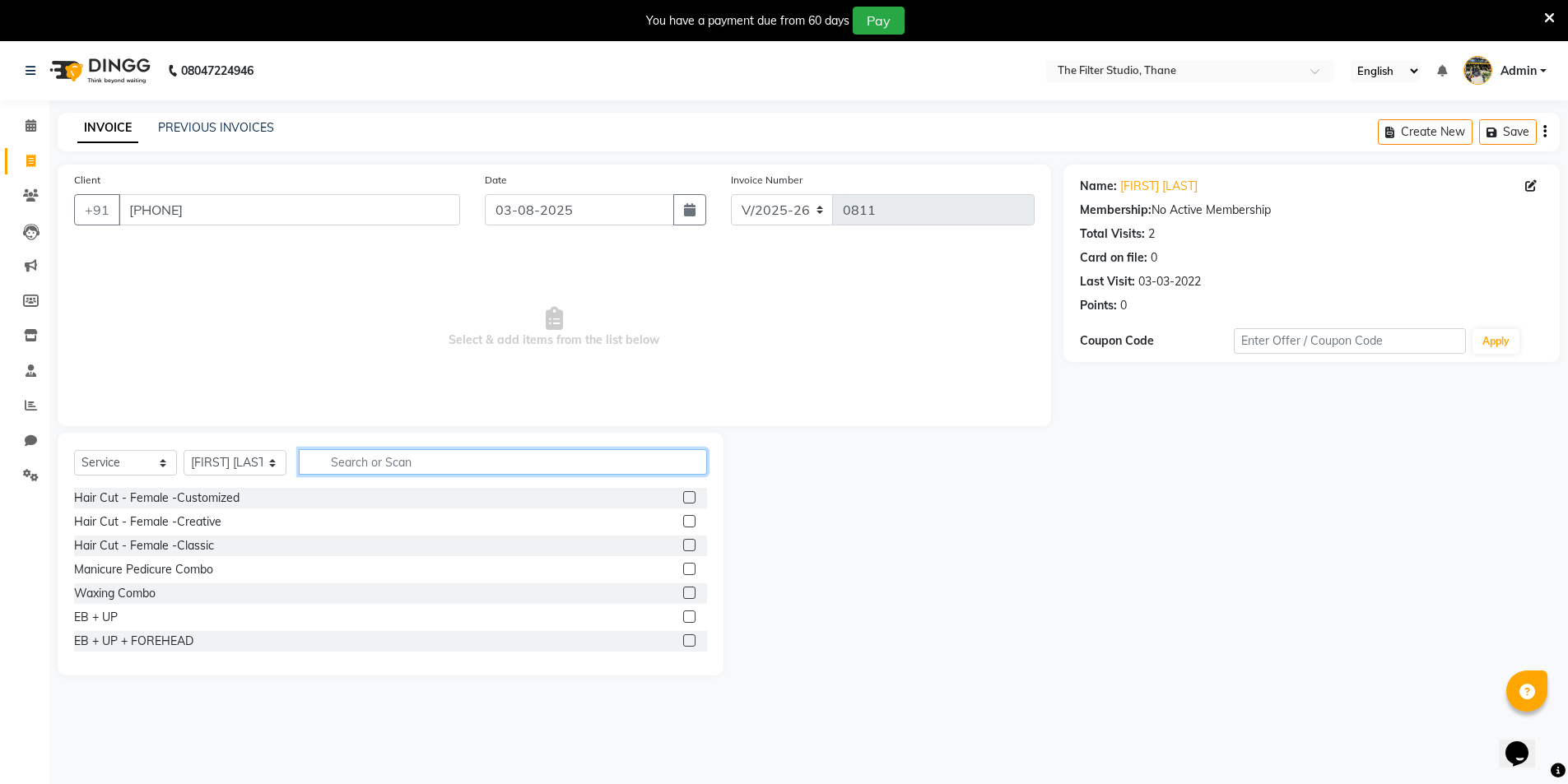 click 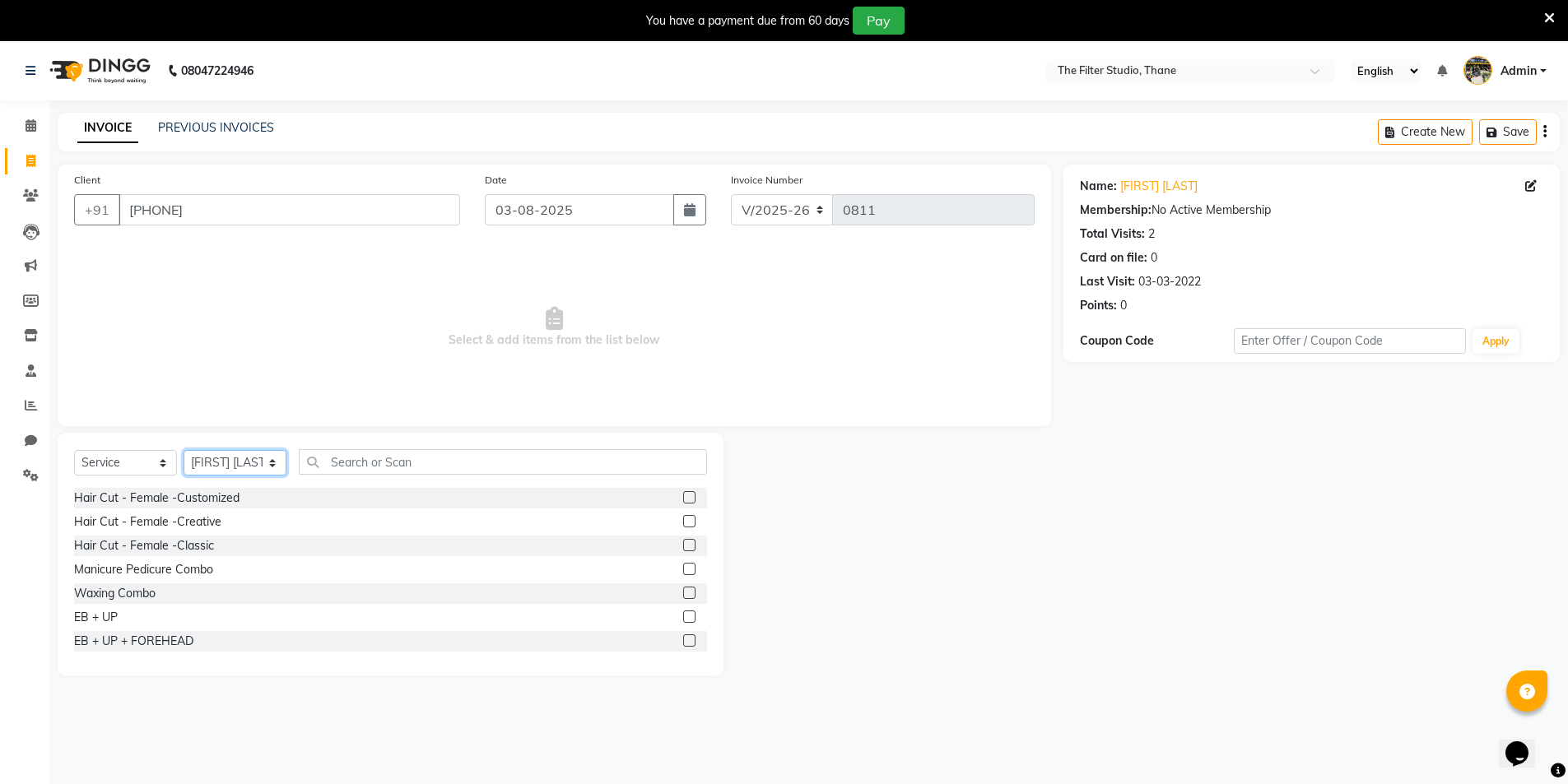 click on "Select Stylist [FIRST] [LAST] [LAST] [LAST] [FIRST] [LAST] [FIRST] [LAST] [FIRST] [LAST] [FIRST] [LAST] [FIRST] [LAST] [FIRST] [LAST]" 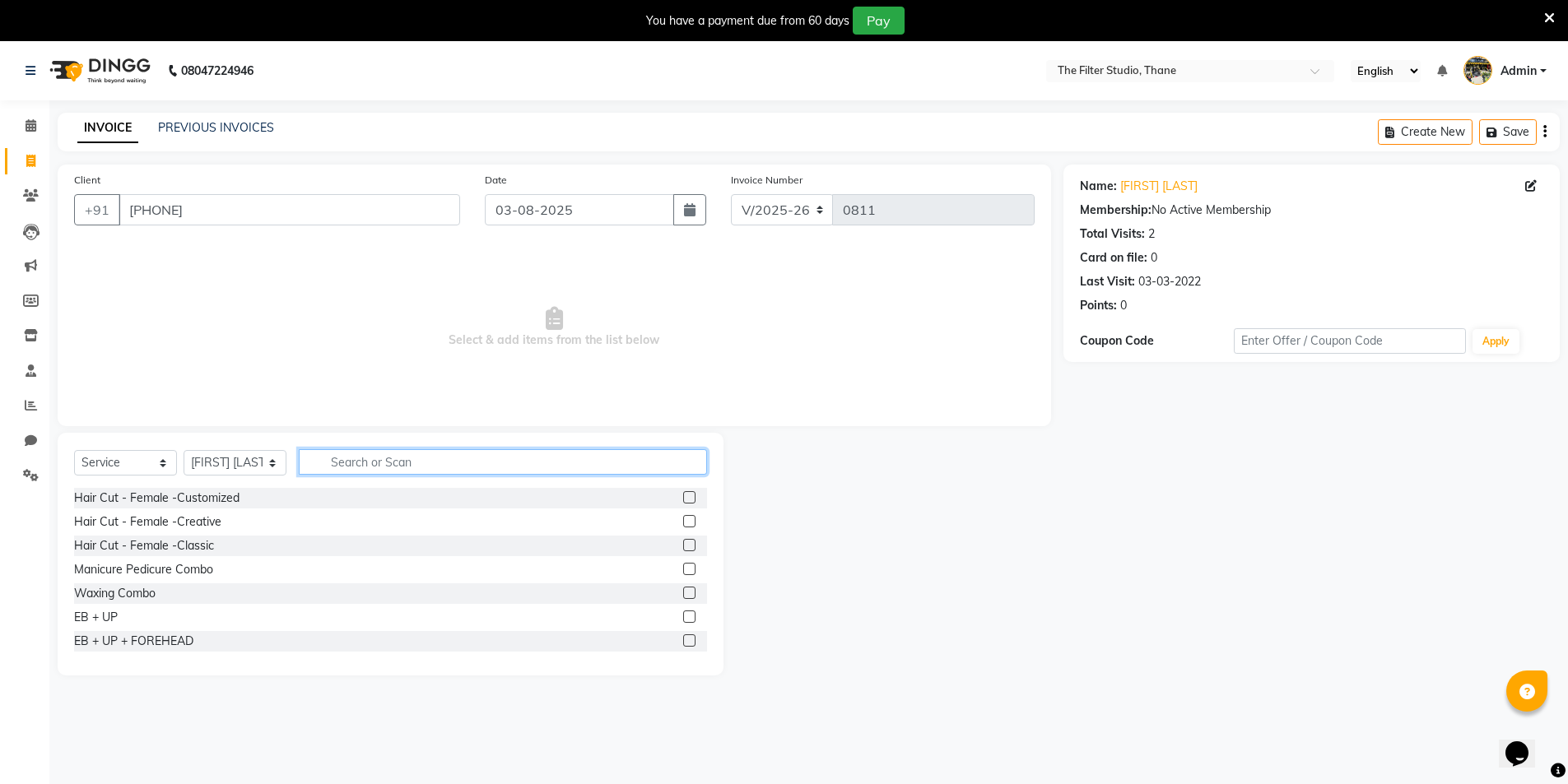 click 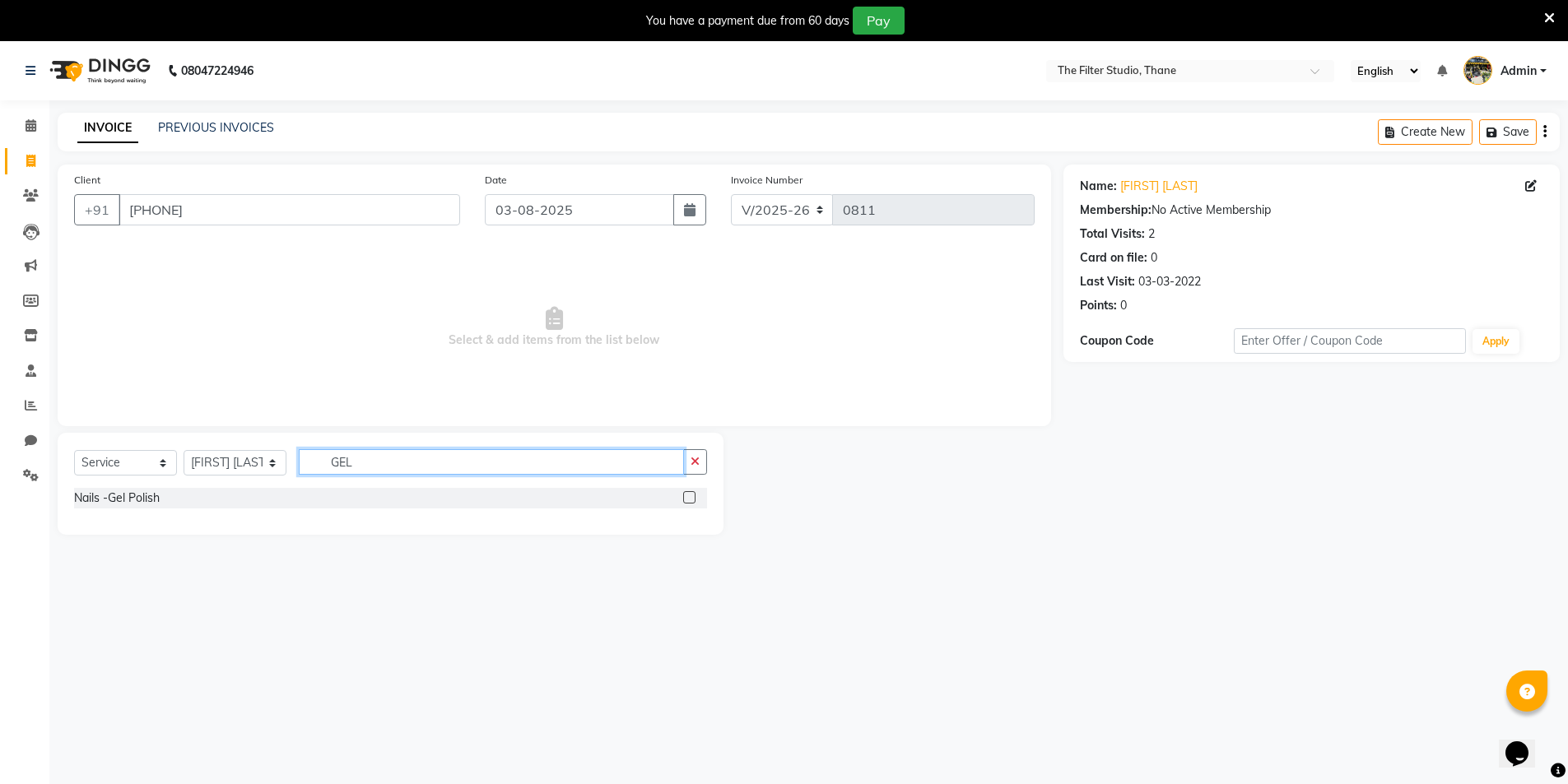 type on "GEL" 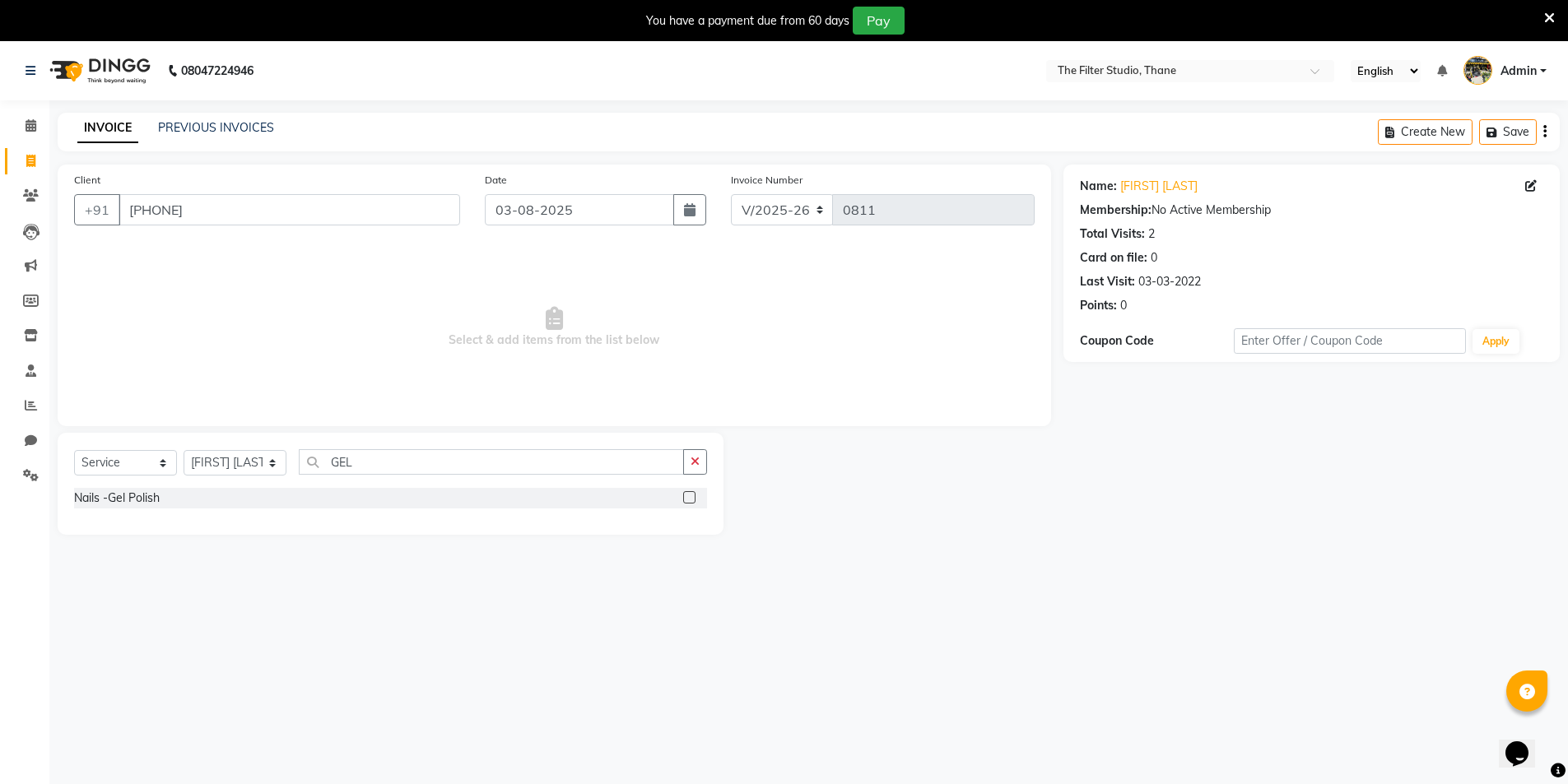 click 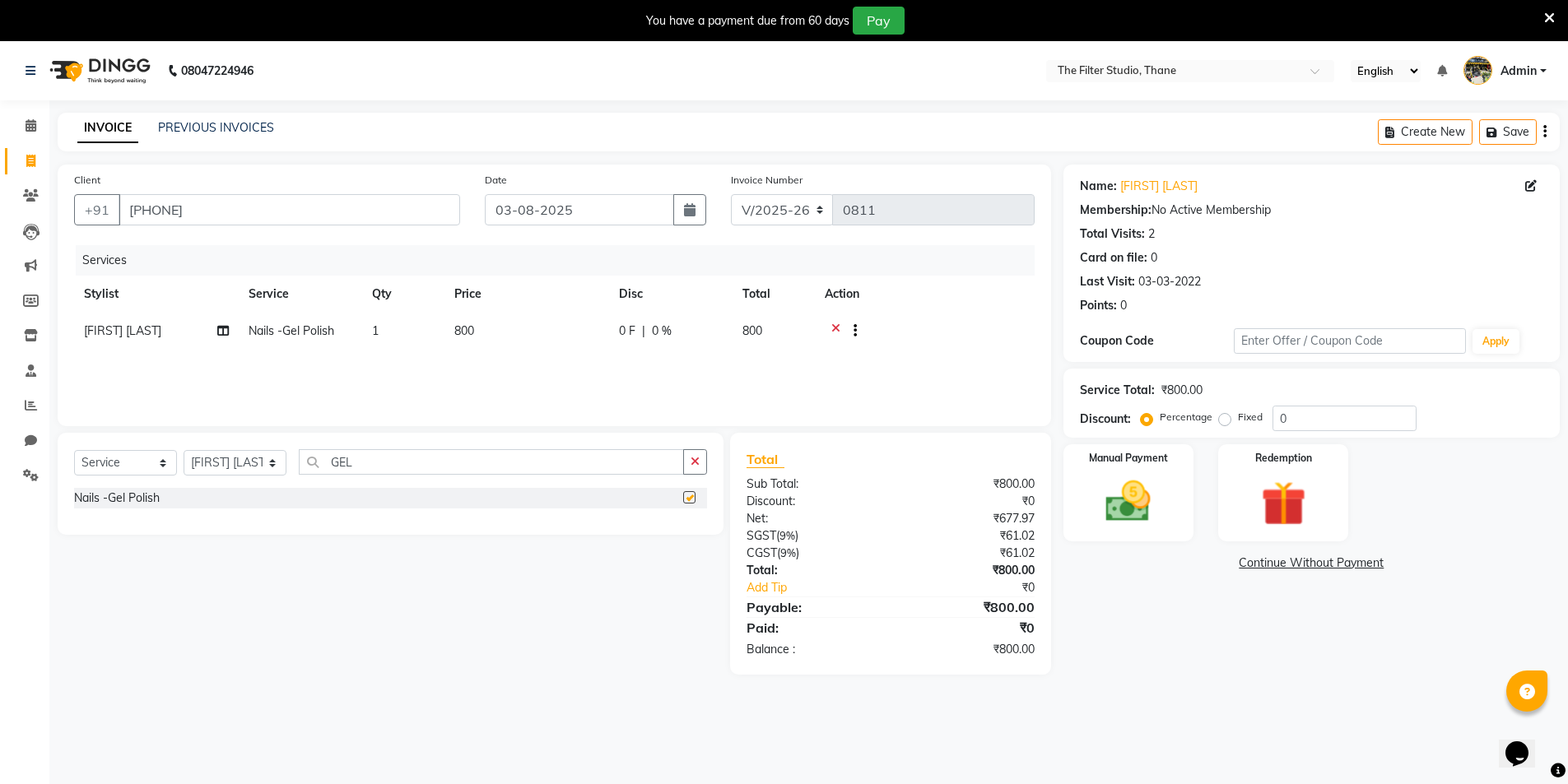 checkbox on "false" 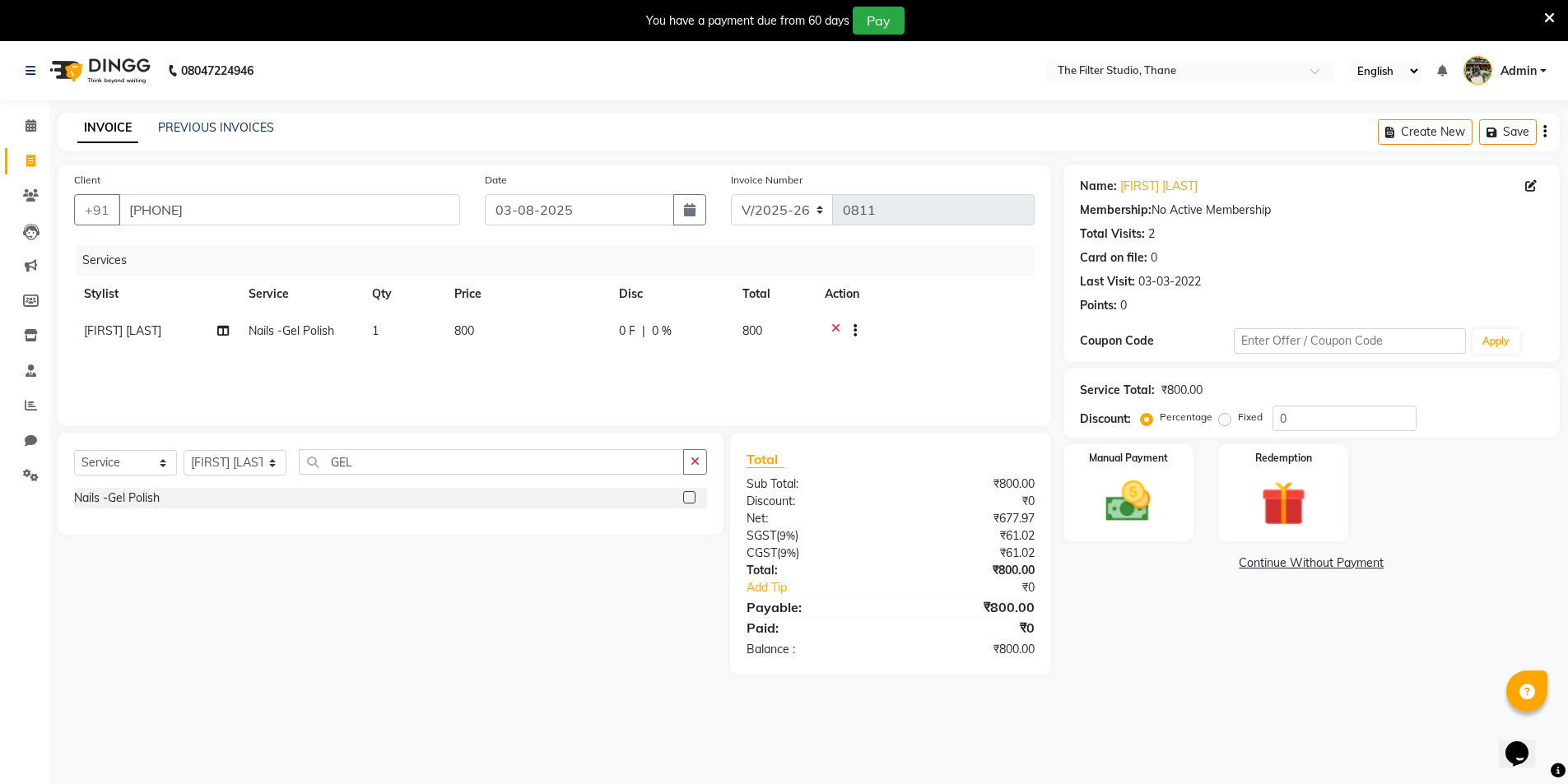 click on "800" 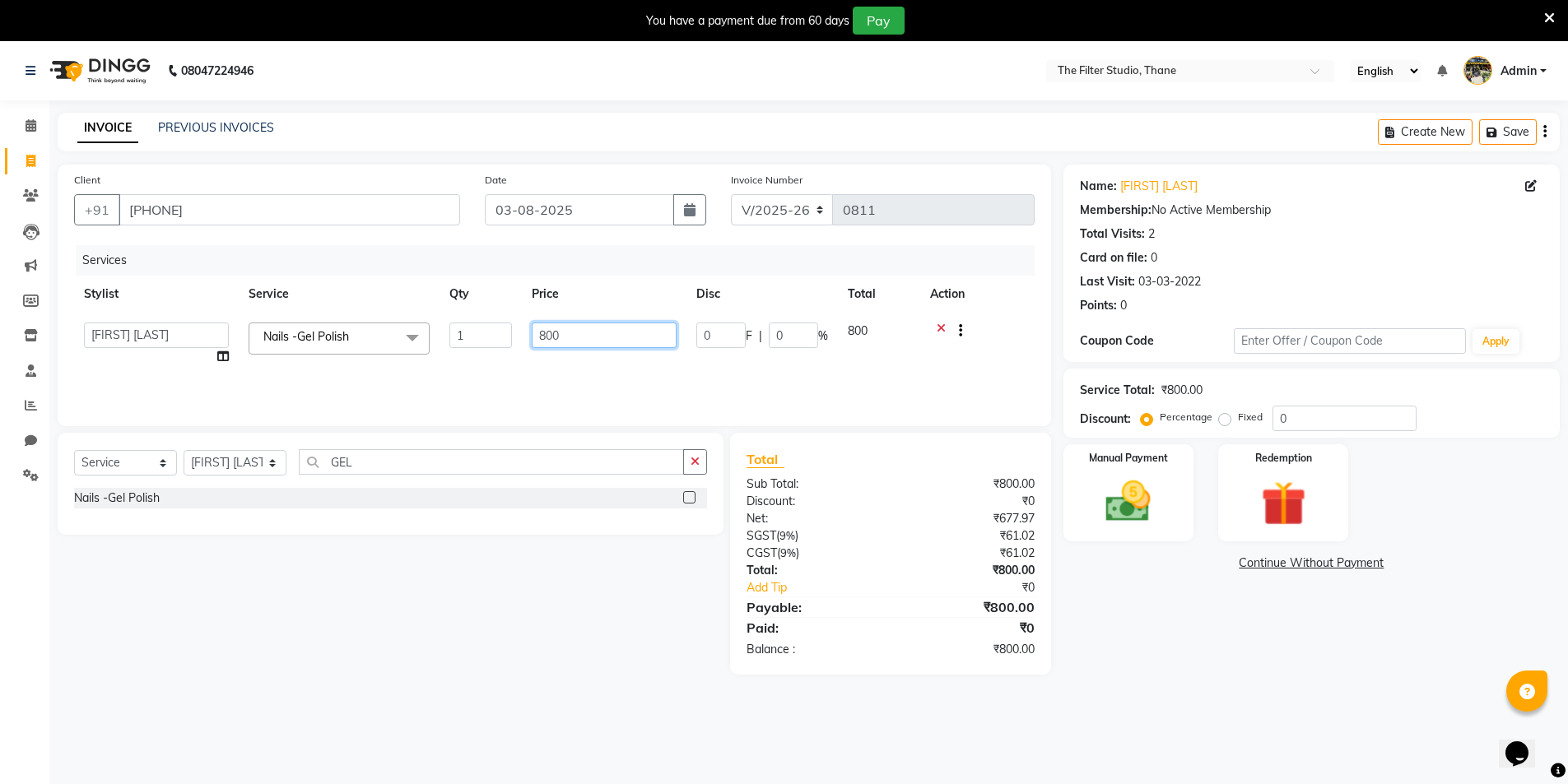 drag, startPoint x: 560, startPoint y: 324, endPoint x: 530, endPoint y: 329, distance: 30.413813 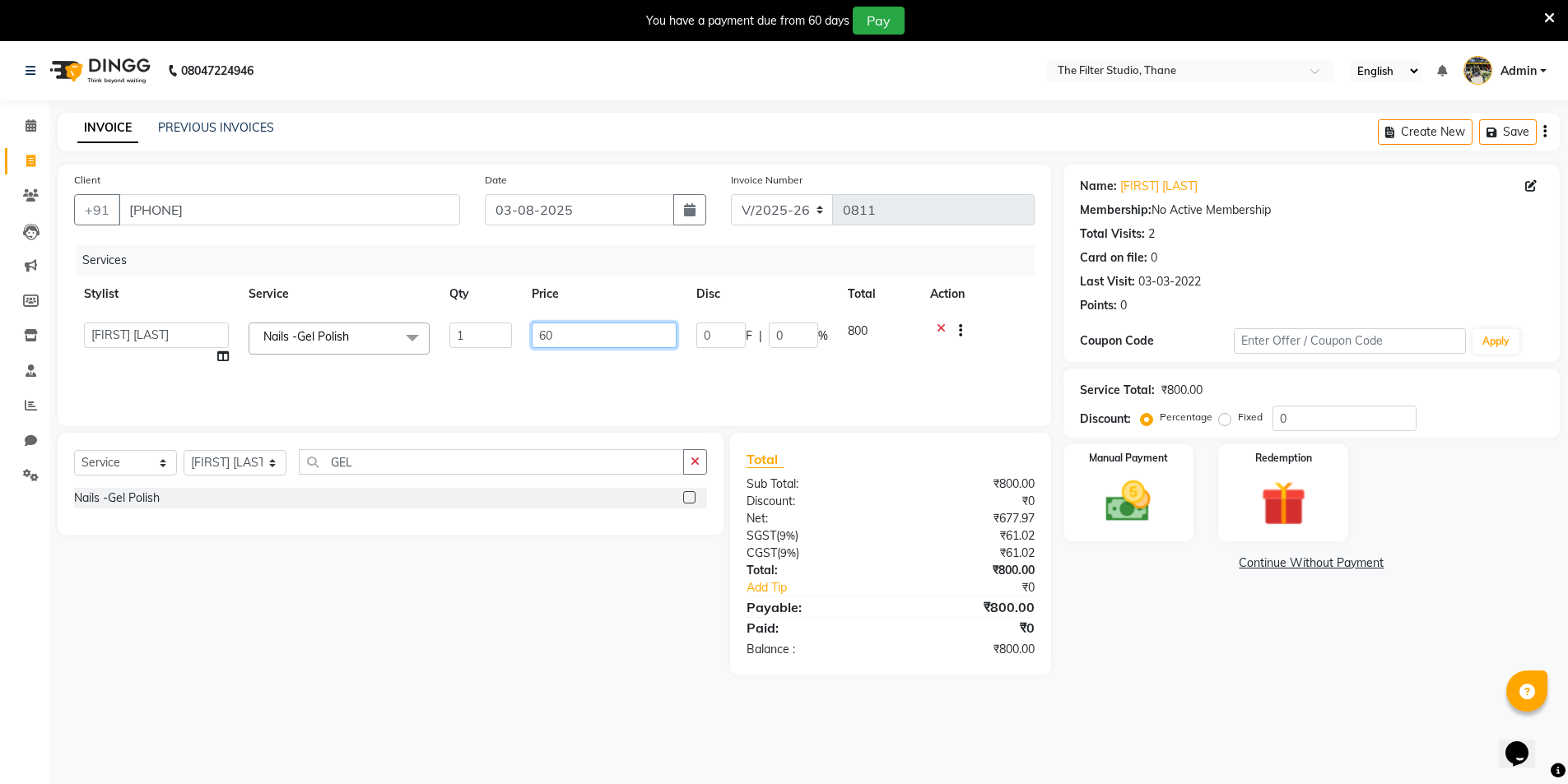 type on "600" 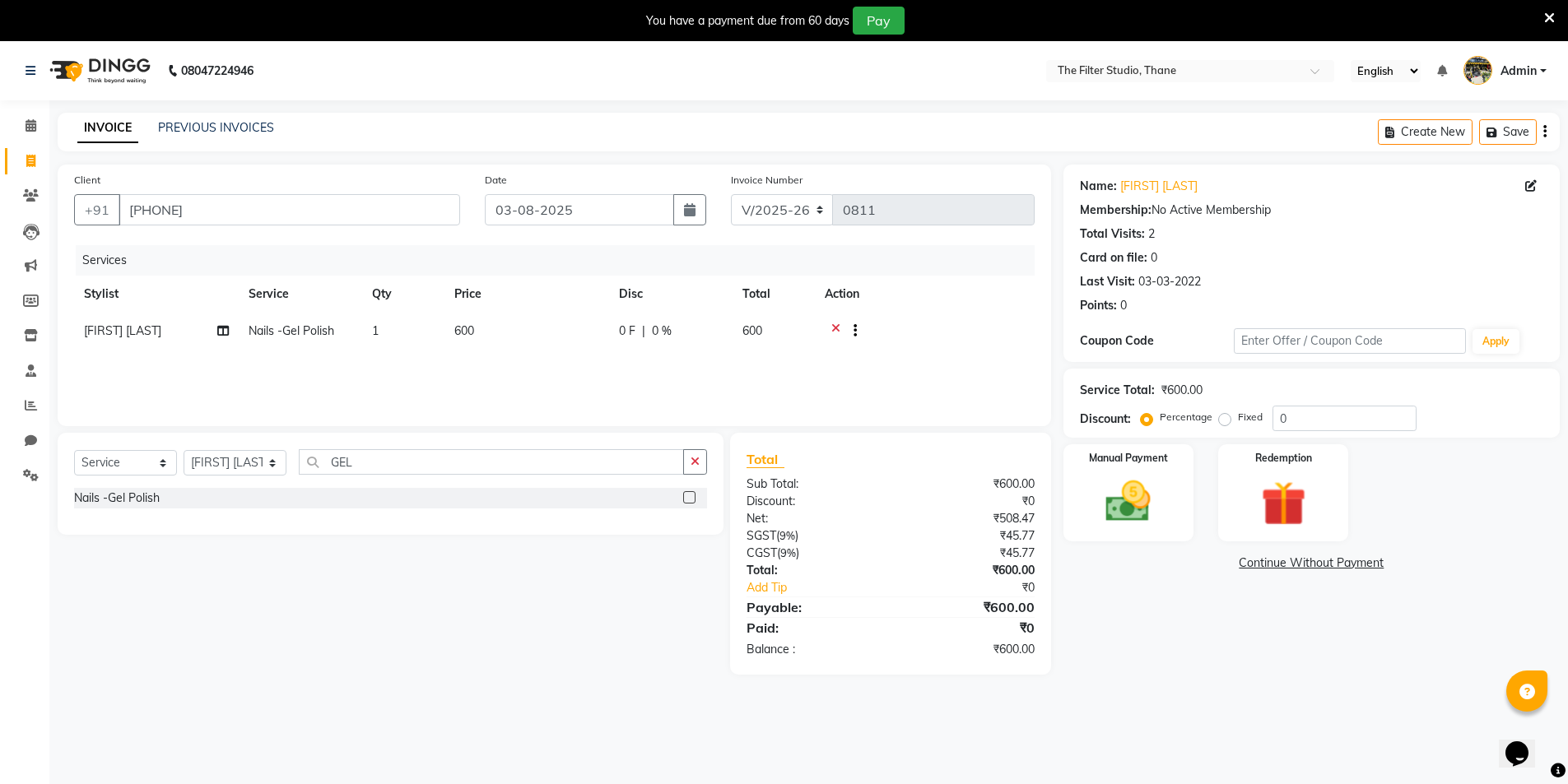 drag, startPoint x: 1235, startPoint y: 609, endPoint x: 1212, endPoint y: 596, distance: 26.41969 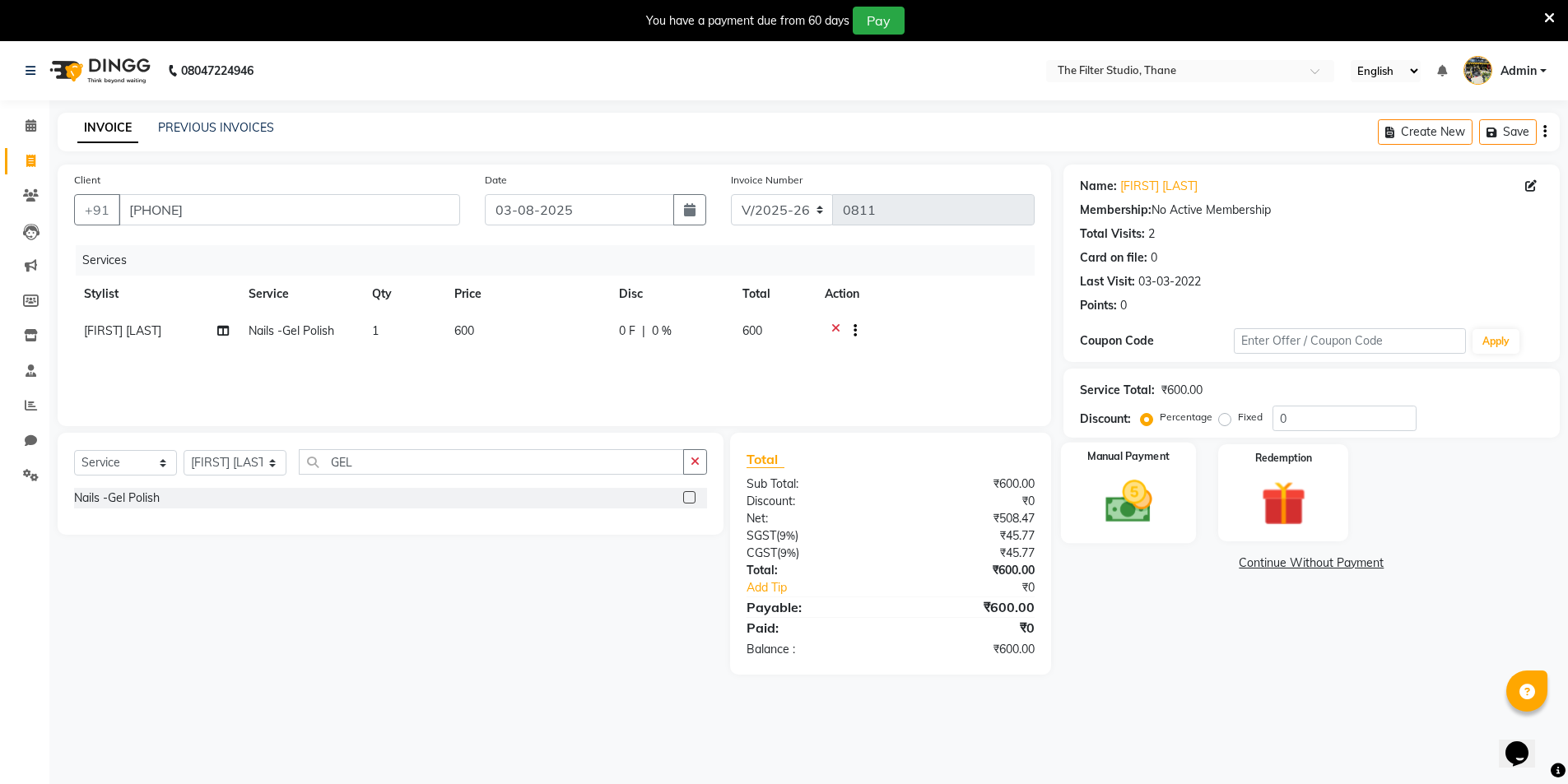 click 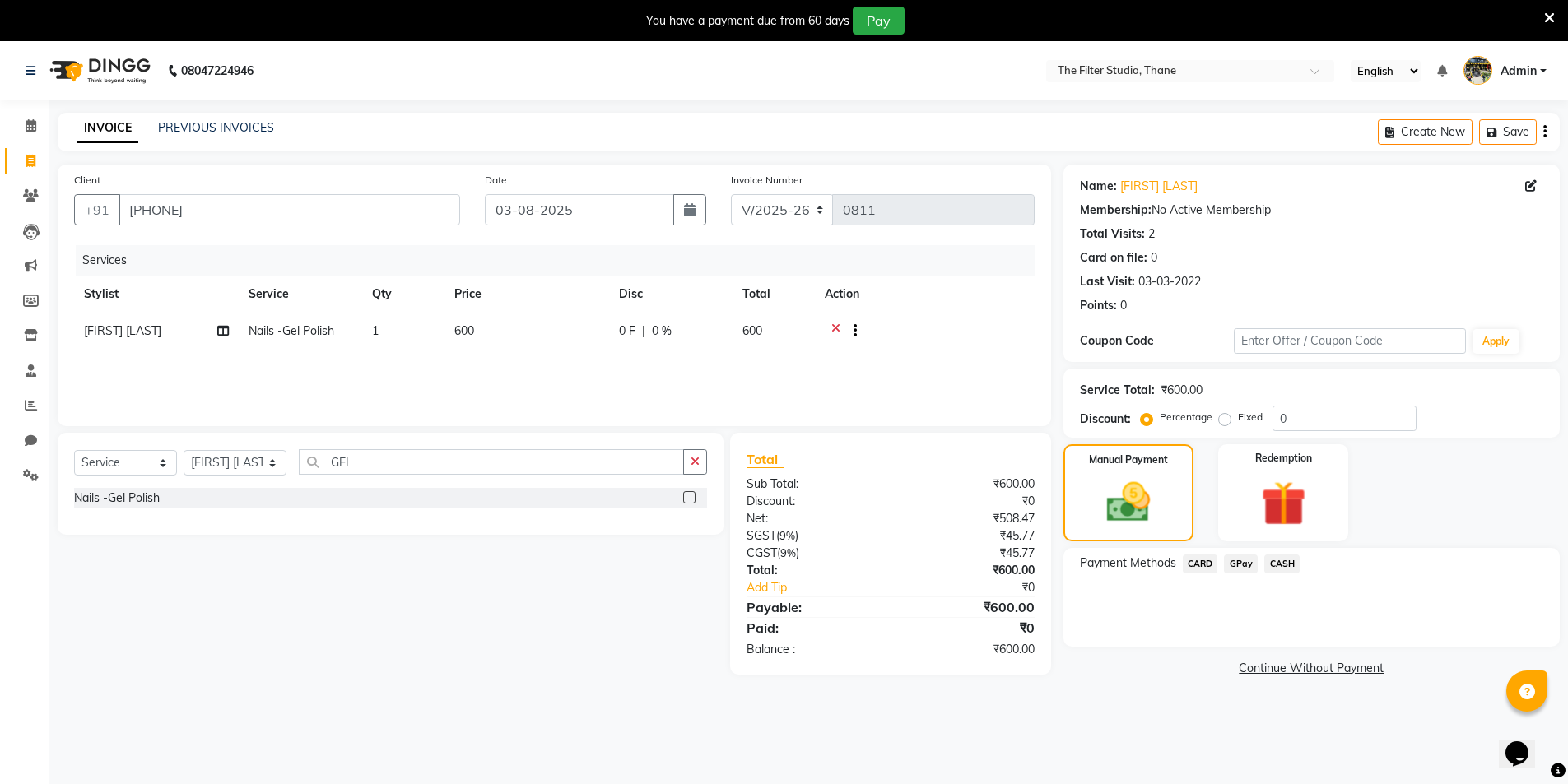 click on "GPay" 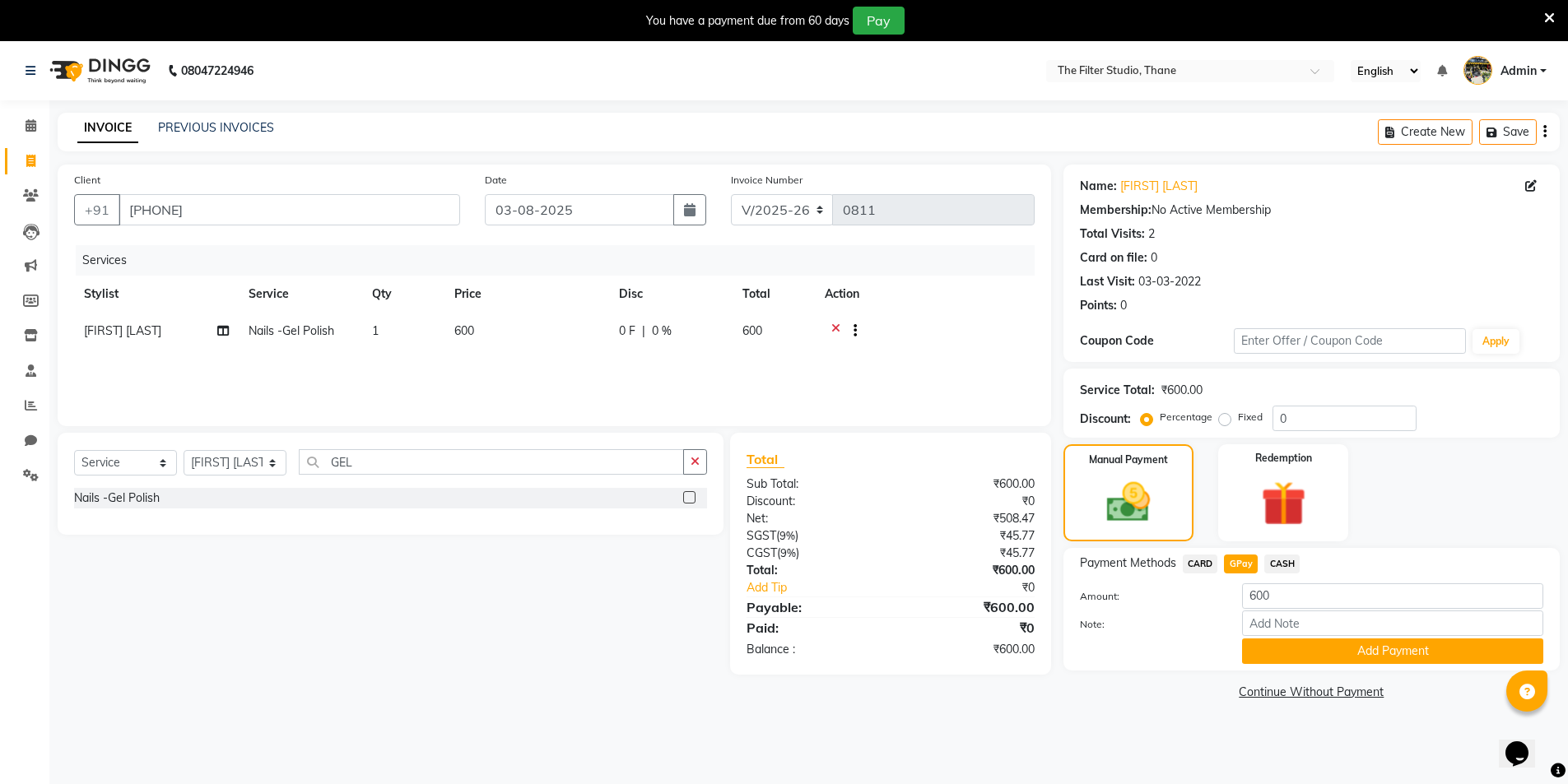 click on "CARD" 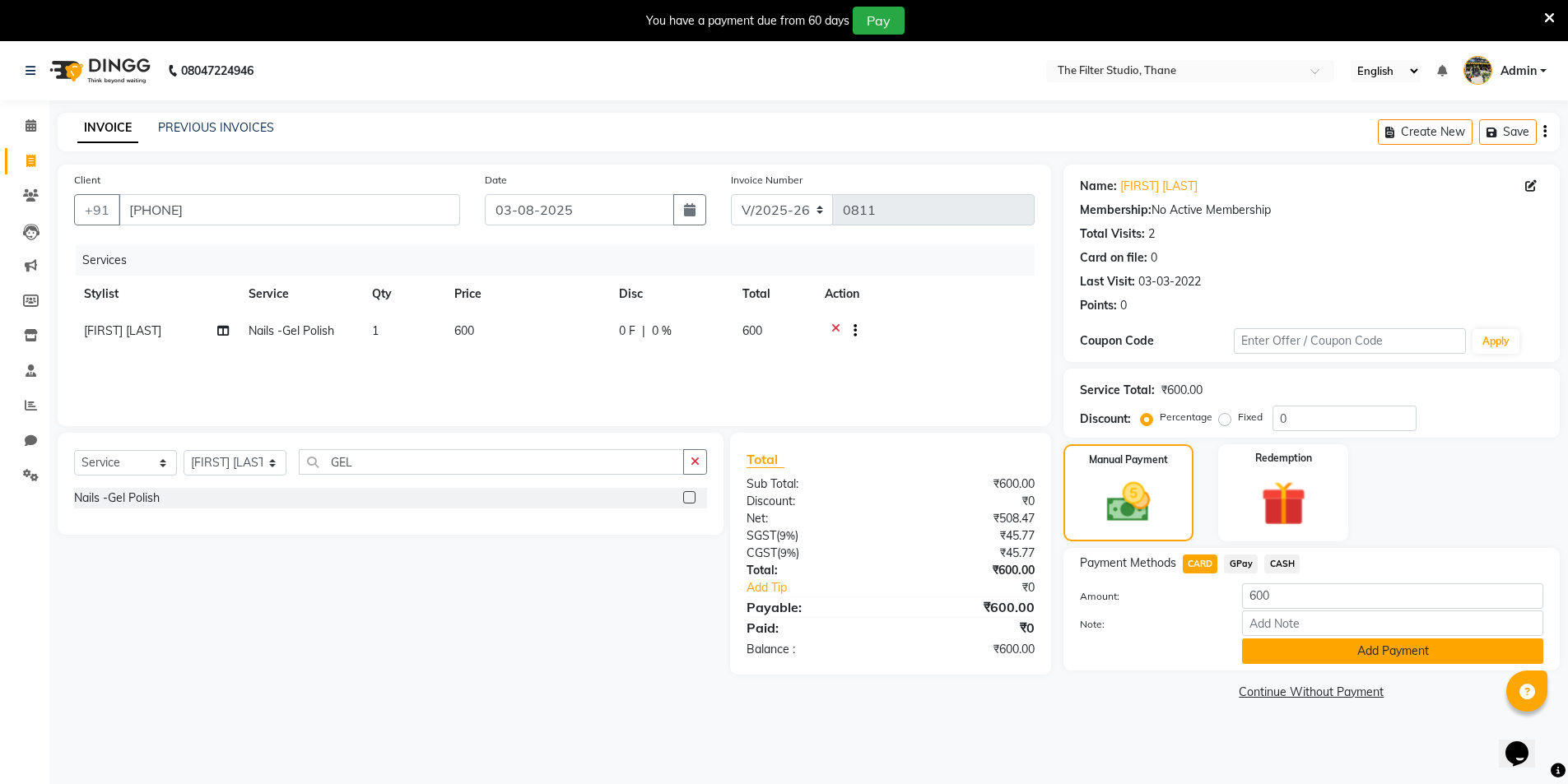 click on "Add Payment" 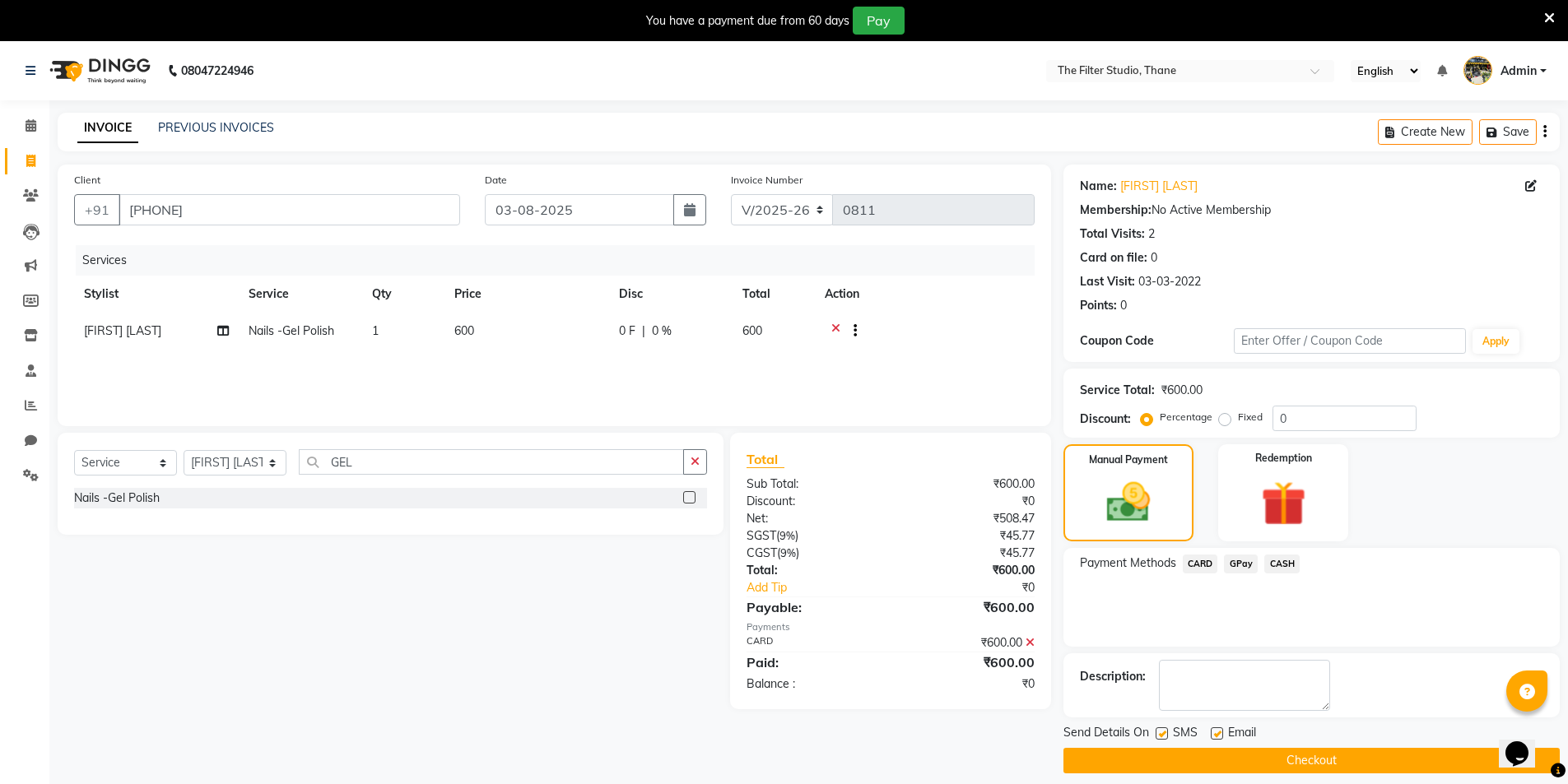 click 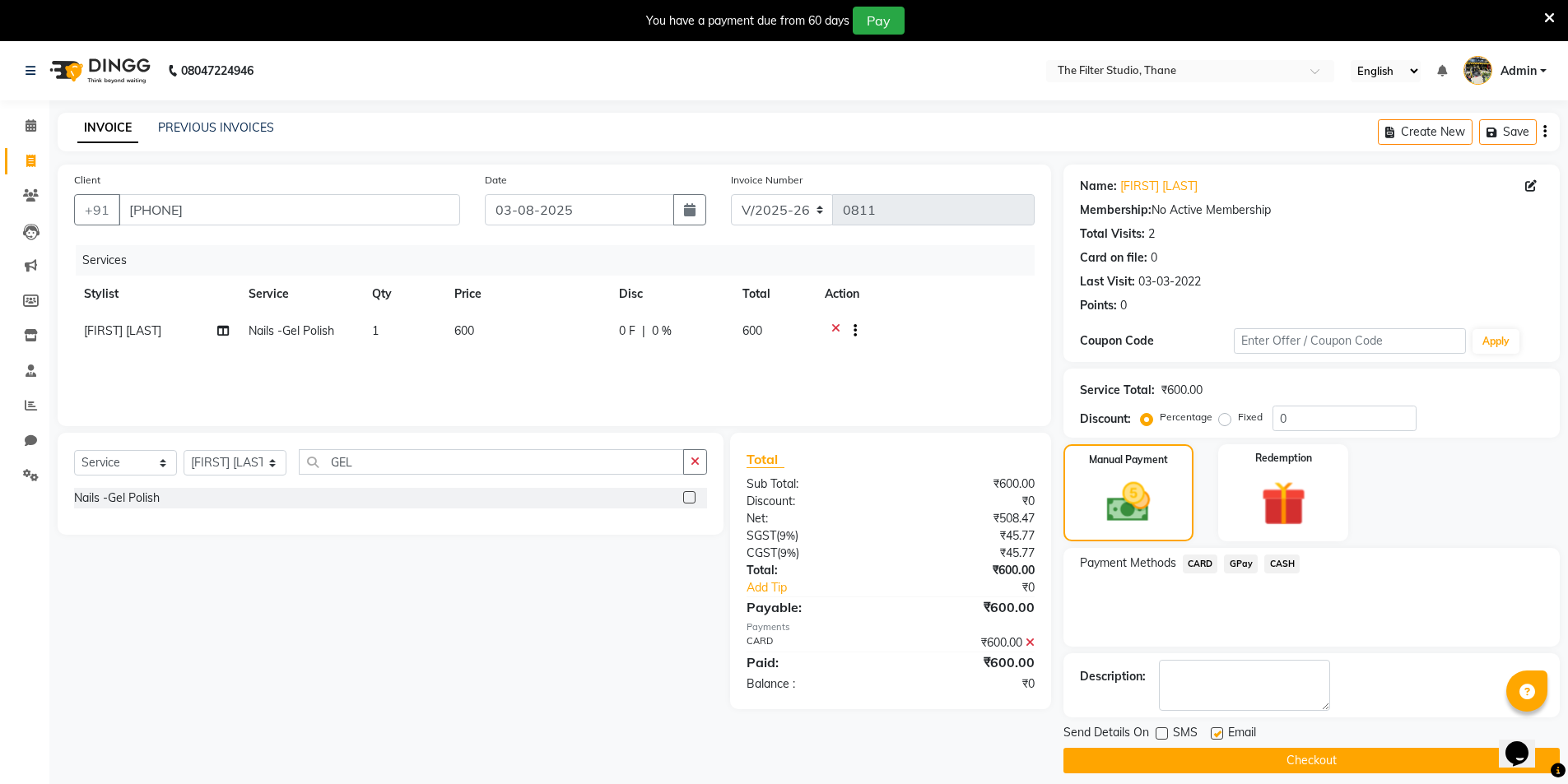 click on "Checkout" 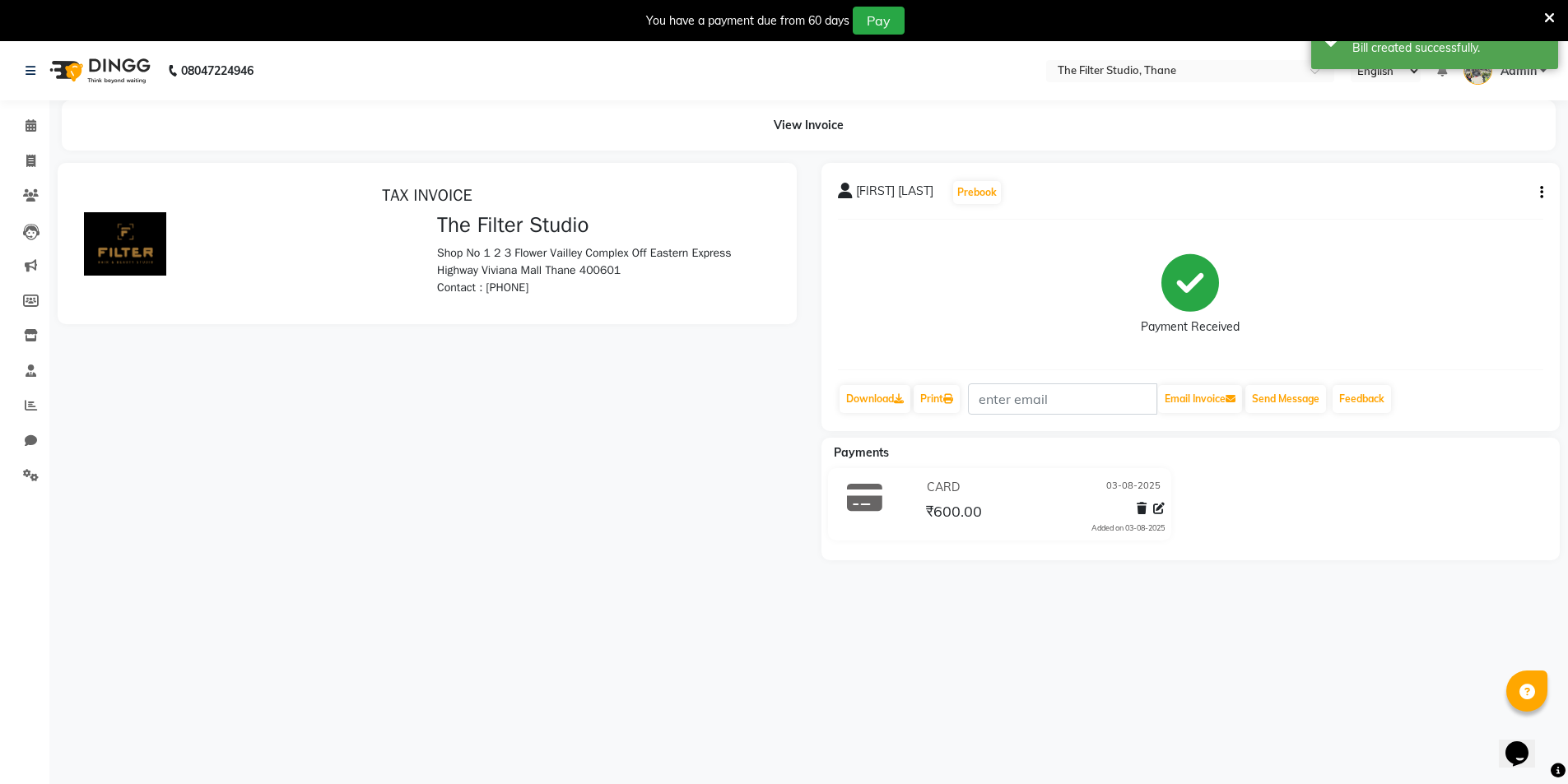 scroll, scrollTop: 0, scrollLeft: 0, axis: both 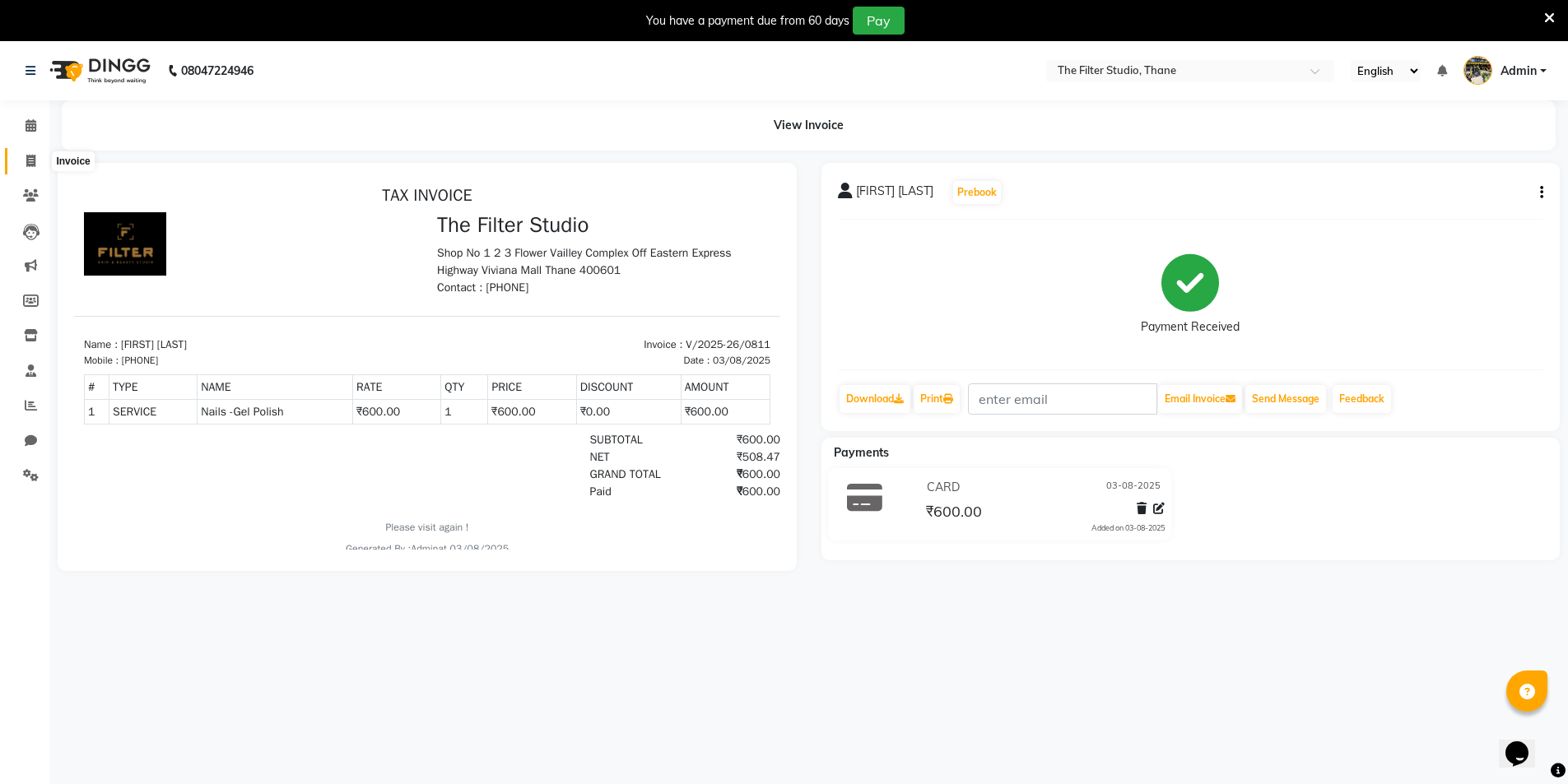 click 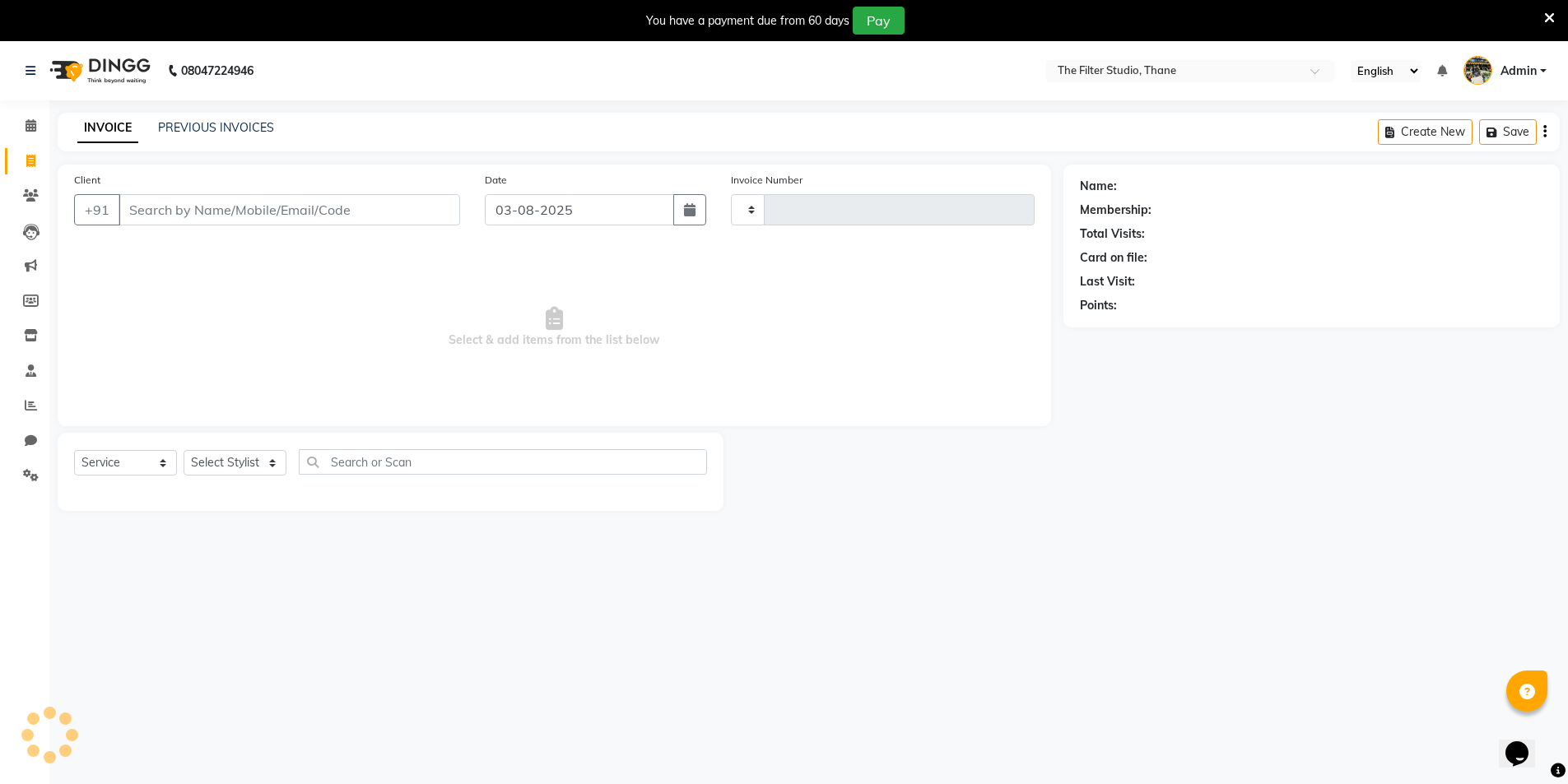 type on "0812" 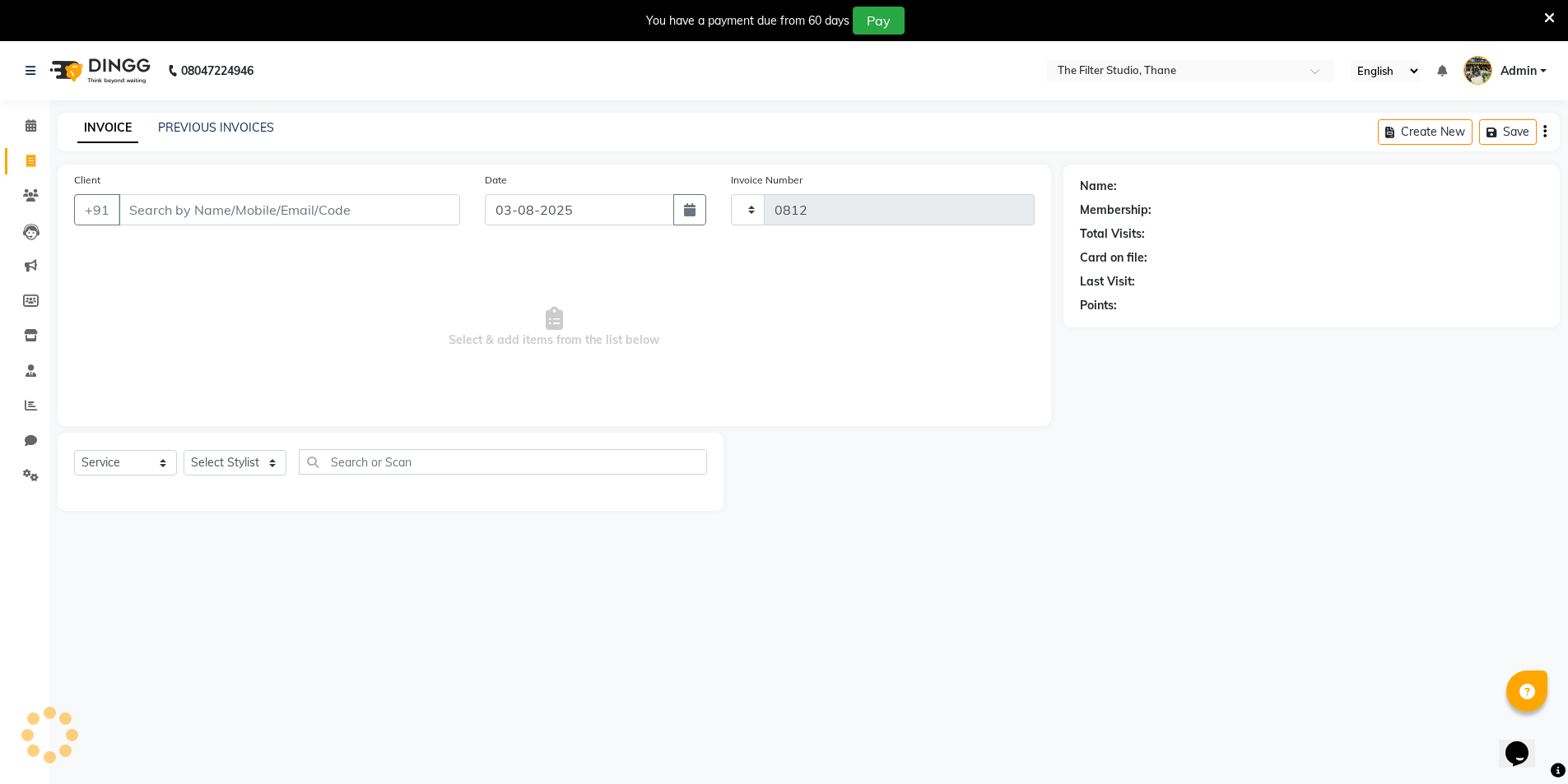 select on "8024" 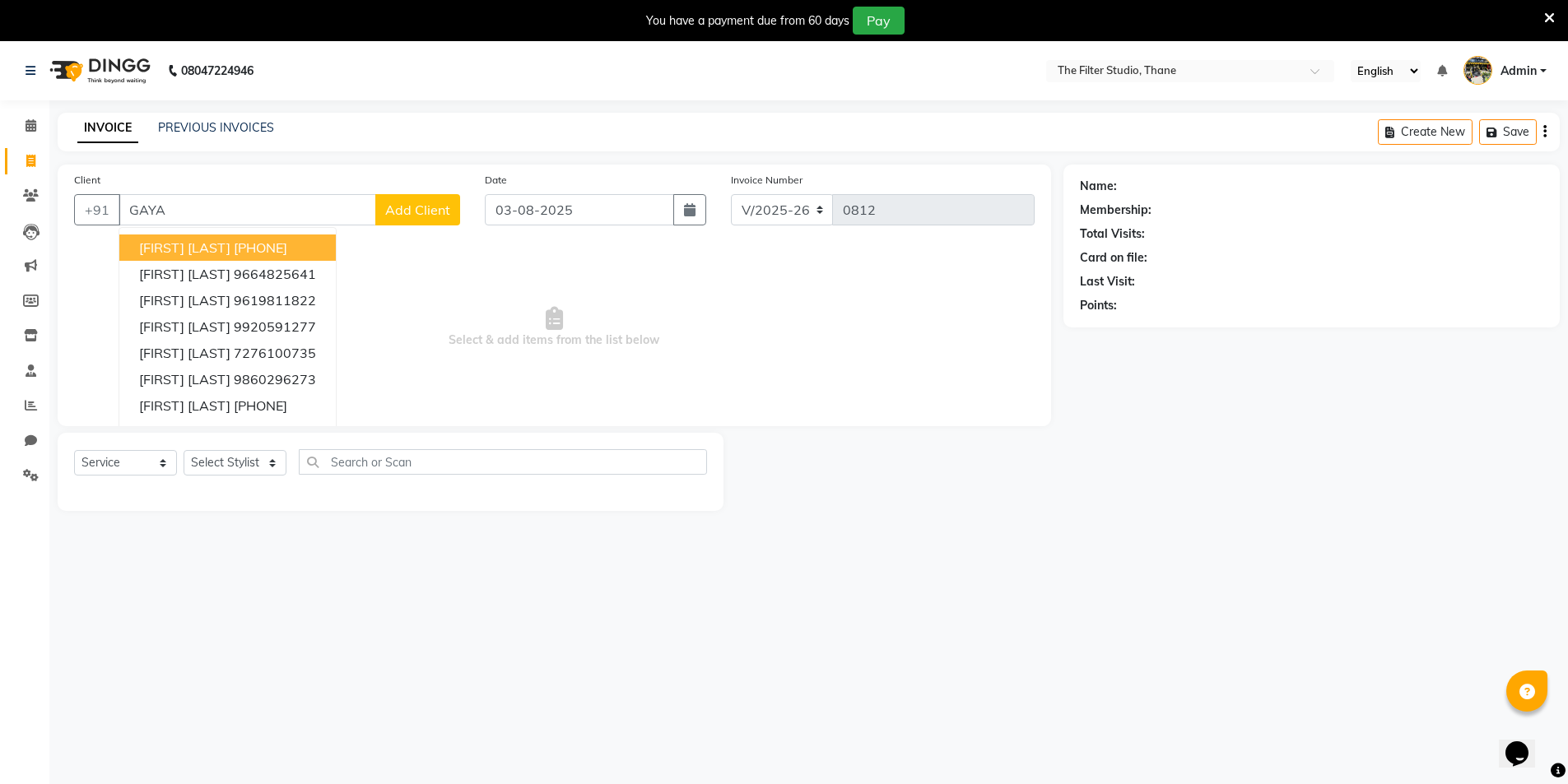 click on "[FIRST] [LAST]" at bounding box center [184, 248] 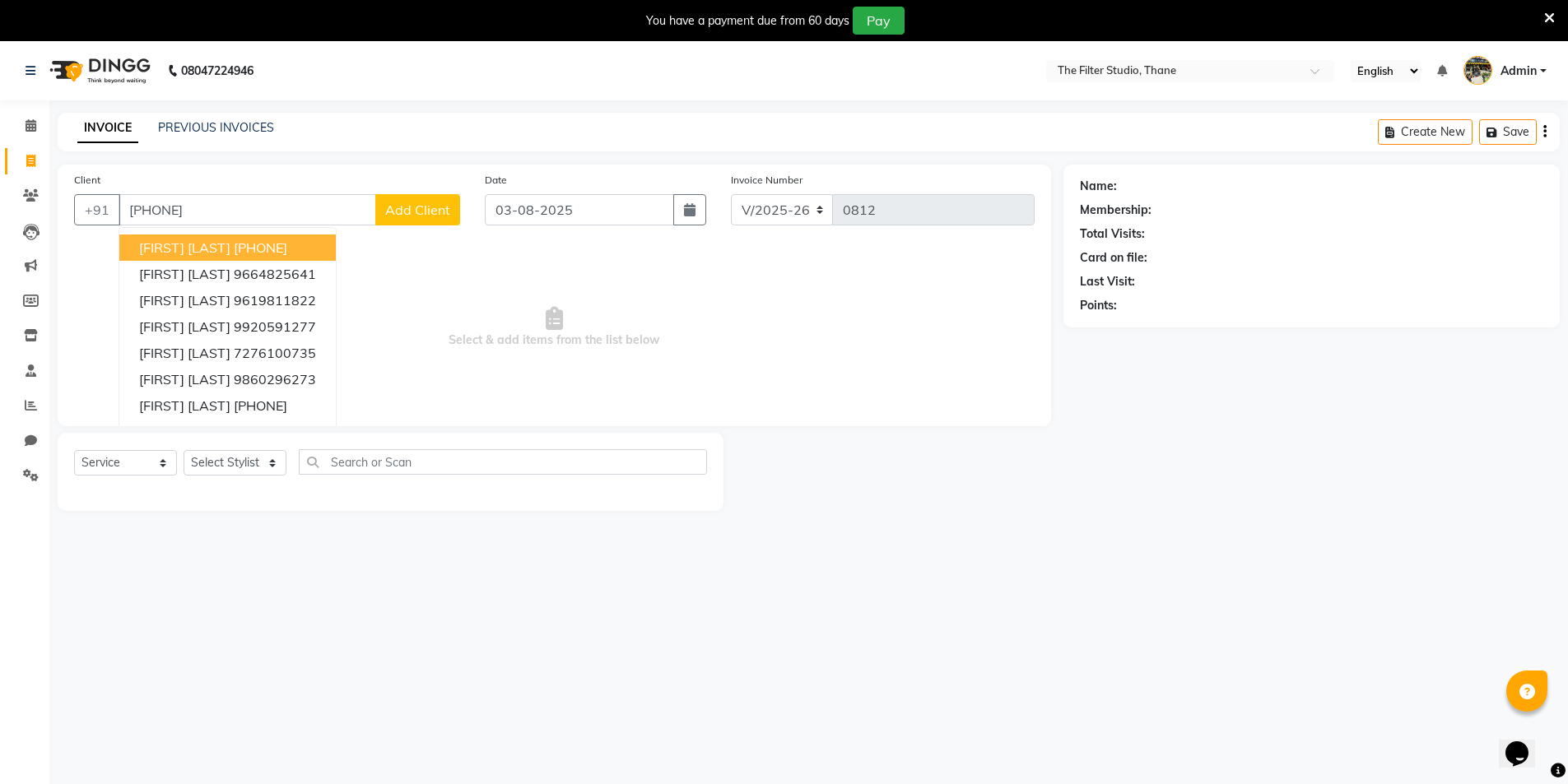 type on "[PHONE]" 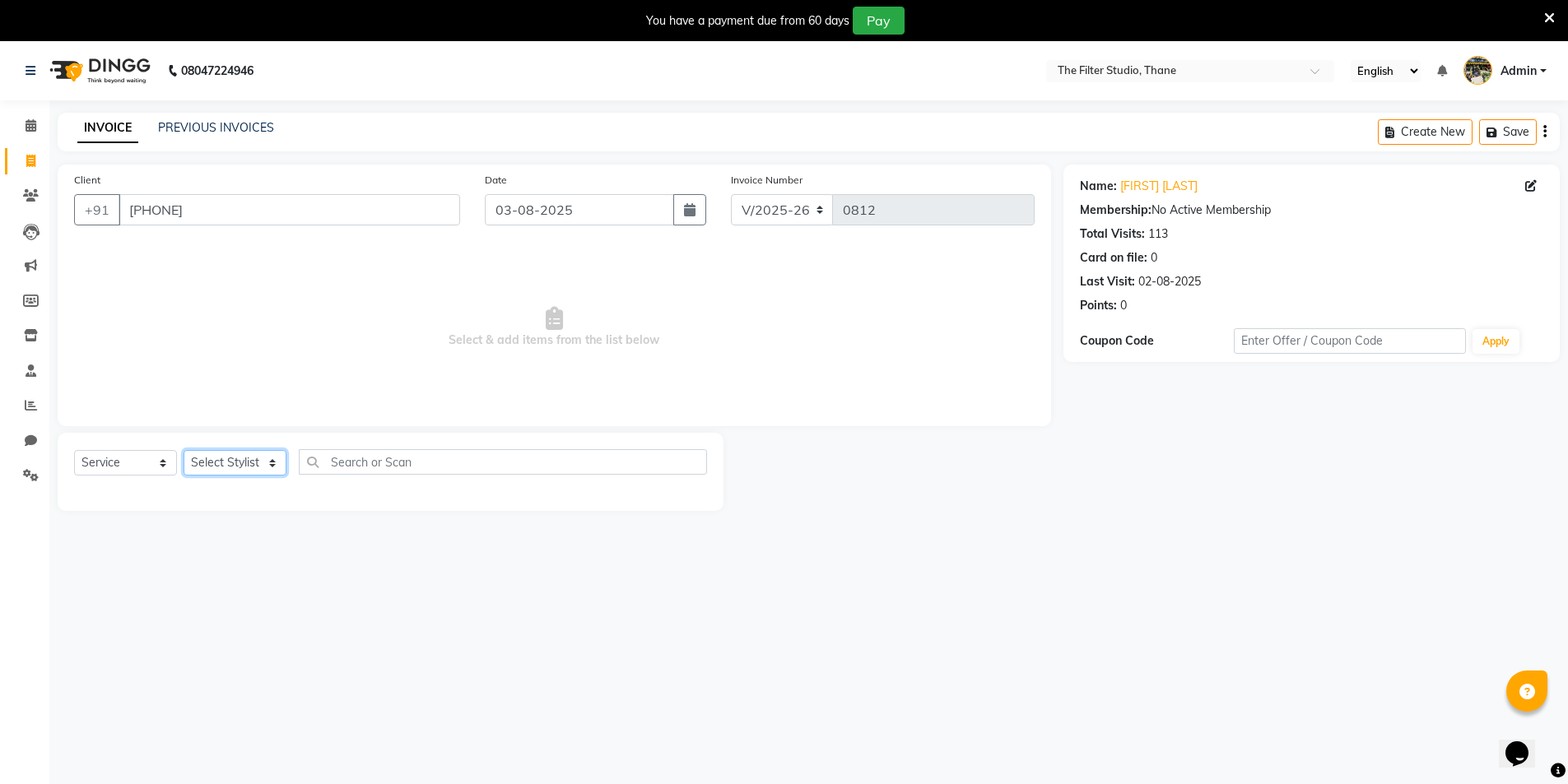 click on "Select Stylist [FIRST] [LAST] [LAST] [LAST] [FIRST] [LAST] [FIRST] [LAST] [FIRST] [LAST] [FIRST] [LAST] [FIRST] [LAST] [FIRST] [LAST]" 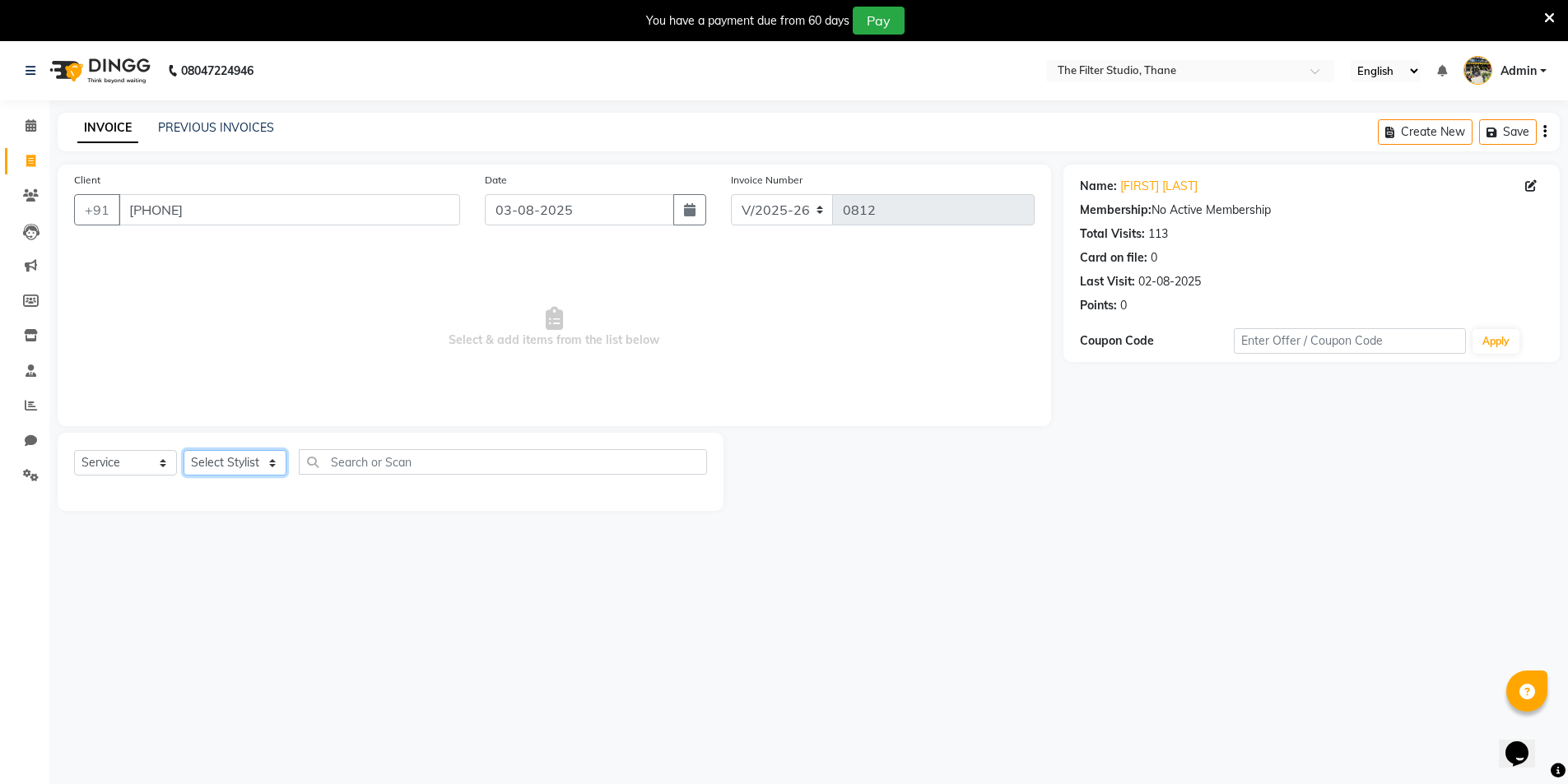 select on "74194" 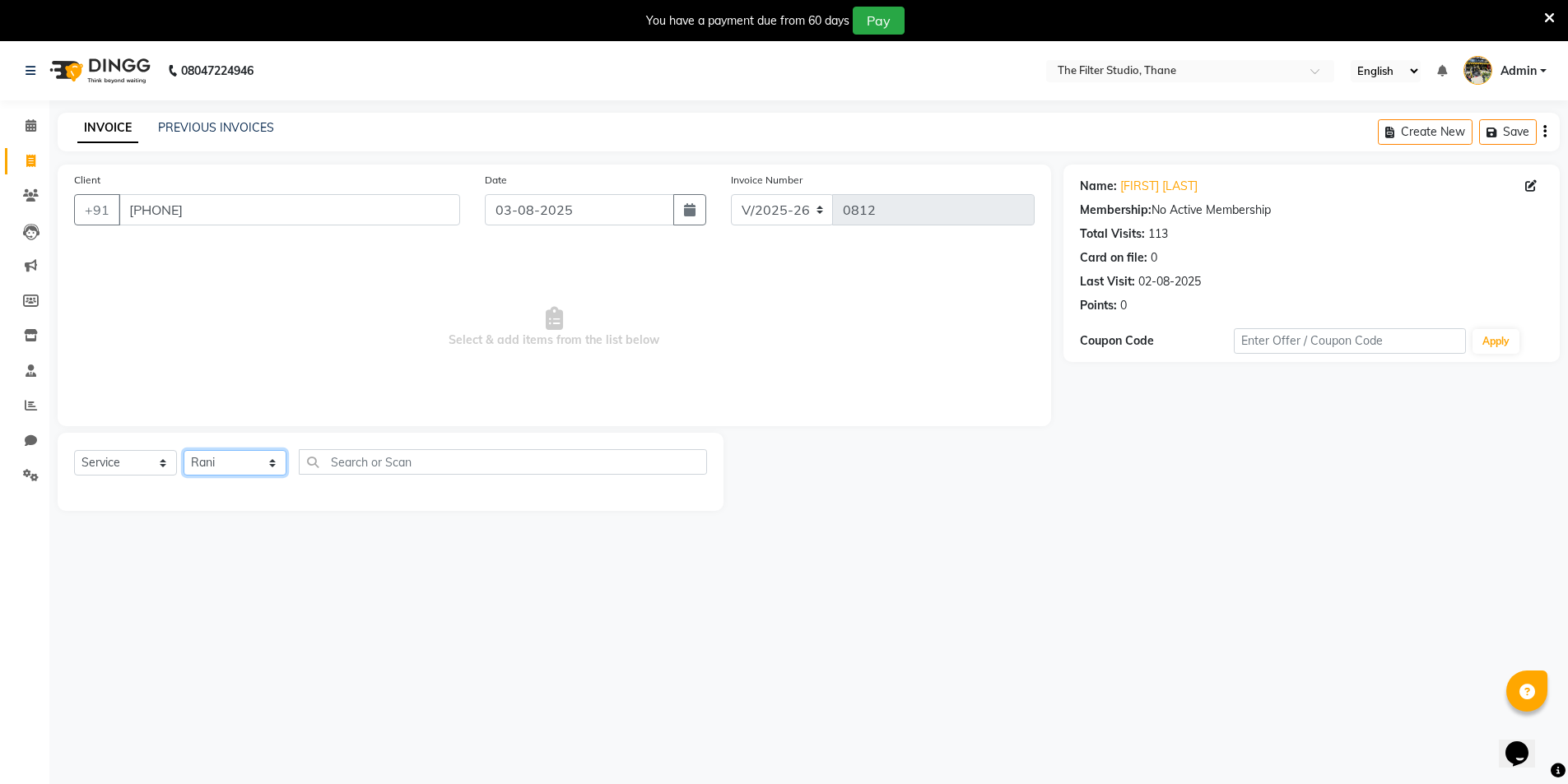 click on "Select Stylist [FIRST] [LAST] [LAST] [LAST] [FIRST] [LAST] [FIRST] [LAST] [FIRST] [LAST] [FIRST] [LAST] [FIRST] [LAST] [FIRST] [LAST]" 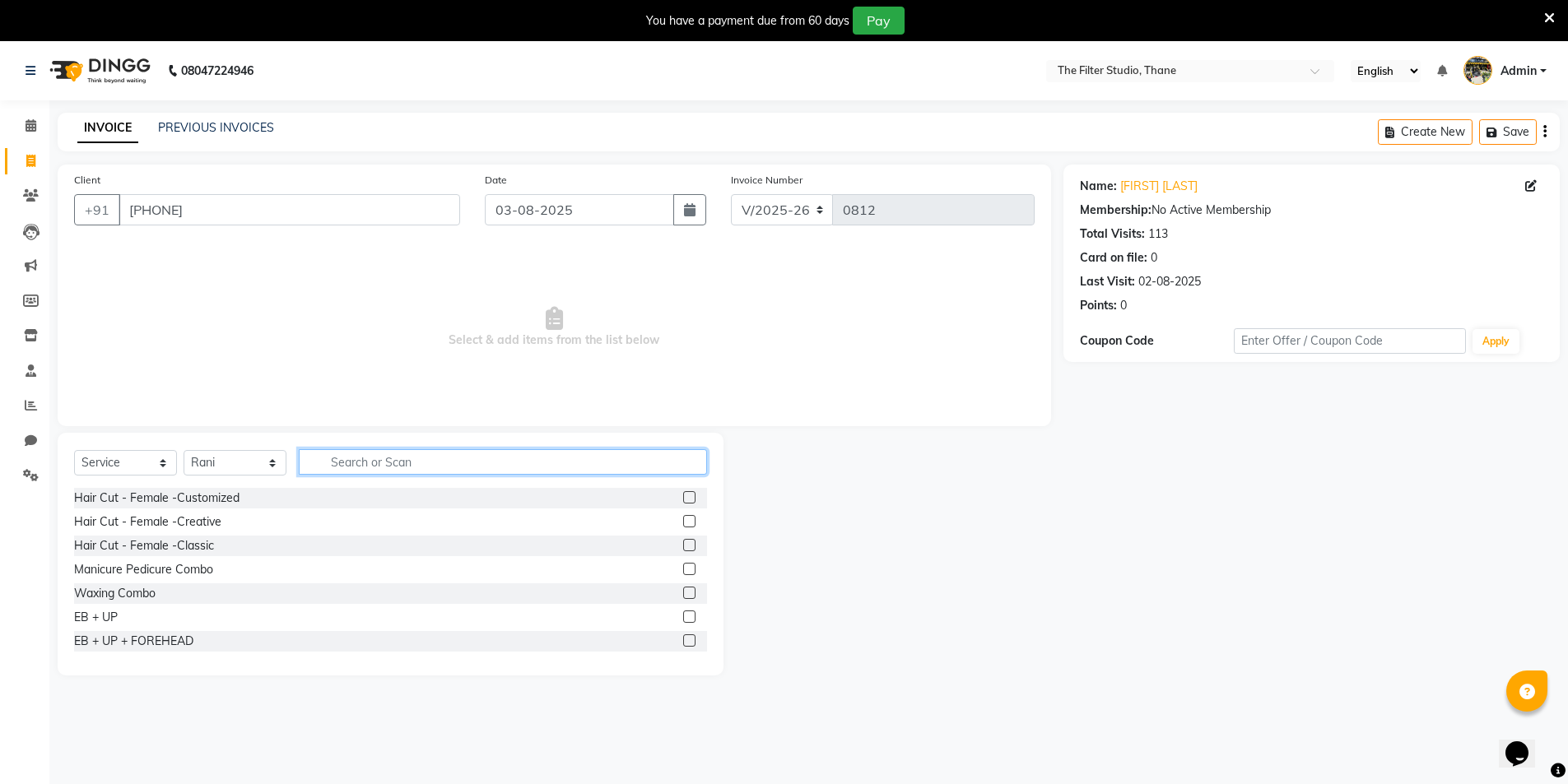 click 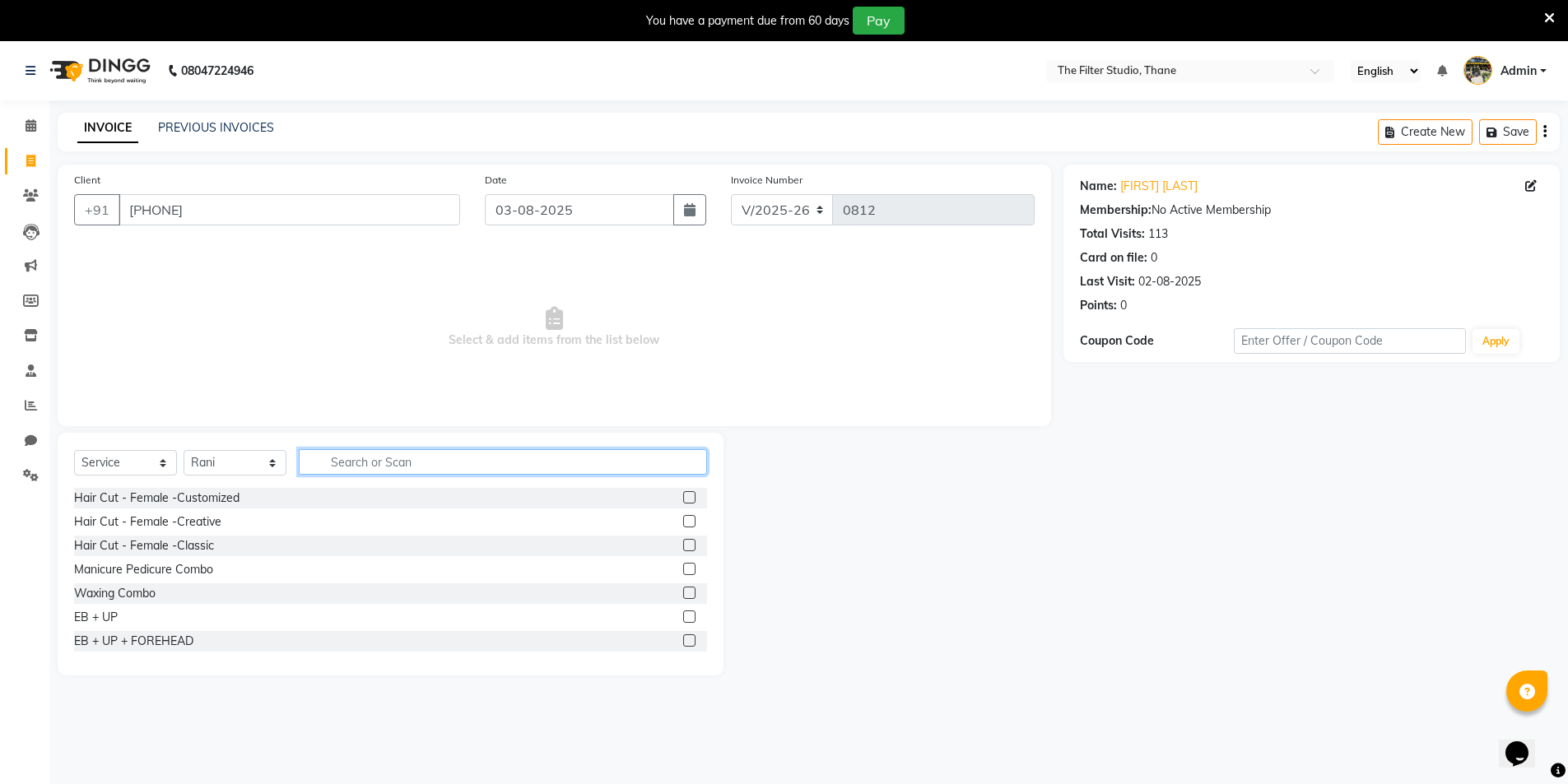 type on "E" 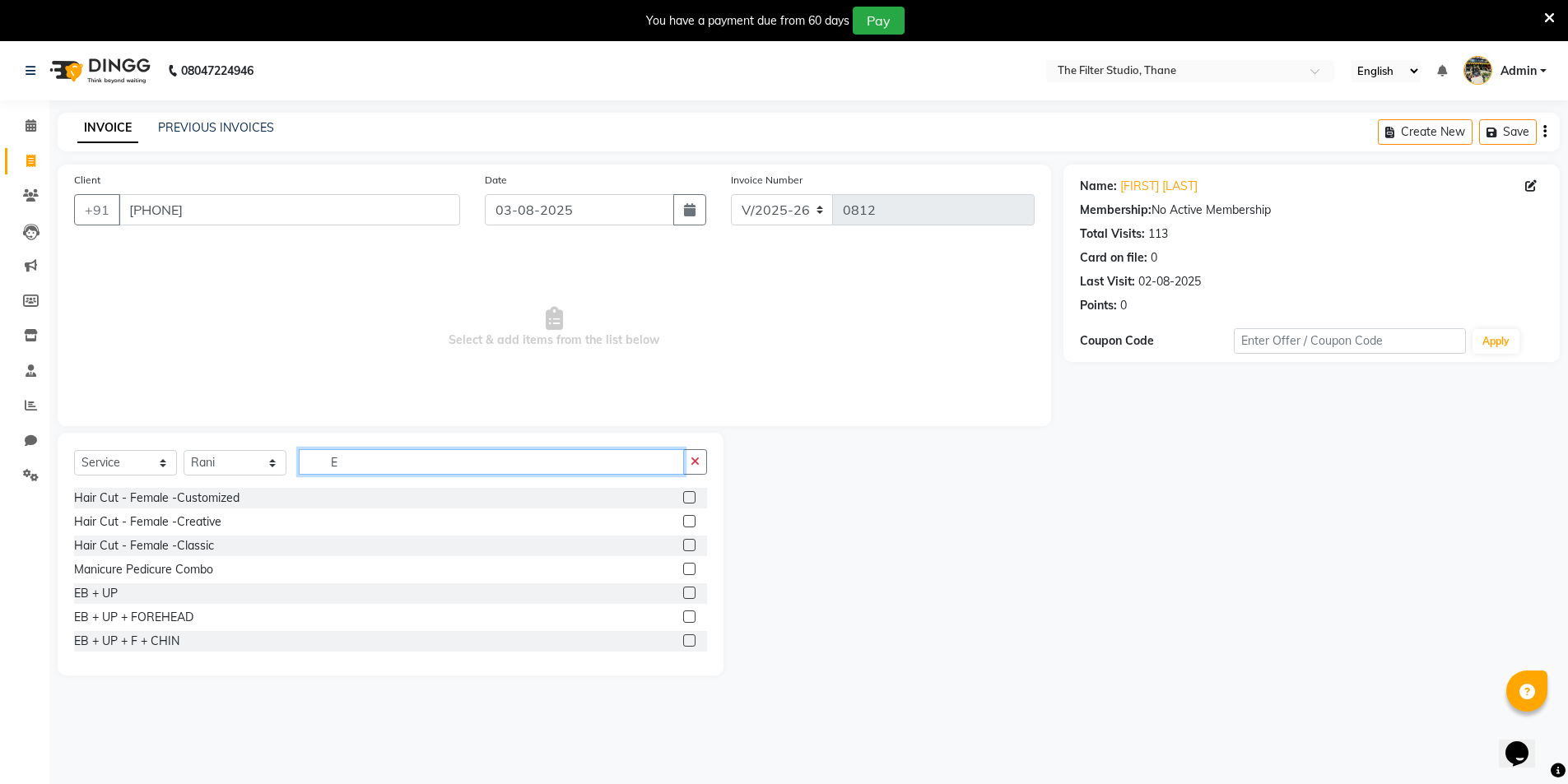 type 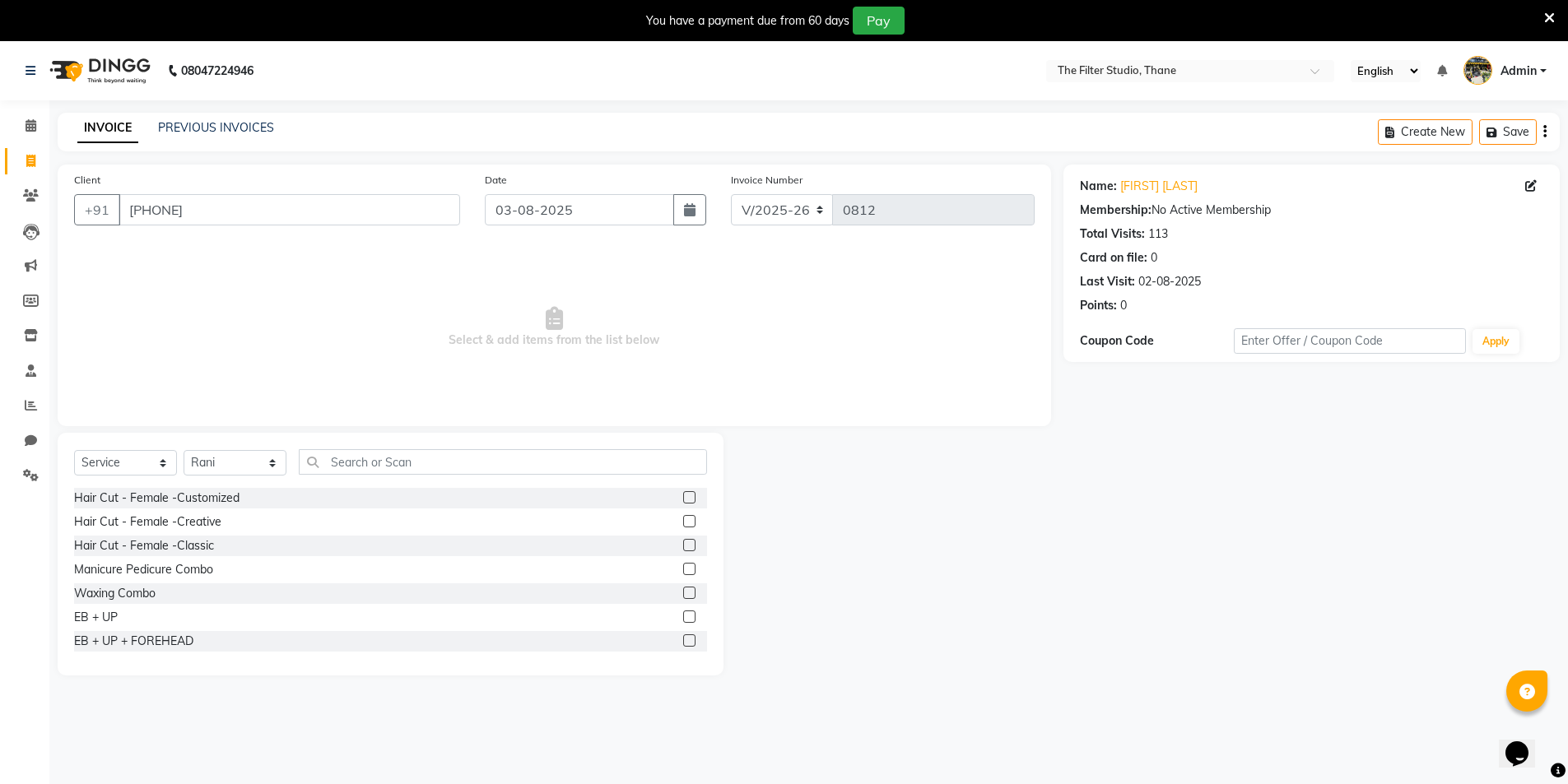 click on "Client +91 [PHONE] Date [DATE] Invoice Number V/2025 V/2025-26 0812 Select & add items from the list below" 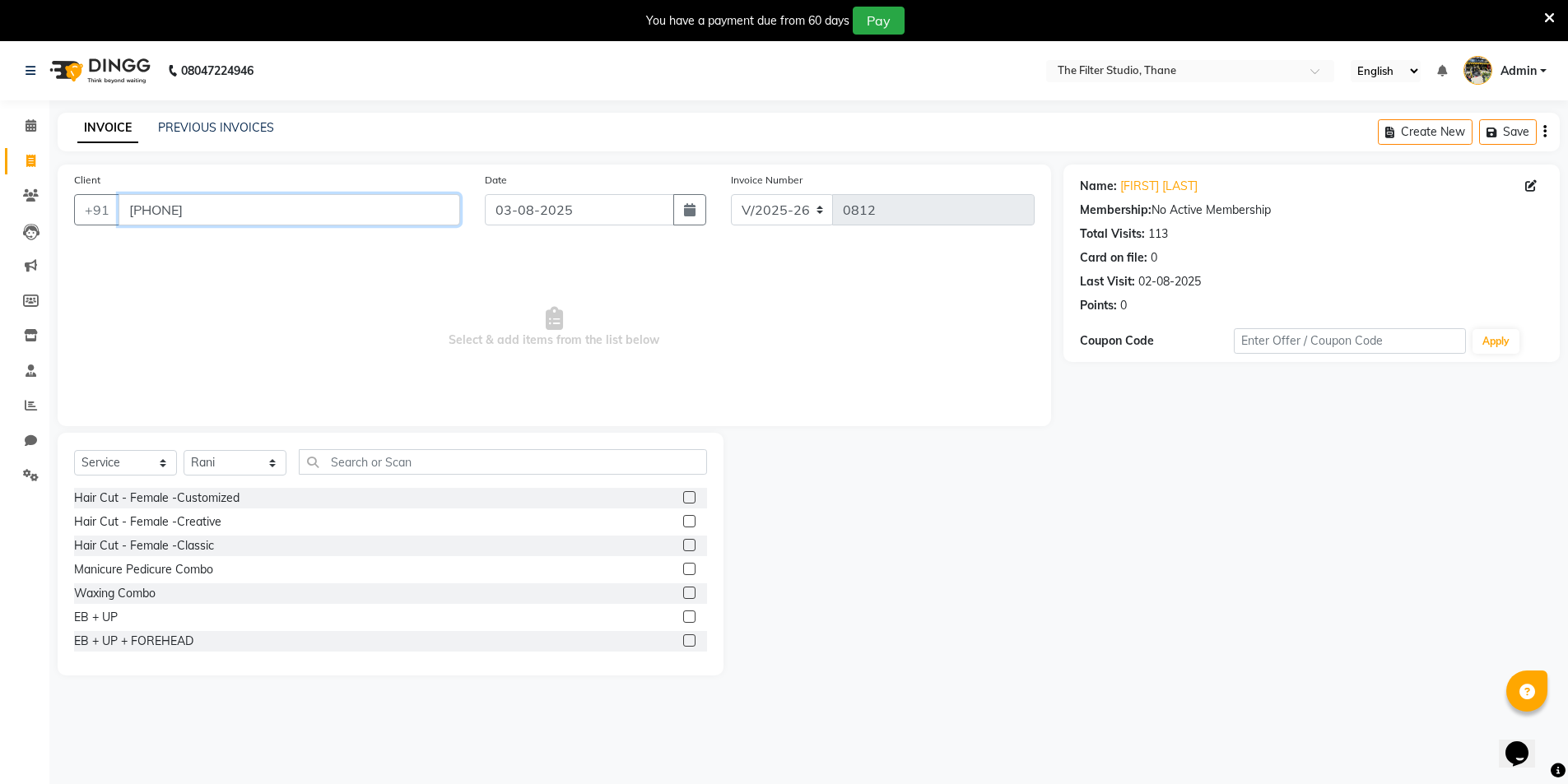 click on "[PHONE]" at bounding box center [289, 210] 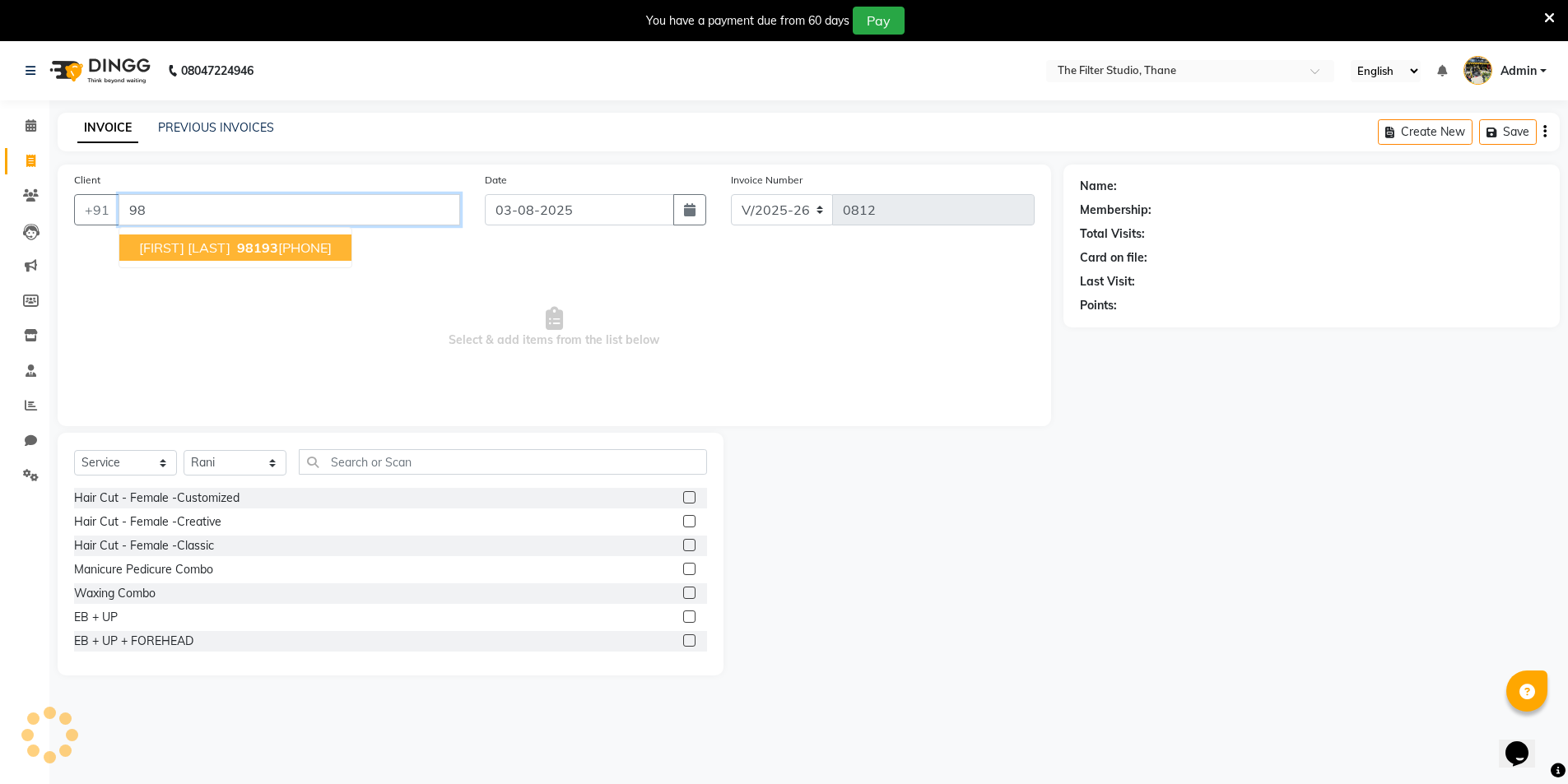 type on "9" 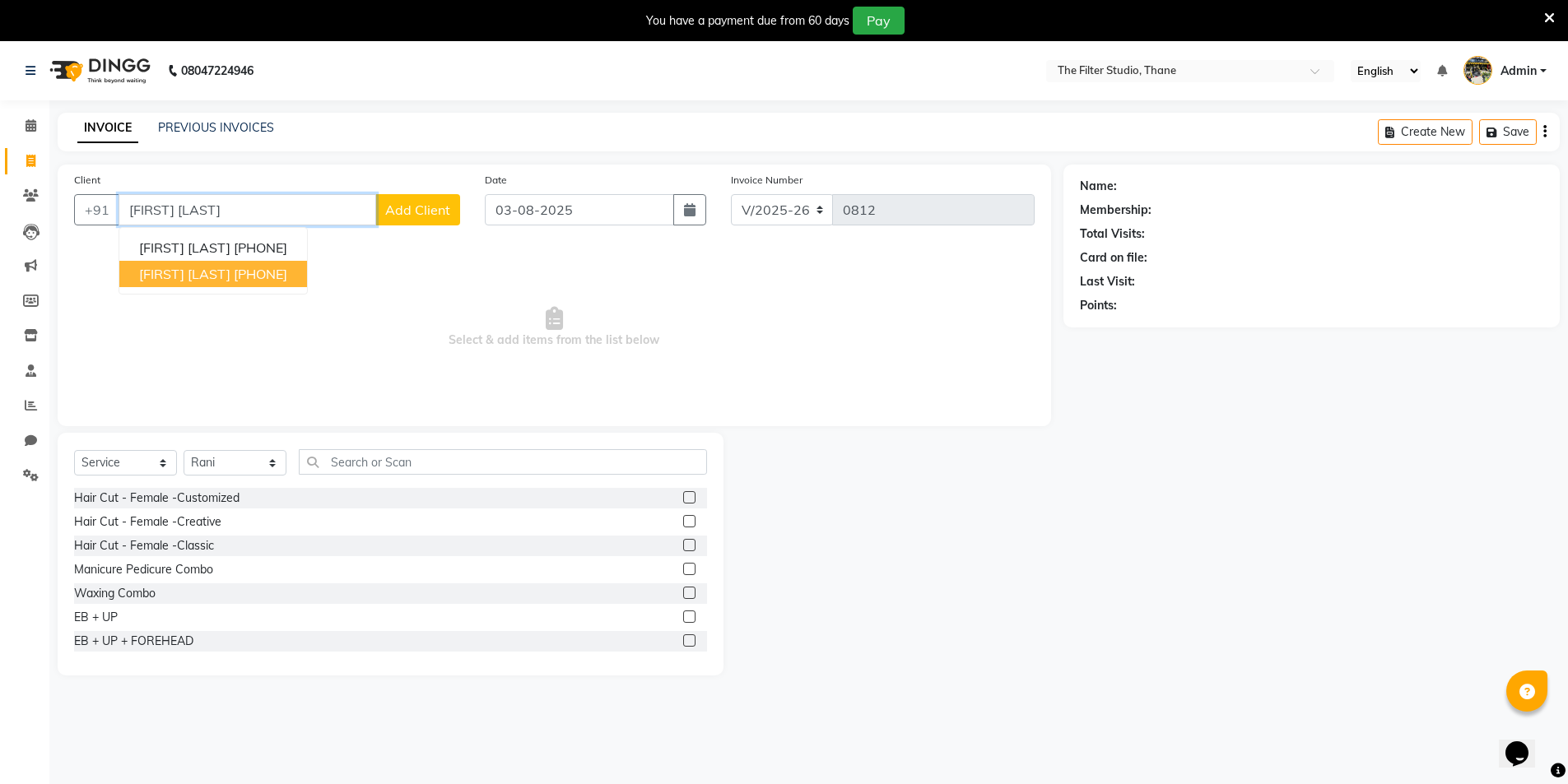 click on "[PHONE]" at bounding box center (260, 274) 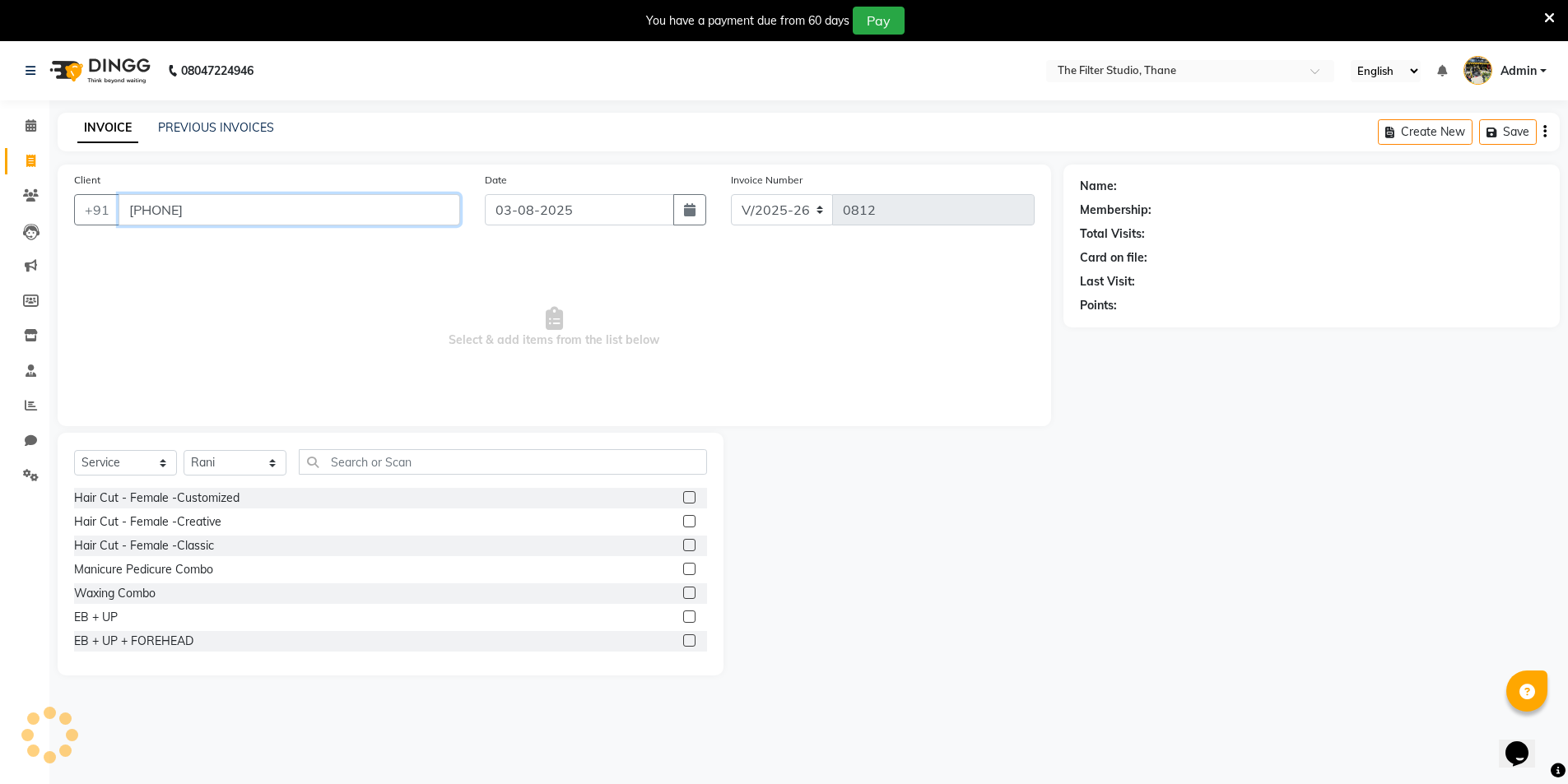 type on "[PHONE]" 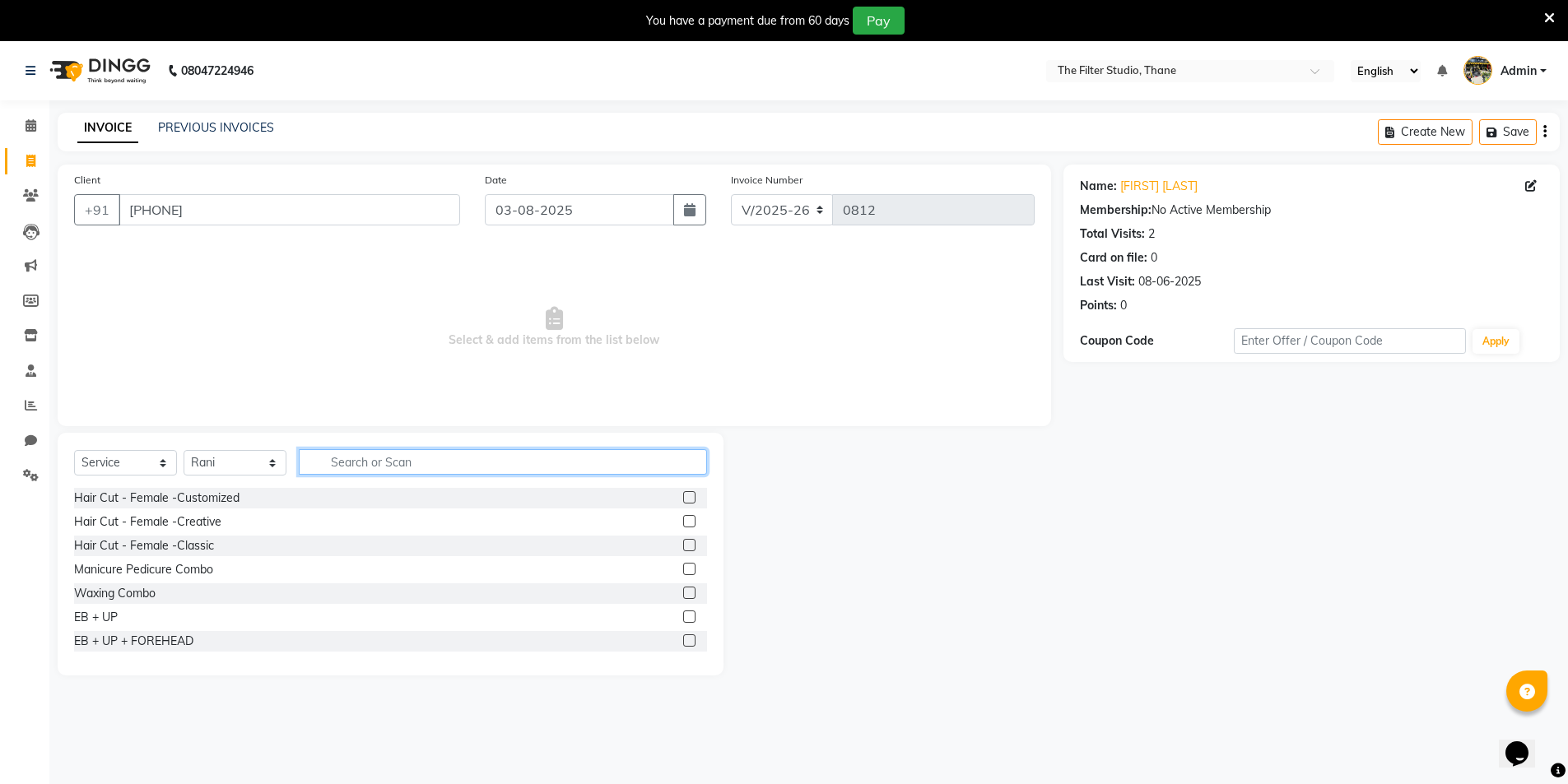 click 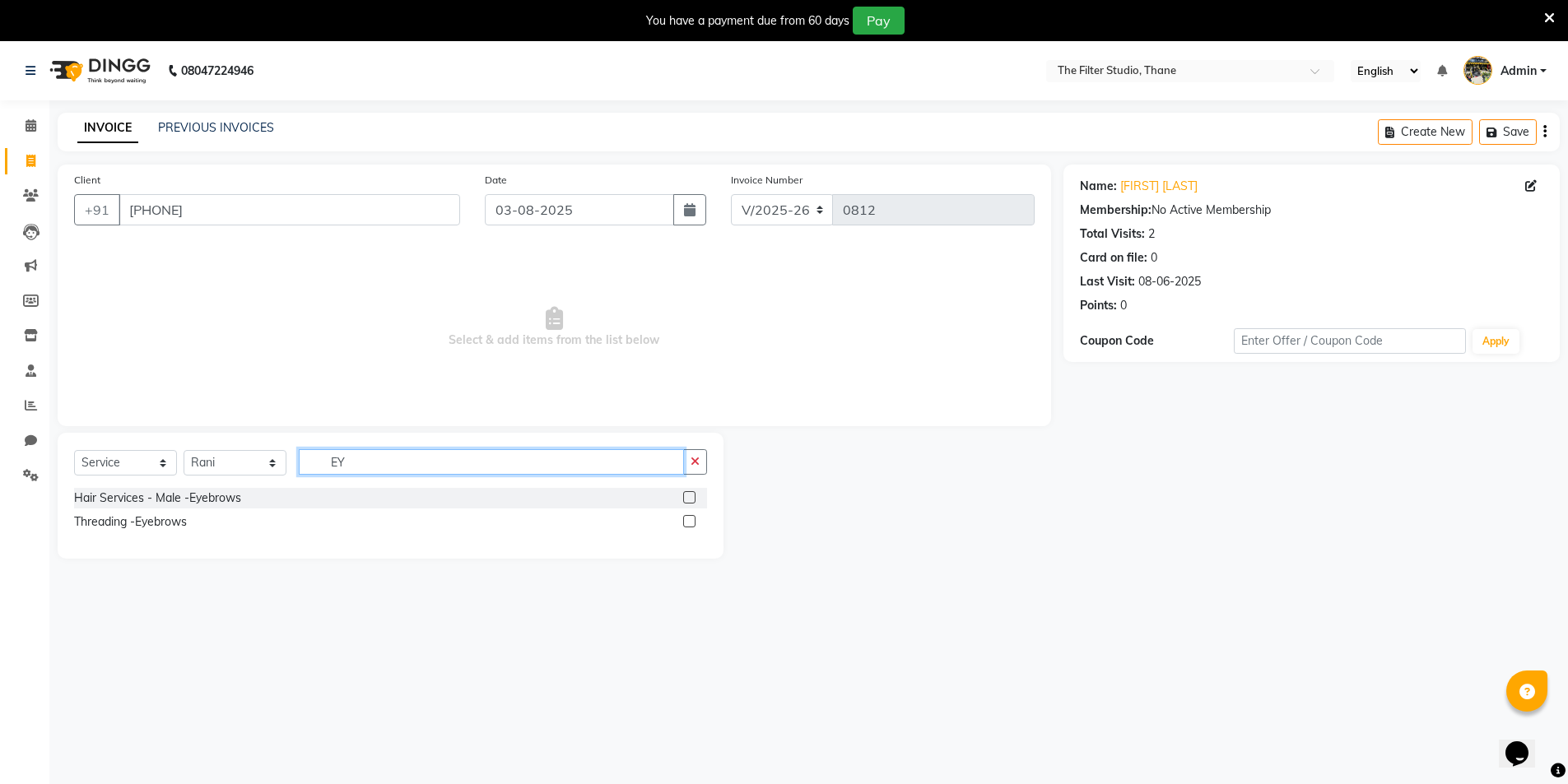 type on "EY" 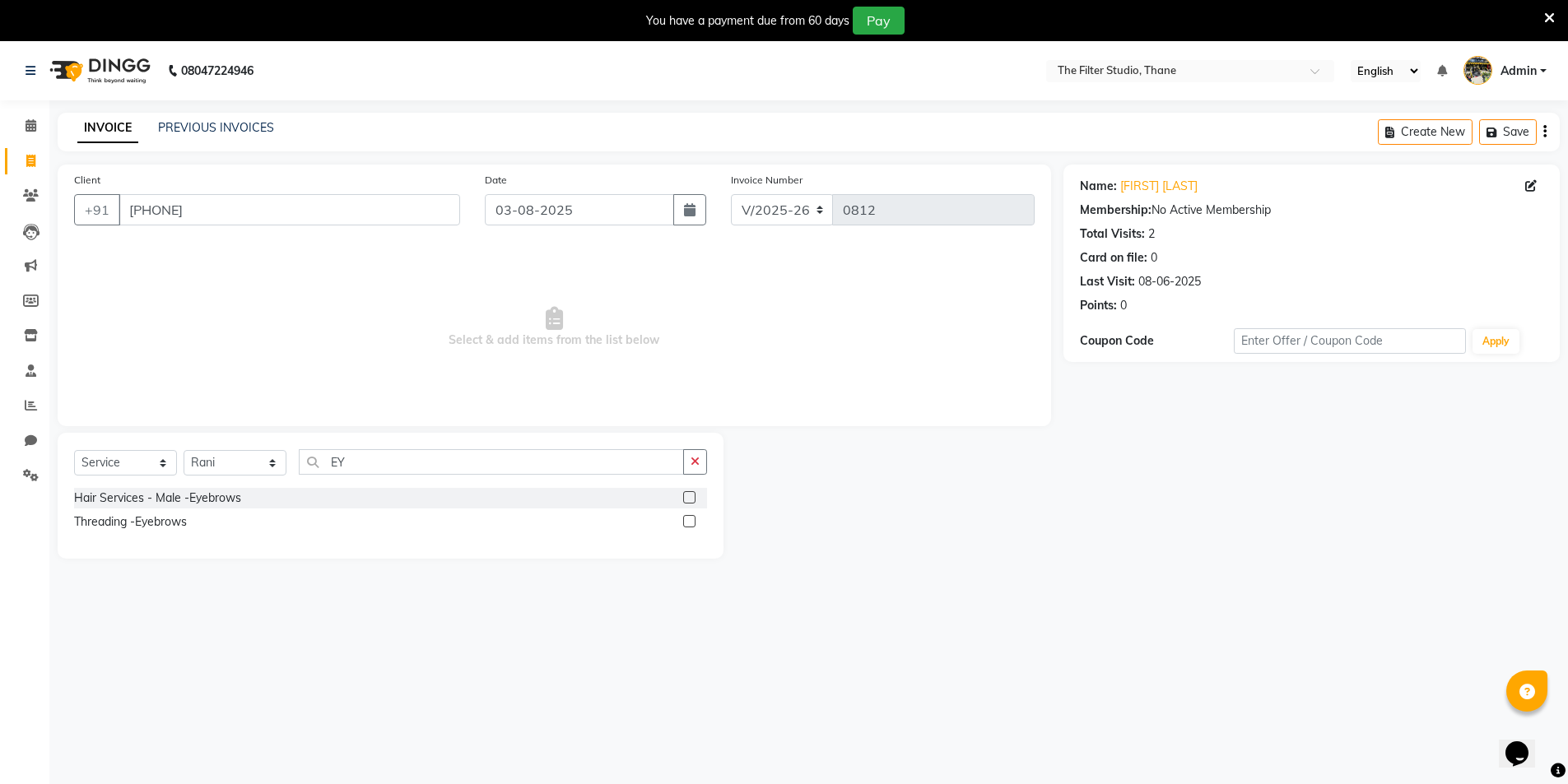 click 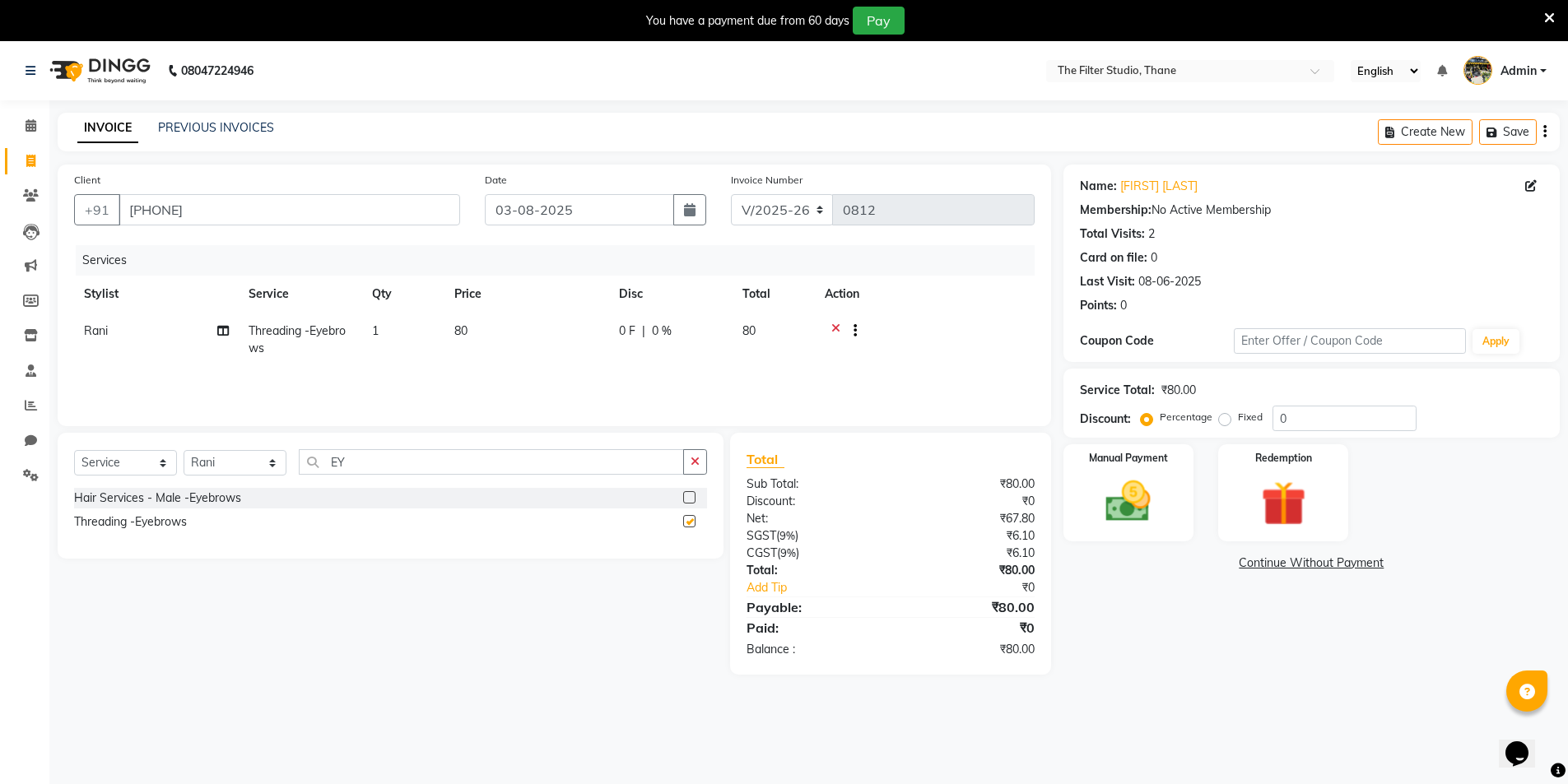 checkbox on "false" 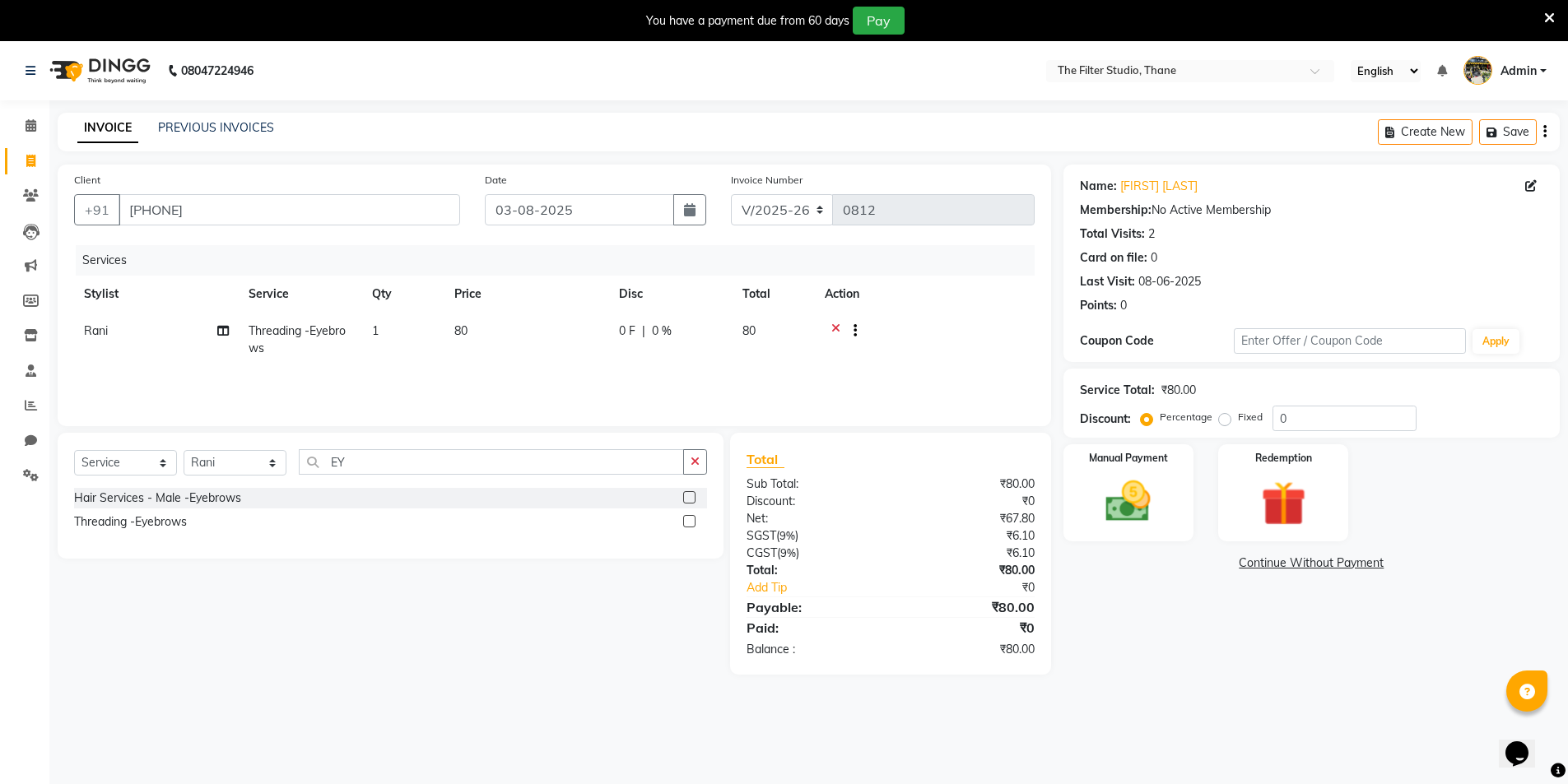 scroll, scrollTop: 41, scrollLeft: 0, axis: vertical 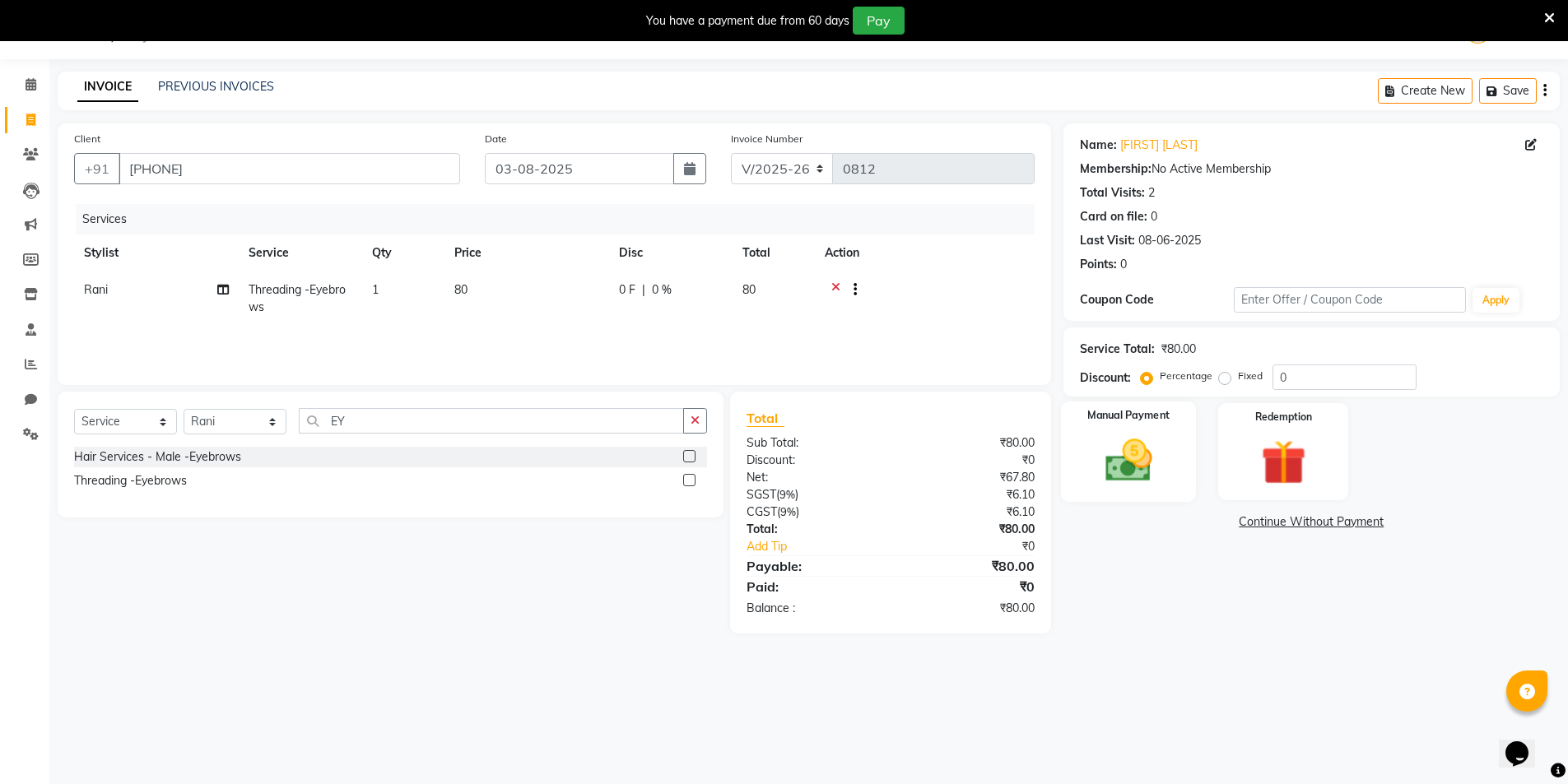 click 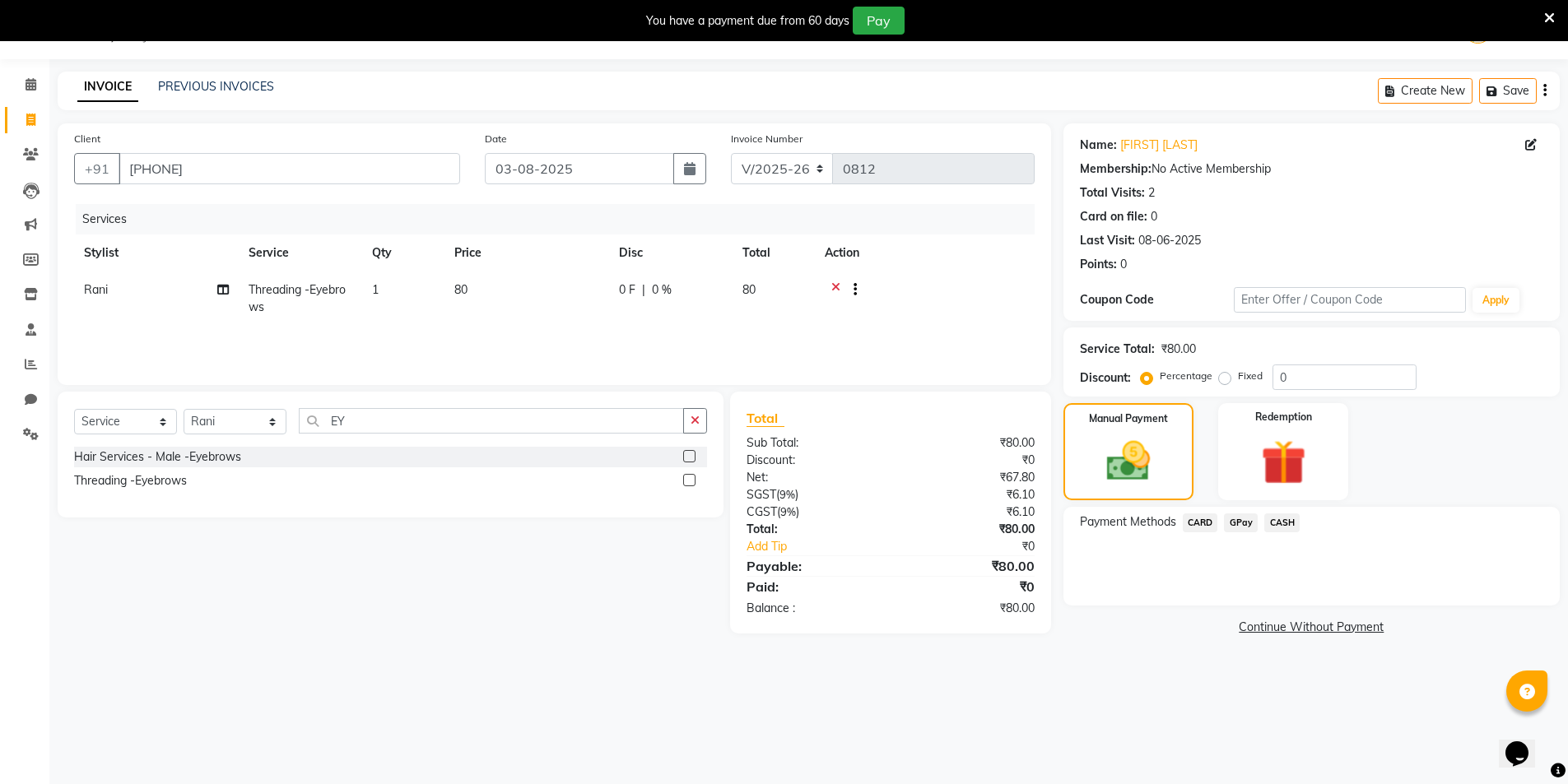 click on "GPay" 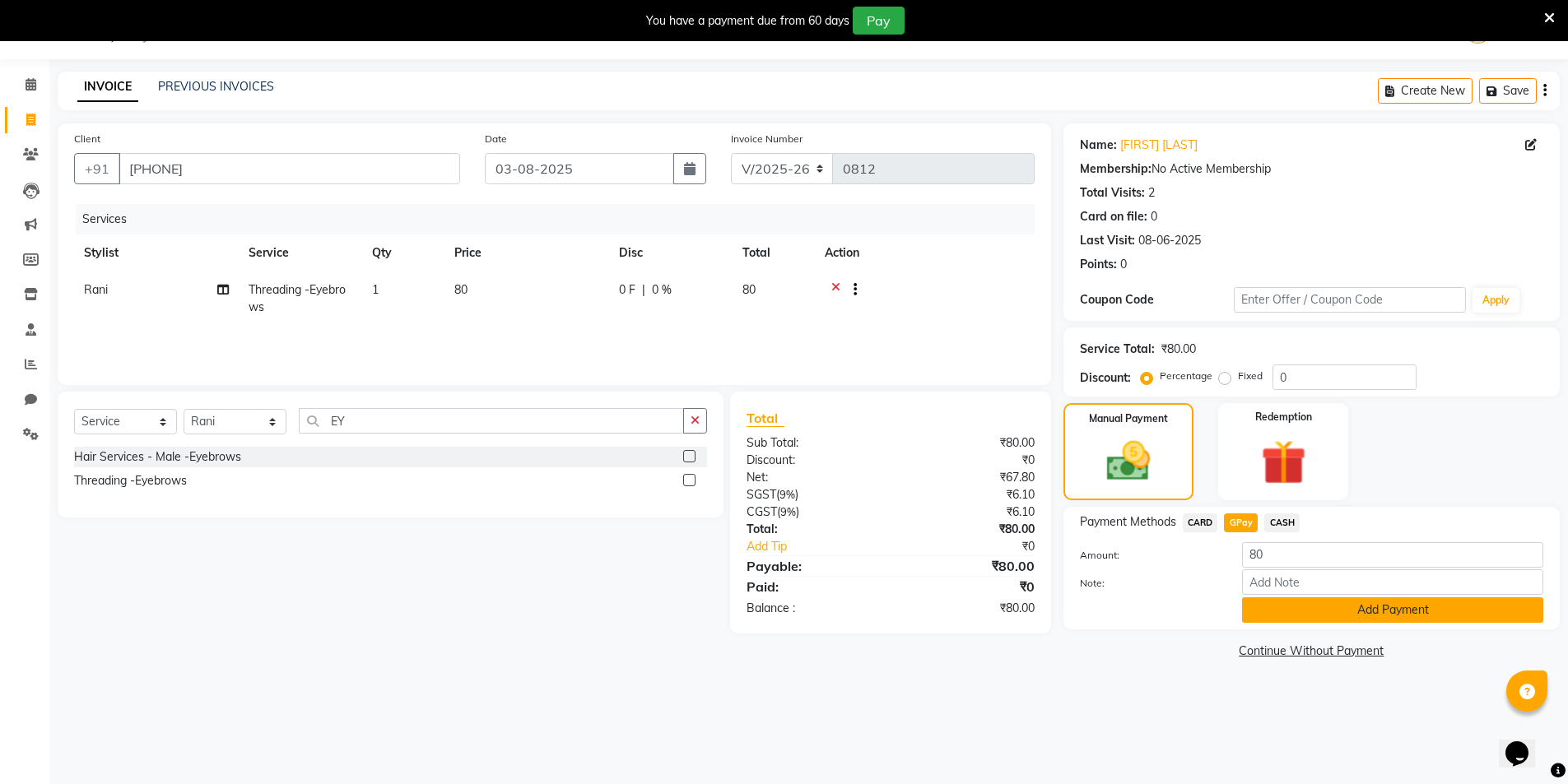 click on "Add Payment" 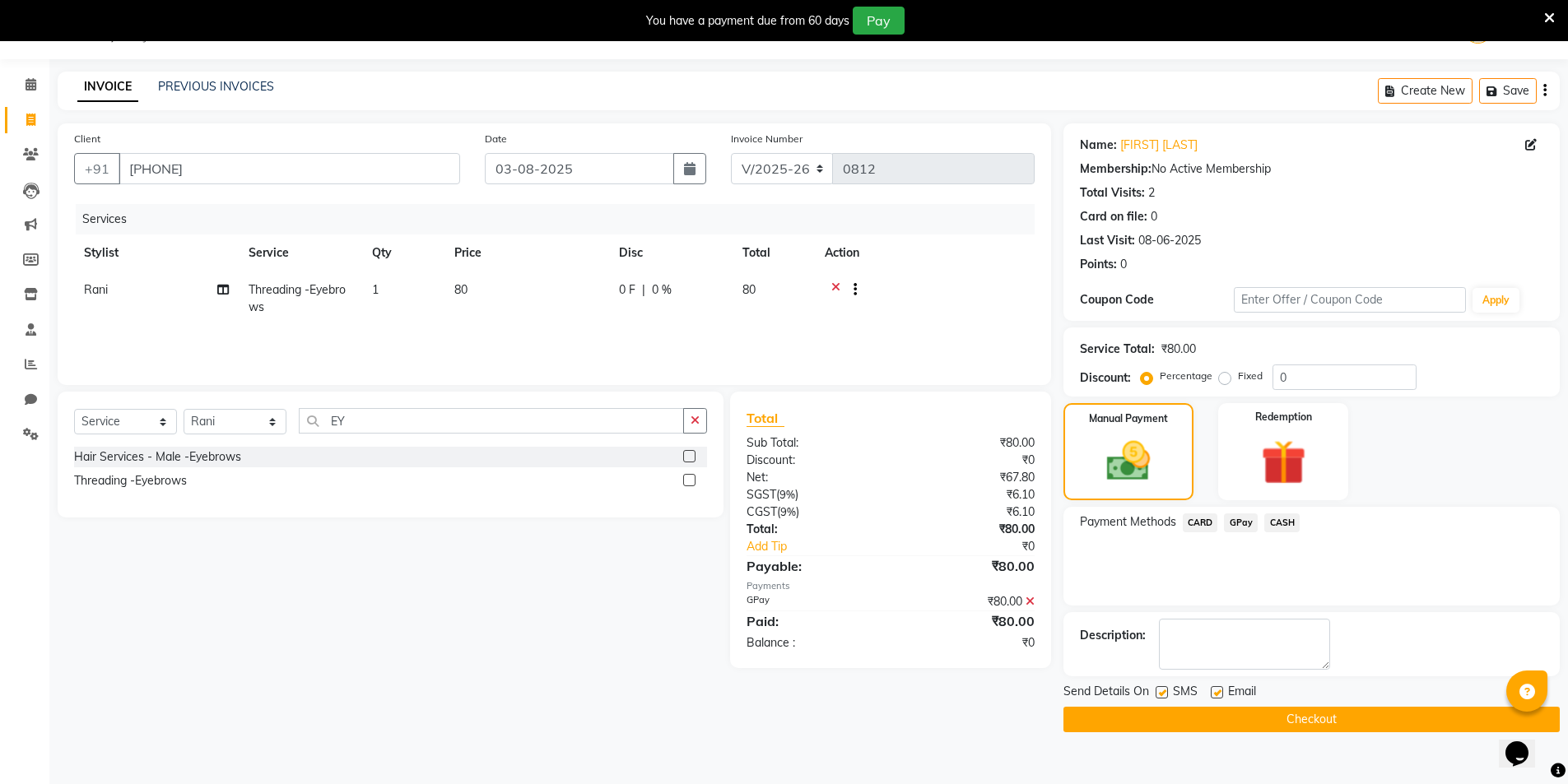 click 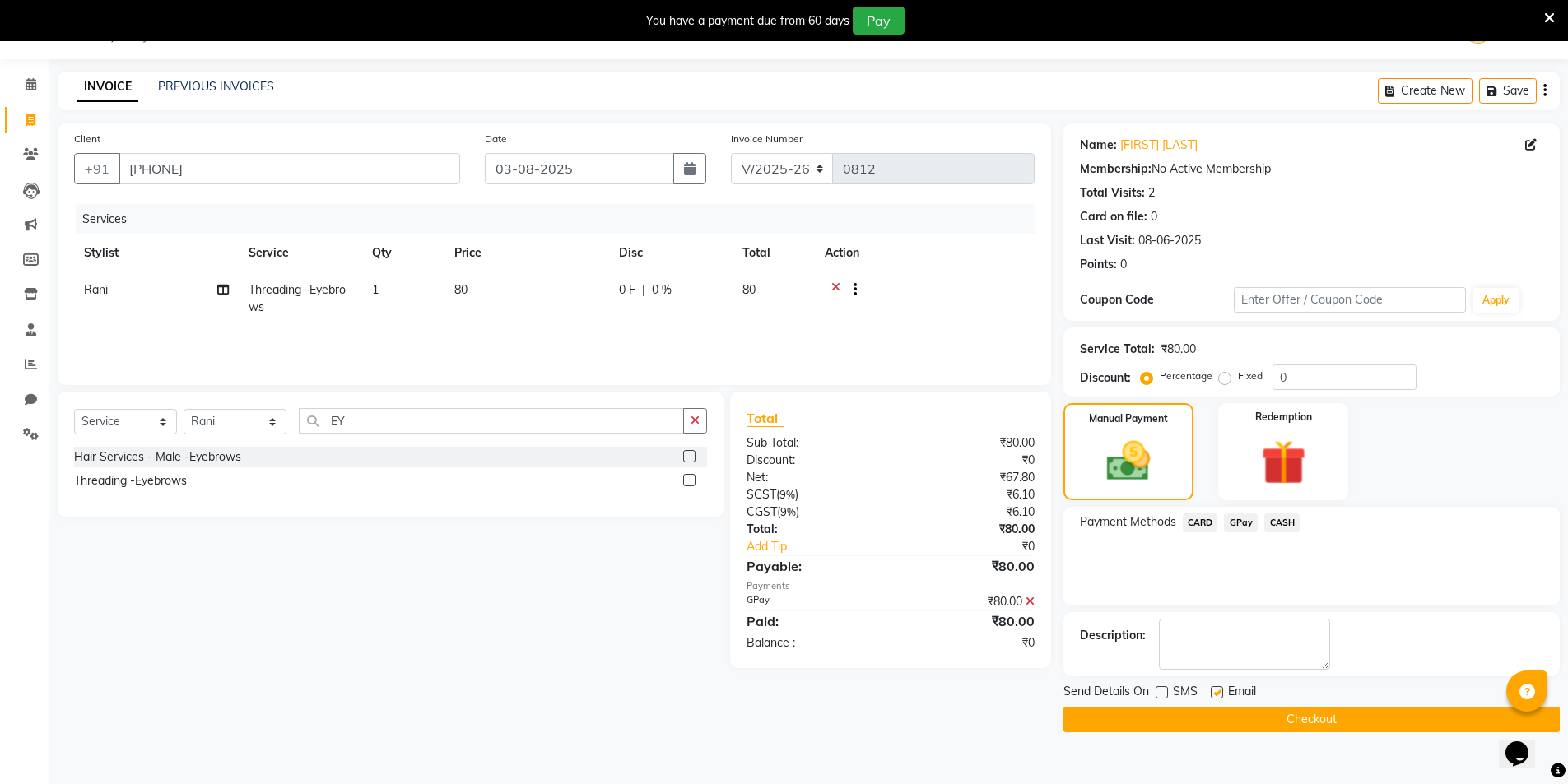click on "Checkout" 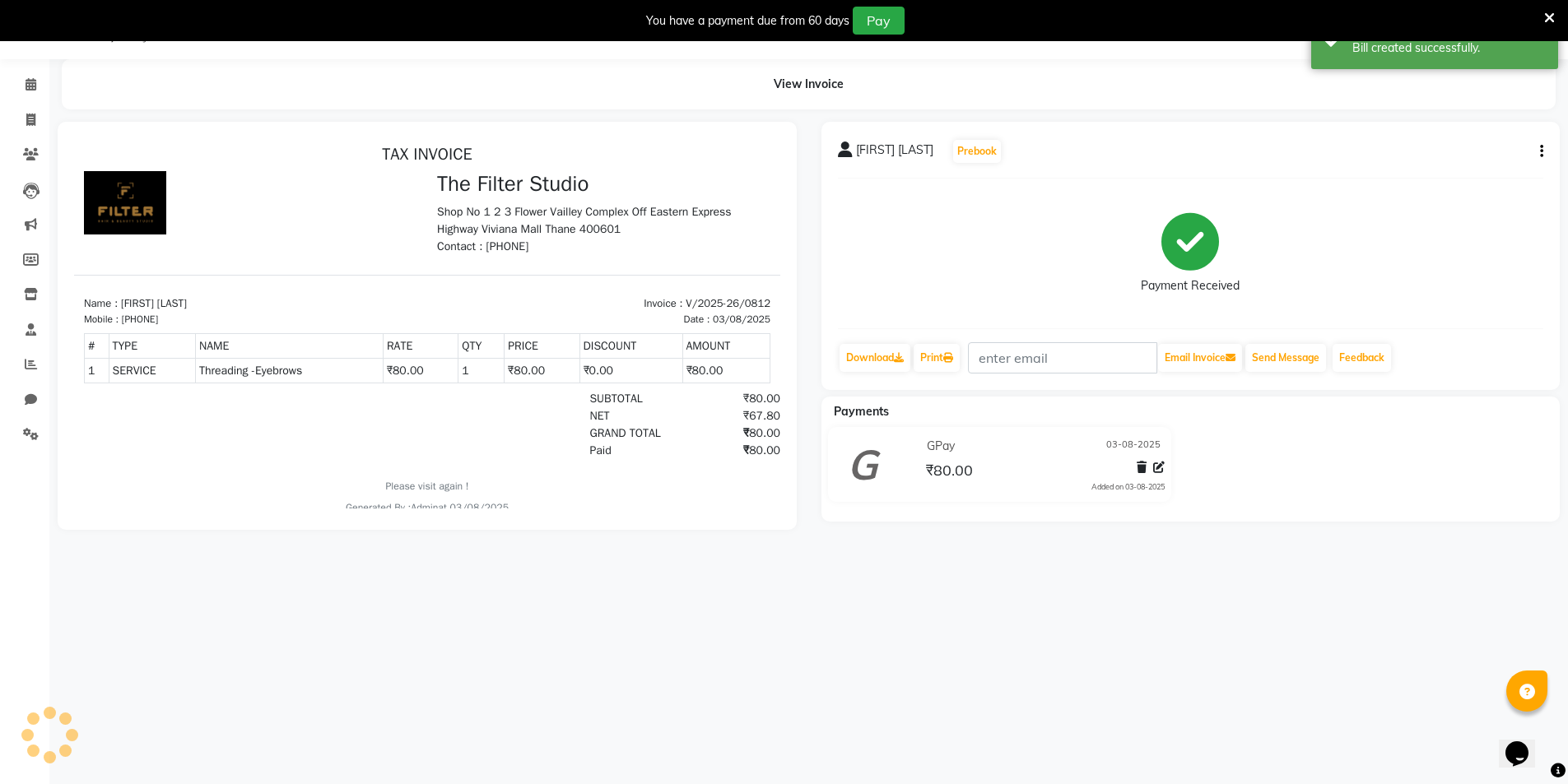 scroll, scrollTop: 0, scrollLeft: 0, axis: both 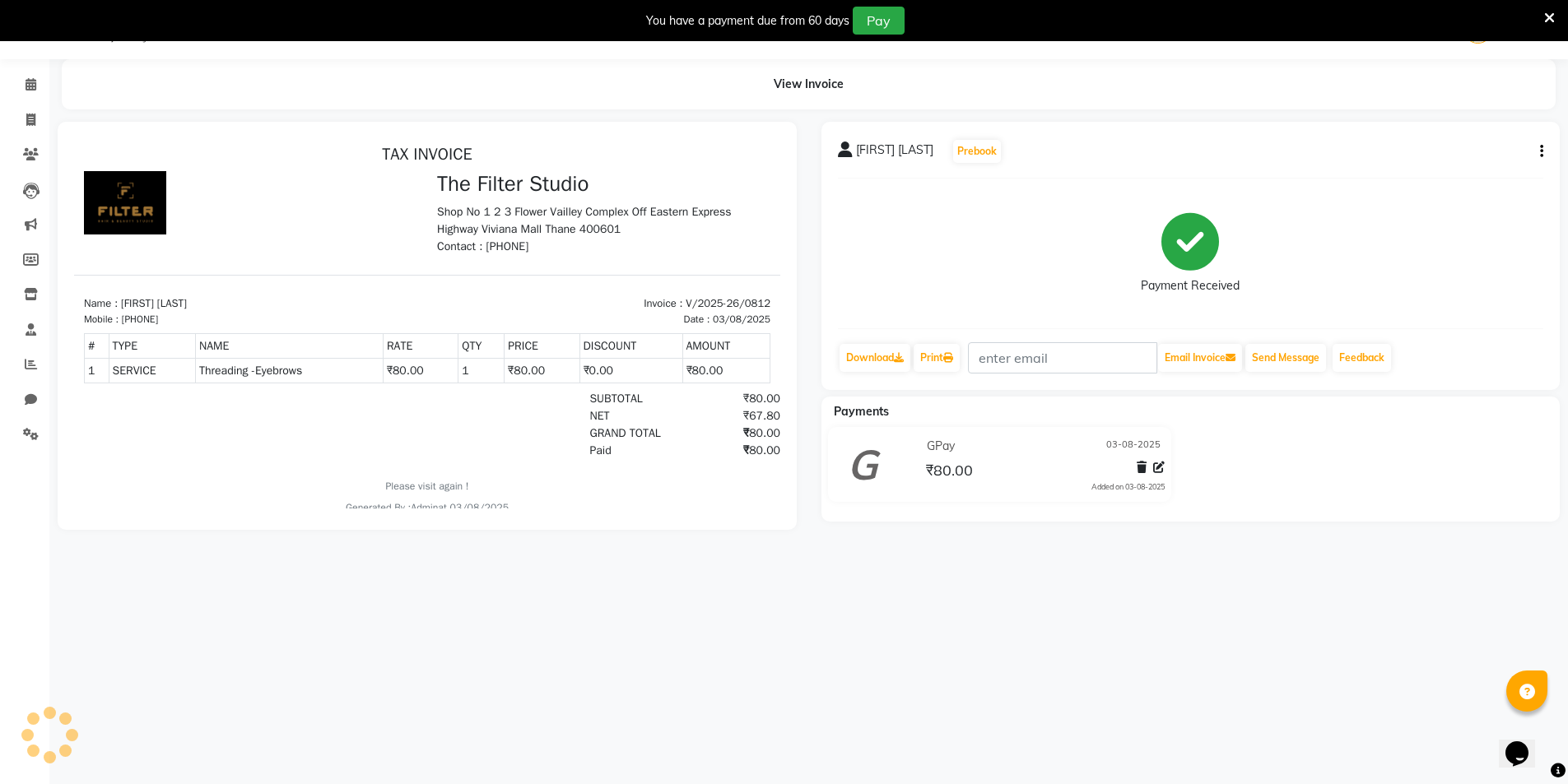 click on "TAX INVOICE
The Filter Studio
Shop No 1 2 3 Flower Vailley Complex Off Eastern Express Highway Viviana Mall Thane 400601
Contact : [PHONE]
Mobile : #" at bounding box center [427, 330] 